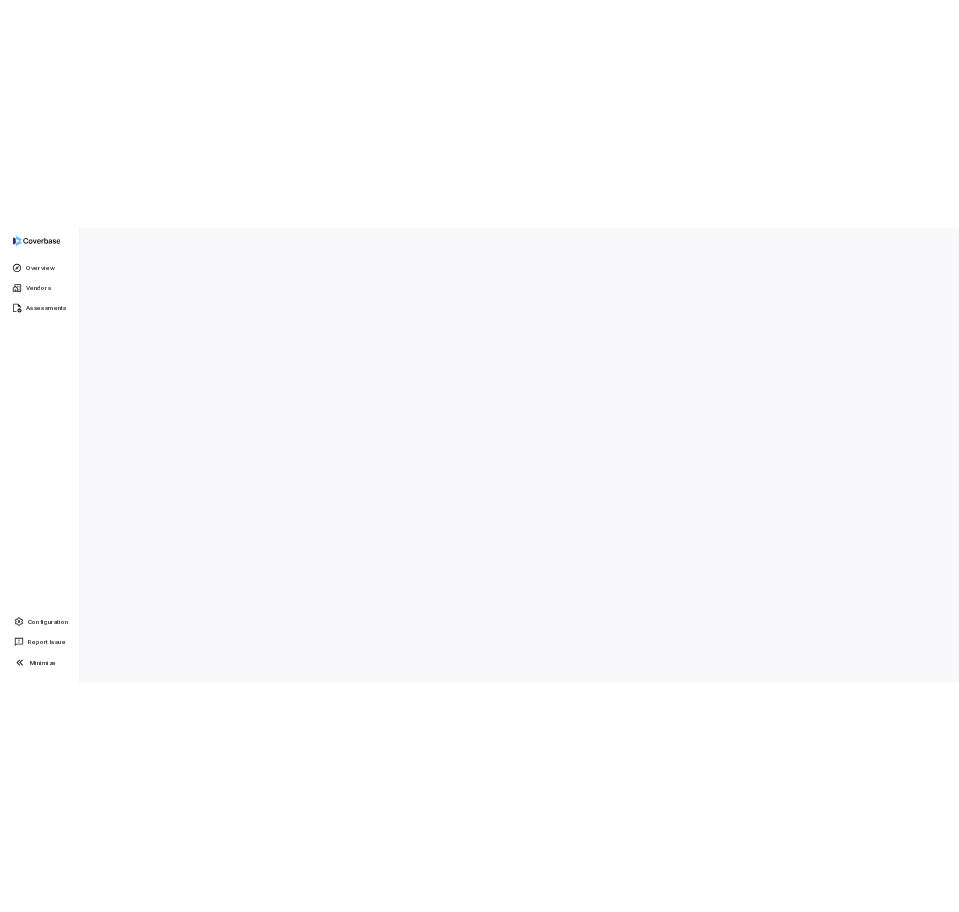 scroll, scrollTop: 0, scrollLeft: 0, axis: both 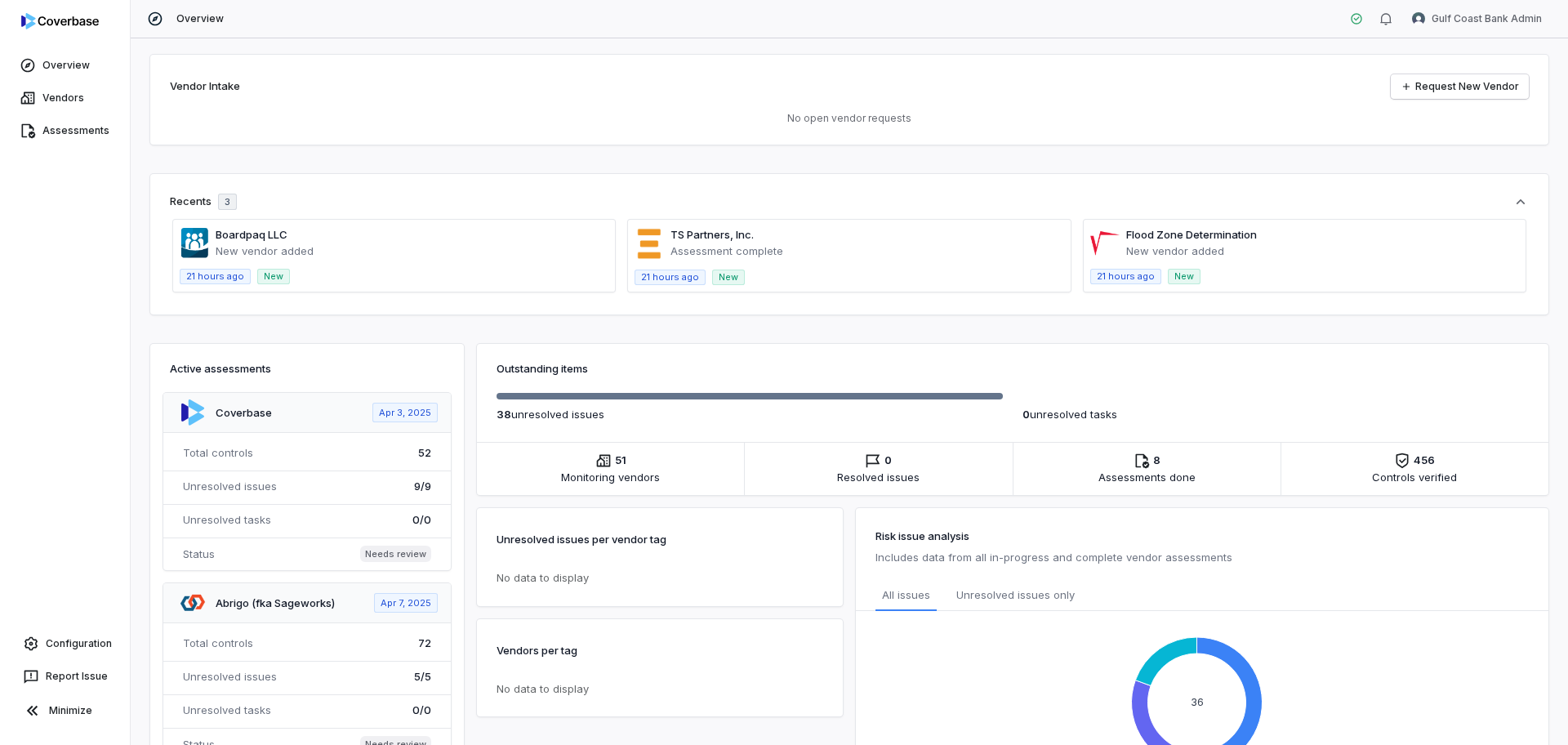 click on "Vendor Intake Request New Vendor" at bounding box center [849, 87] 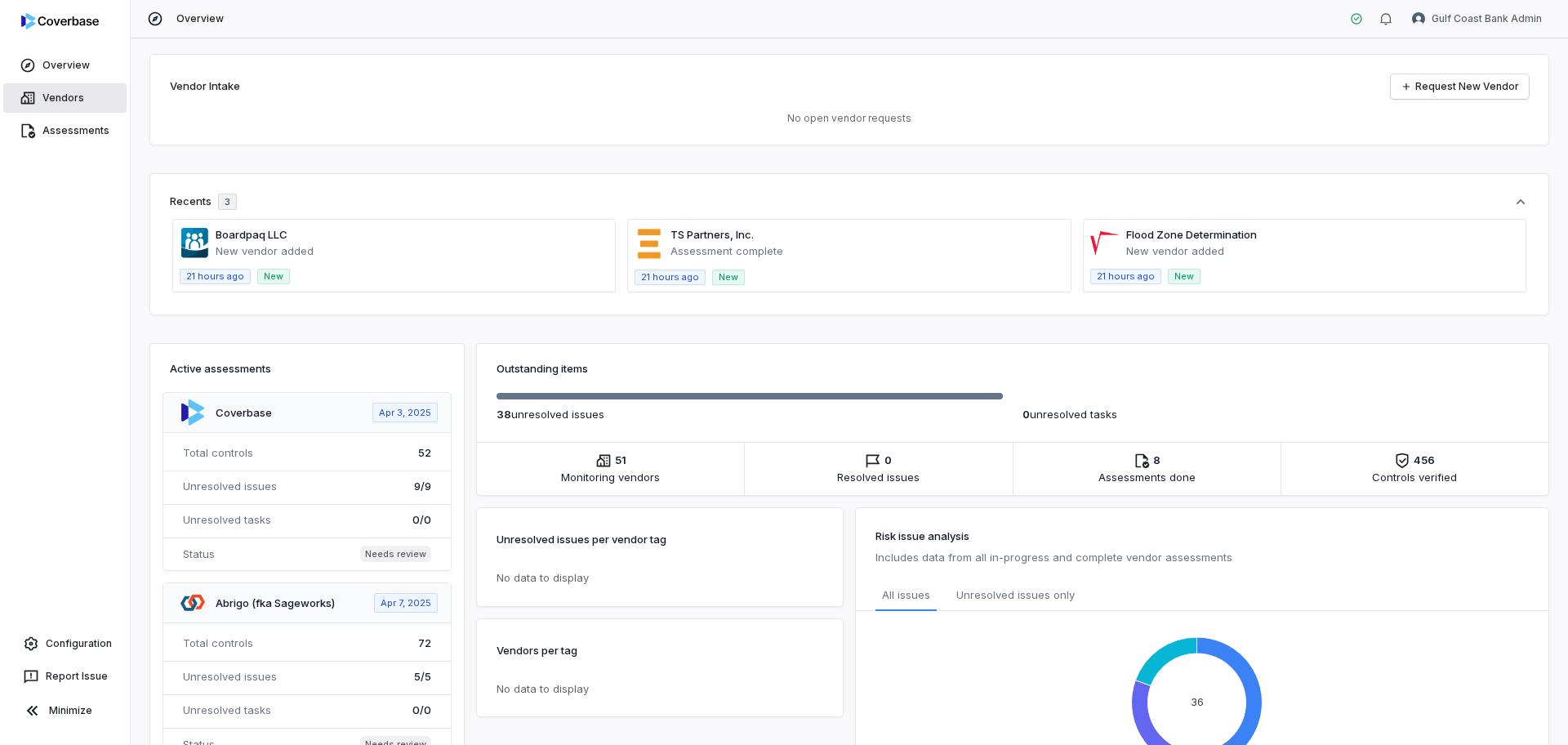 click on "Vendors" at bounding box center [65, 98] 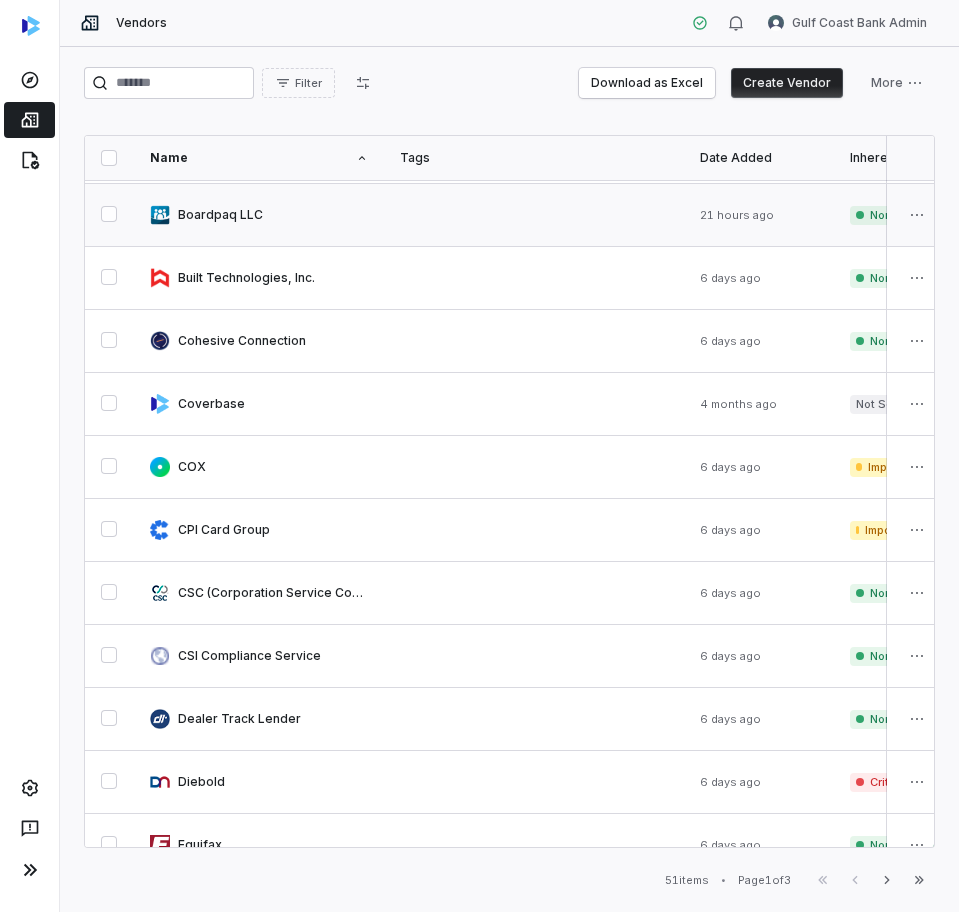 scroll, scrollTop: 420, scrollLeft: 0, axis: vertical 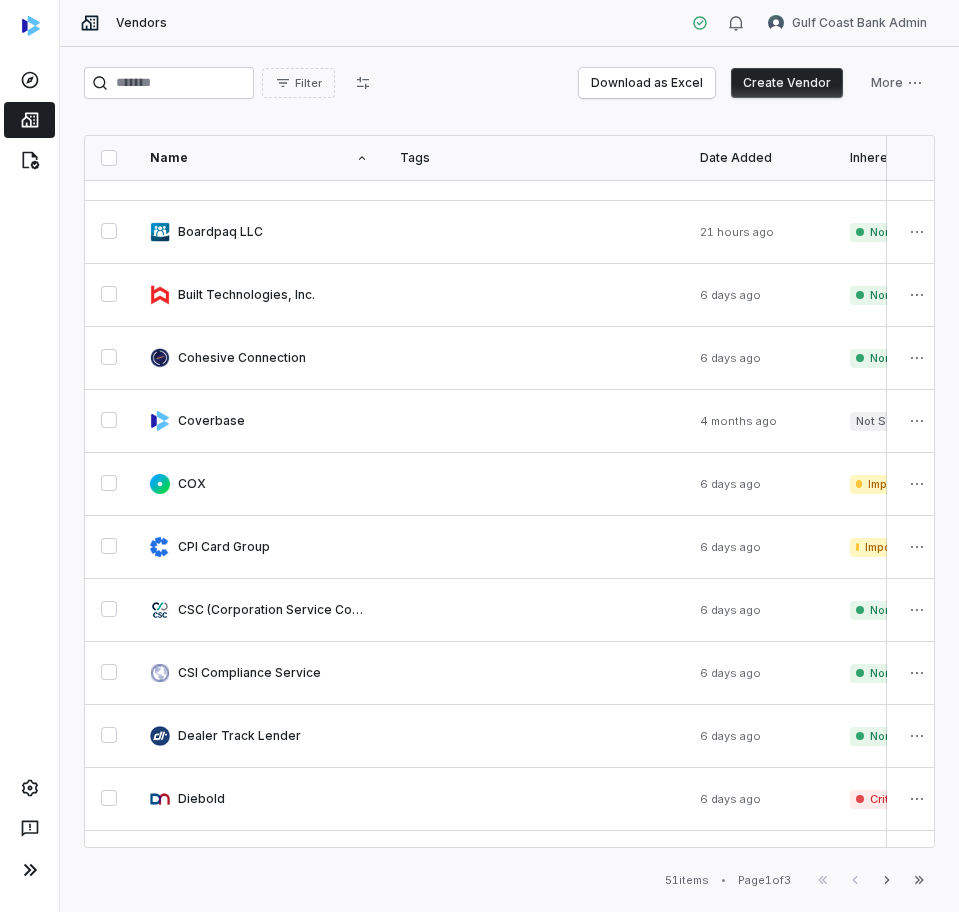 click on "Filter Download as Excel Create Vendor More" at bounding box center (509, 87) 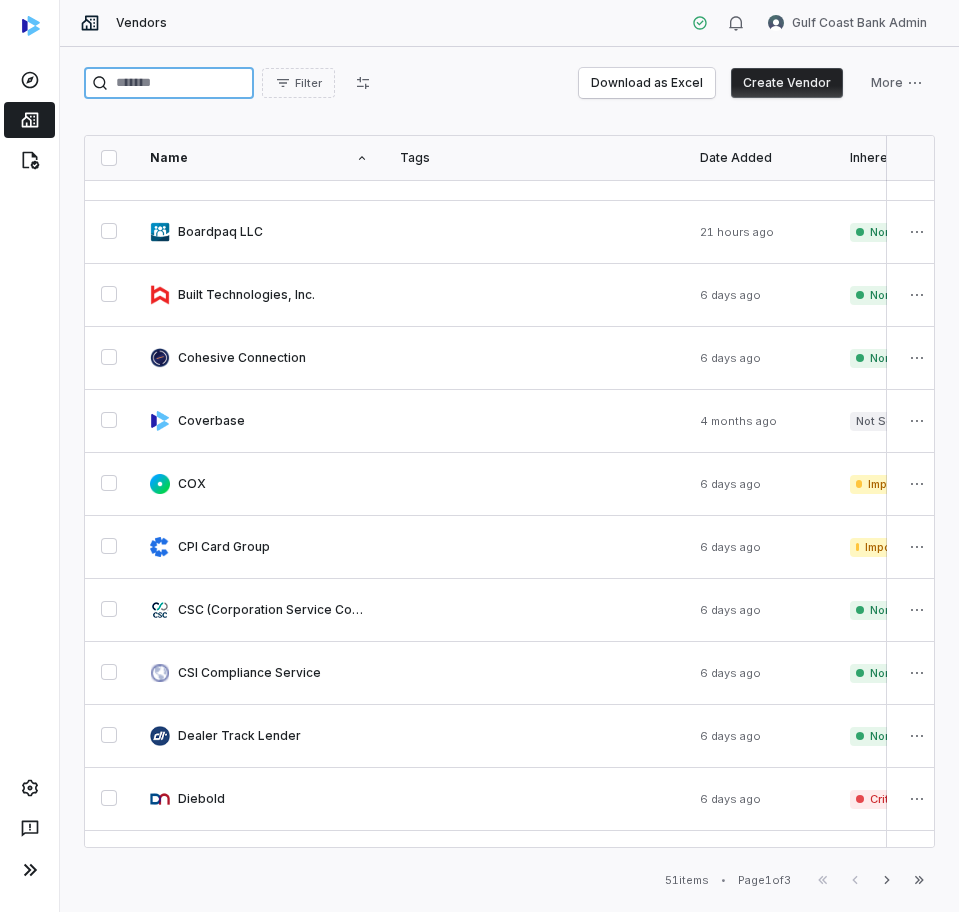 click at bounding box center [169, 83] 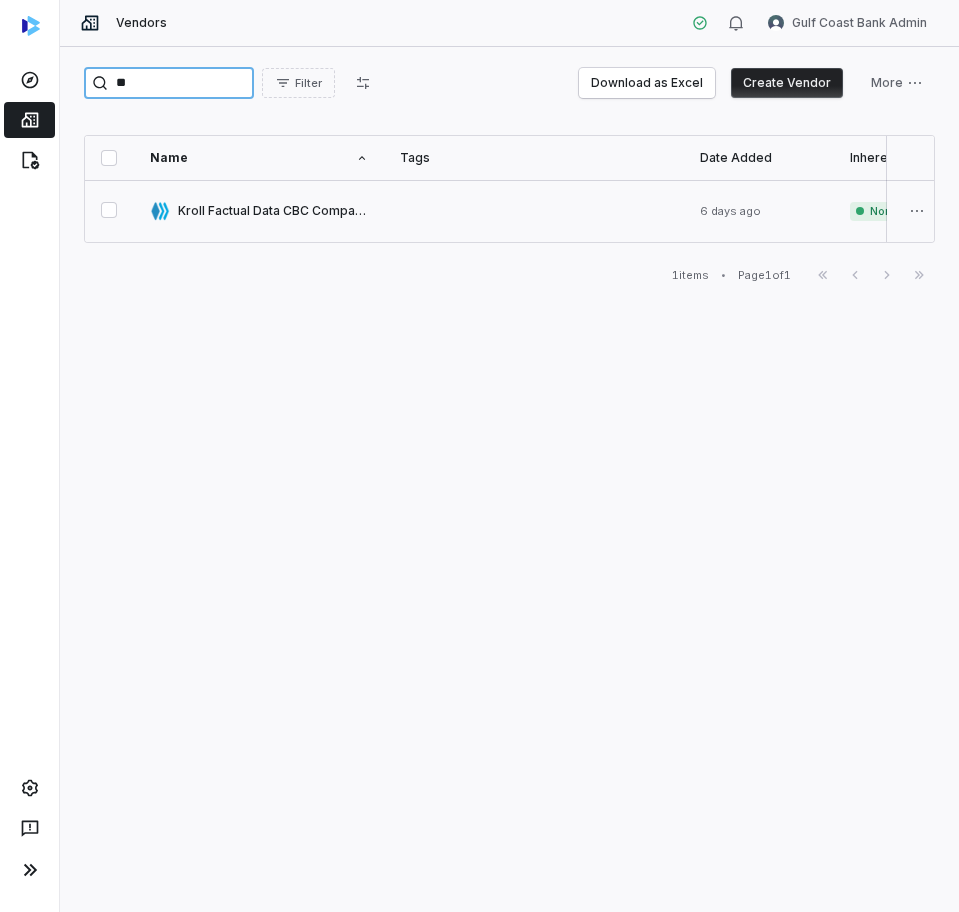 type on "**" 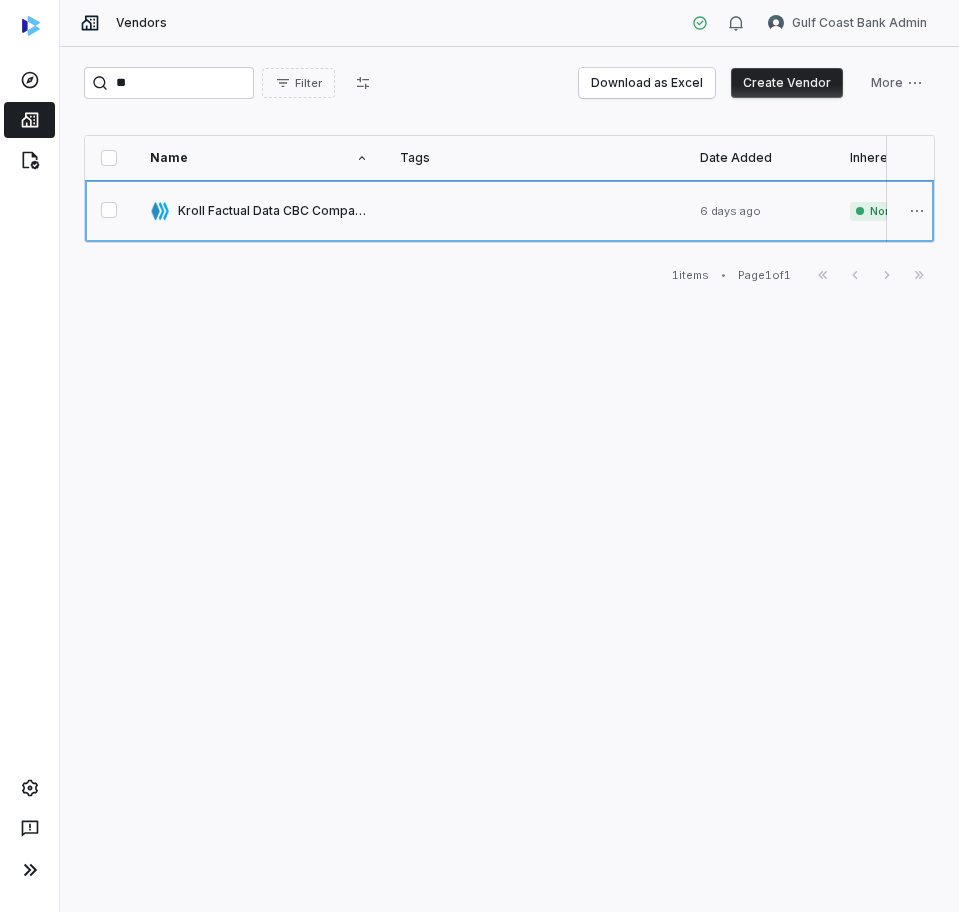 click at bounding box center [259, 211] 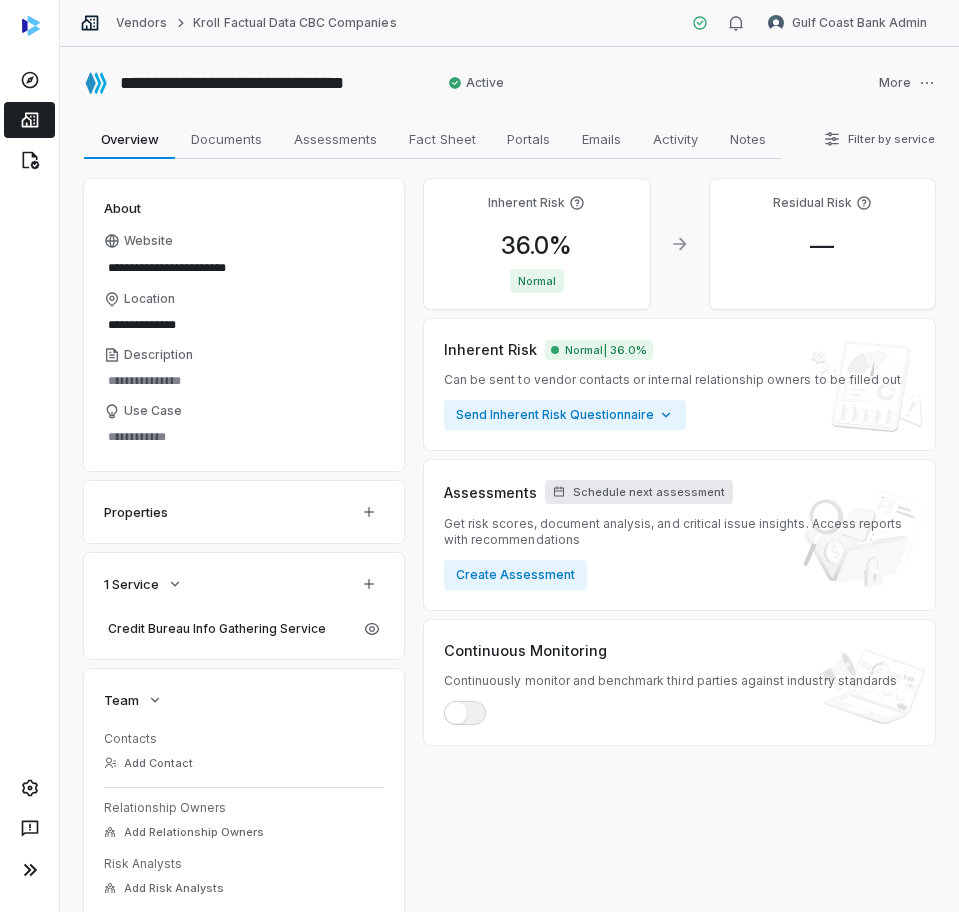 click on "Schedule next assessment" at bounding box center [649, 492] 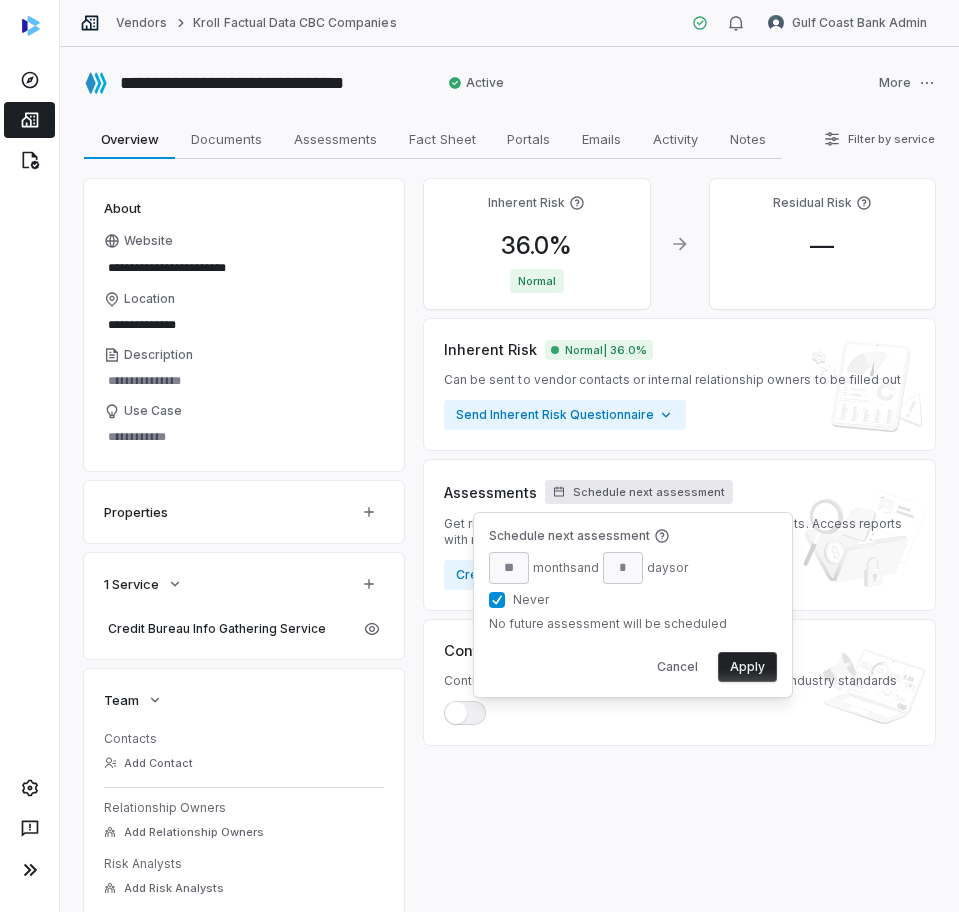 click on "Never" at bounding box center (497, 600) 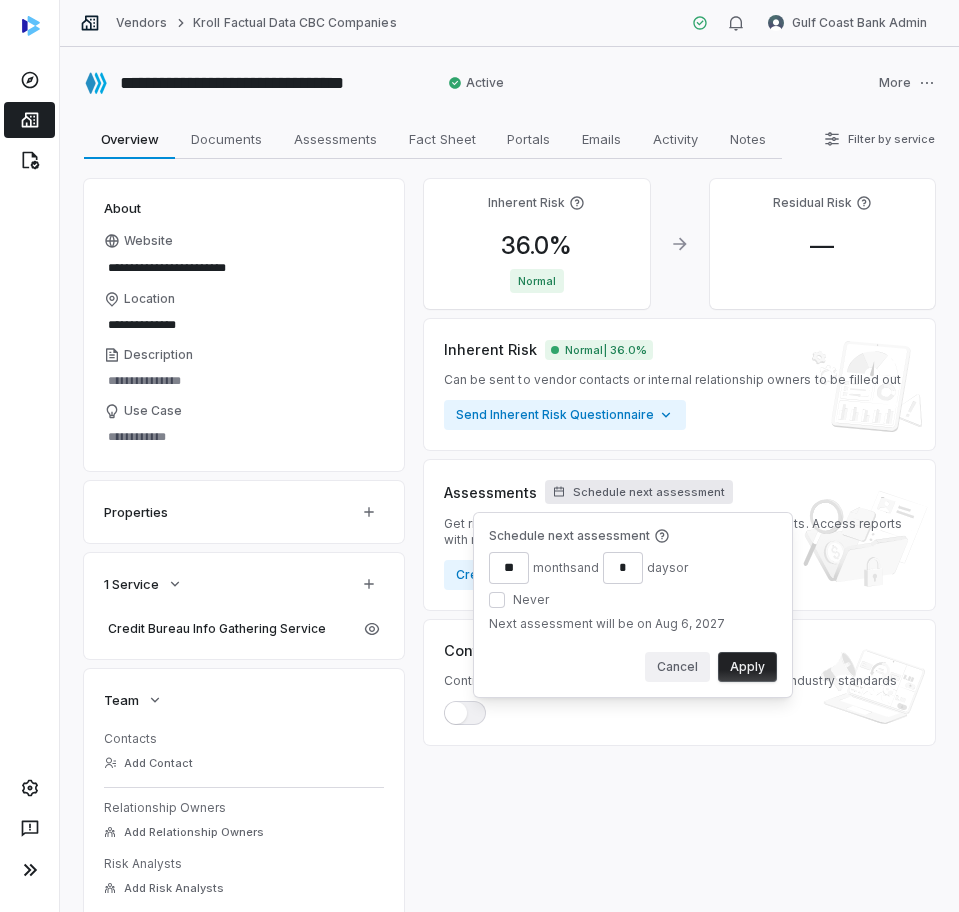 click on "Cancel" at bounding box center [677, 667] 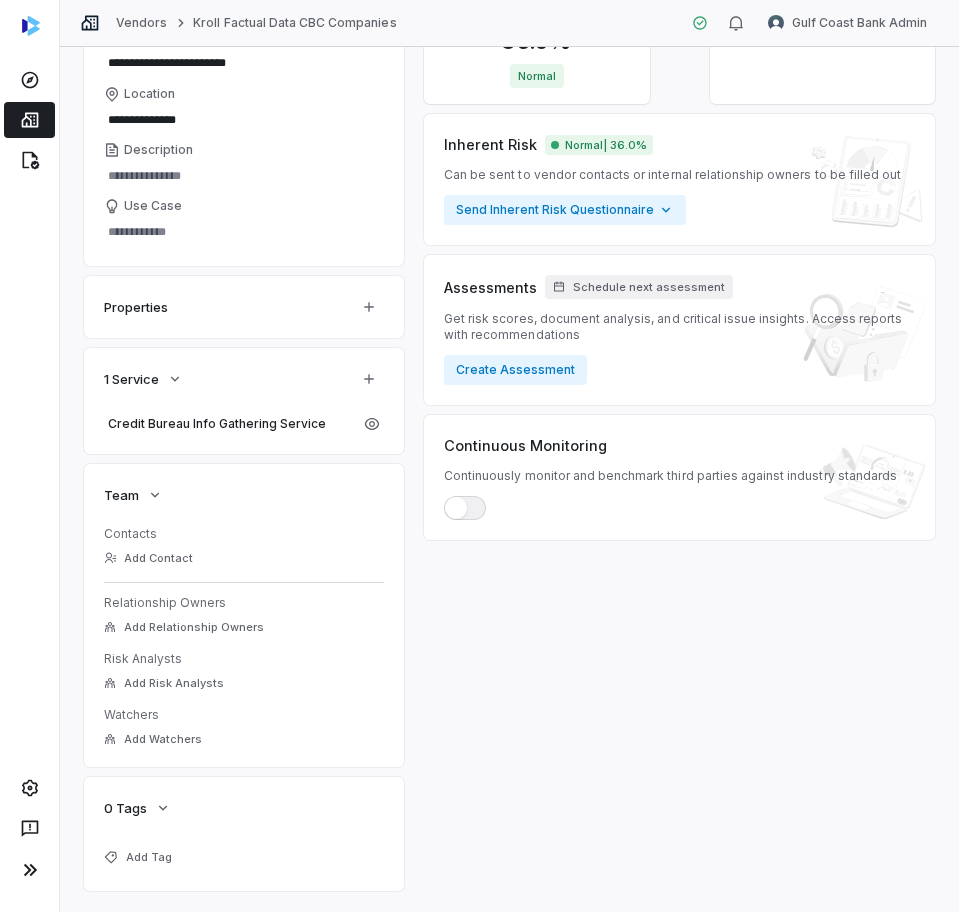 scroll, scrollTop: 248, scrollLeft: 0, axis: vertical 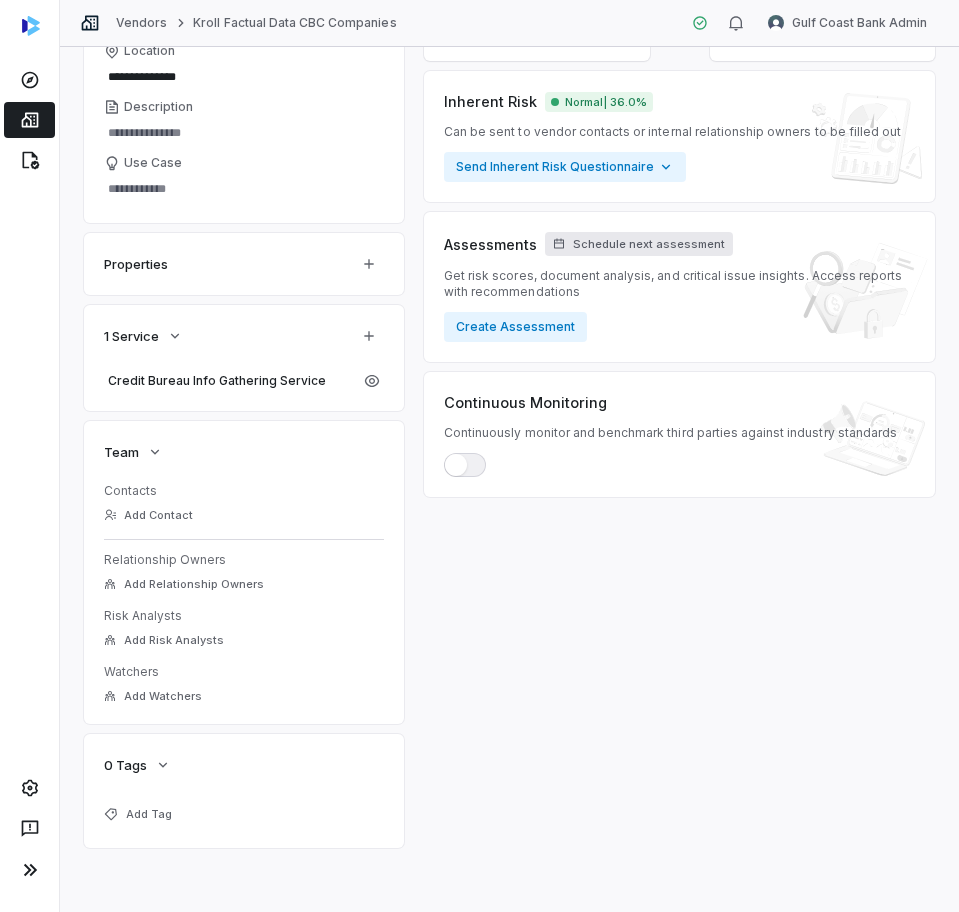click on "Schedule next assessment" at bounding box center [649, 244] 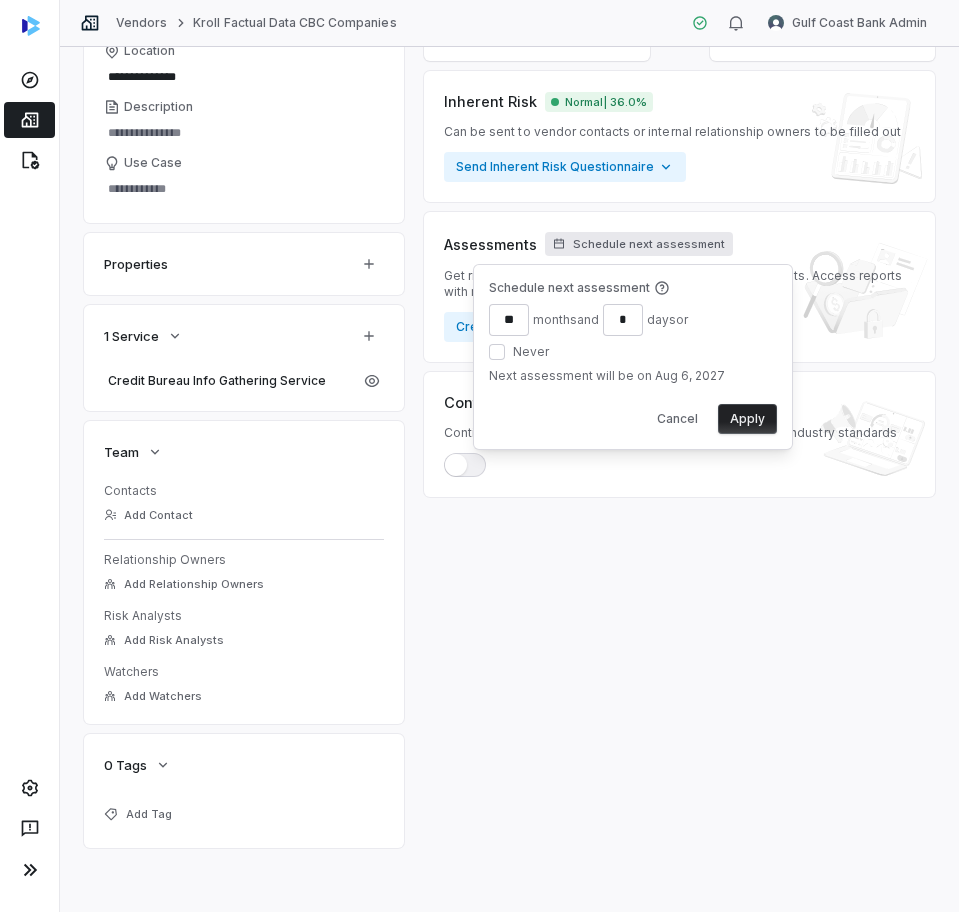 click on "**" at bounding box center (509, 320) 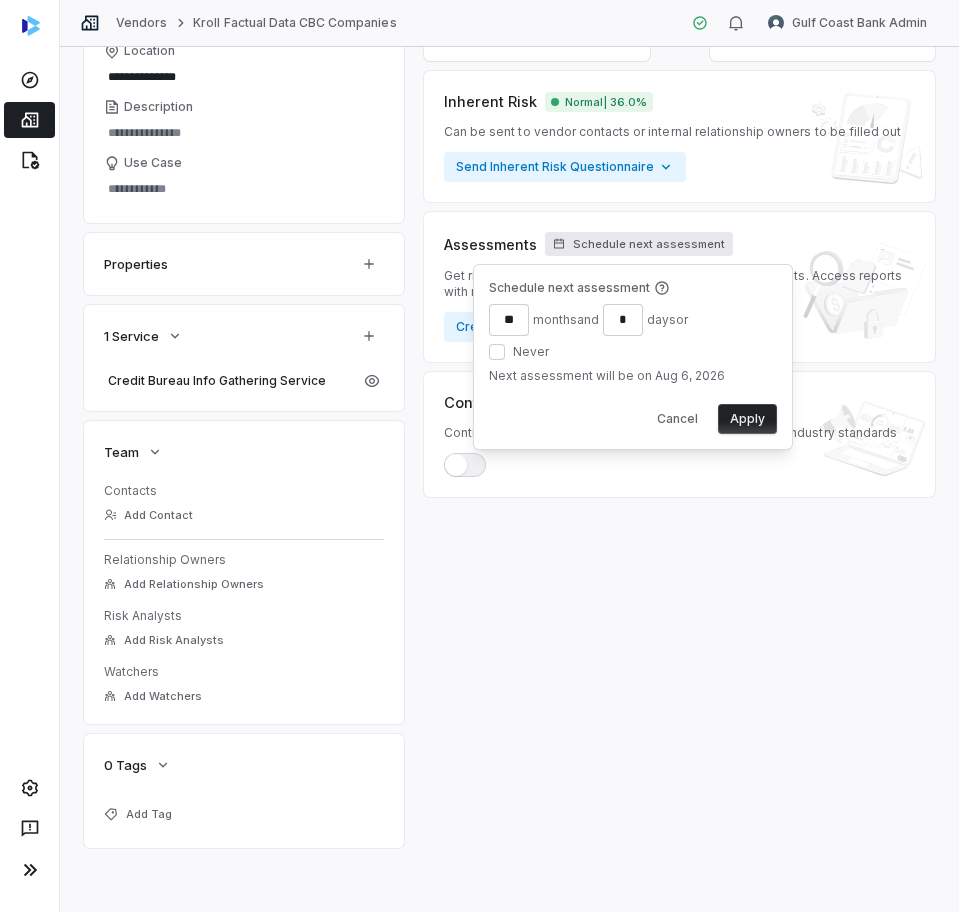 type on "**" 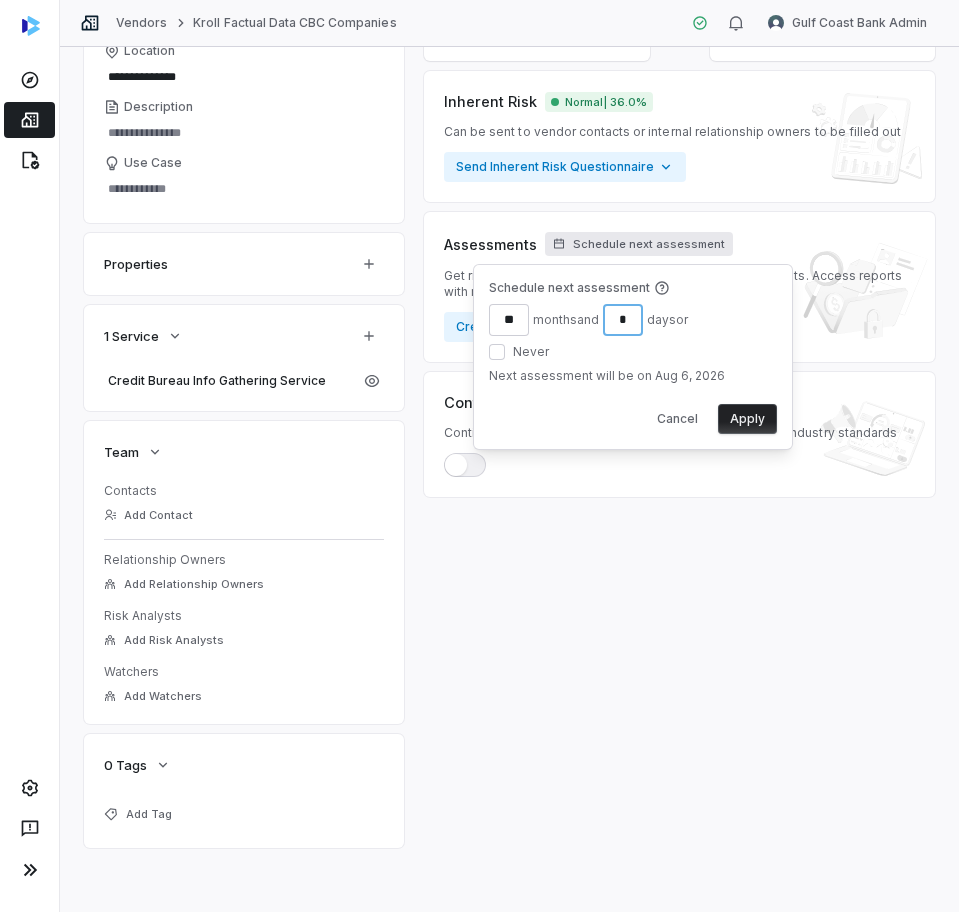 click on "*" at bounding box center (623, 320) 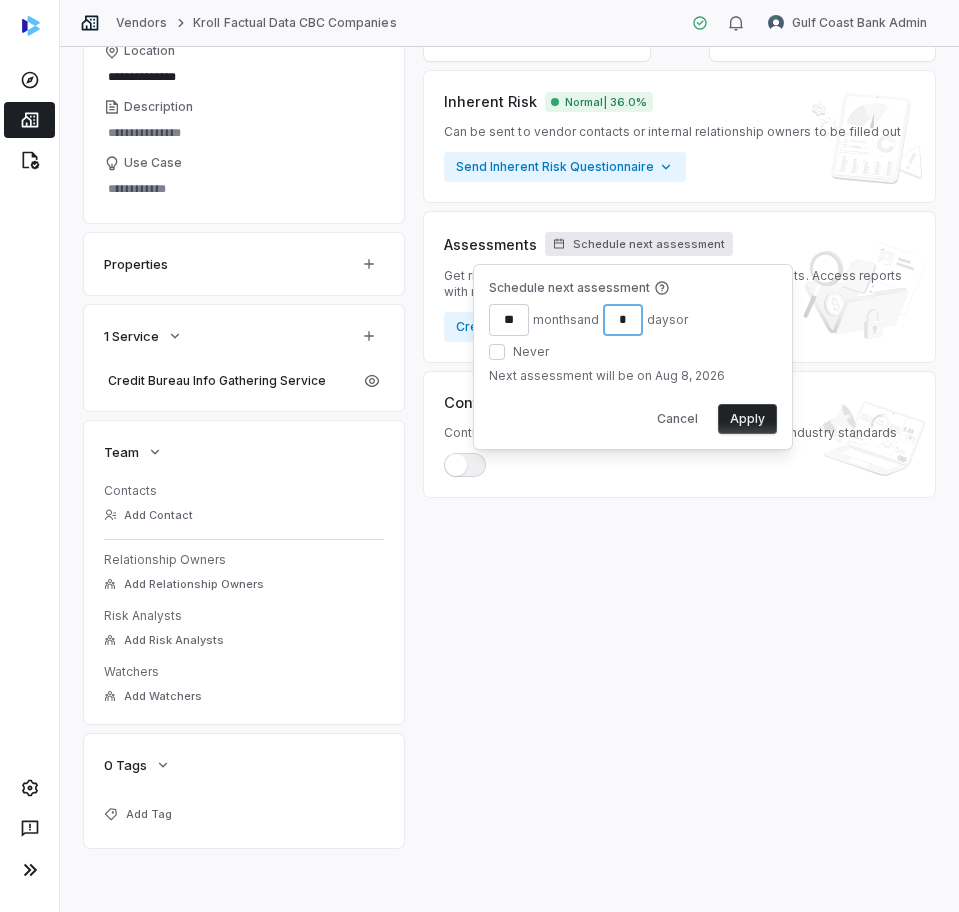 type on "*" 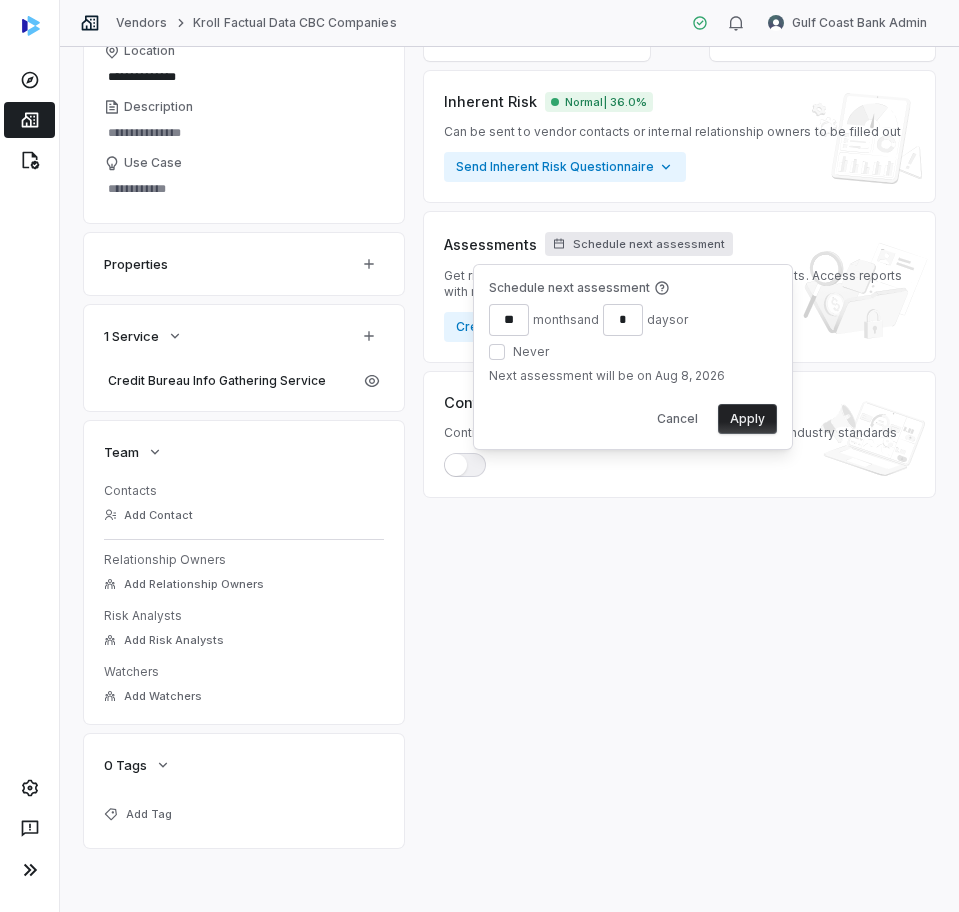 click on "** month s  and   * day s  or   Never" at bounding box center [633, 332] 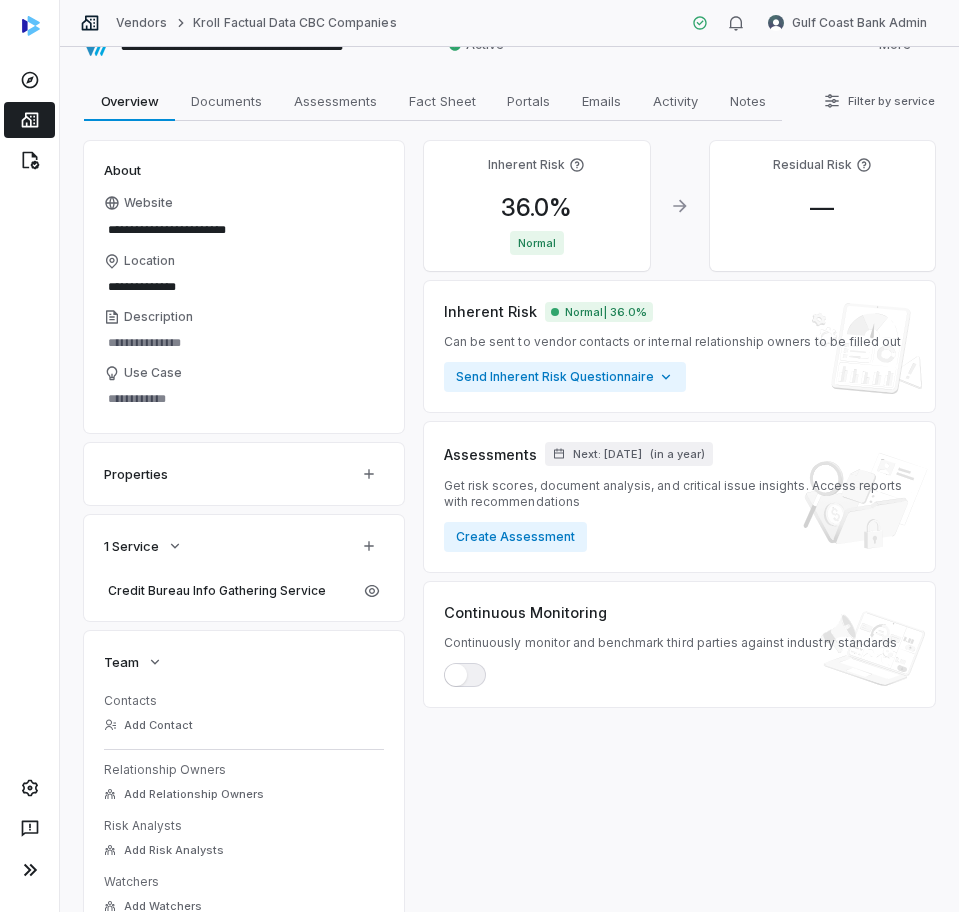 scroll, scrollTop: 0, scrollLeft: 0, axis: both 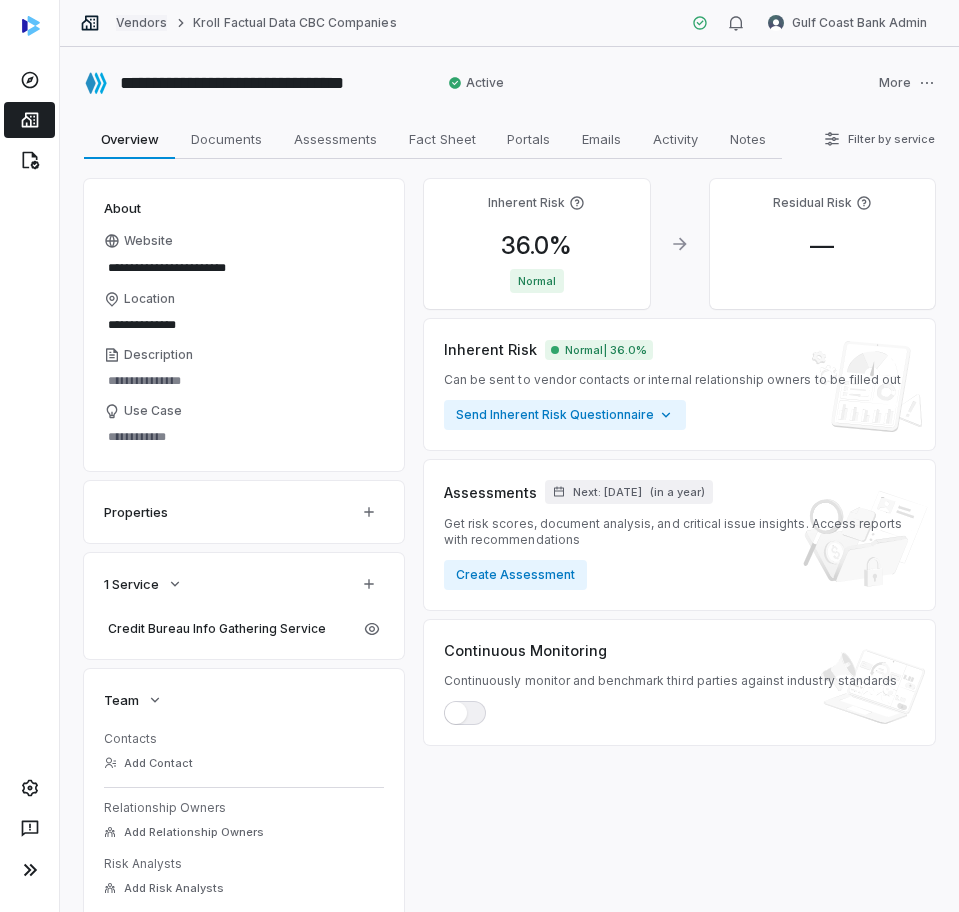 click on "Vendors" at bounding box center (141, 23) 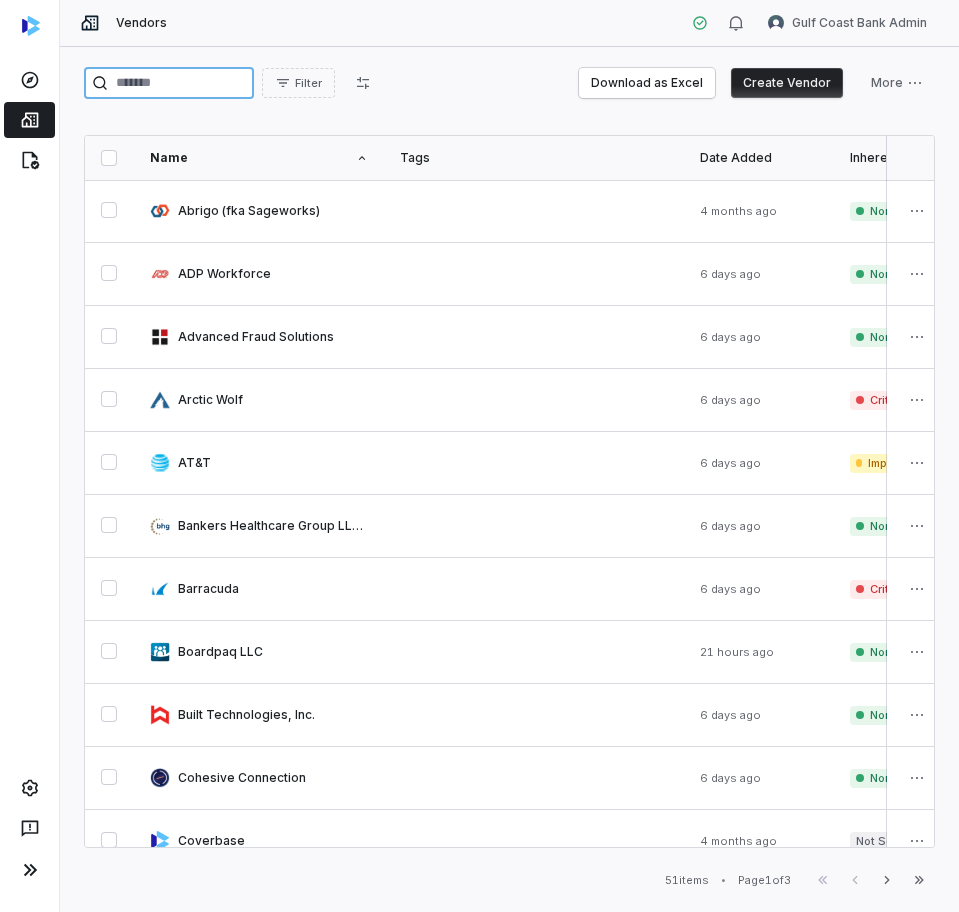click at bounding box center [169, 83] 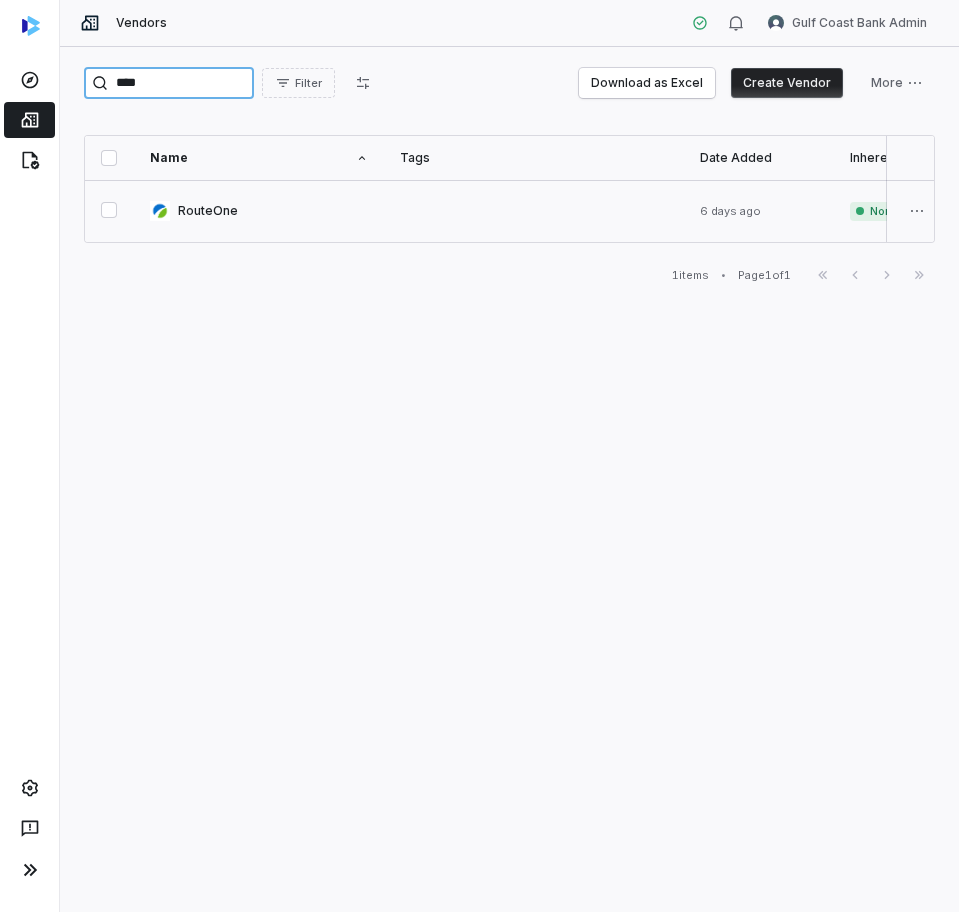 type on "****" 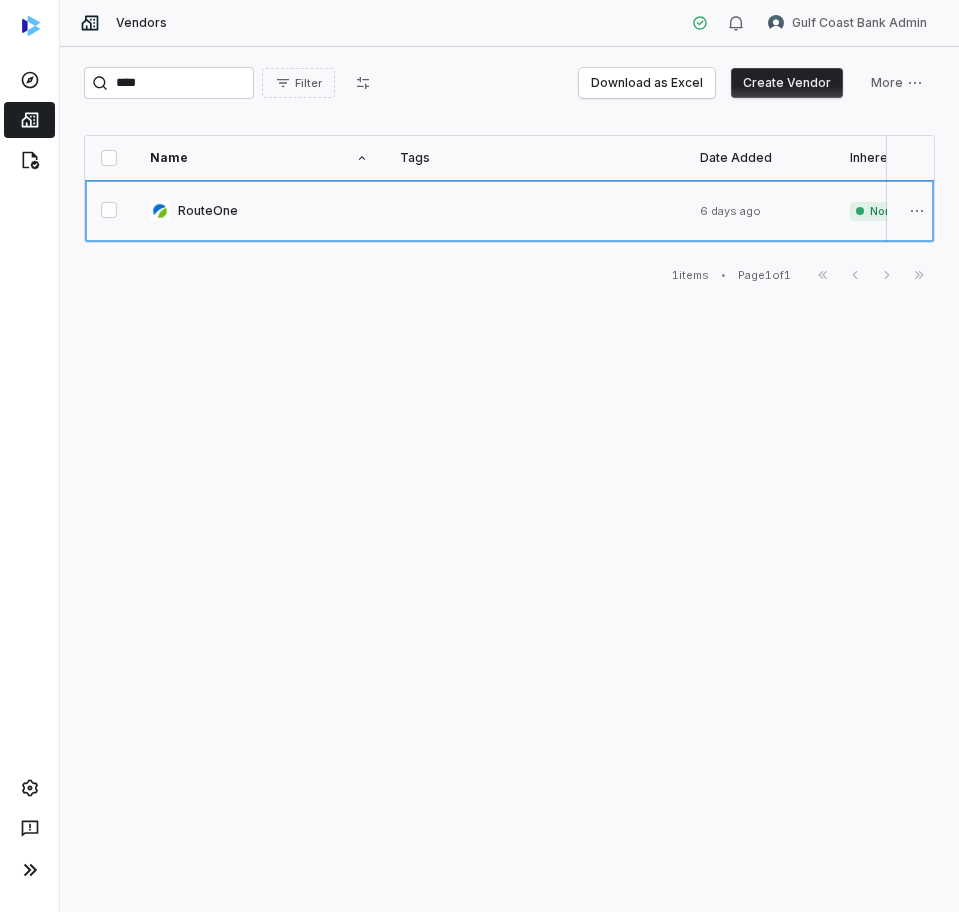 click at bounding box center [259, 211] 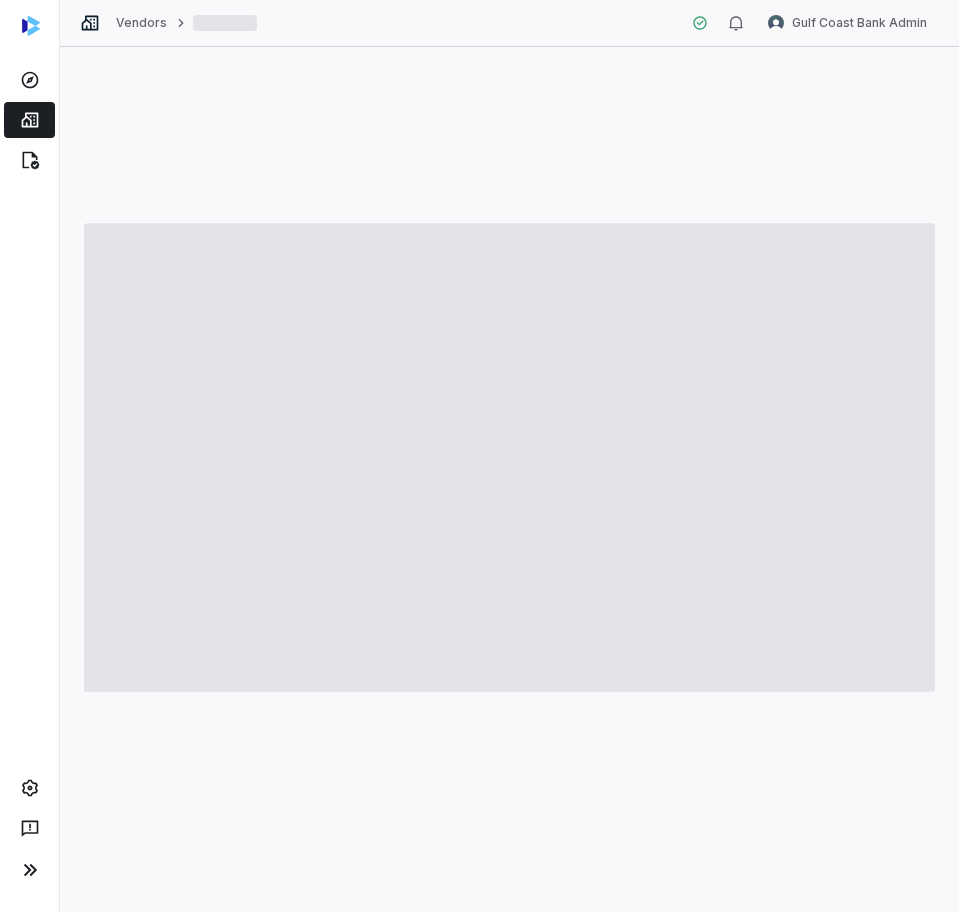 type on "*" 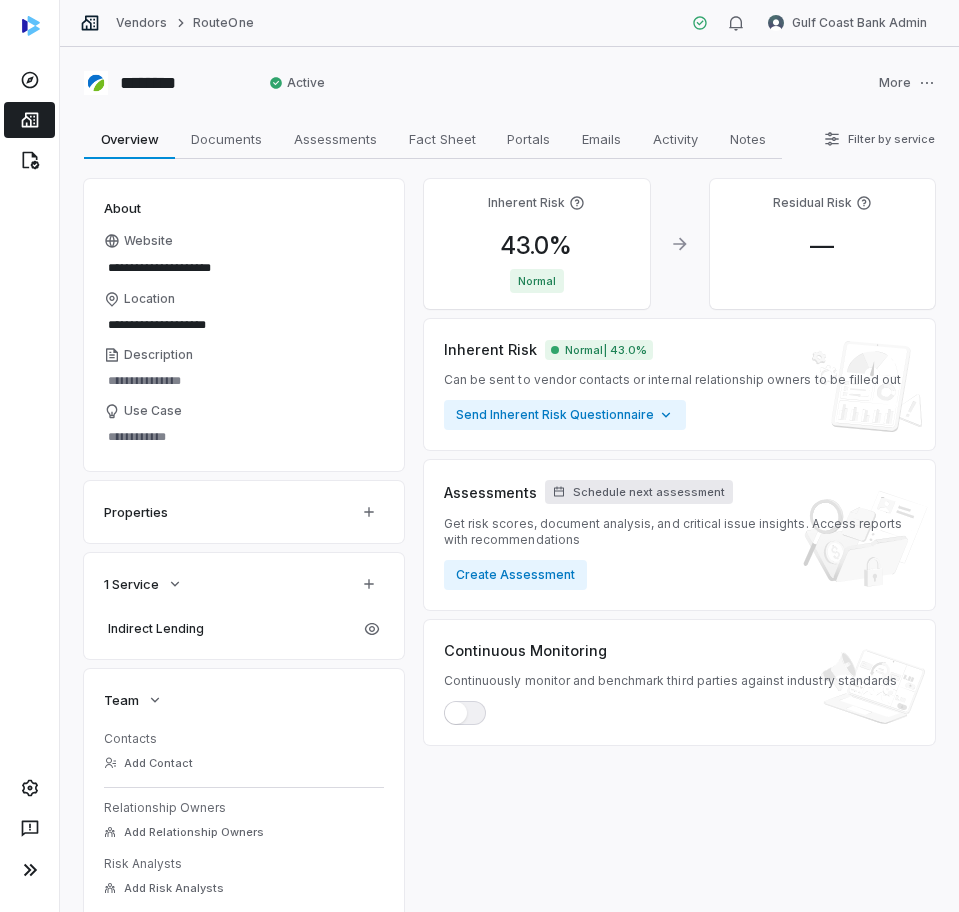 click on "Schedule next assessment" at bounding box center (649, 492) 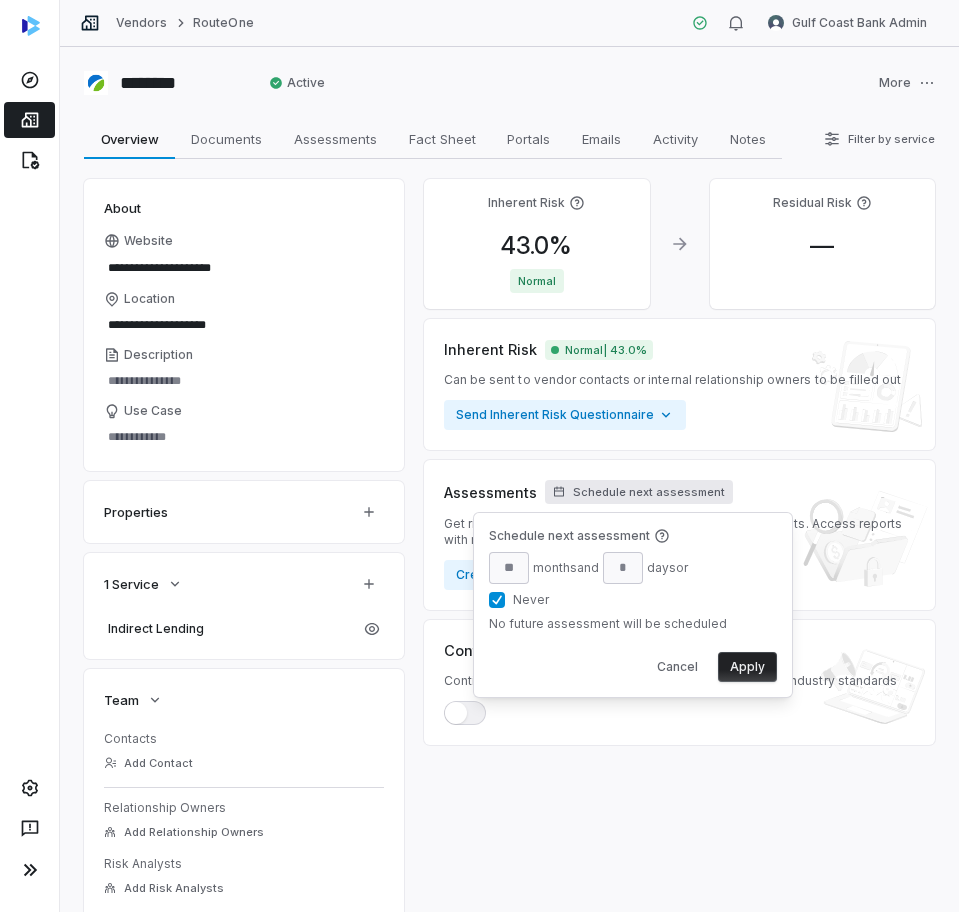 click on "Never" at bounding box center [497, 600] 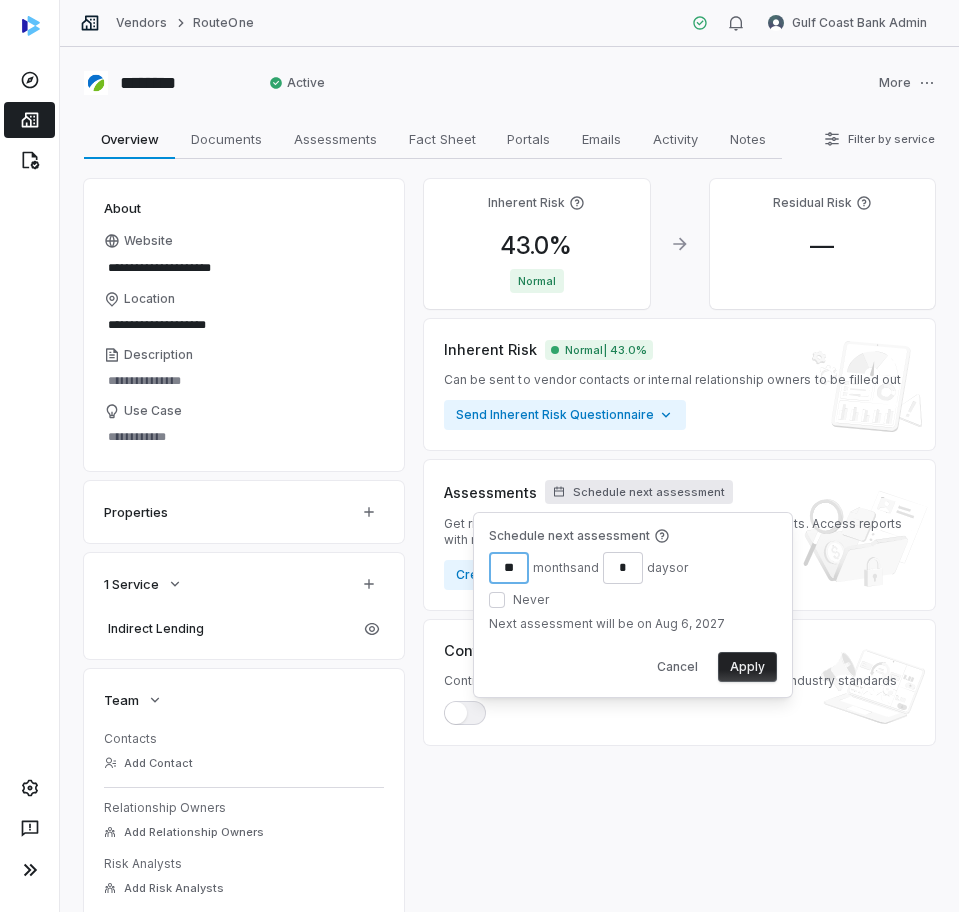 click on "**" at bounding box center (509, 568) 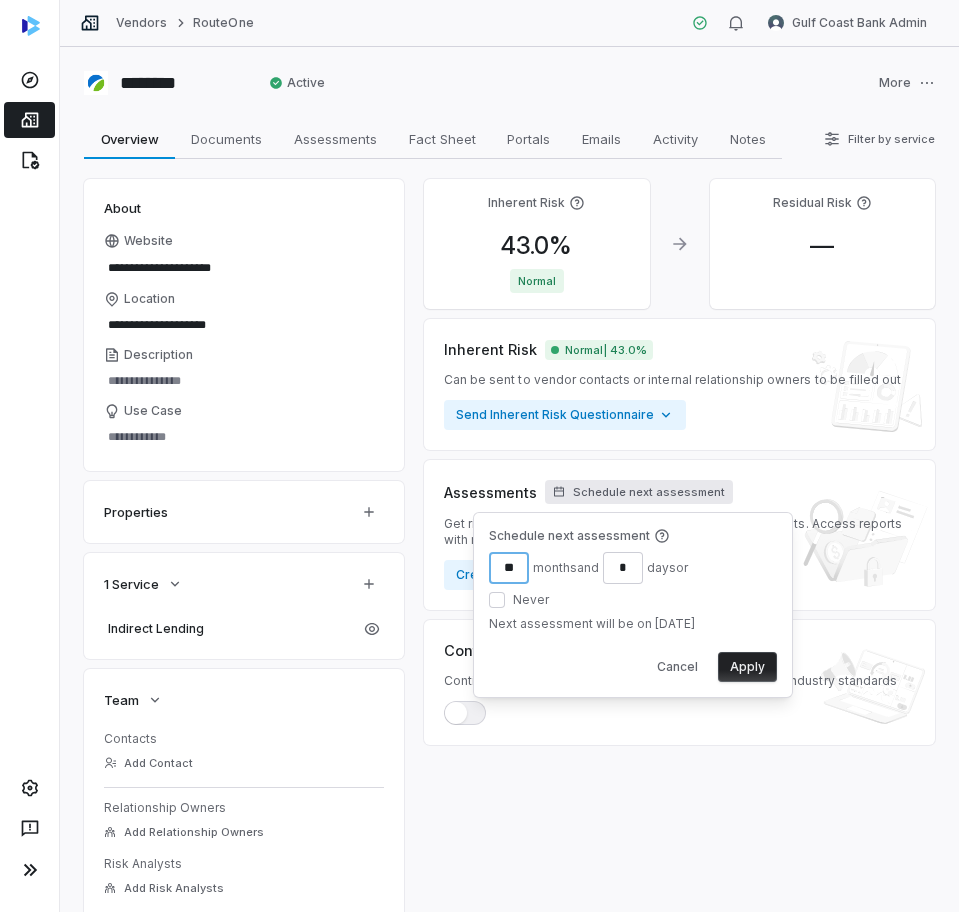 type on "**" 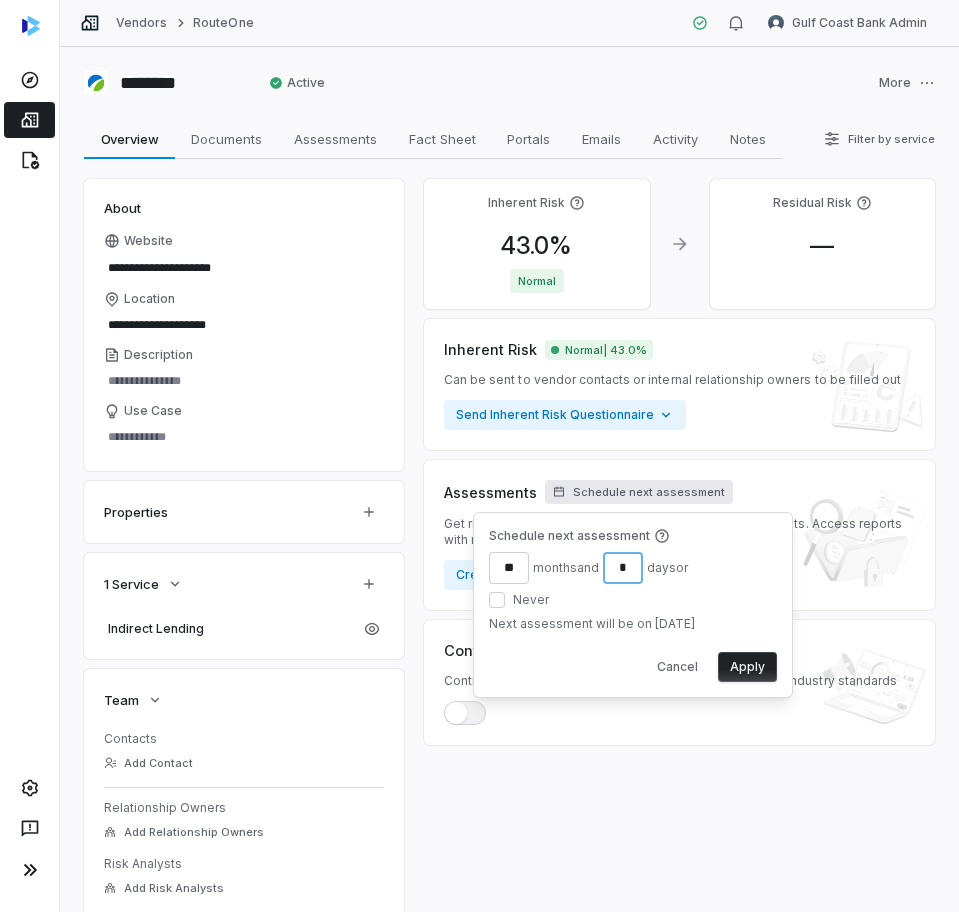 click on "*" at bounding box center (623, 568) 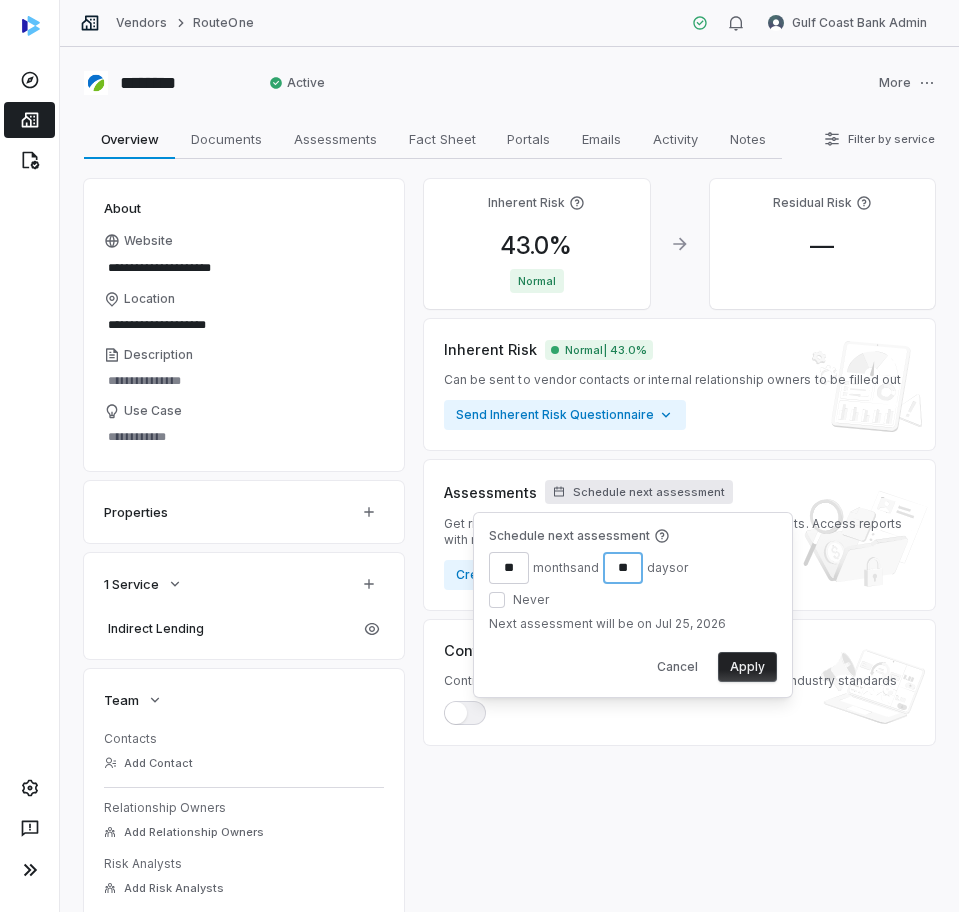 type on "**" 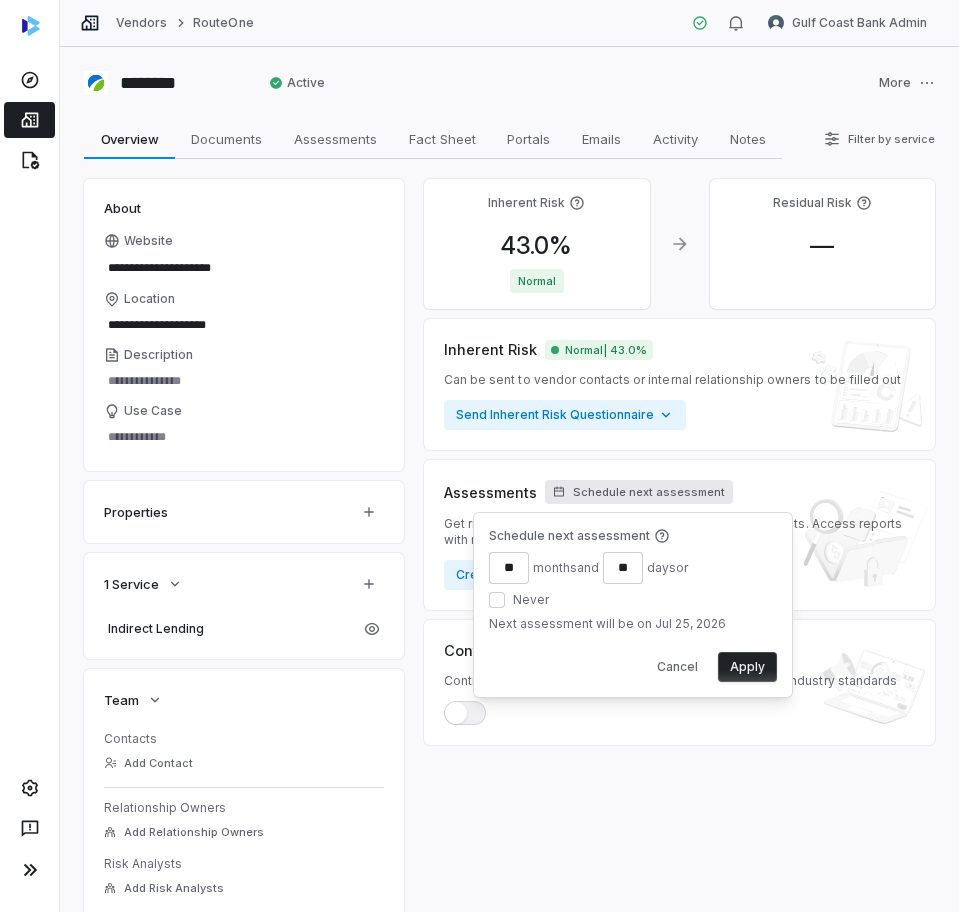 click on "Apply" at bounding box center (747, 667) 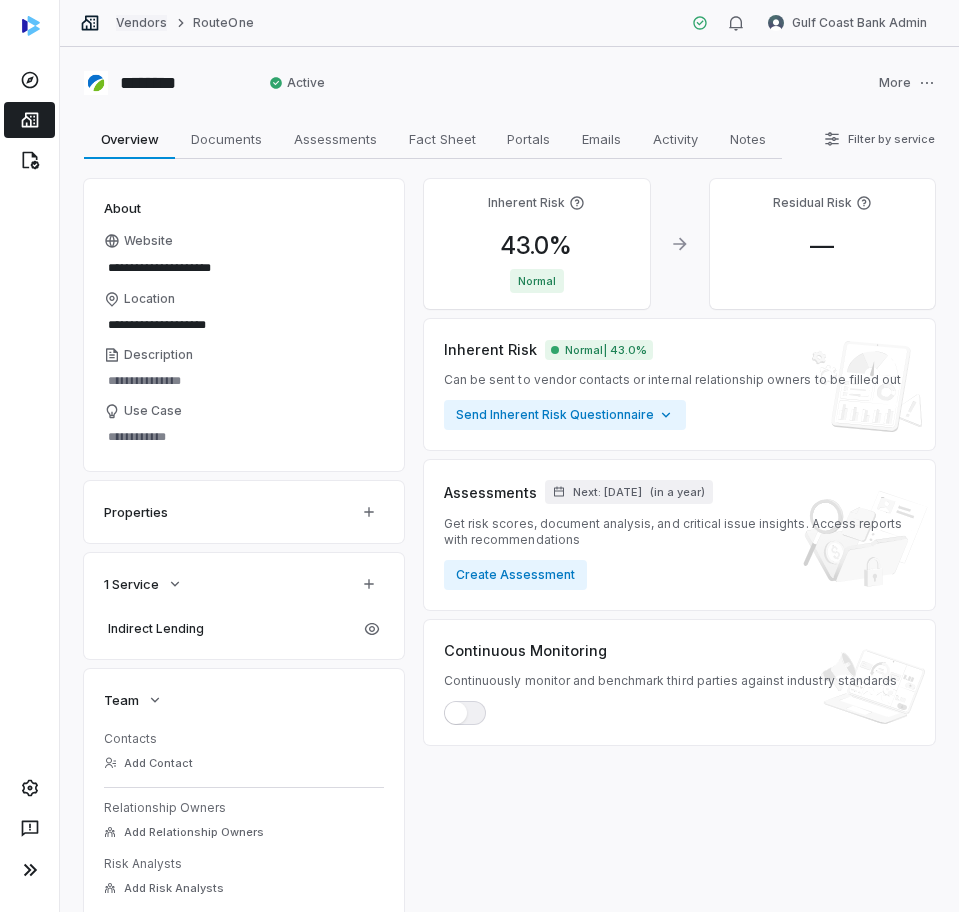click on "Vendors" at bounding box center [141, 23] 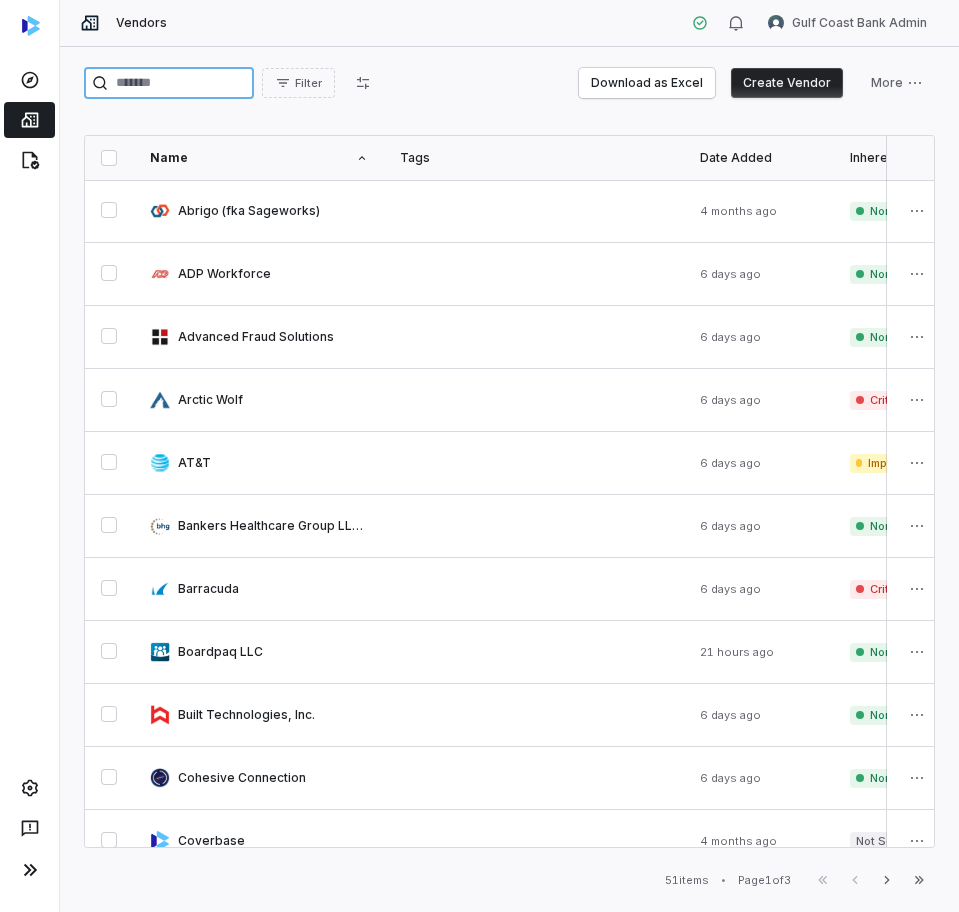 click at bounding box center (169, 83) 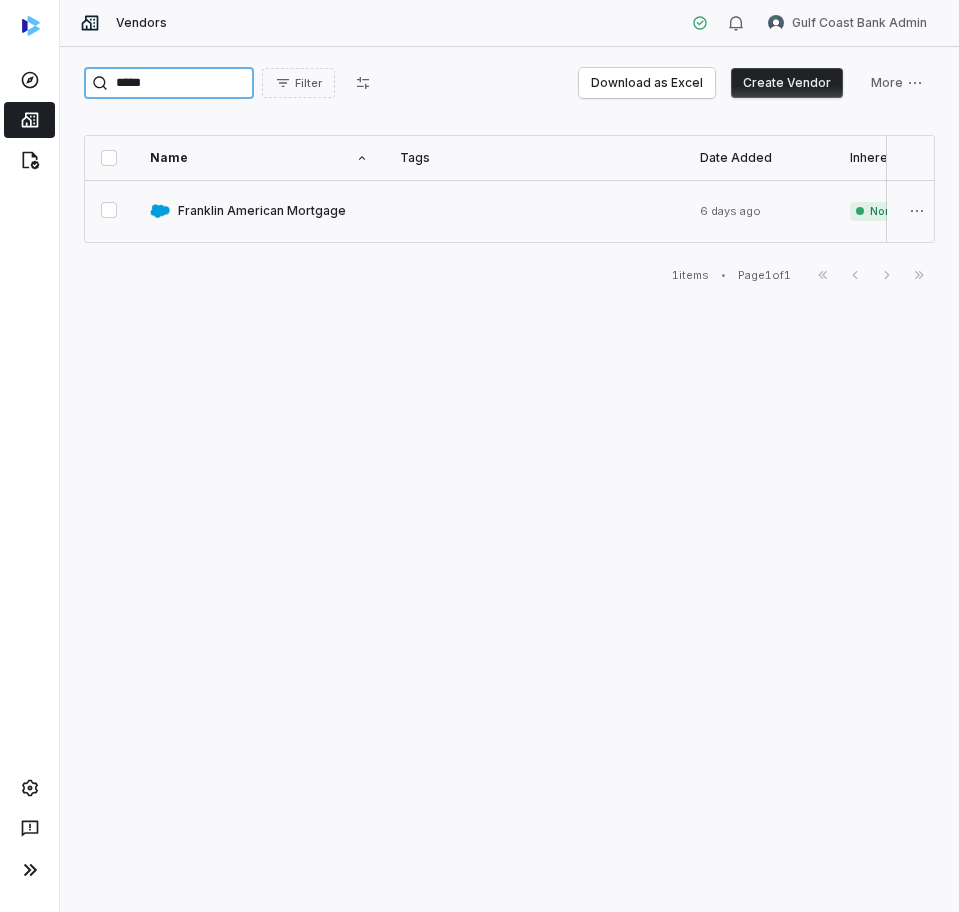 type on "*****" 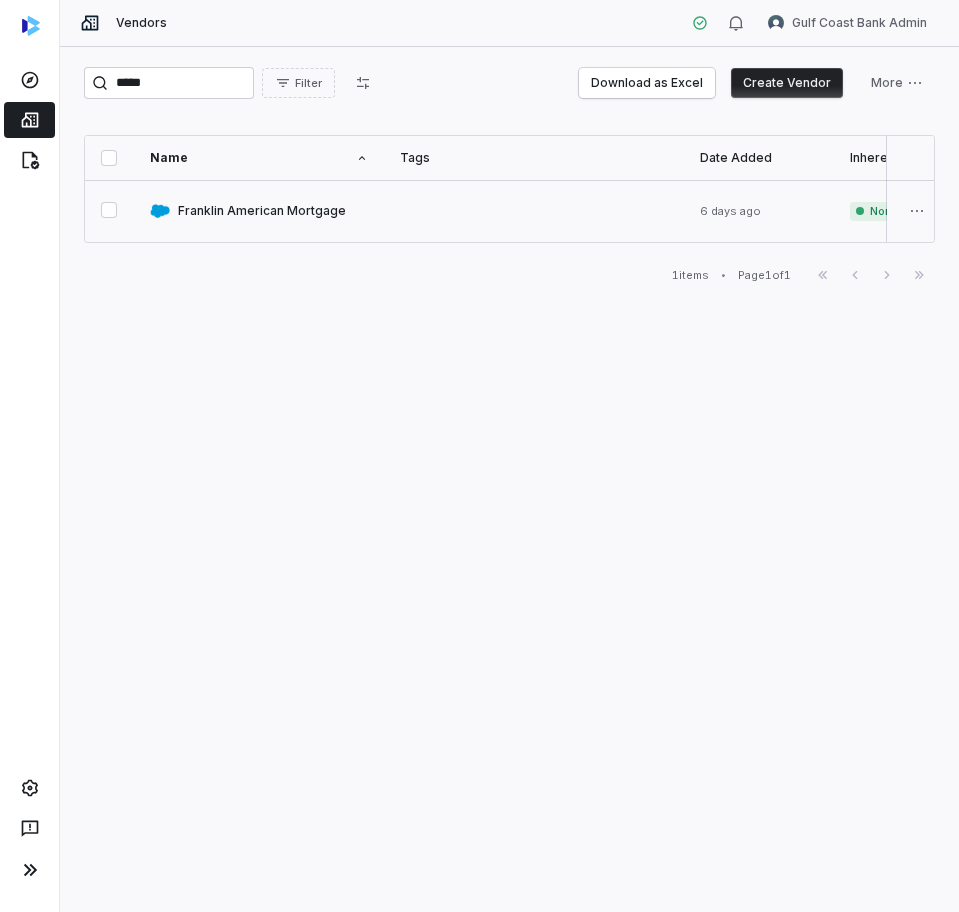 click at bounding box center (259, 211) 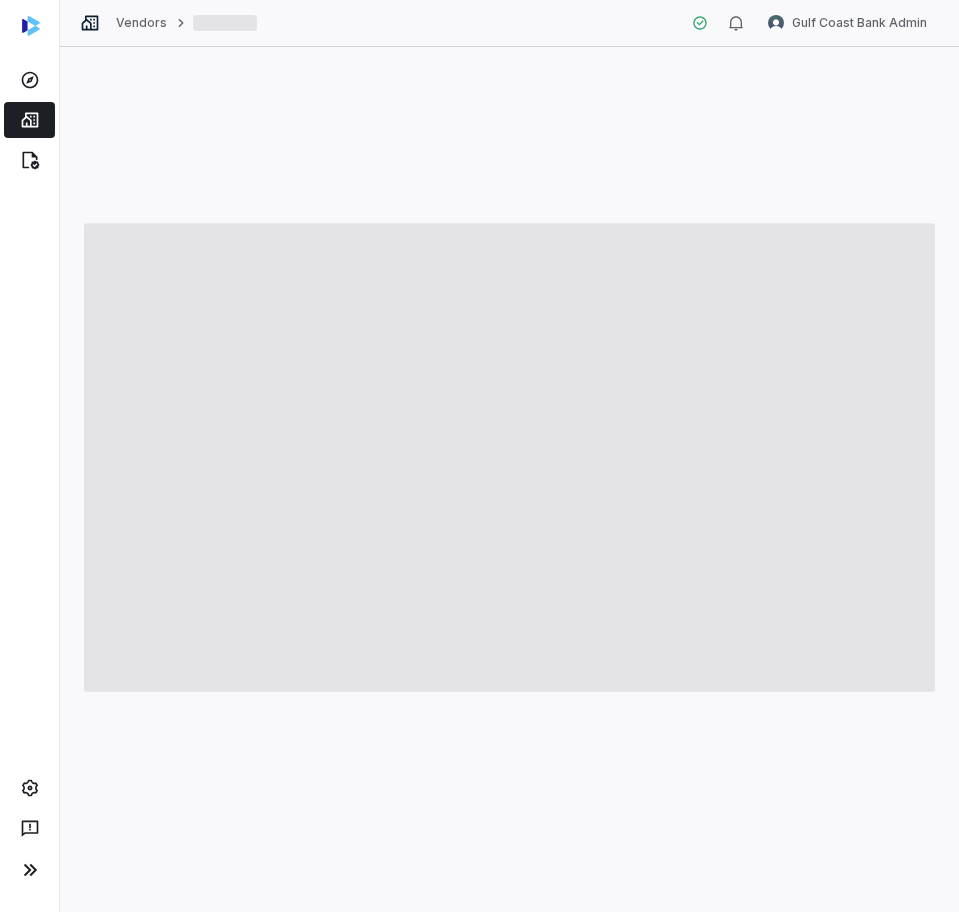 type on "*" 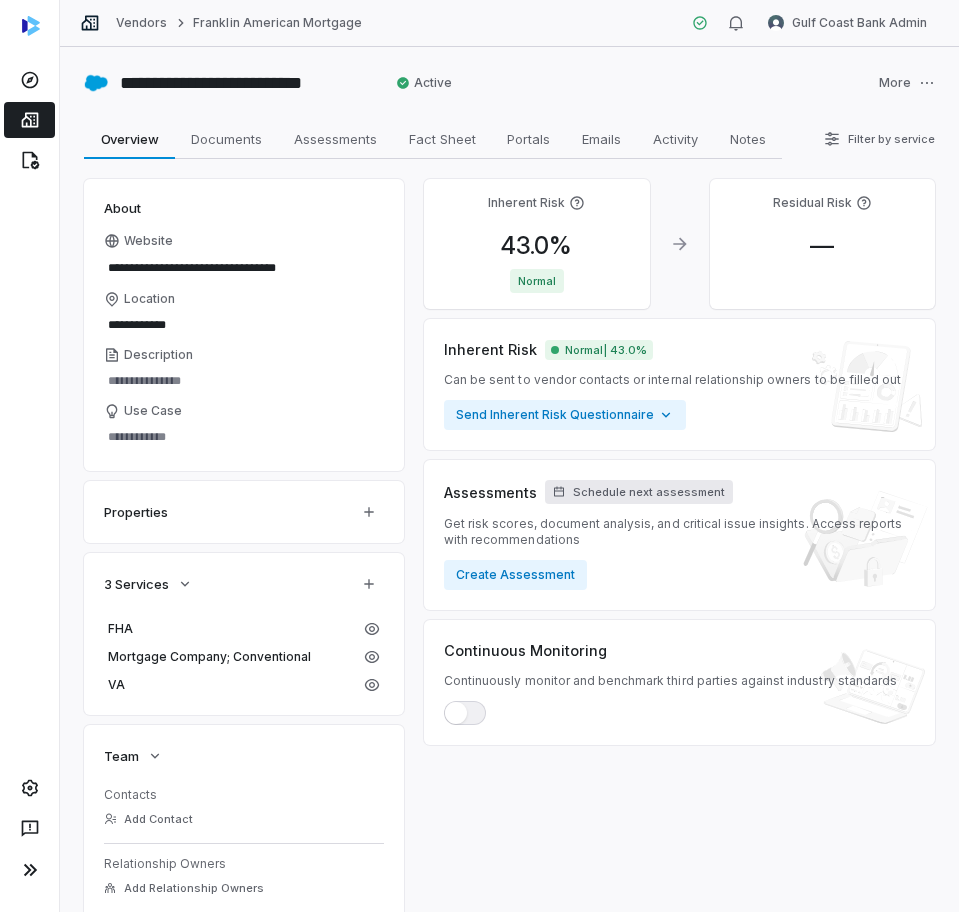 click on "Schedule next assessment" at bounding box center (649, 492) 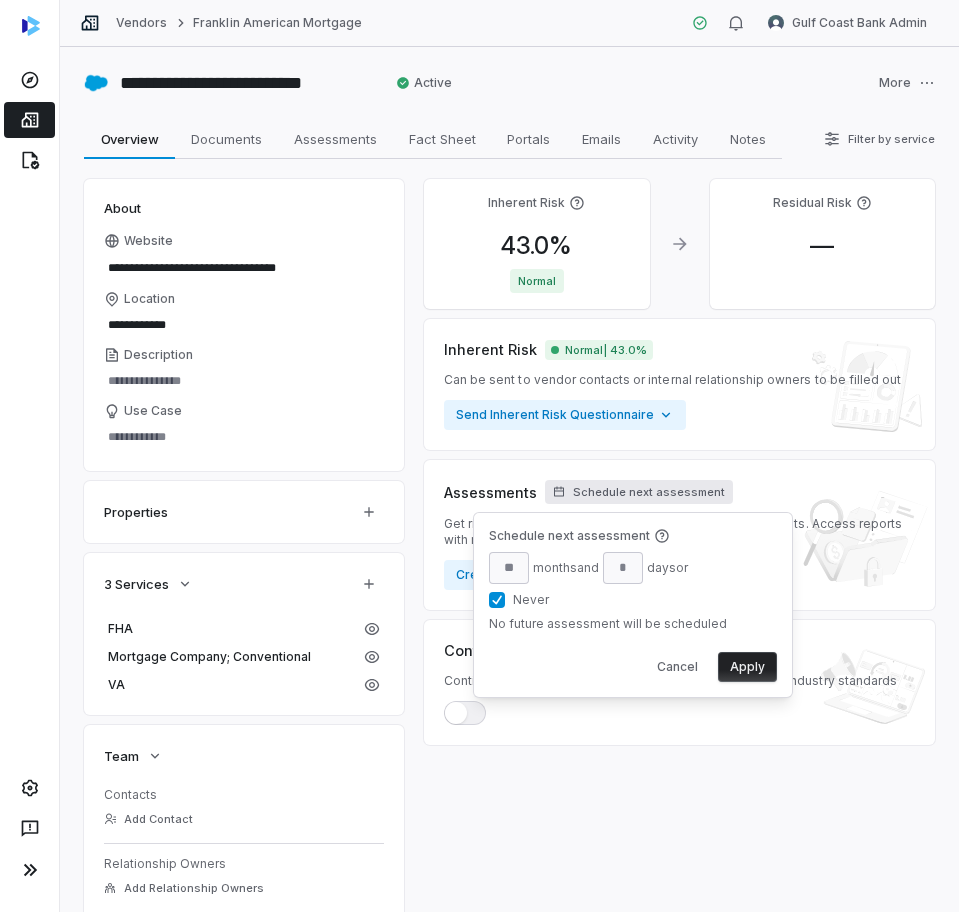 click on "Never" at bounding box center (497, 600) 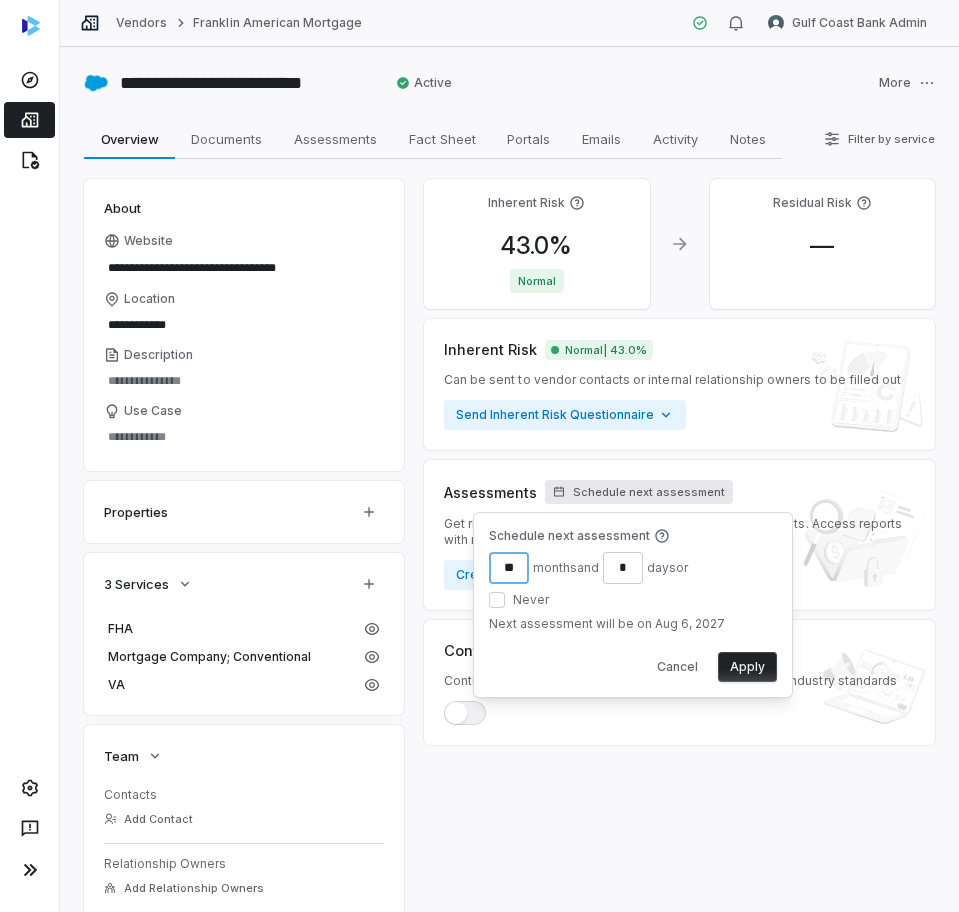 click on "**" at bounding box center (509, 568) 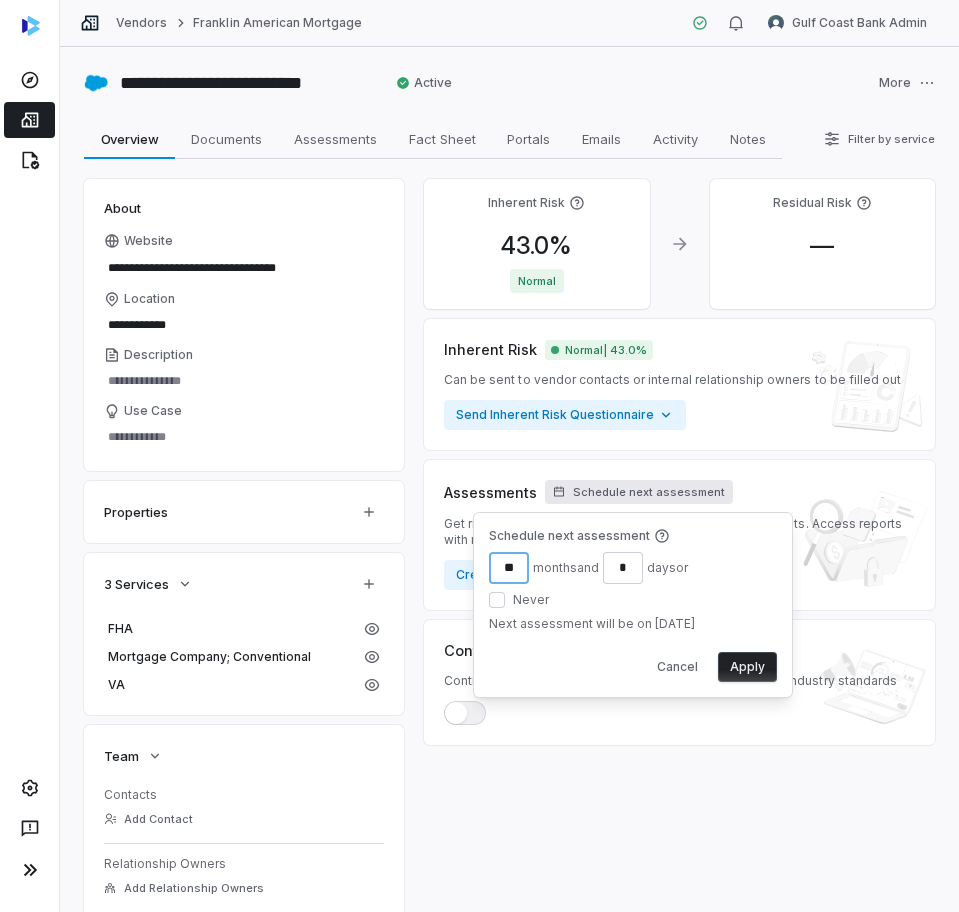 type on "**" 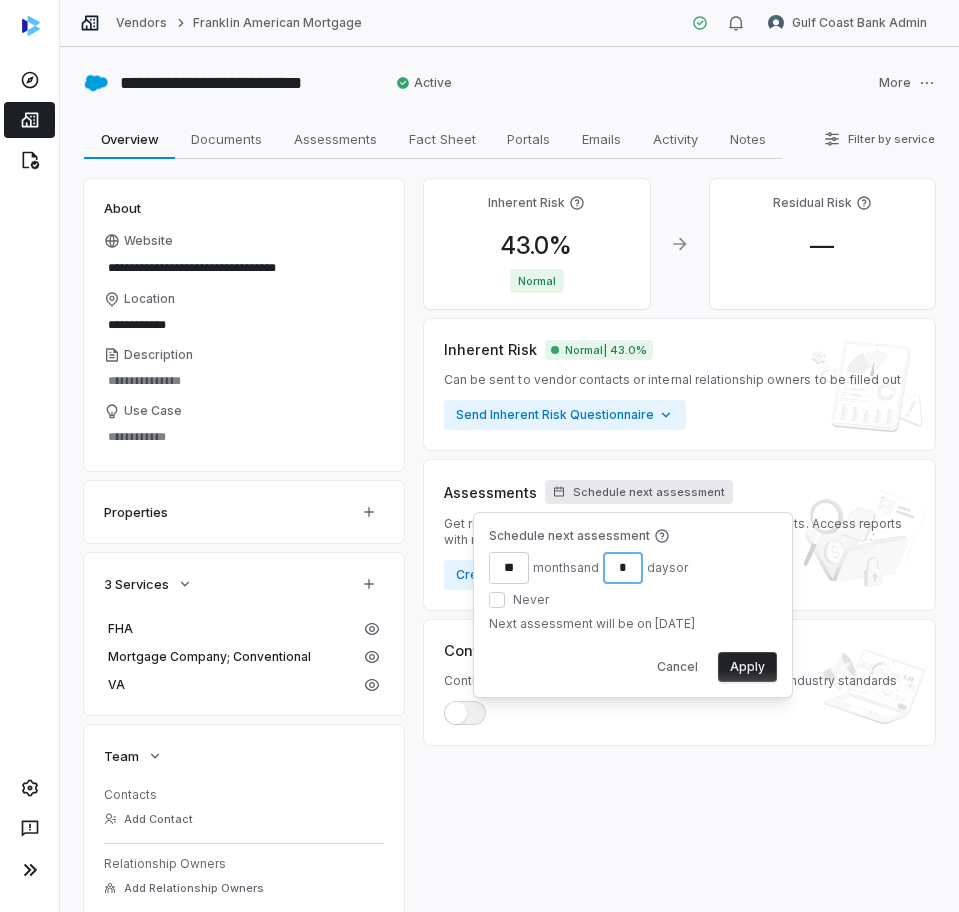 click on "*" at bounding box center (623, 568) 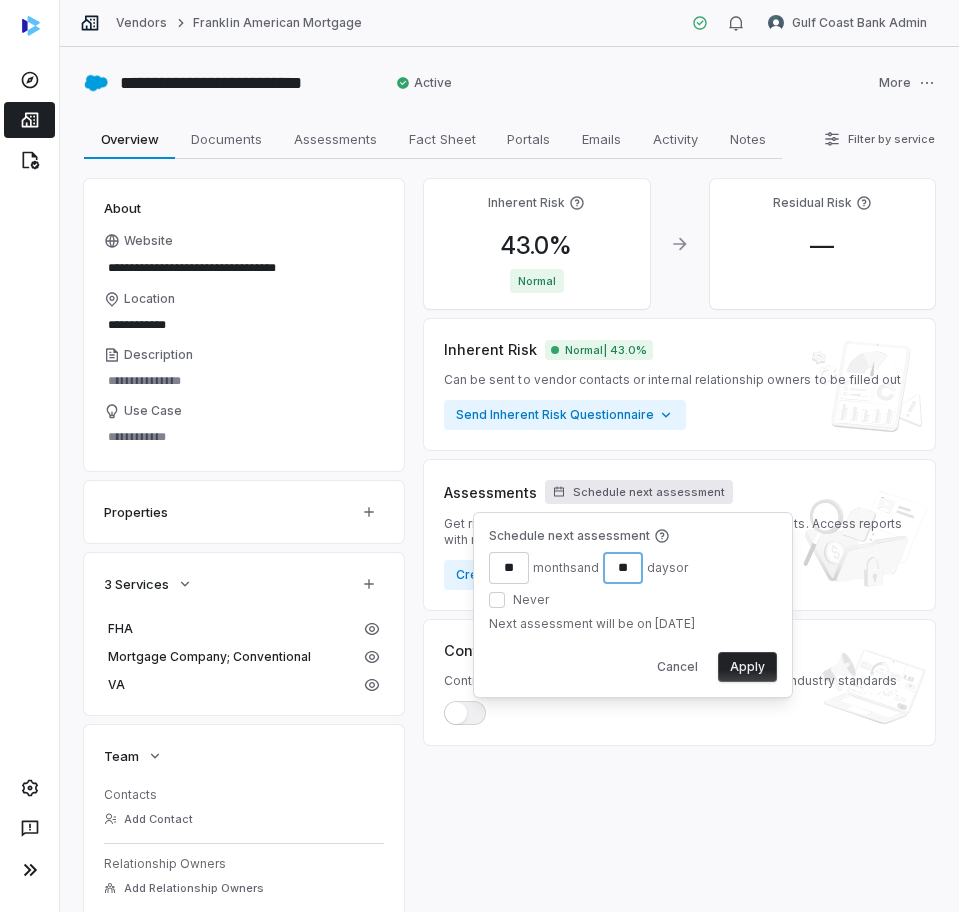 click on "**" at bounding box center [623, 568] 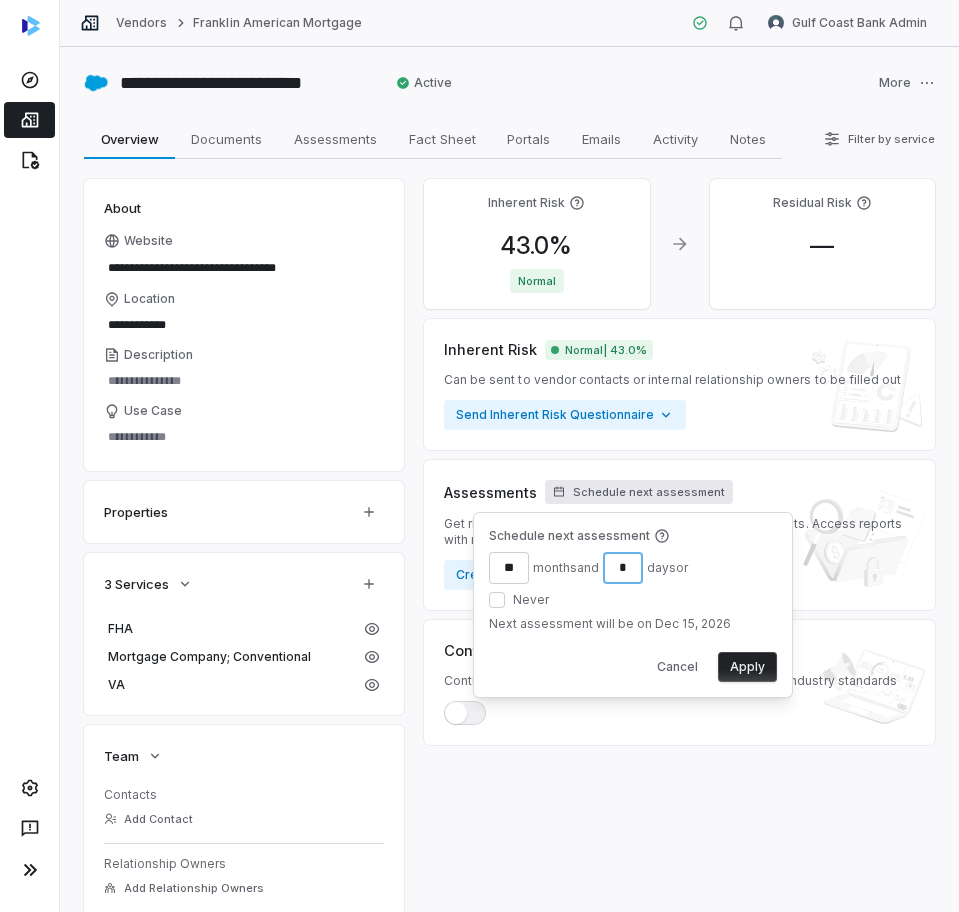 type on "*" 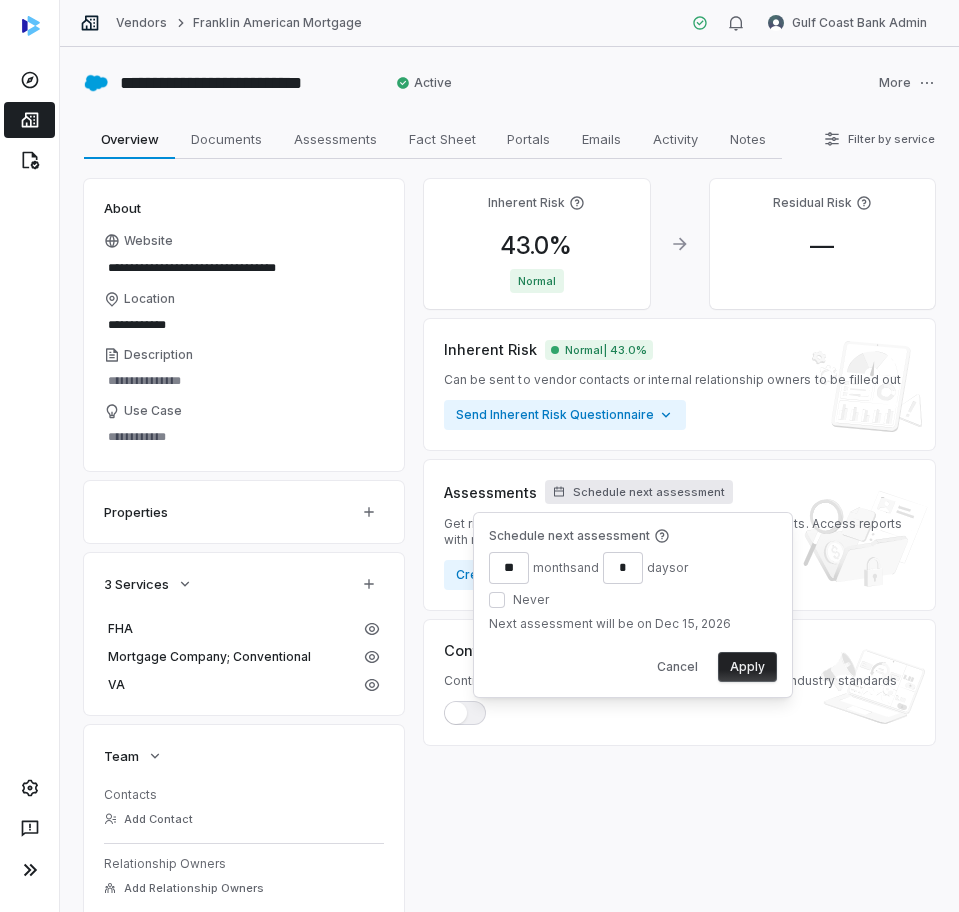 click on "Apply" at bounding box center (747, 667) 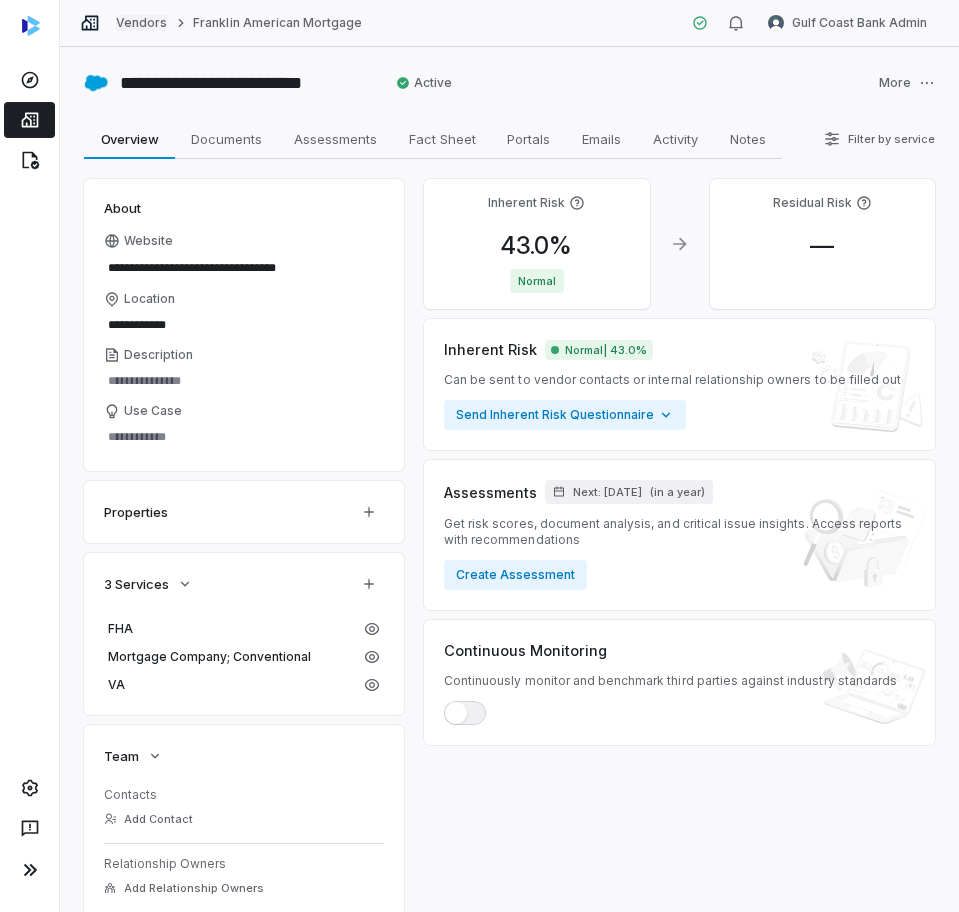 click on "Vendors" at bounding box center [141, 23] 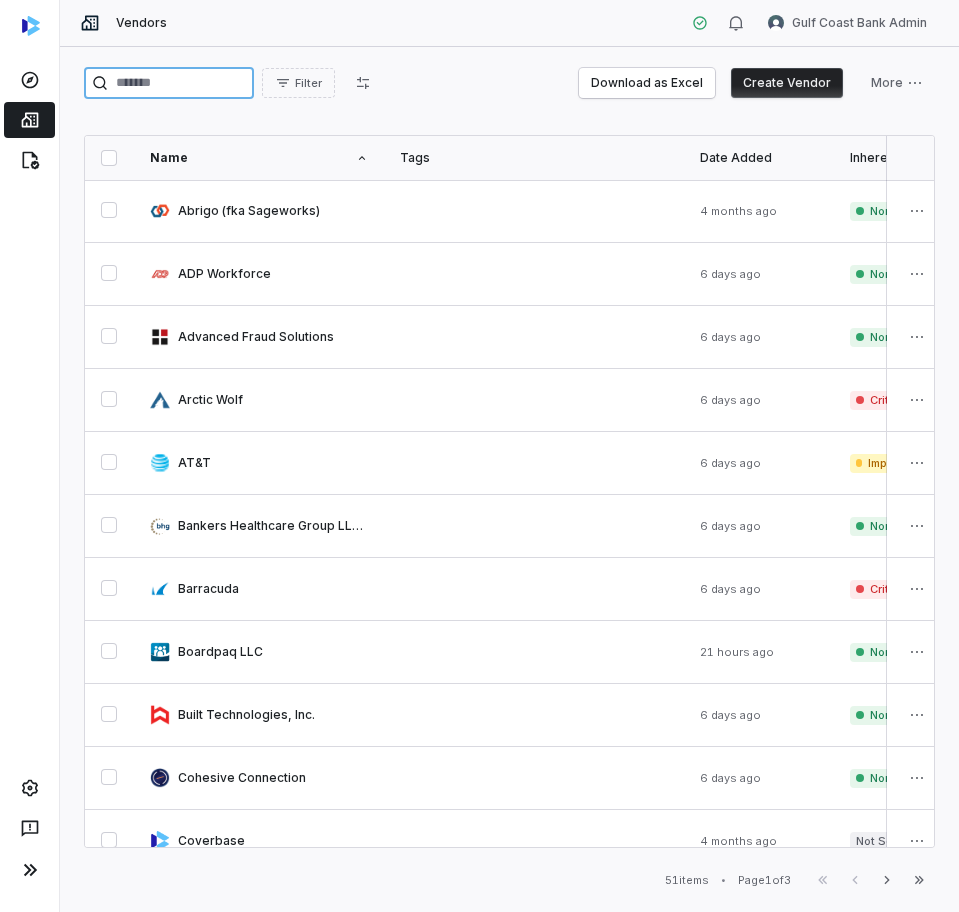 click at bounding box center (169, 83) 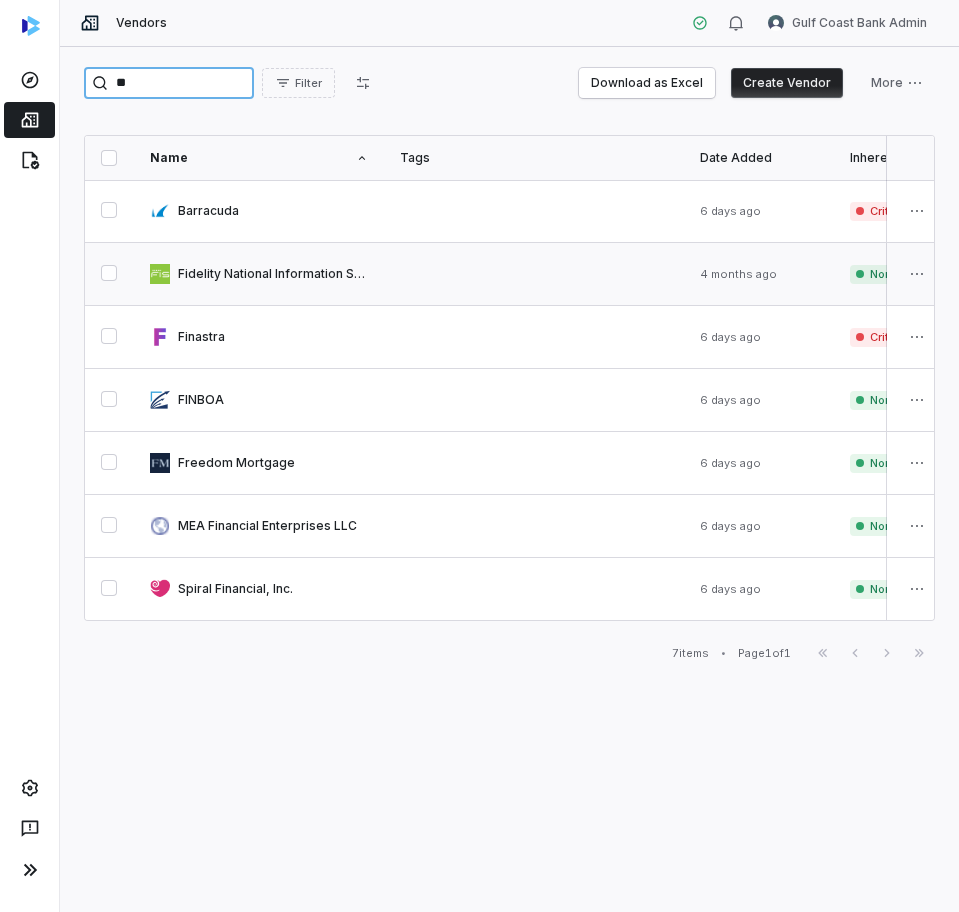type on "**" 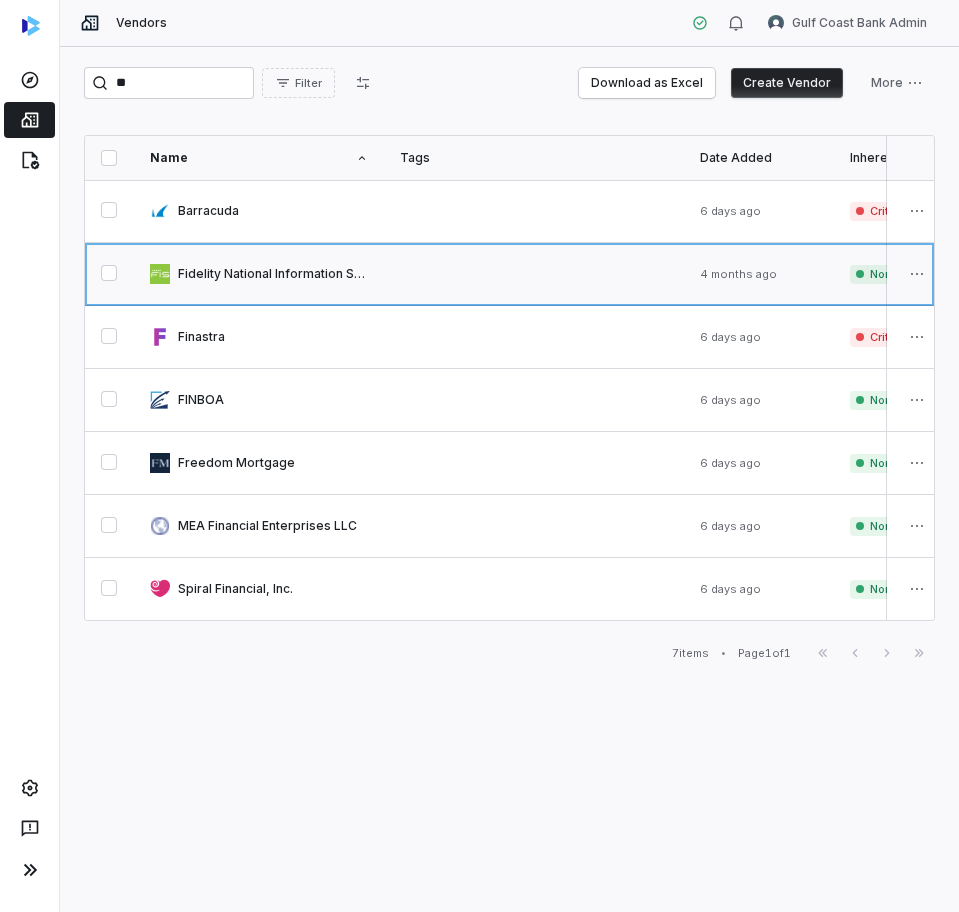 click at bounding box center [259, 274] 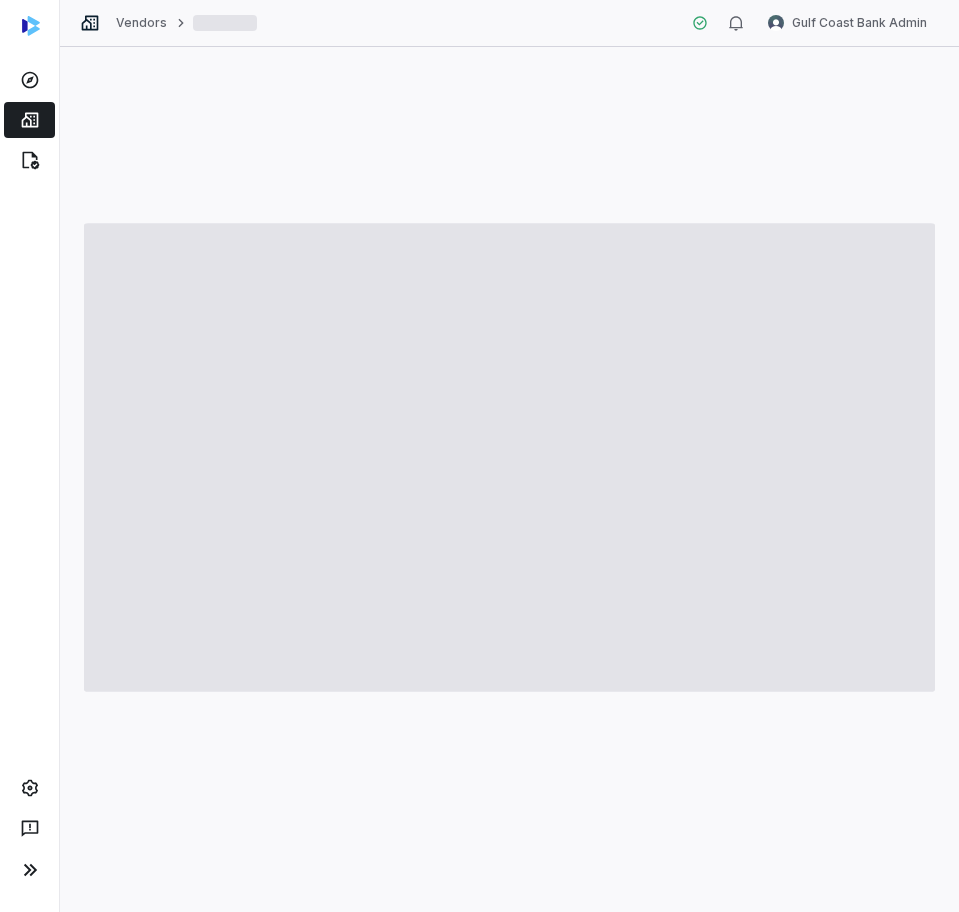 type on "*" 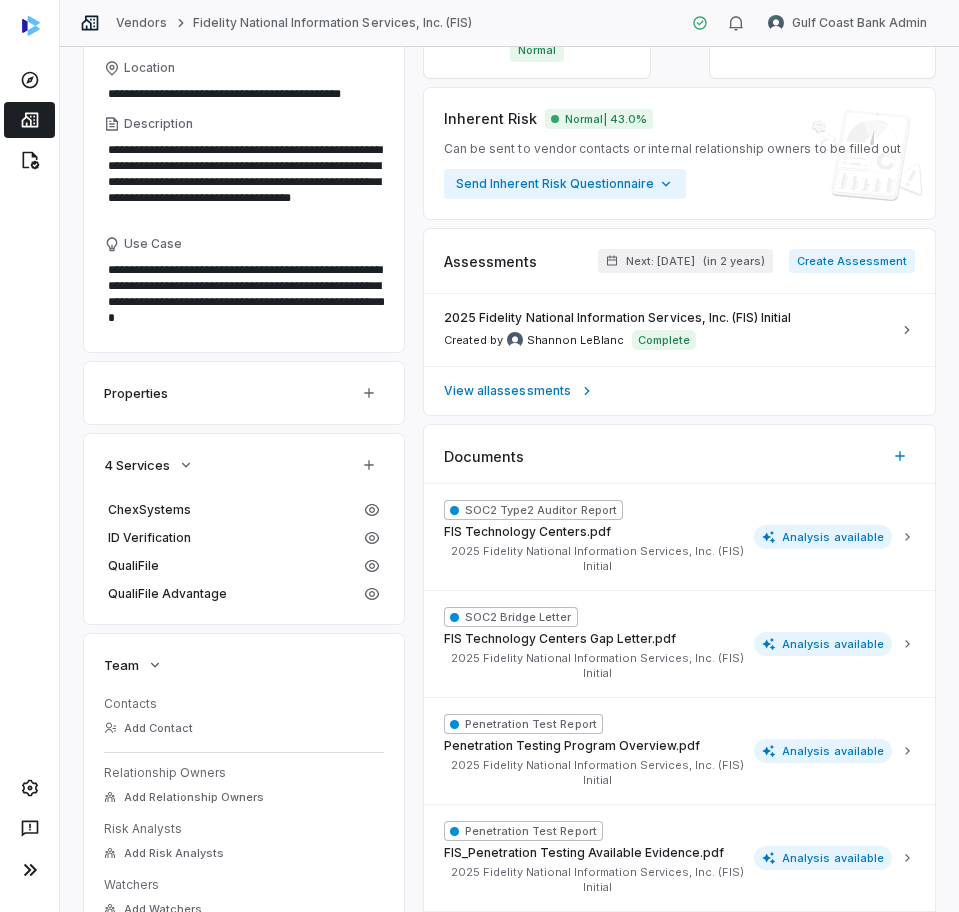 scroll, scrollTop: 195, scrollLeft: 0, axis: vertical 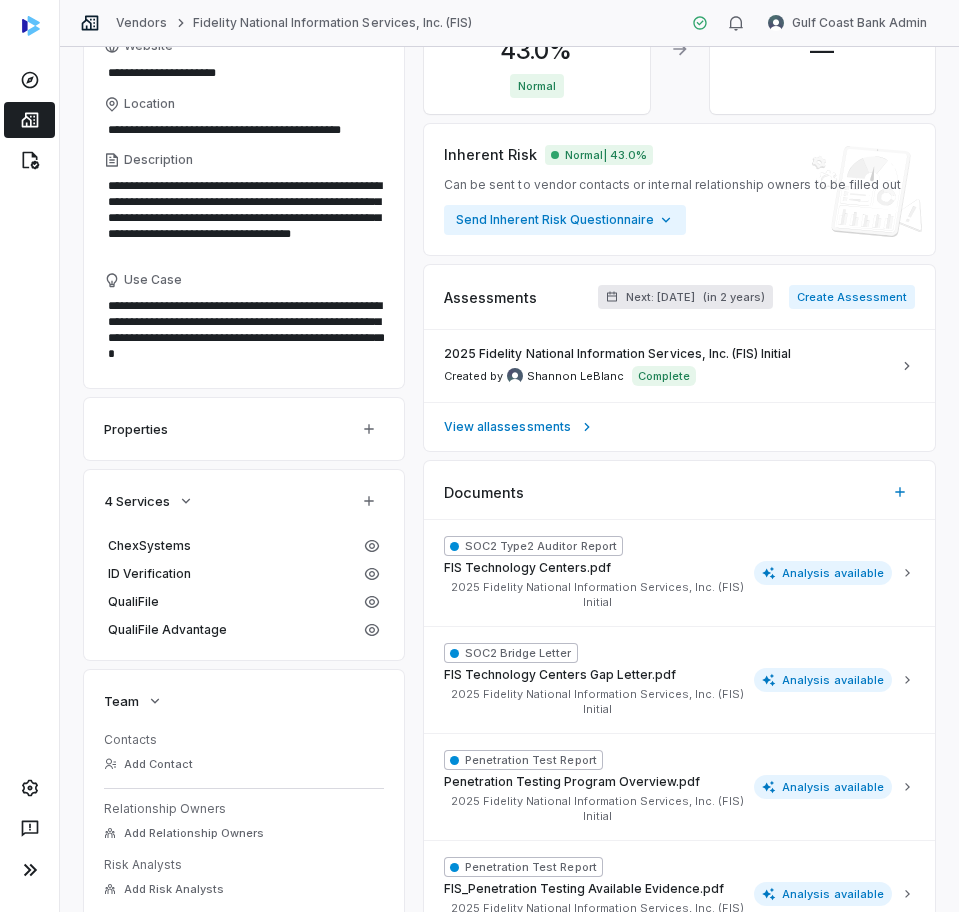 click on "Next: [DATE]" at bounding box center [660, 297] 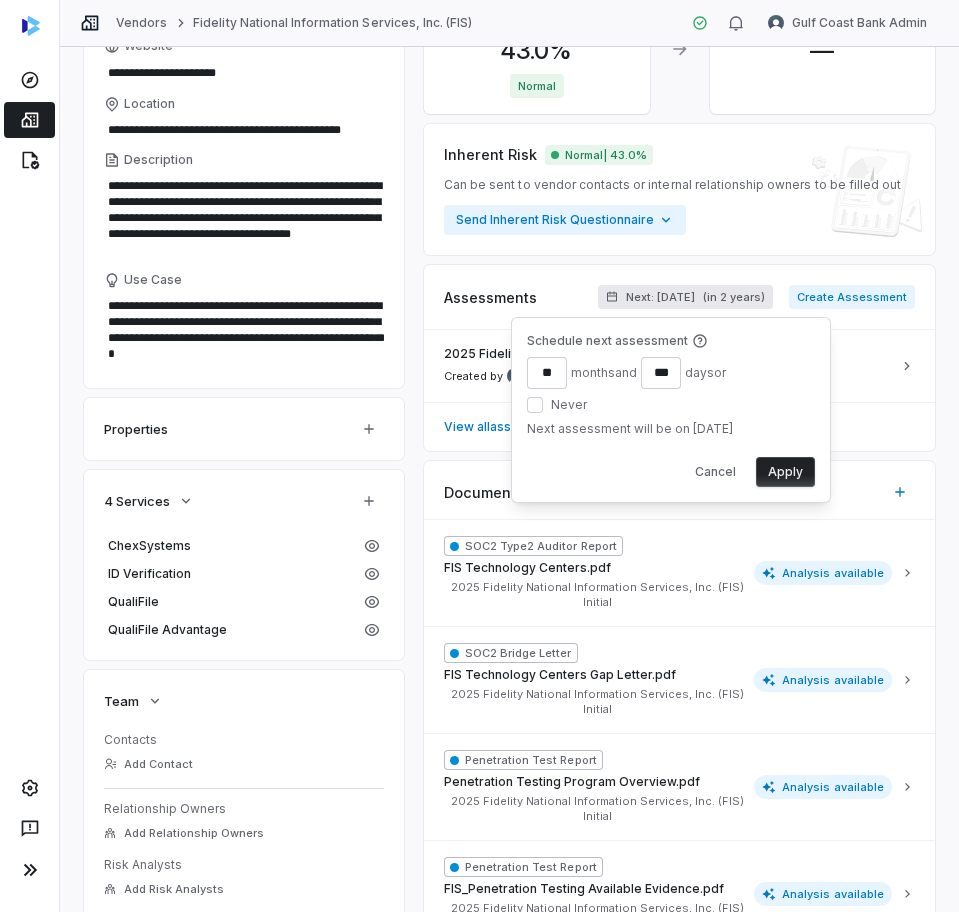 click on "**" at bounding box center [547, 373] 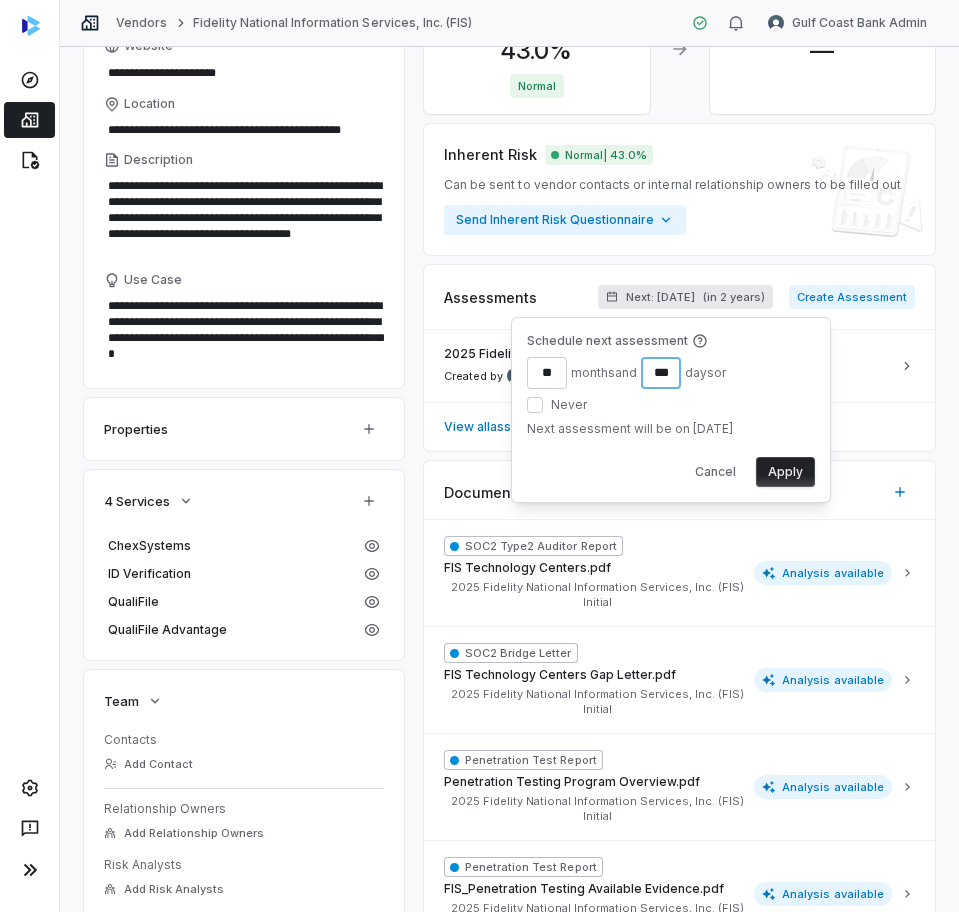 click on "***" at bounding box center (661, 373) 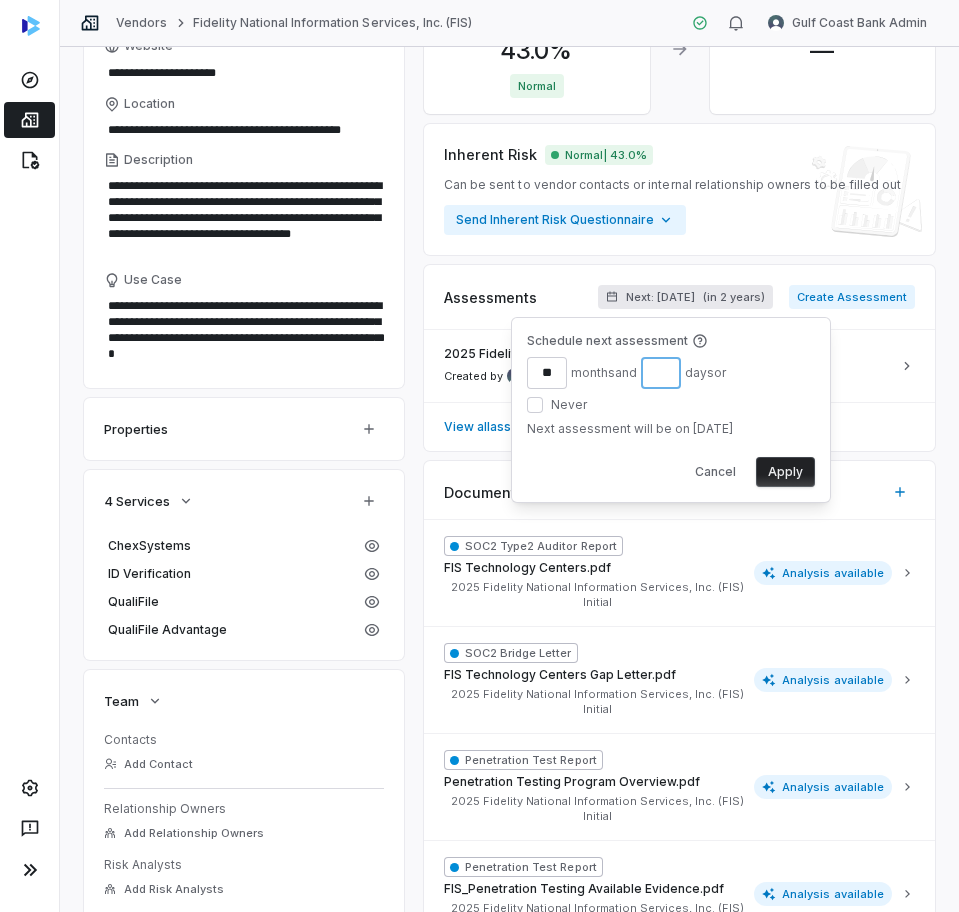 type 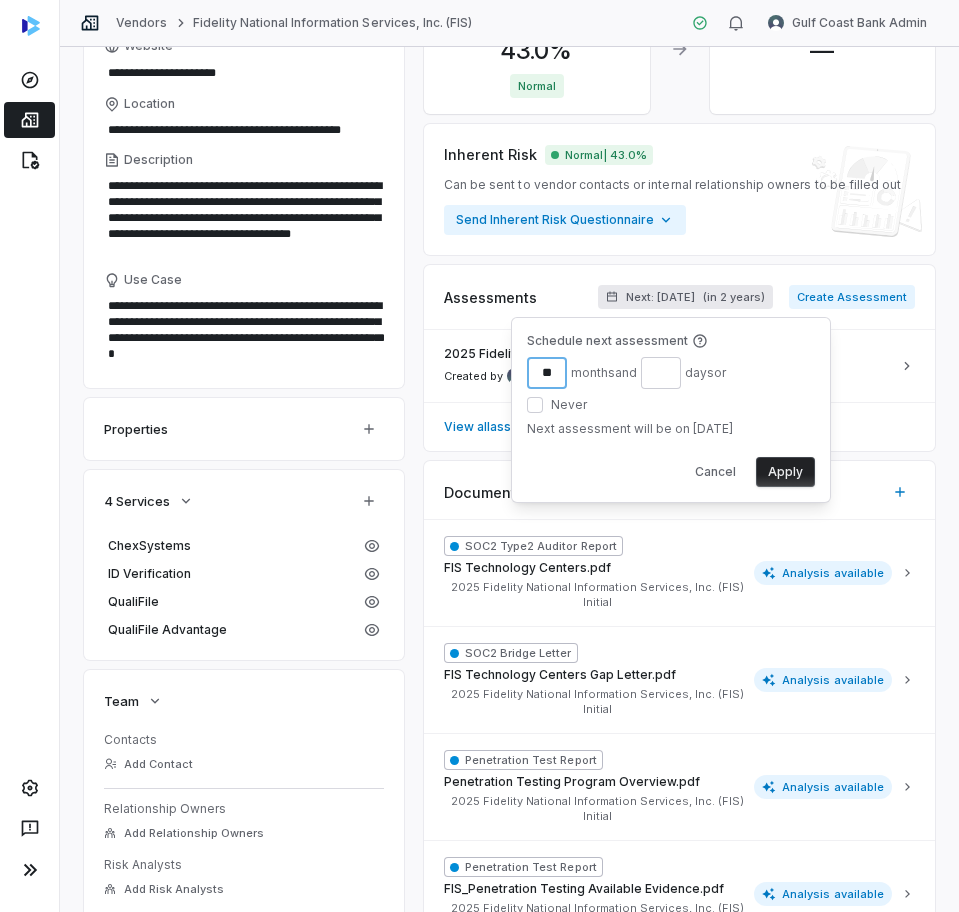 click on "**" at bounding box center (547, 373) 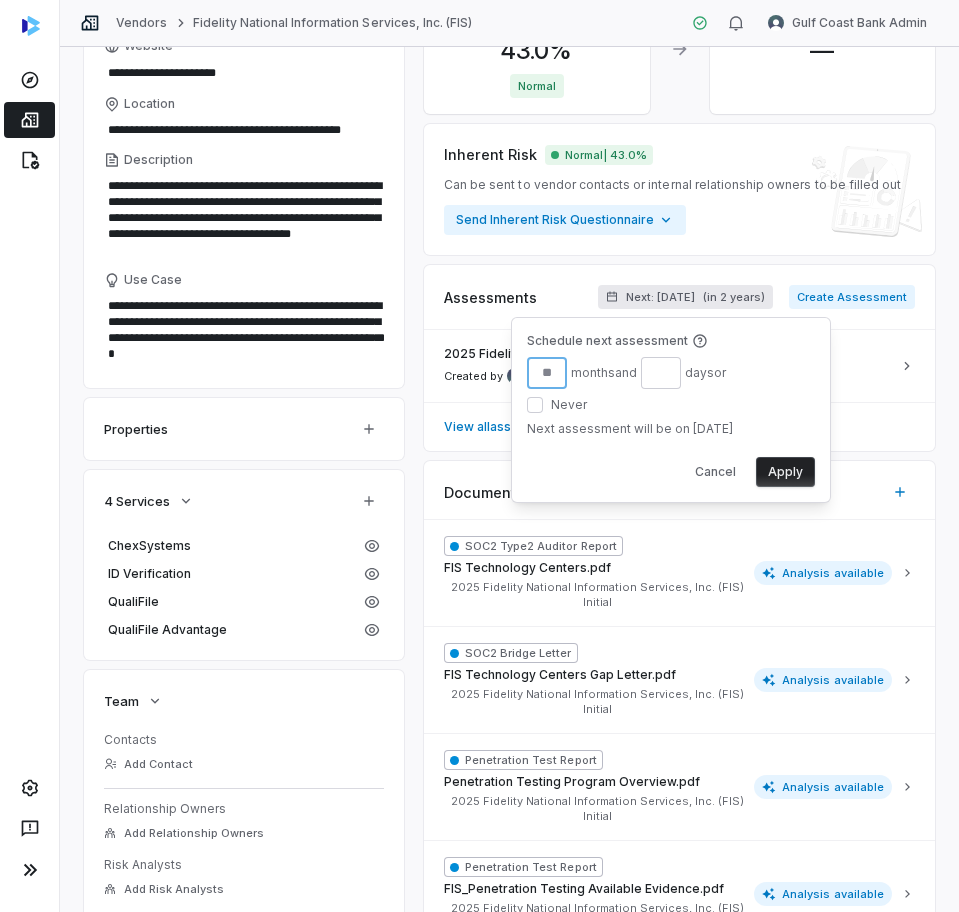 click at bounding box center (547, 373) 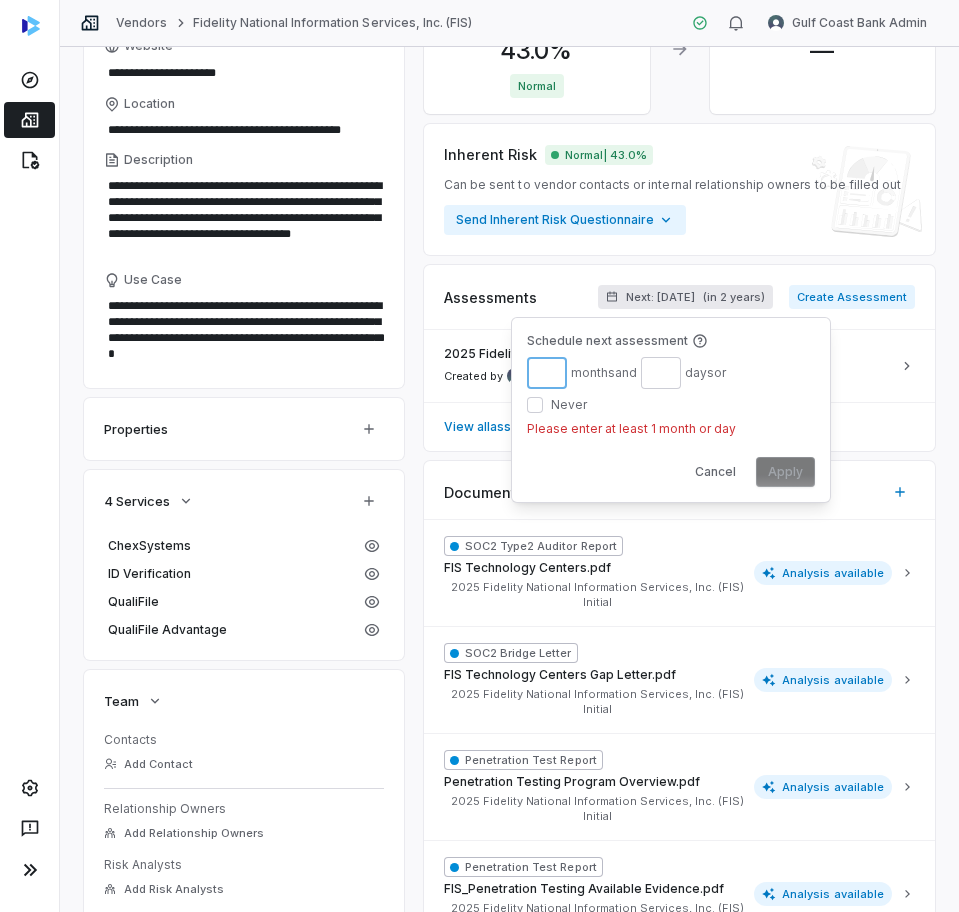 type on "*" 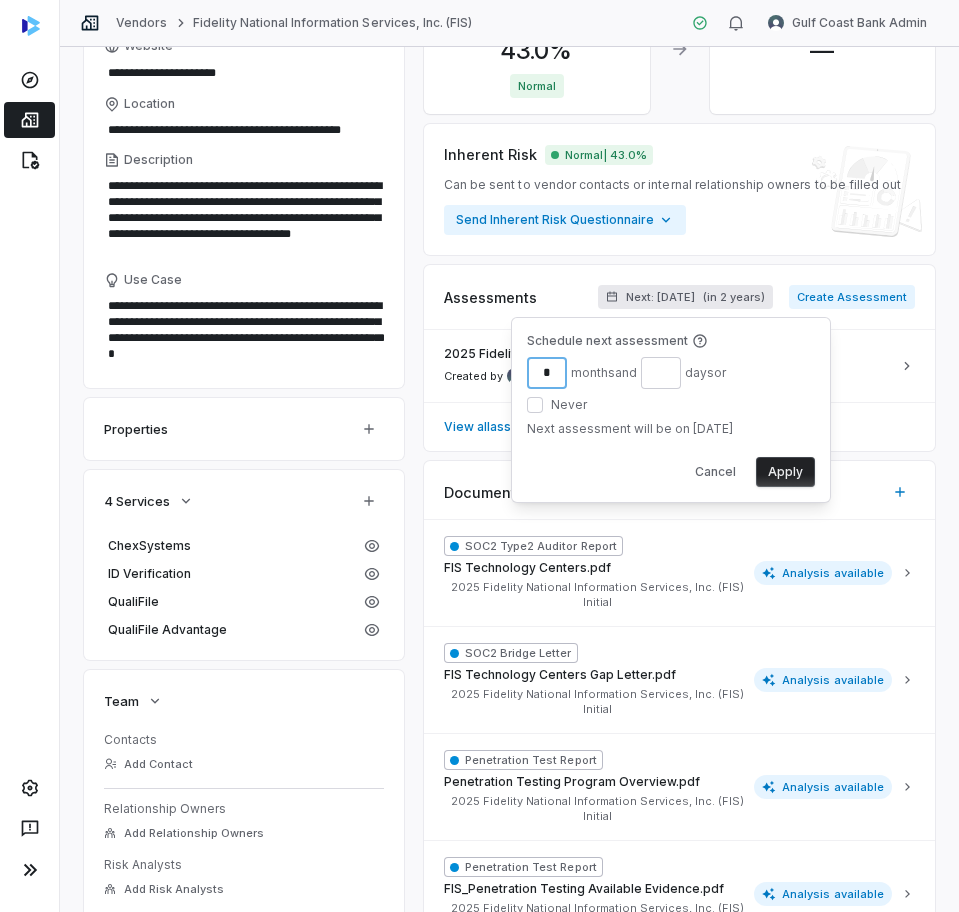 type on "*" 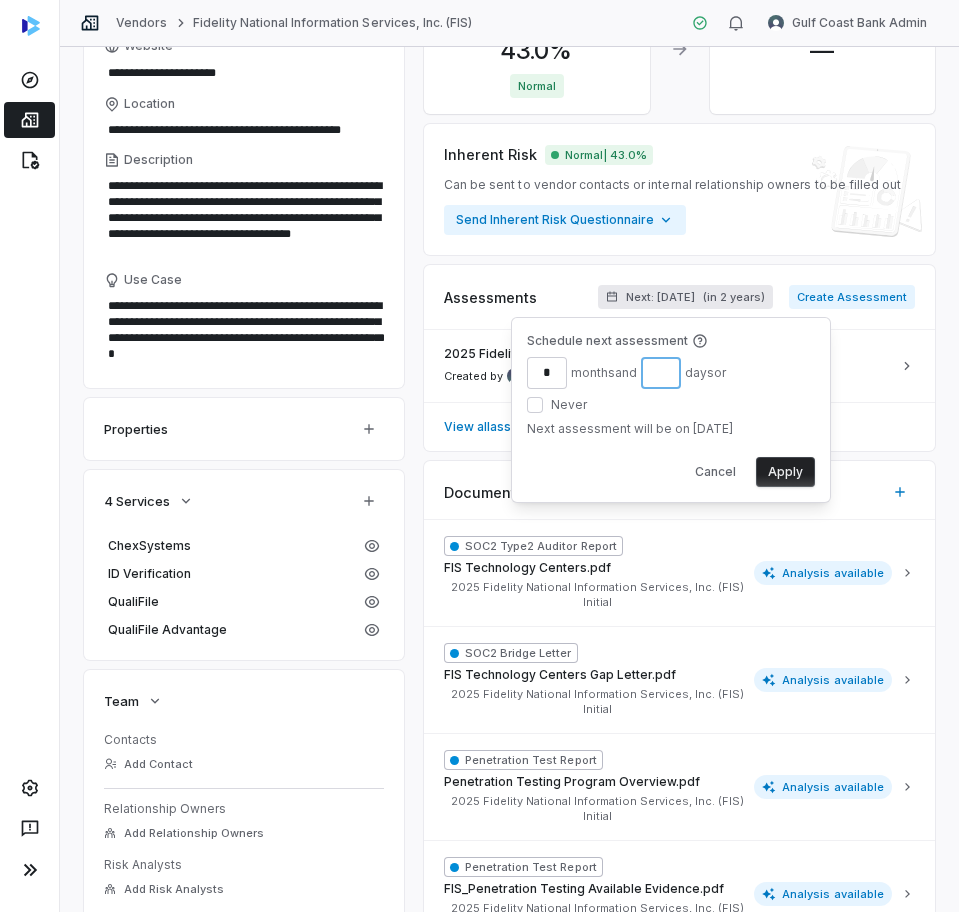 click at bounding box center (661, 373) 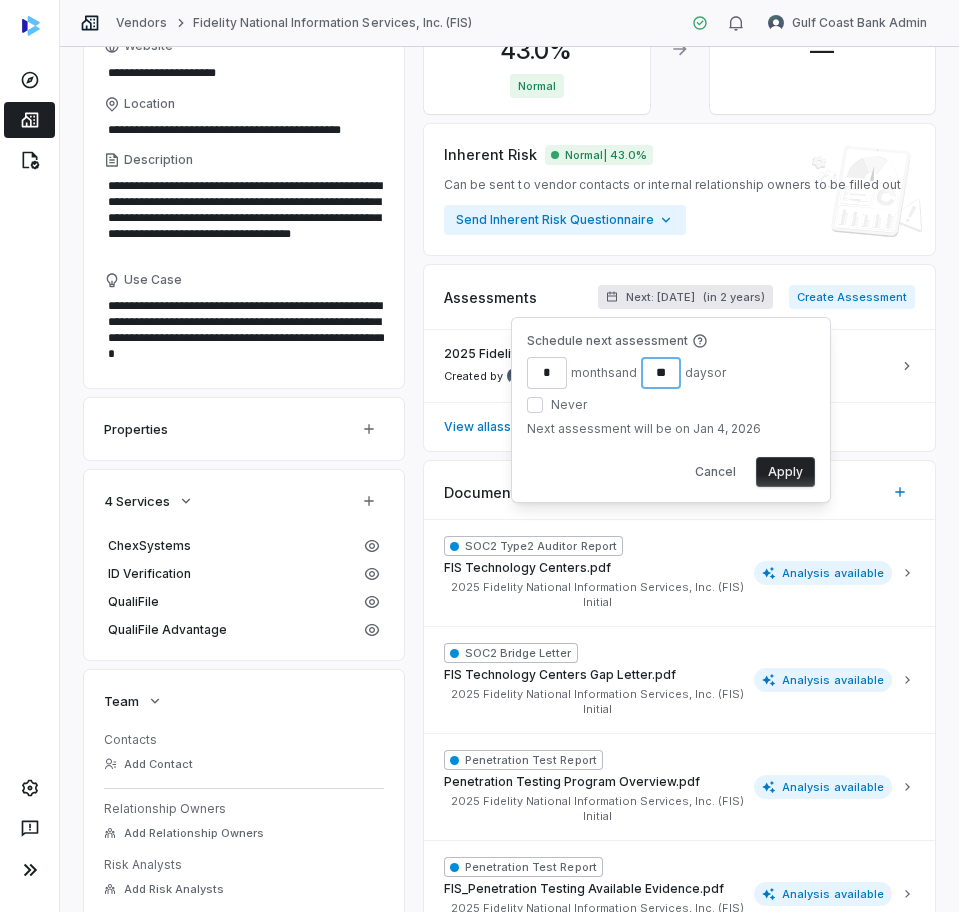 type on "*" 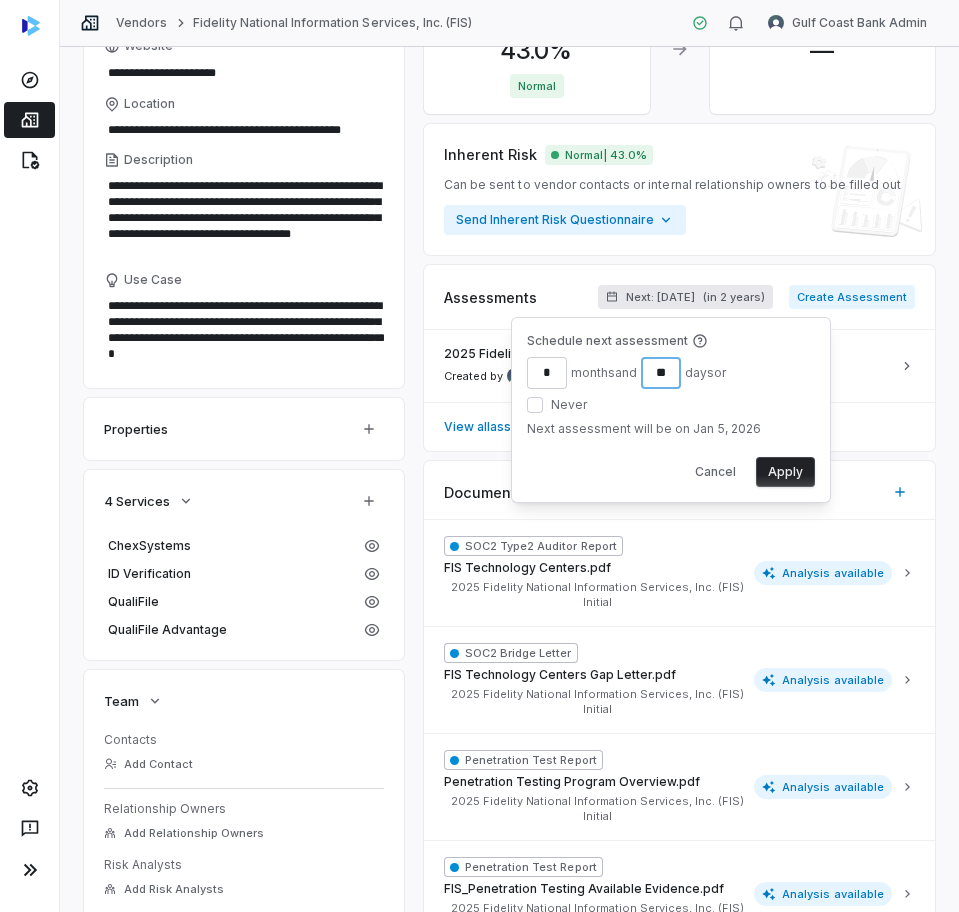 type on "**" 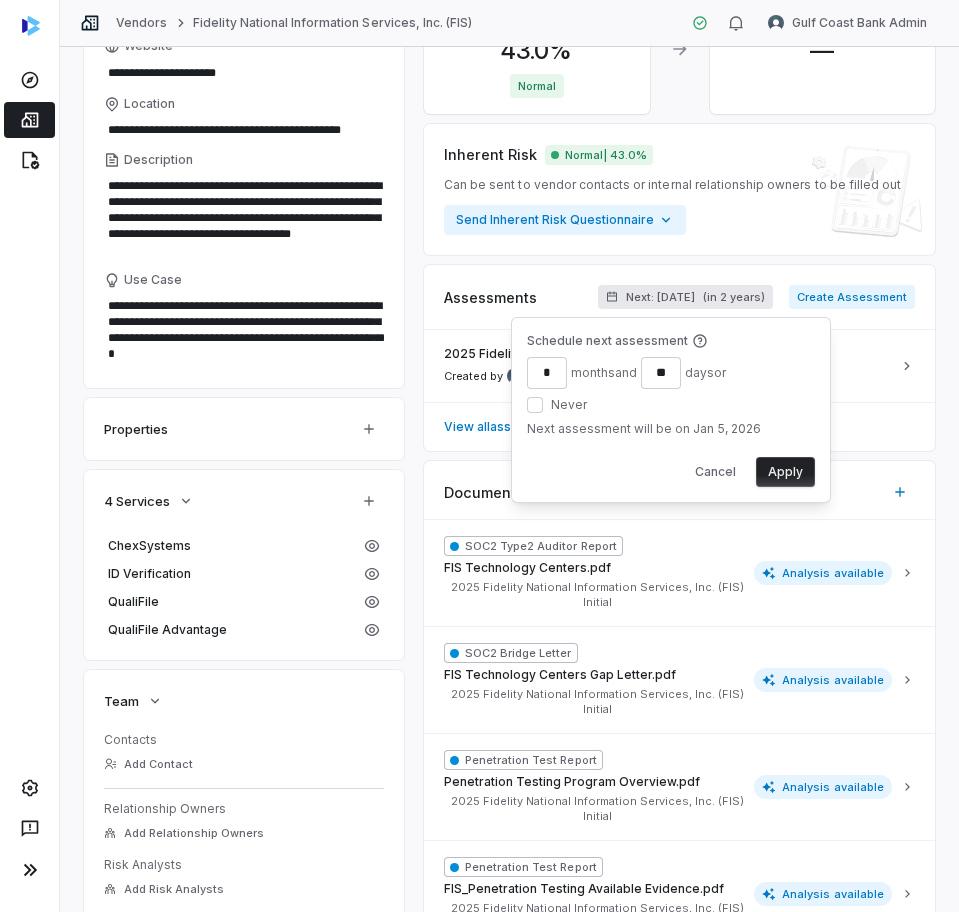 click on "Apply" at bounding box center (785, 472) 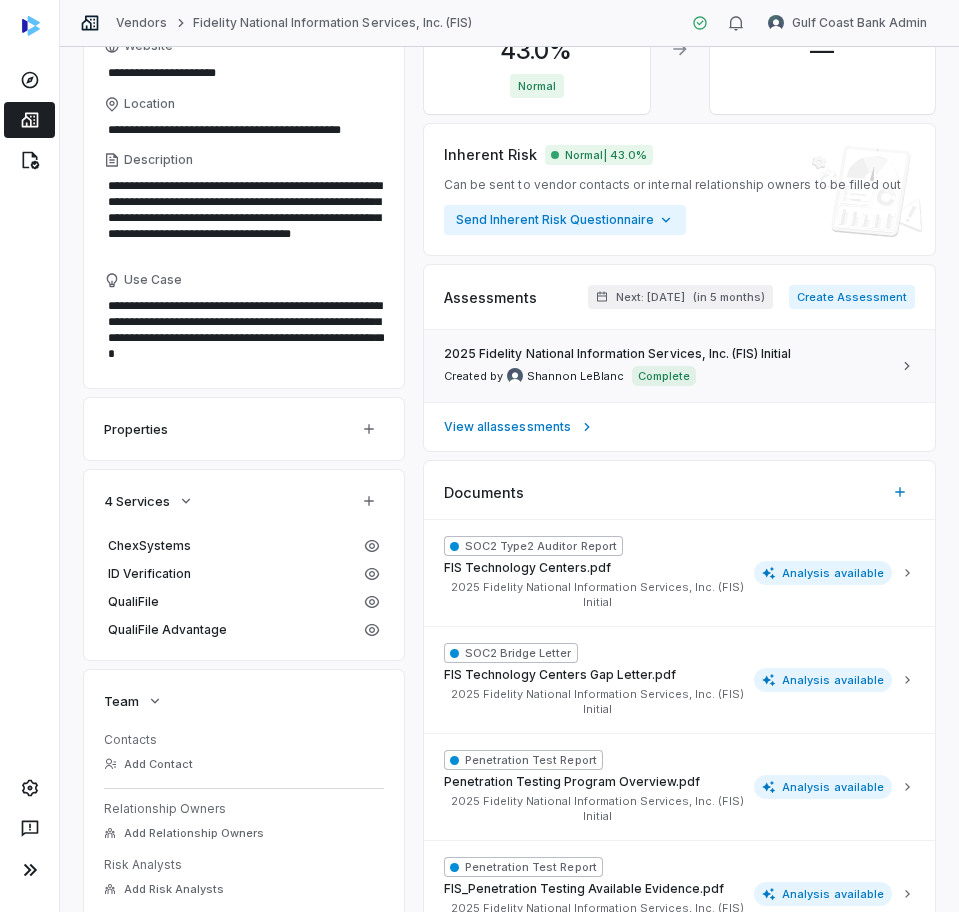 scroll, scrollTop: 0, scrollLeft: 0, axis: both 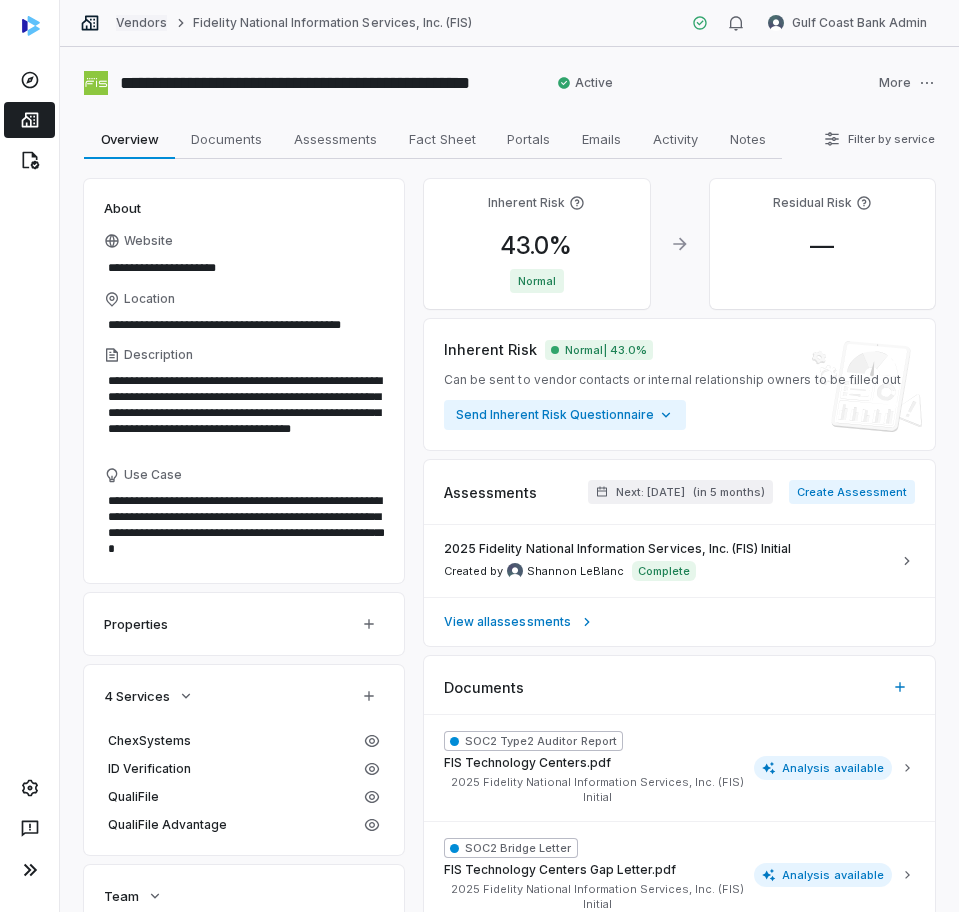 click on "Vendors" at bounding box center (141, 23) 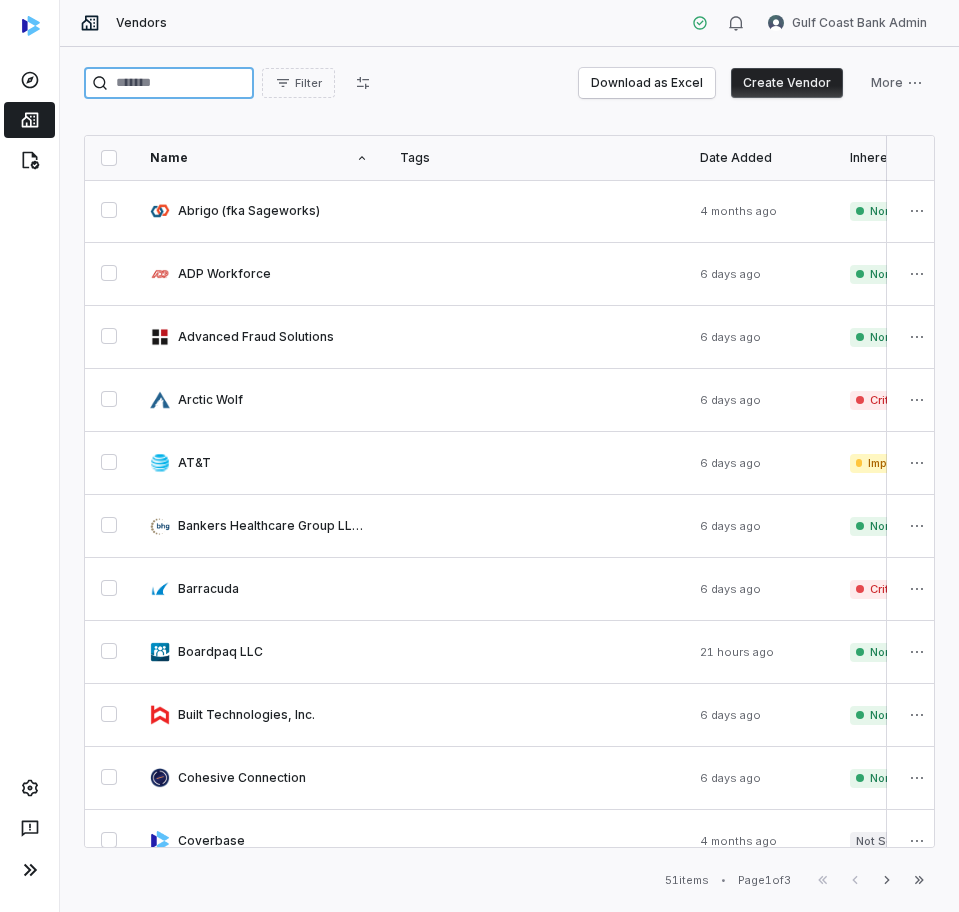 click at bounding box center [169, 83] 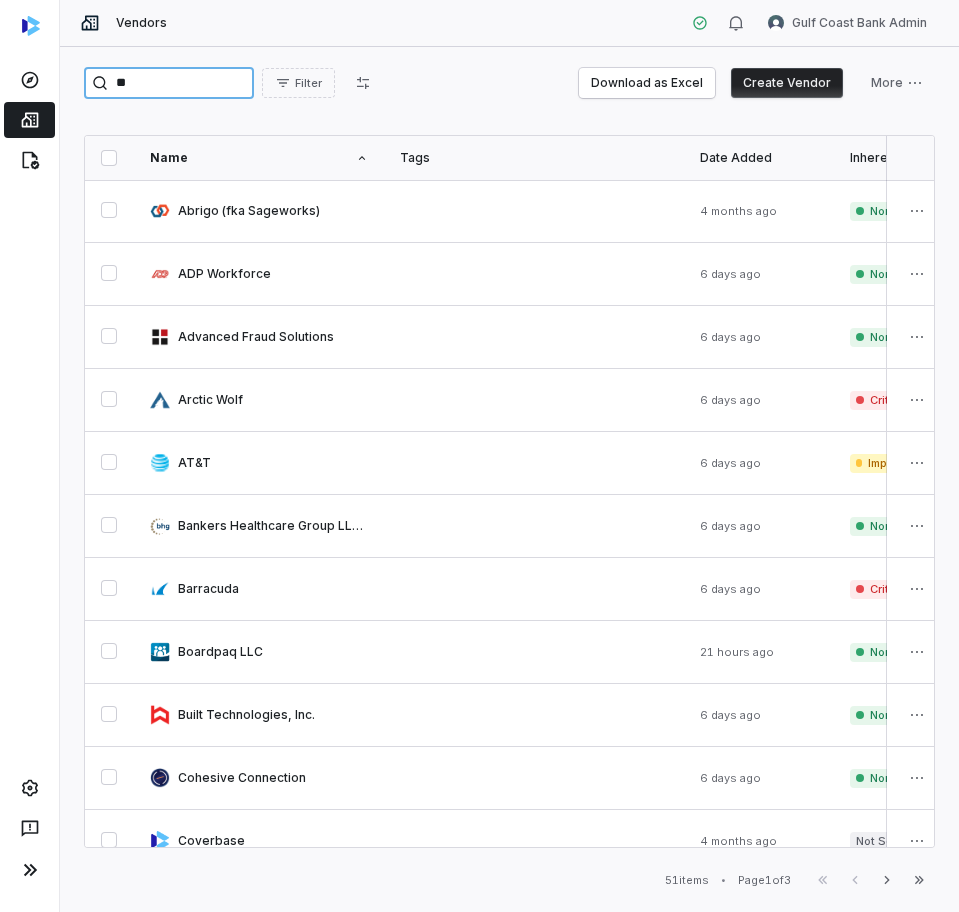 type on "*" 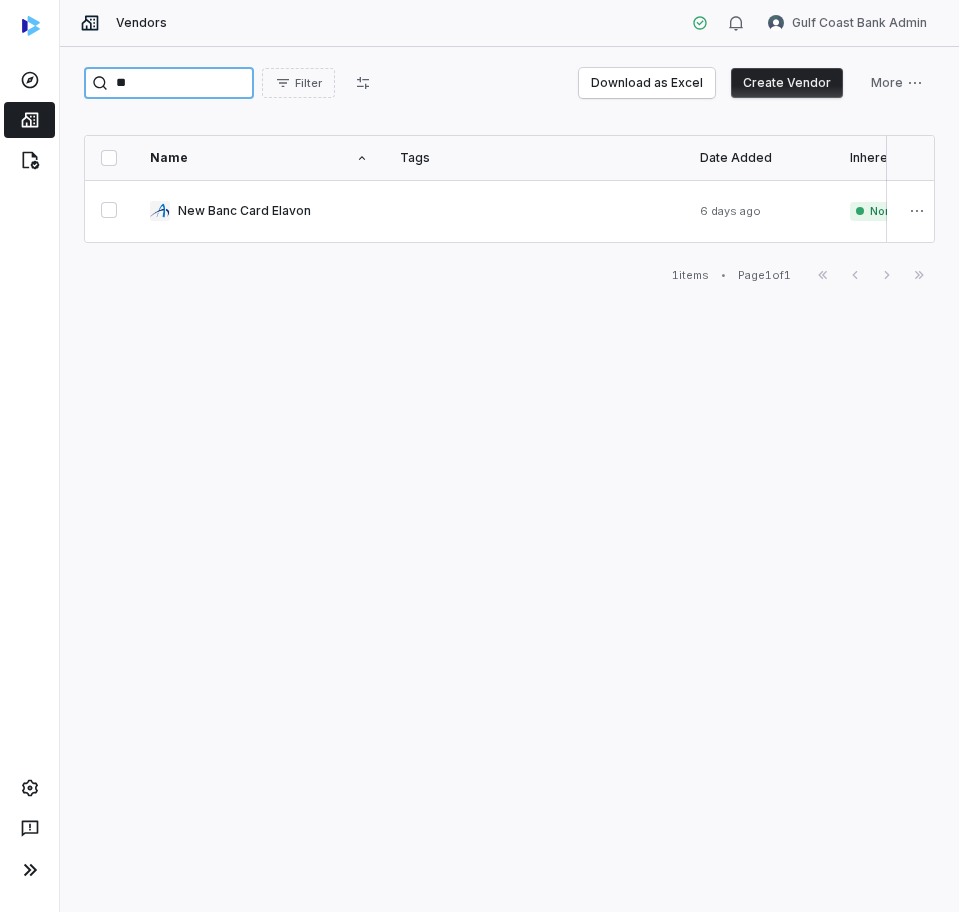 type on "*" 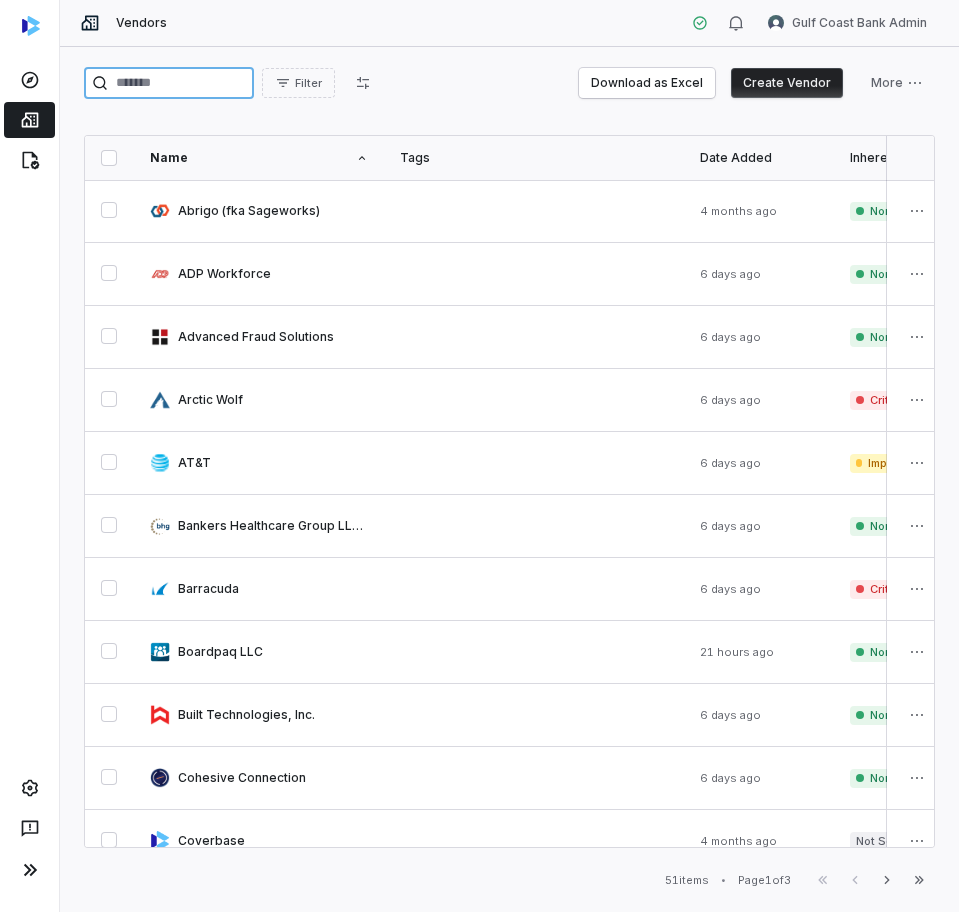 click at bounding box center (169, 83) 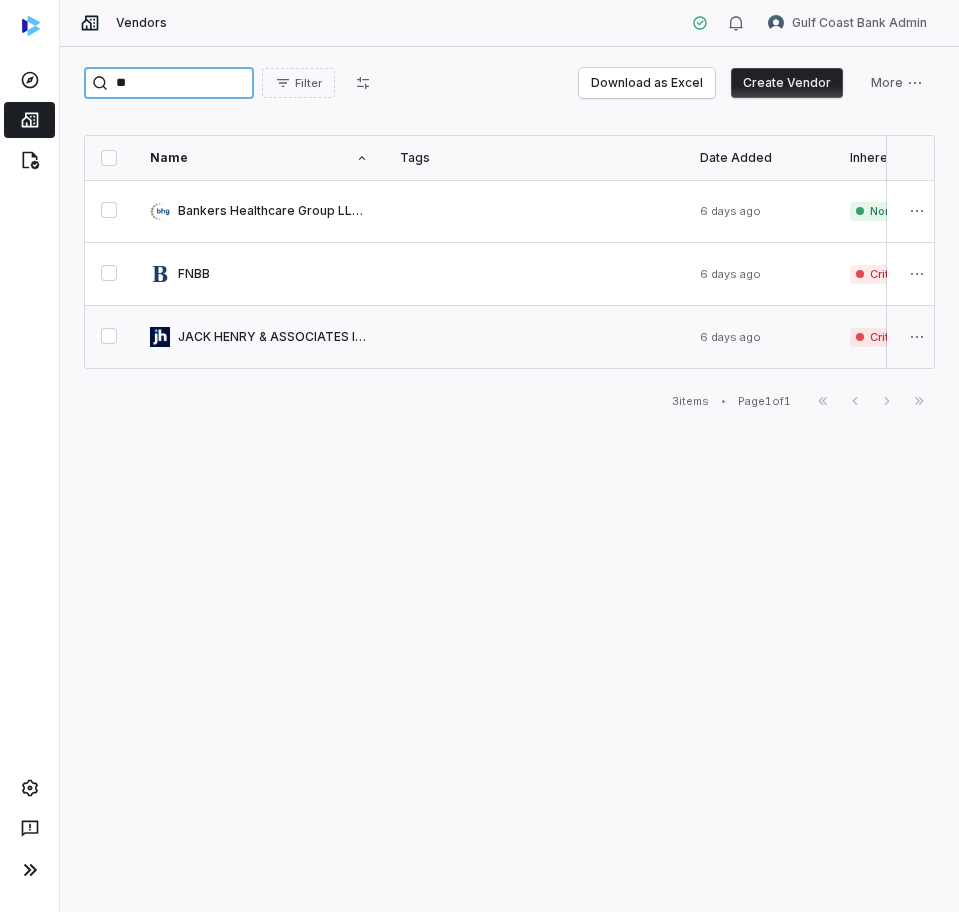 type on "*" 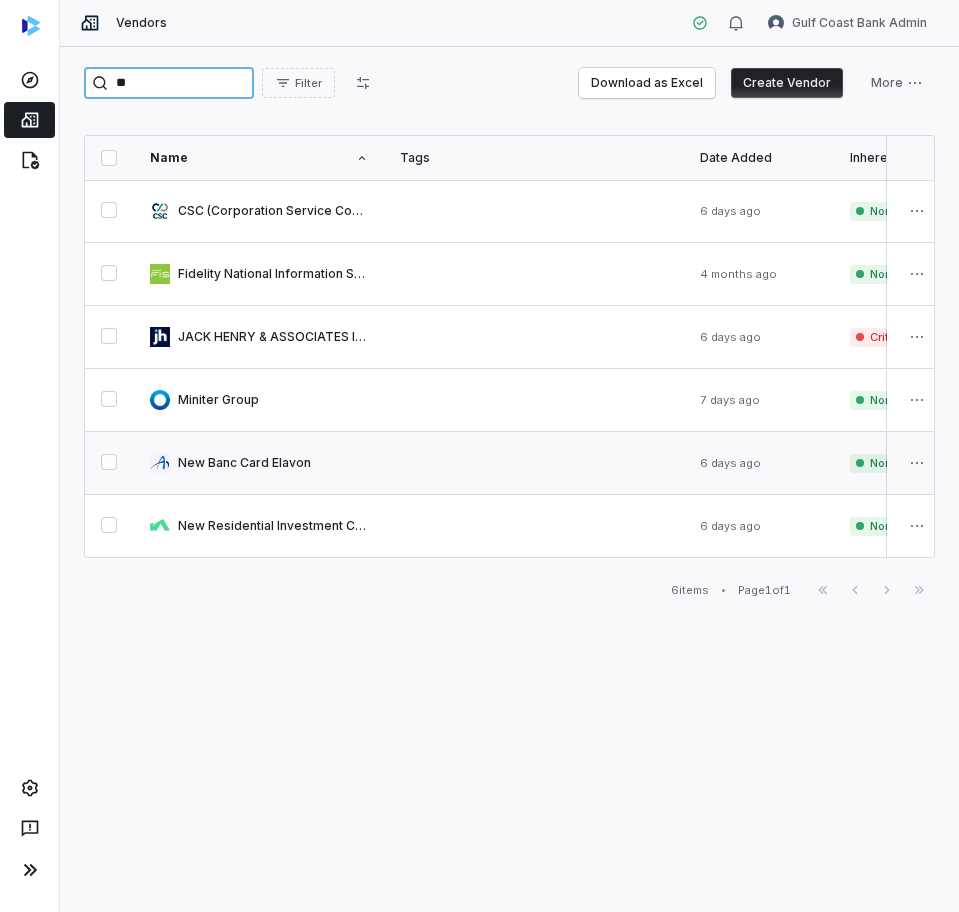 type on "**" 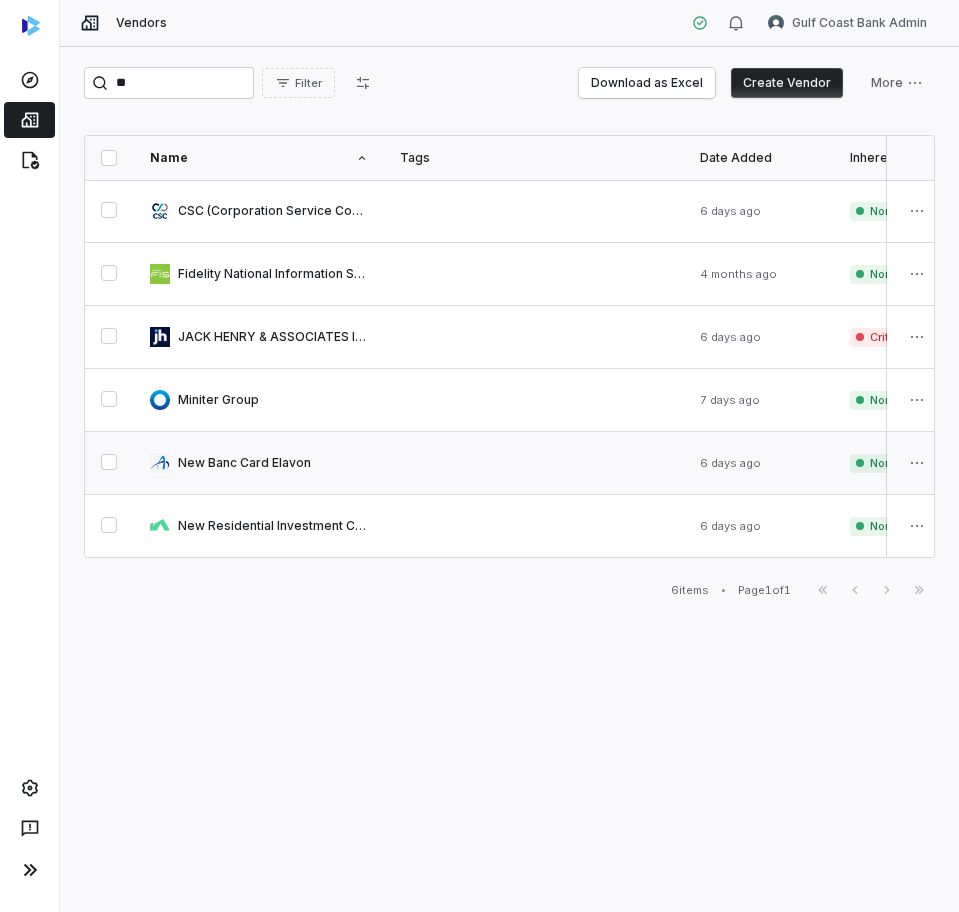 click at bounding box center (259, 463) 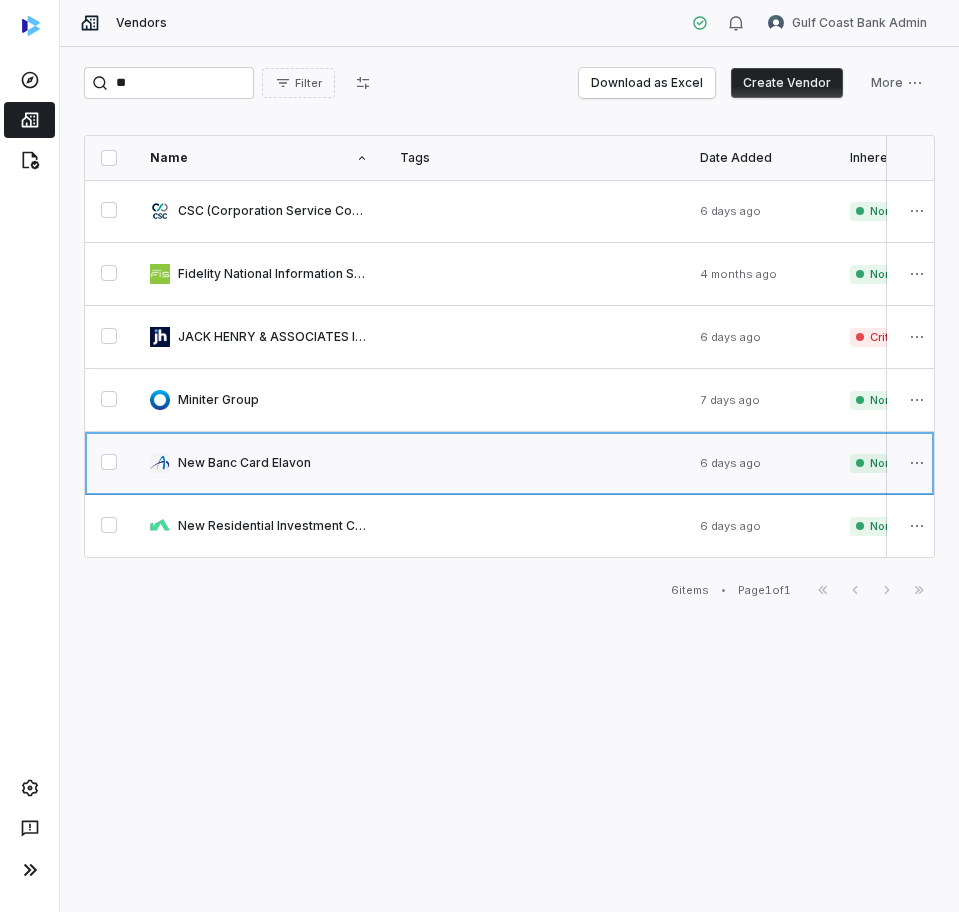 type 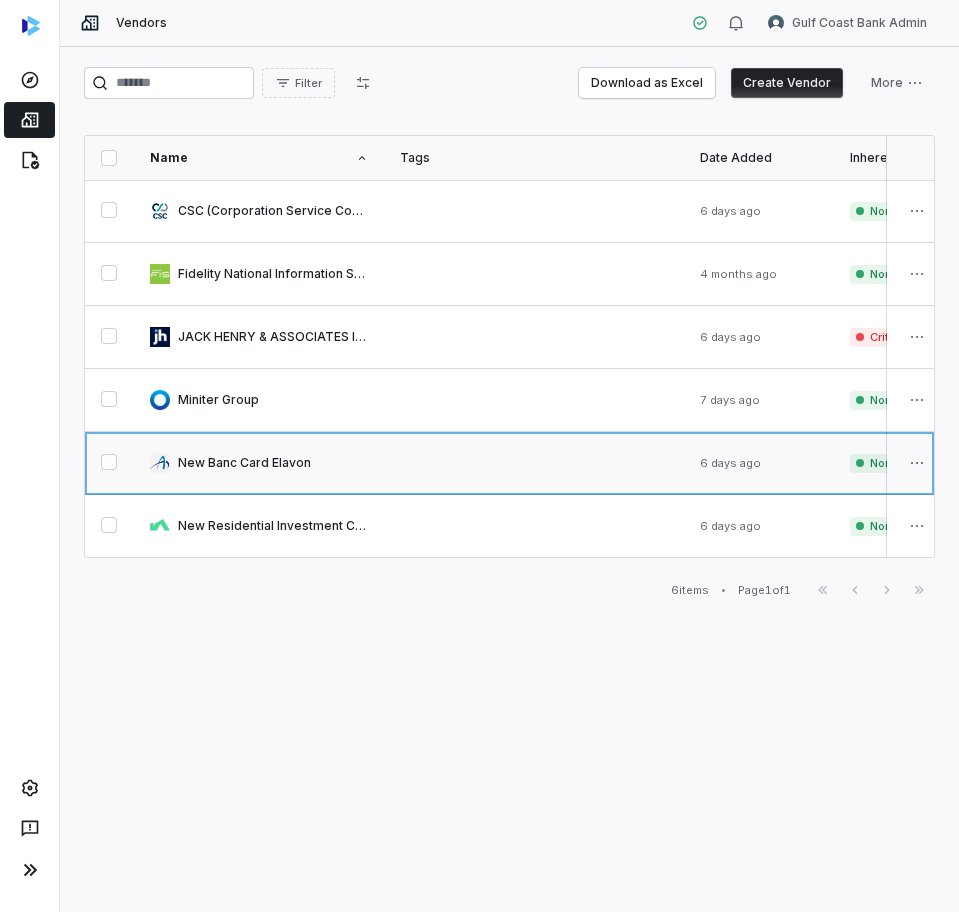 type on "*" 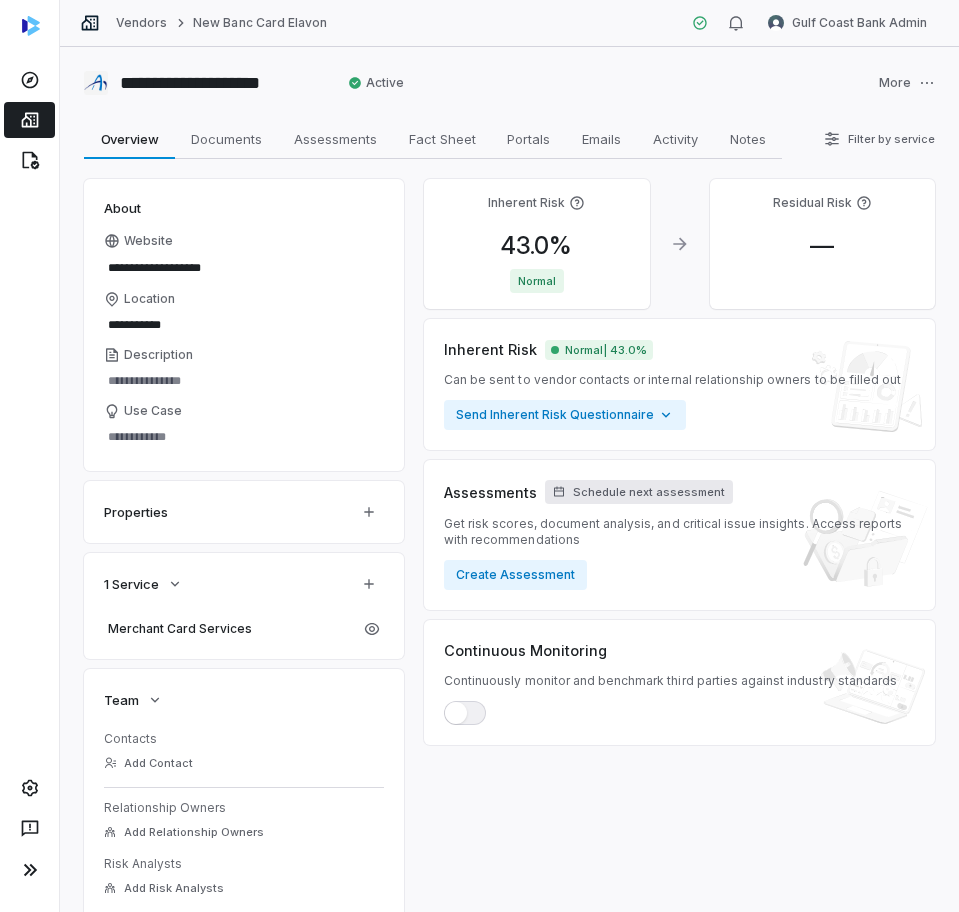 click on "Schedule next assessment" at bounding box center (649, 492) 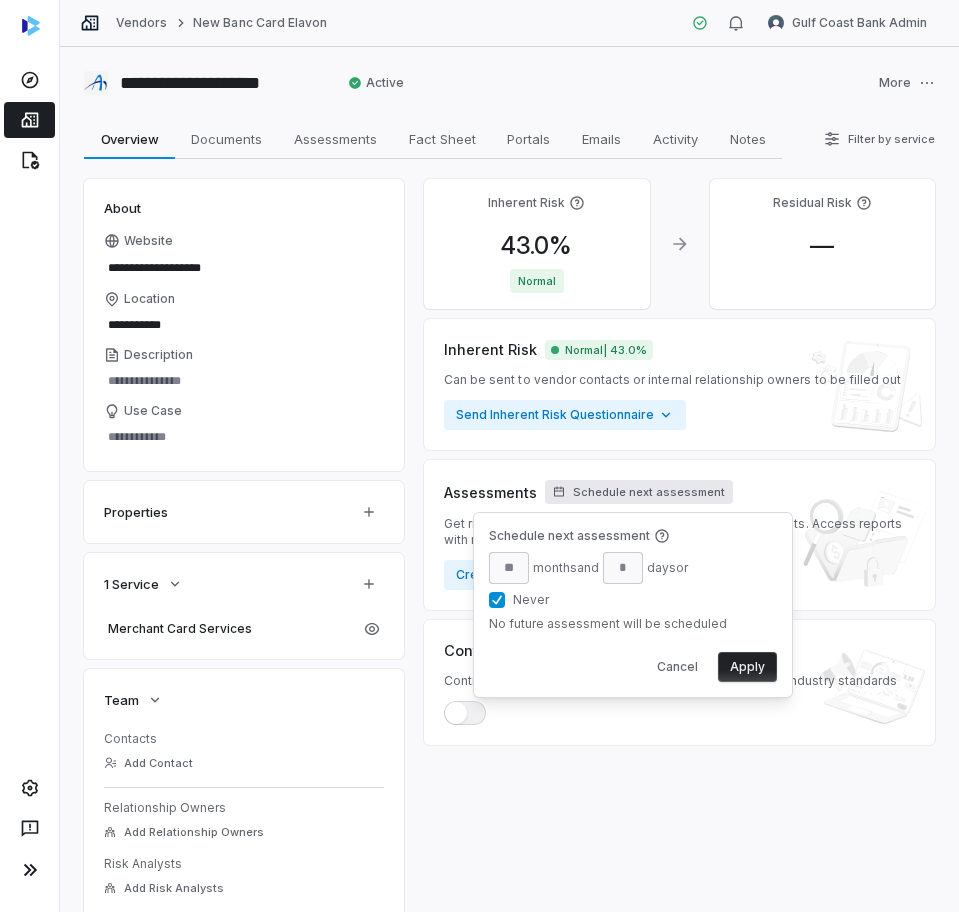 click on "Never" at bounding box center [497, 600] 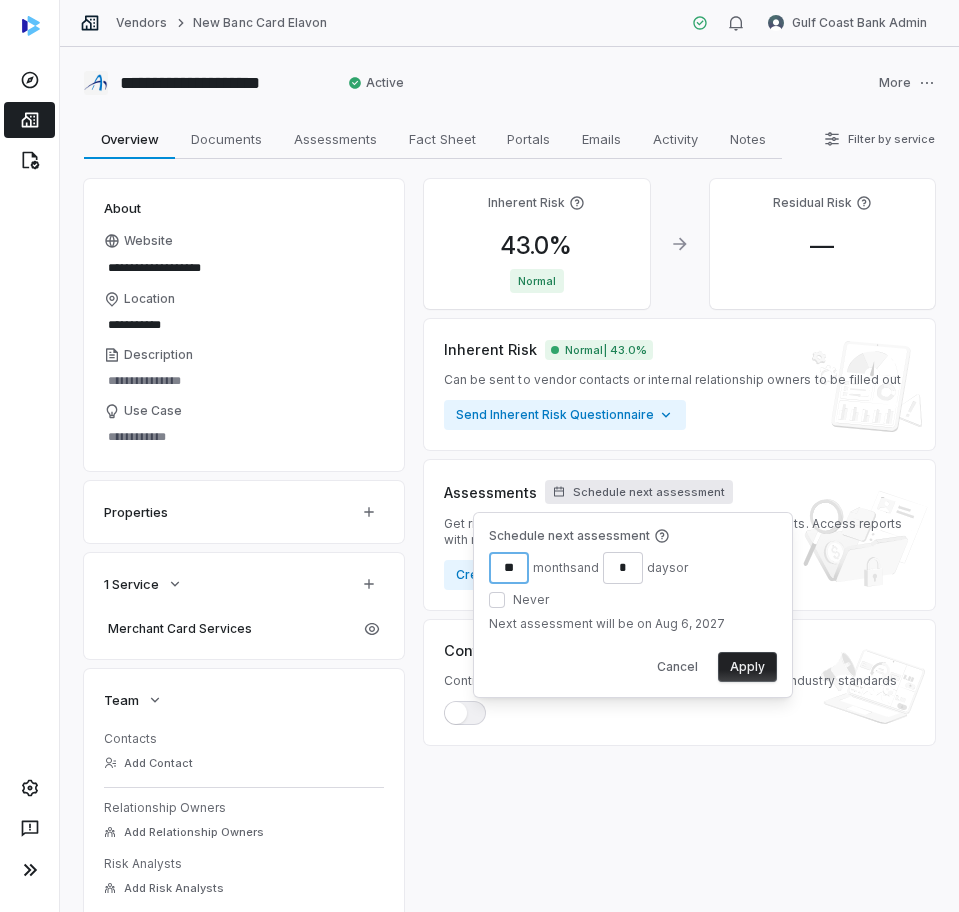 click on "**" at bounding box center [509, 568] 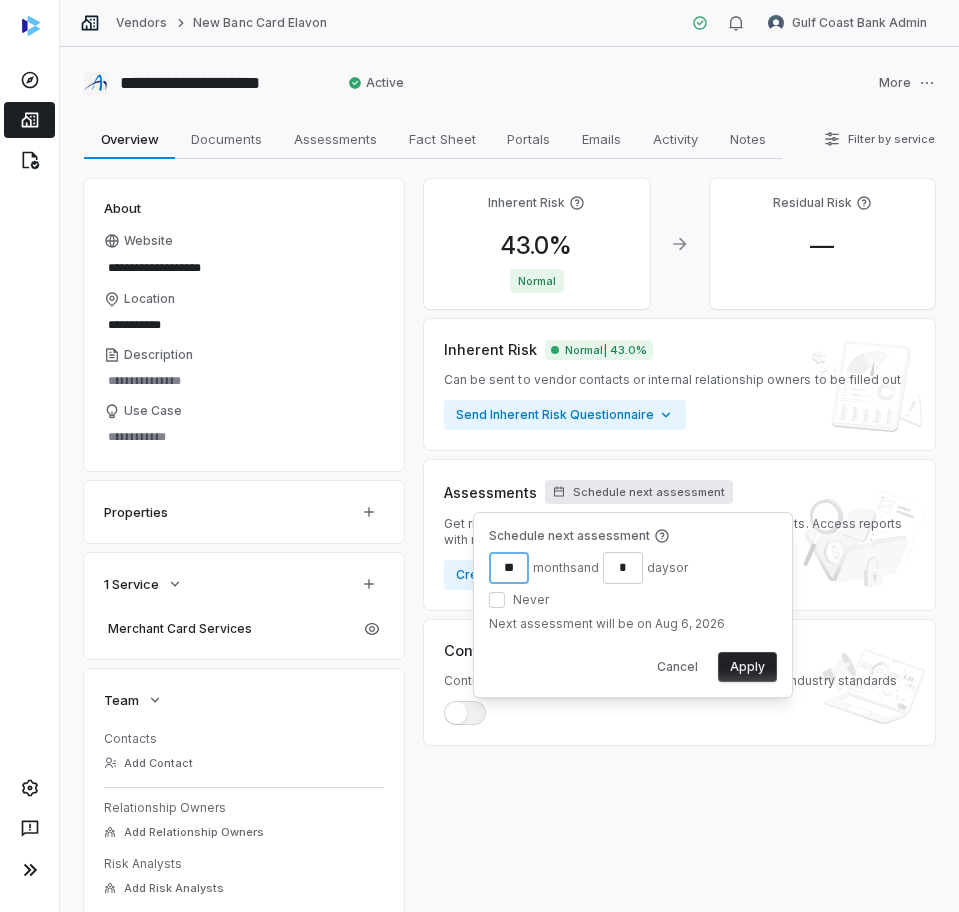 type on "**" 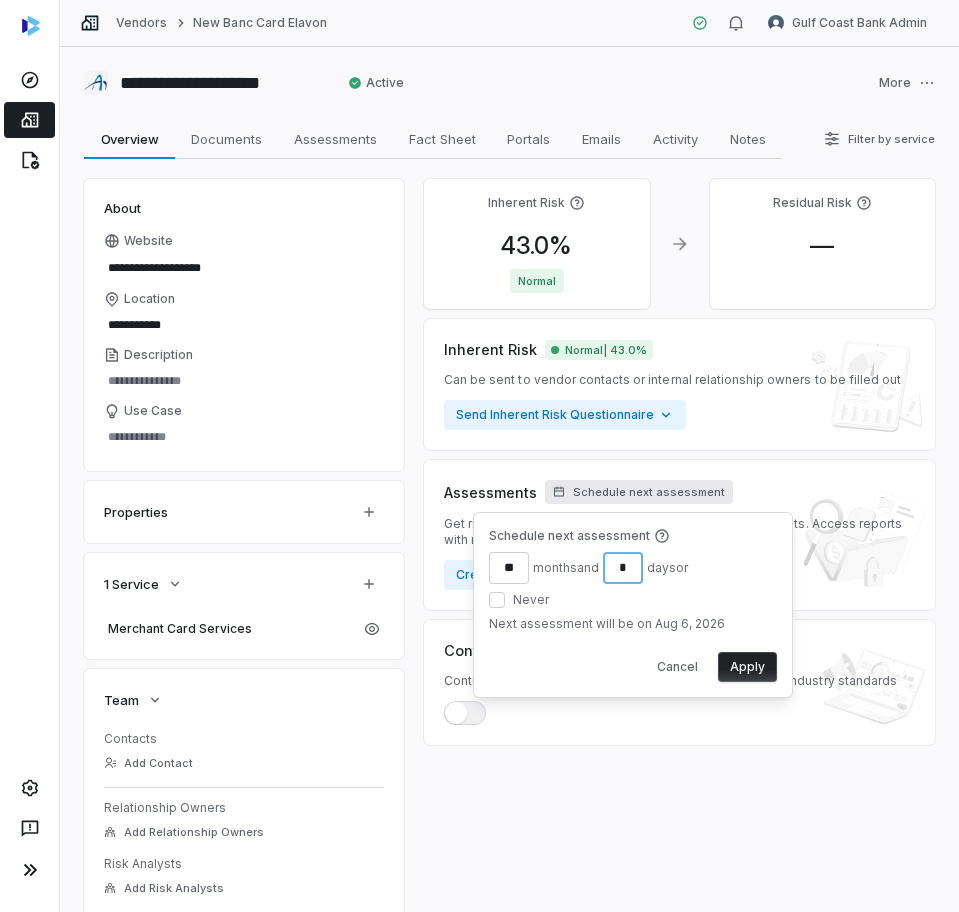 click on "*" at bounding box center [623, 568] 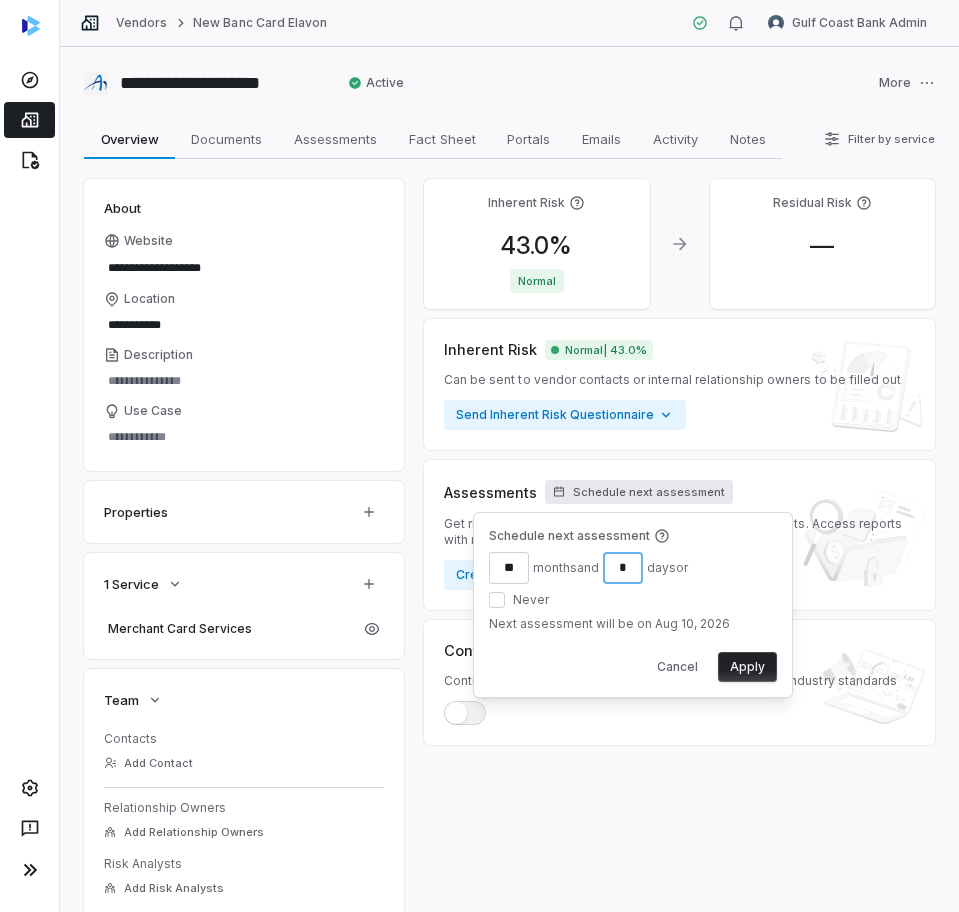 type on "*" 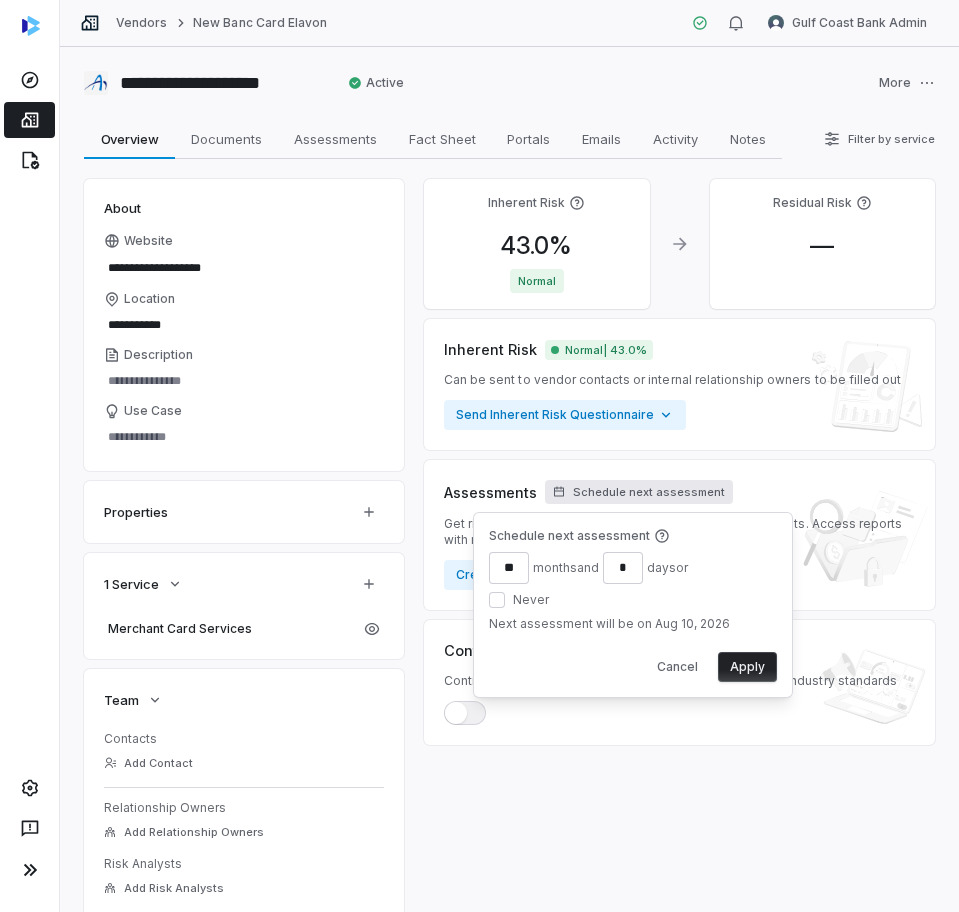 click on "Apply" at bounding box center (747, 667) 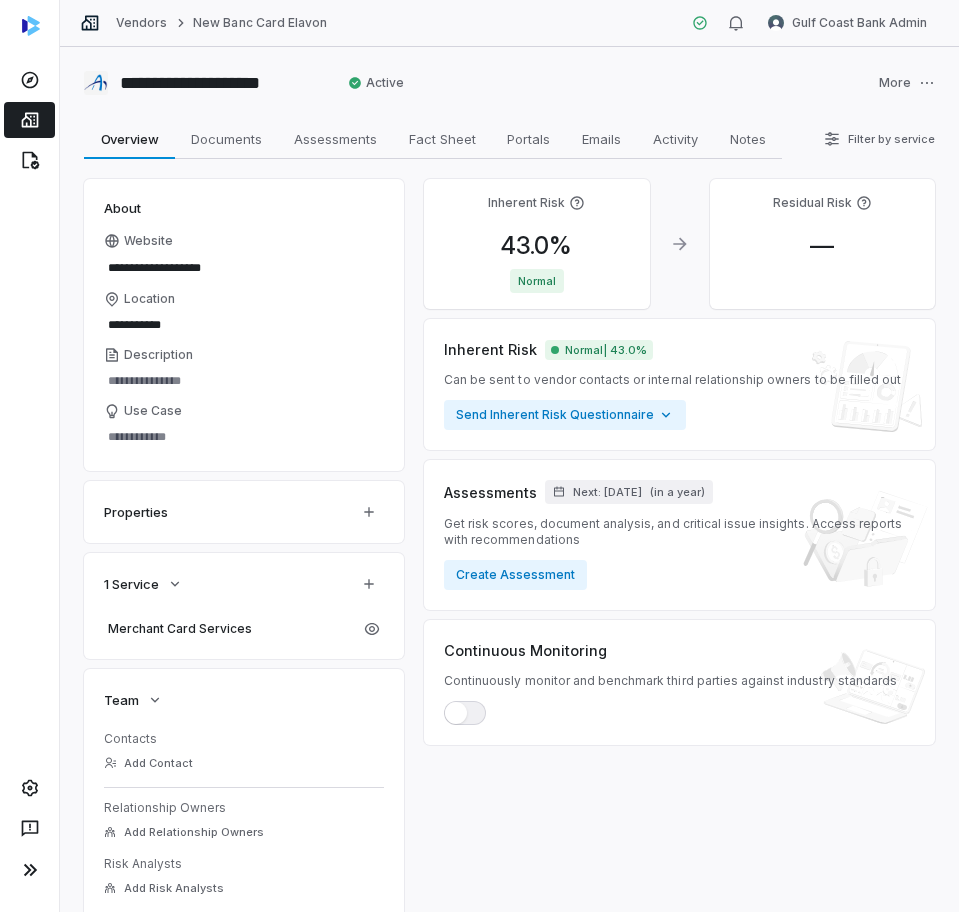 click on "Vendors New Banc Card Elavon Gulf Coast Bank Admin" at bounding box center [509, 23] 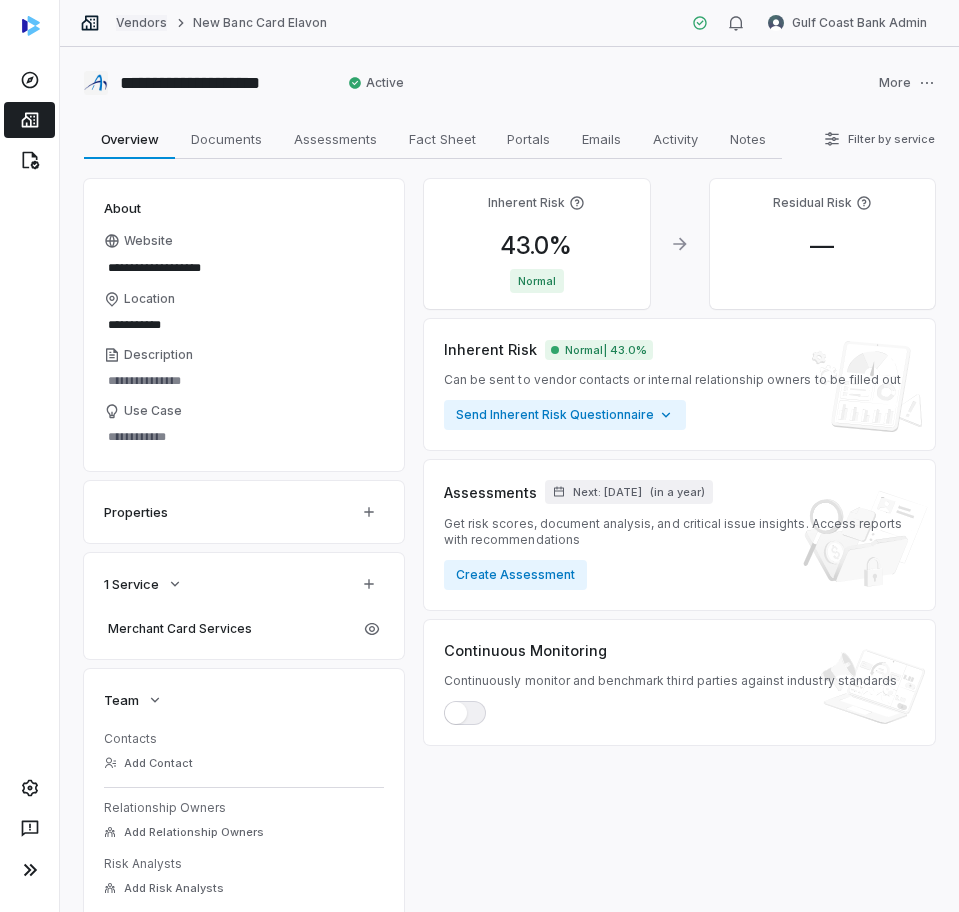 click on "Vendors" at bounding box center [141, 23] 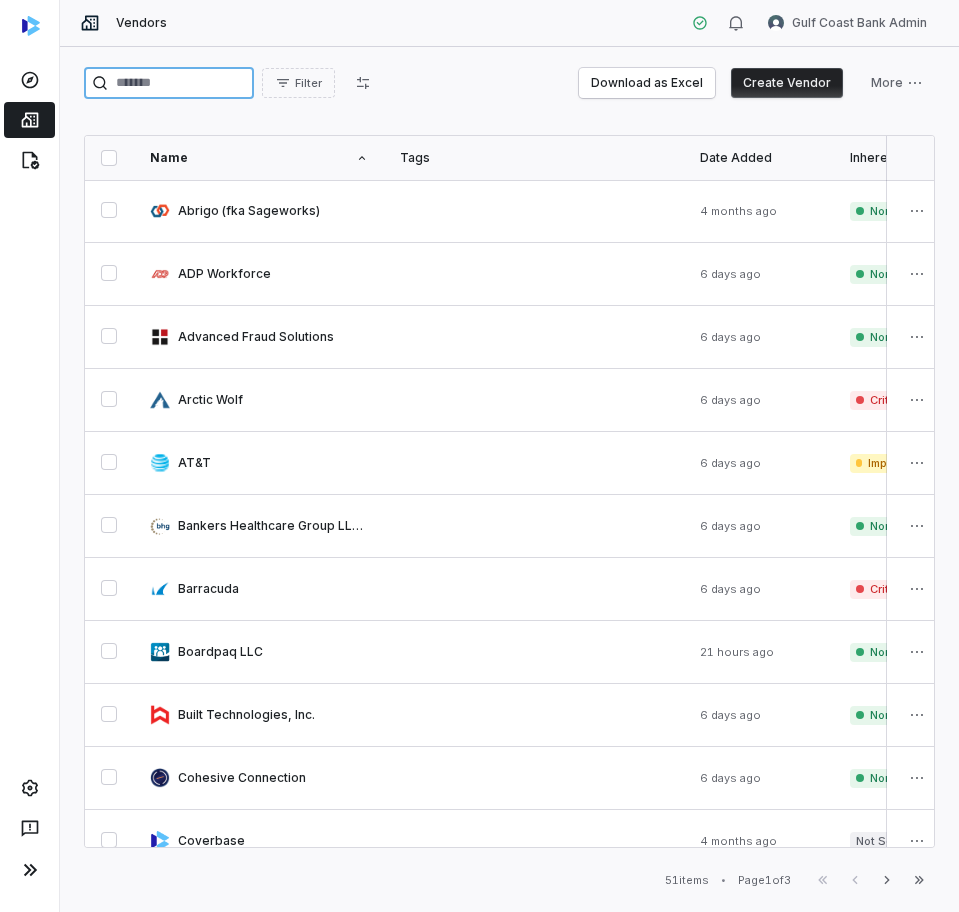 click at bounding box center [169, 83] 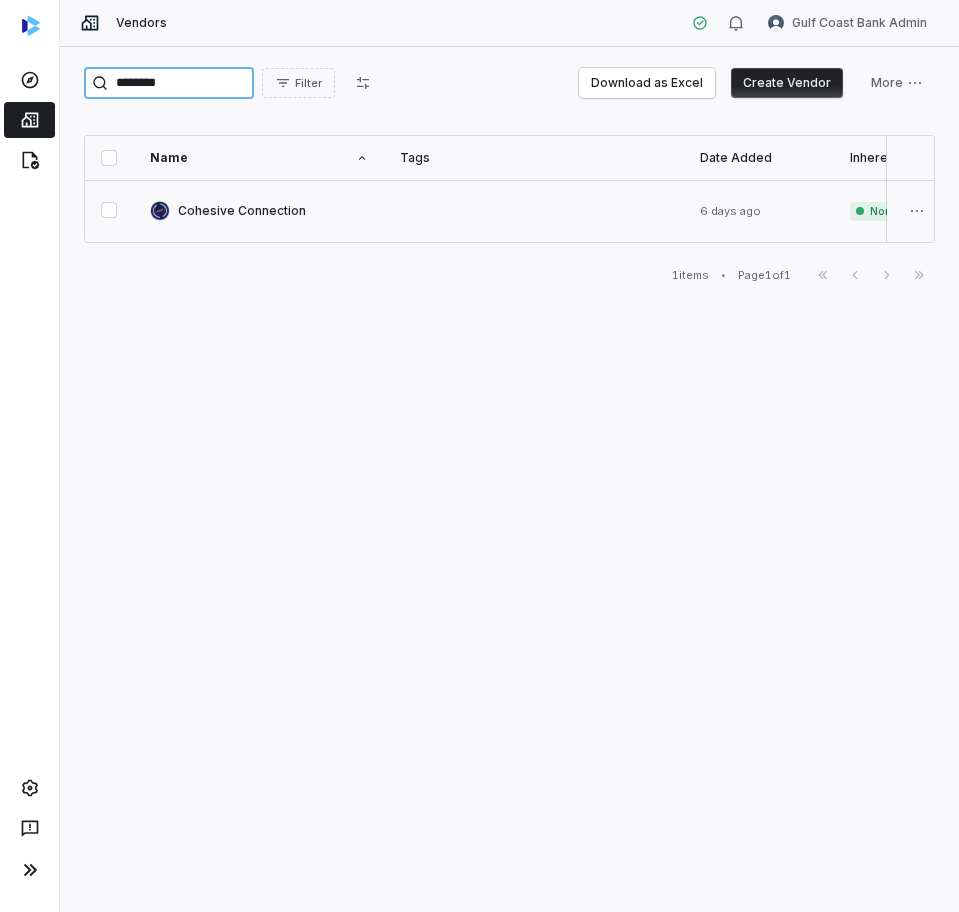 type on "********" 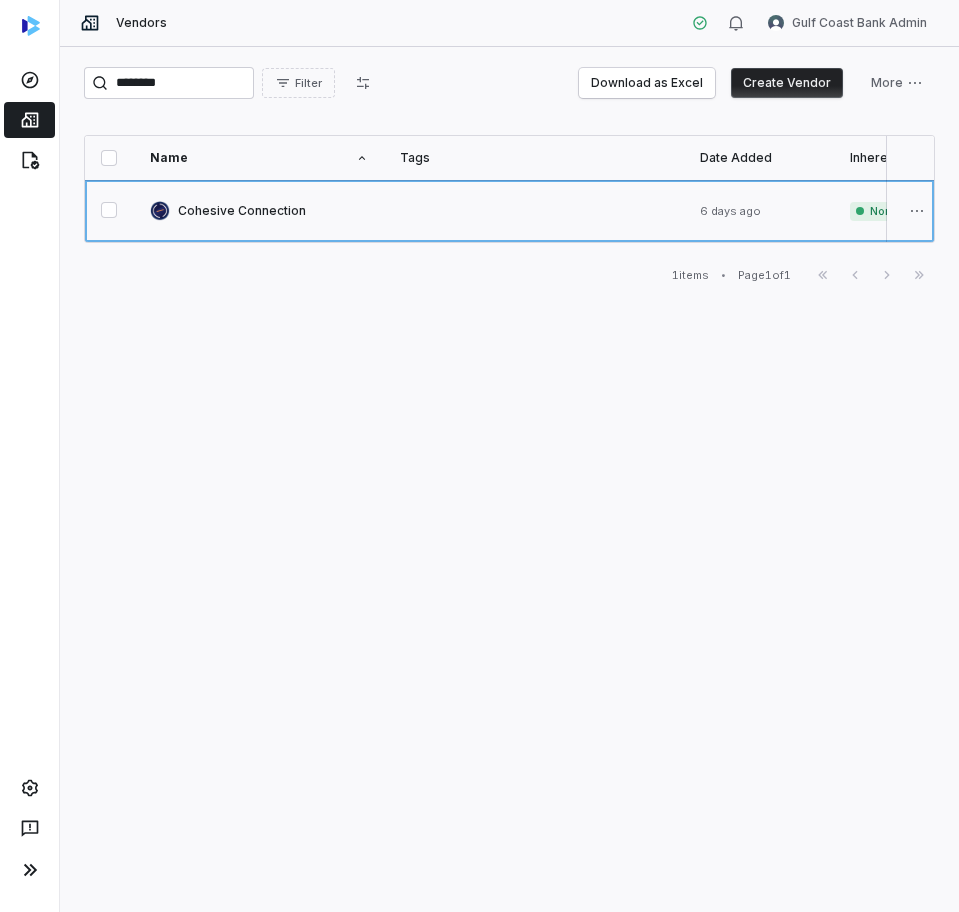 click at bounding box center (259, 211) 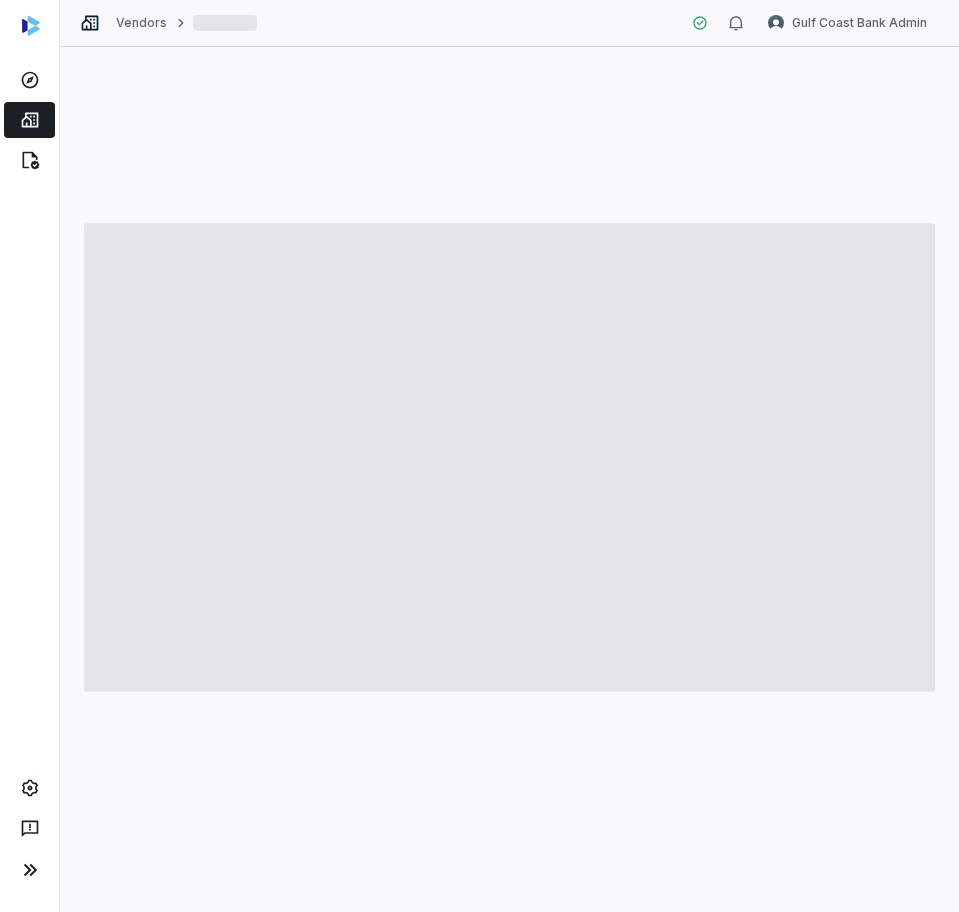 type on "*" 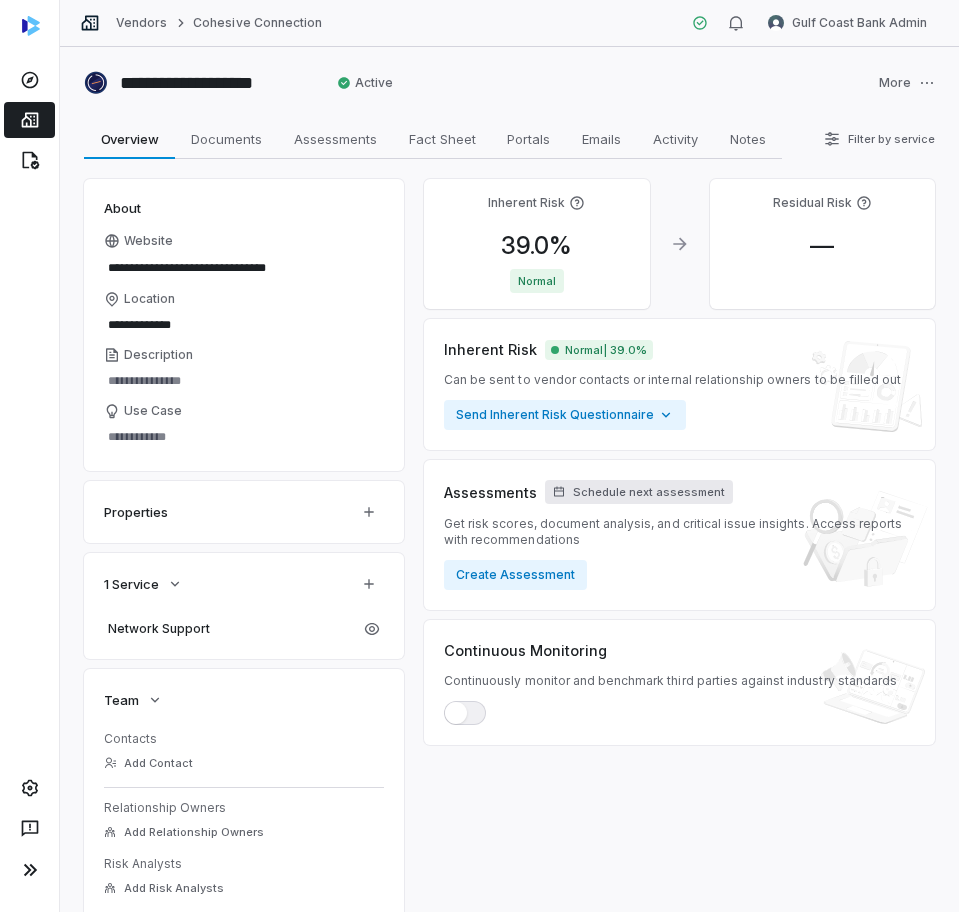 click on "Schedule next assessment" at bounding box center [649, 492] 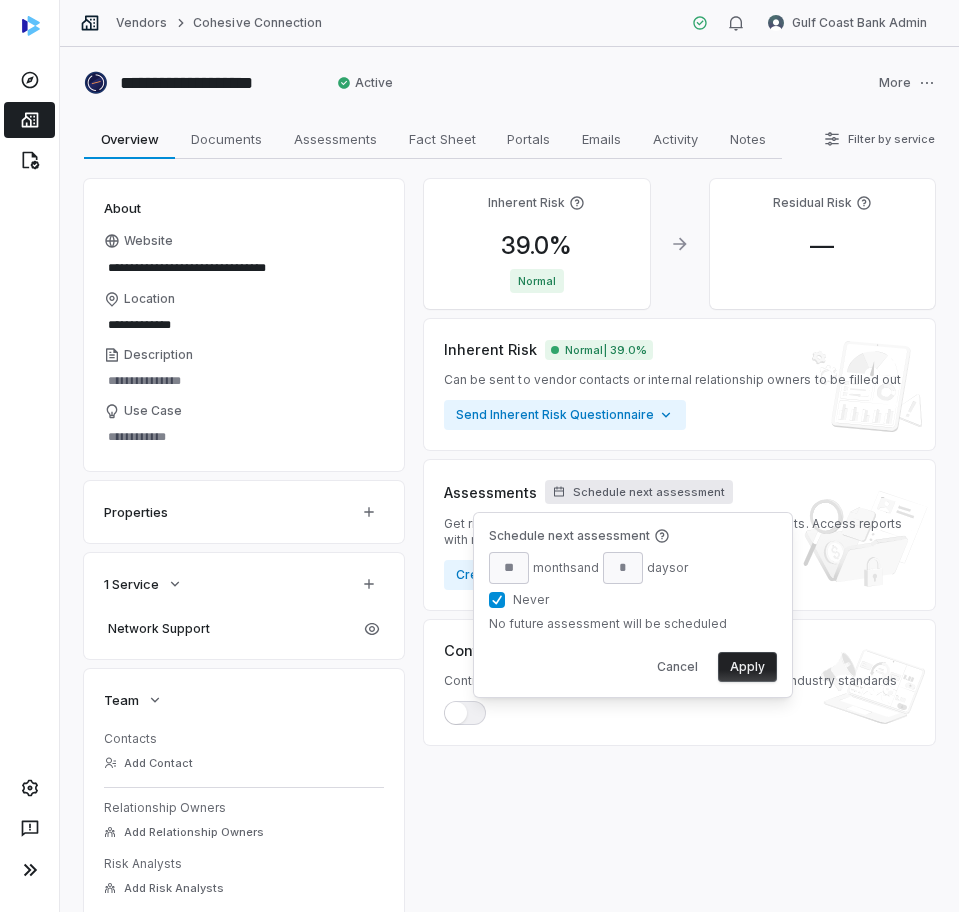 click on "Never" at bounding box center (497, 600) 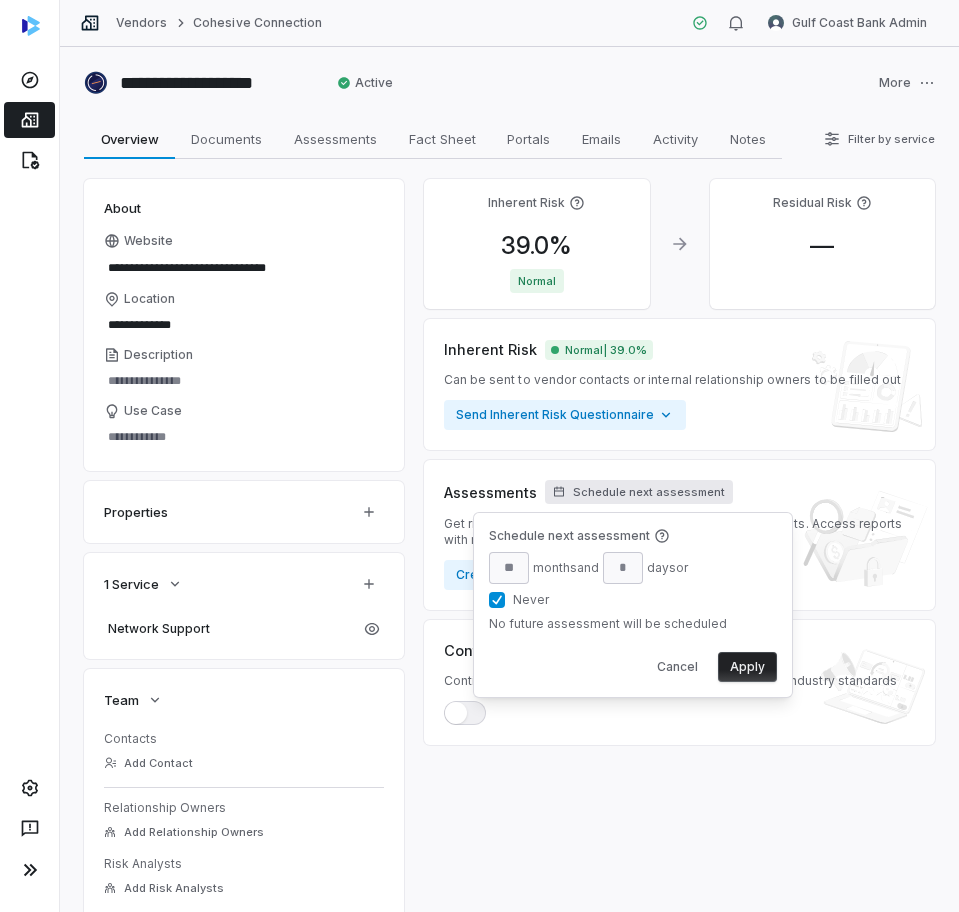 type on "**" 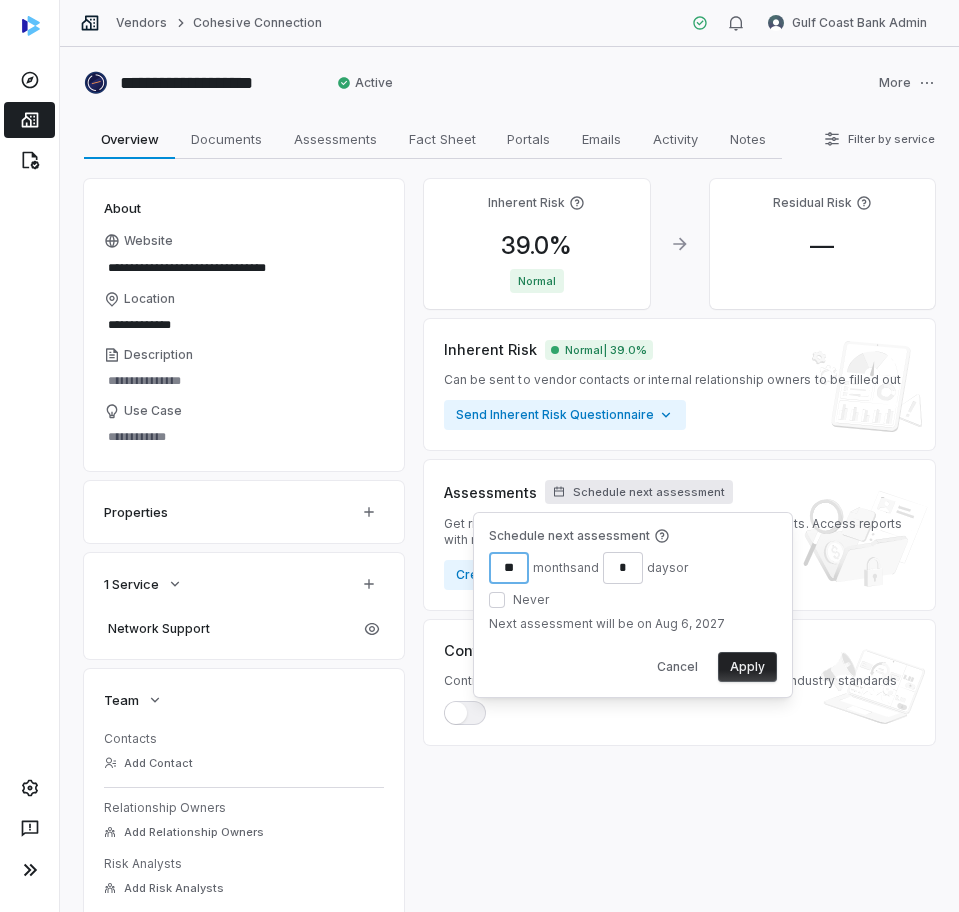click on "**" at bounding box center (509, 568) 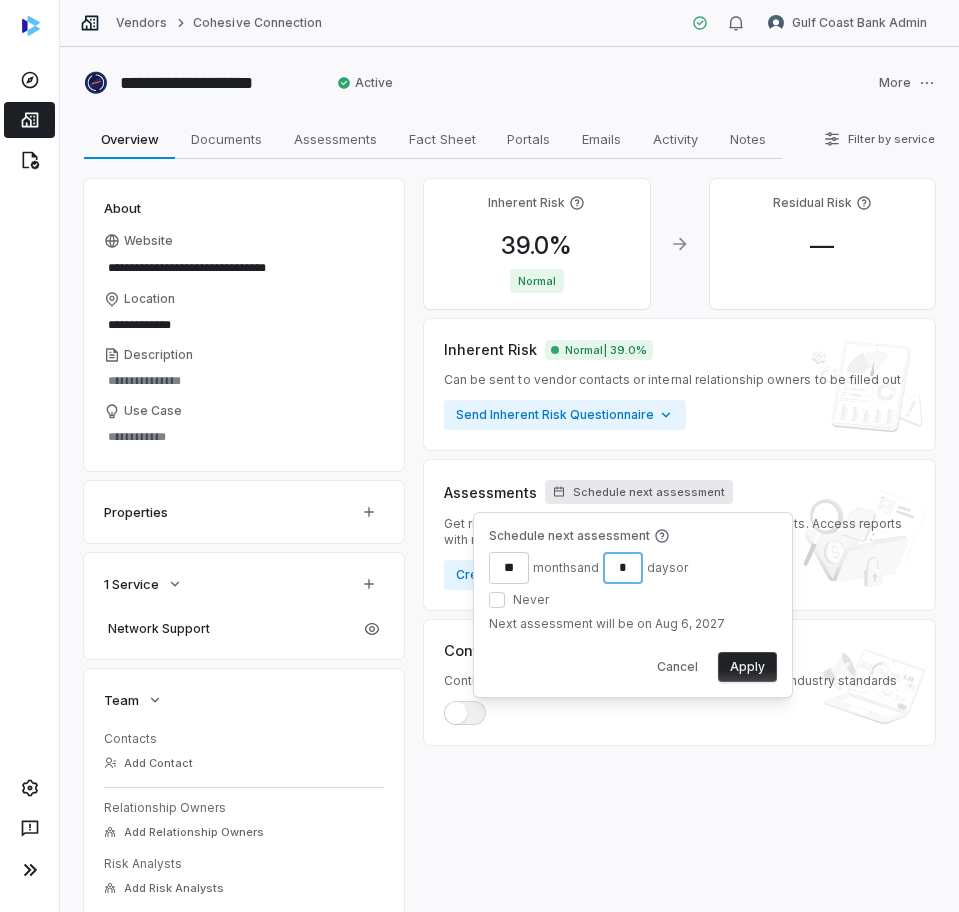 click on "*" at bounding box center [623, 568] 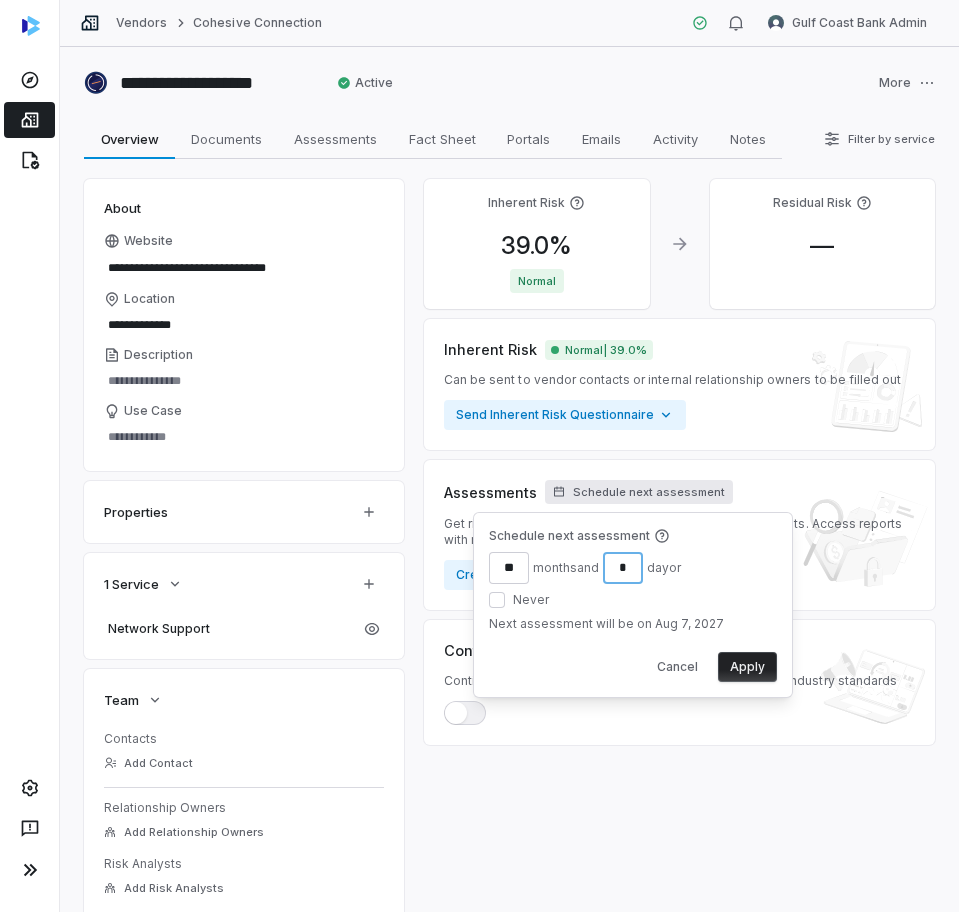 type on "*" 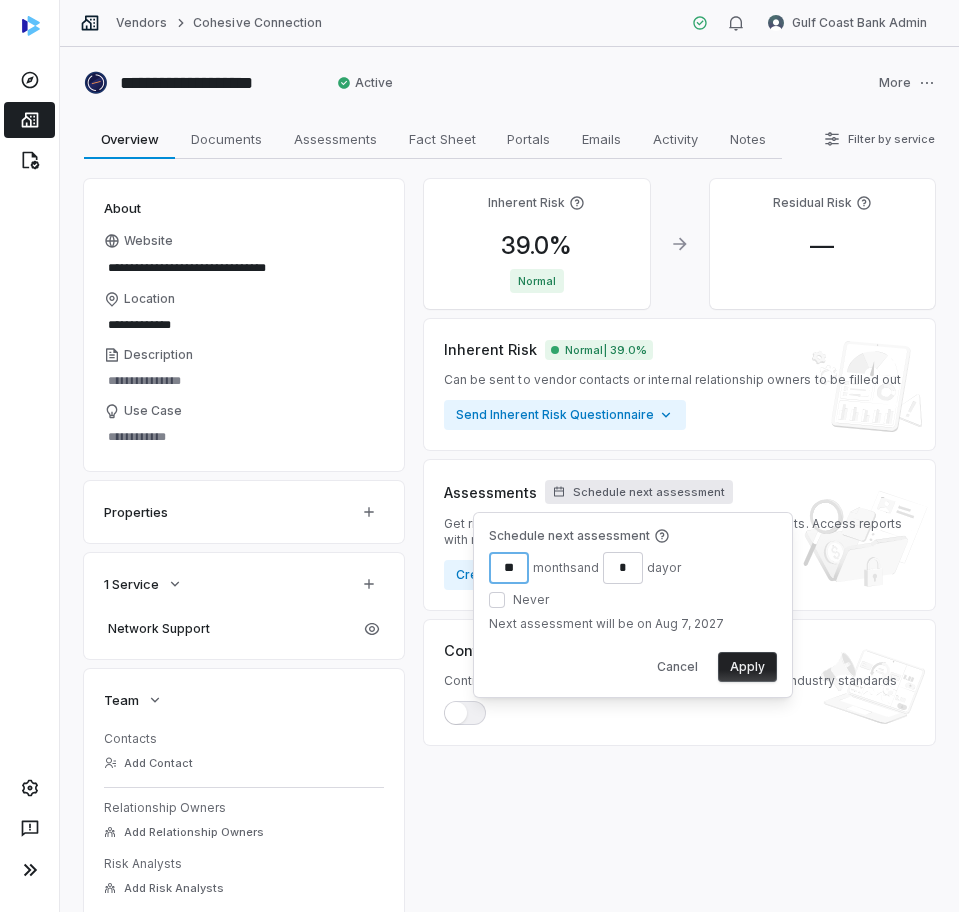 click on "**" at bounding box center (509, 568) 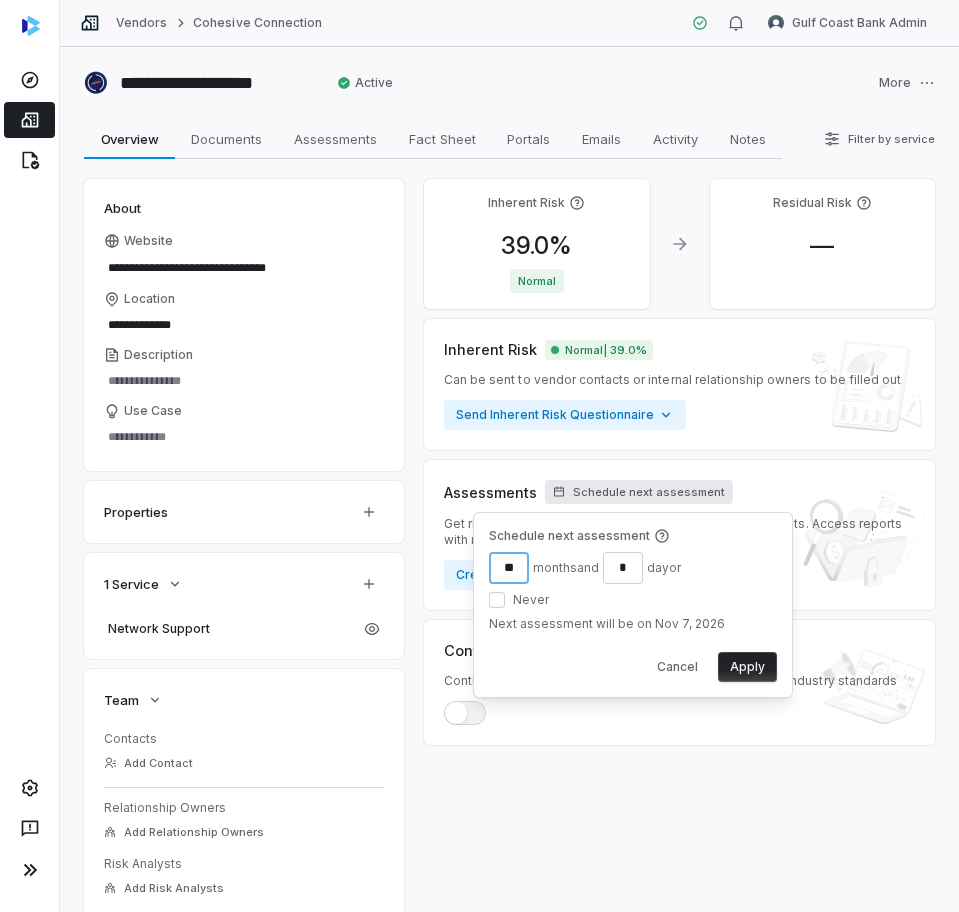 type on "**" 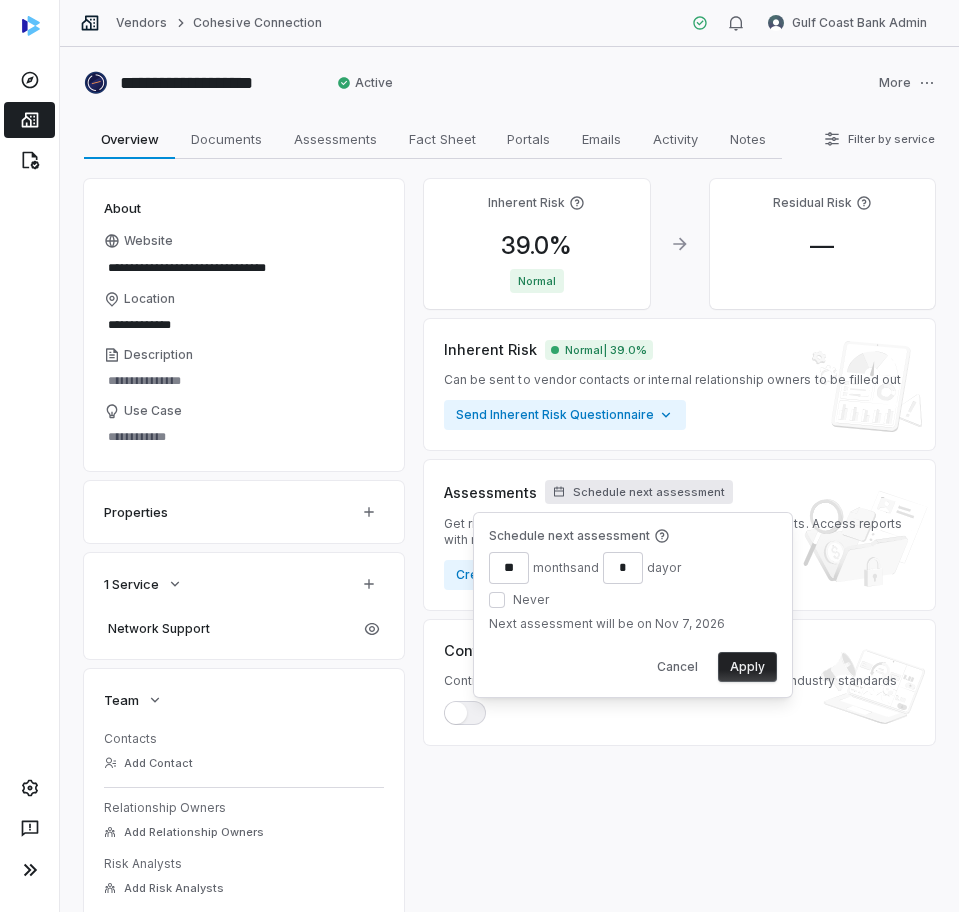 click on "Apply" at bounding box center (747, 667) 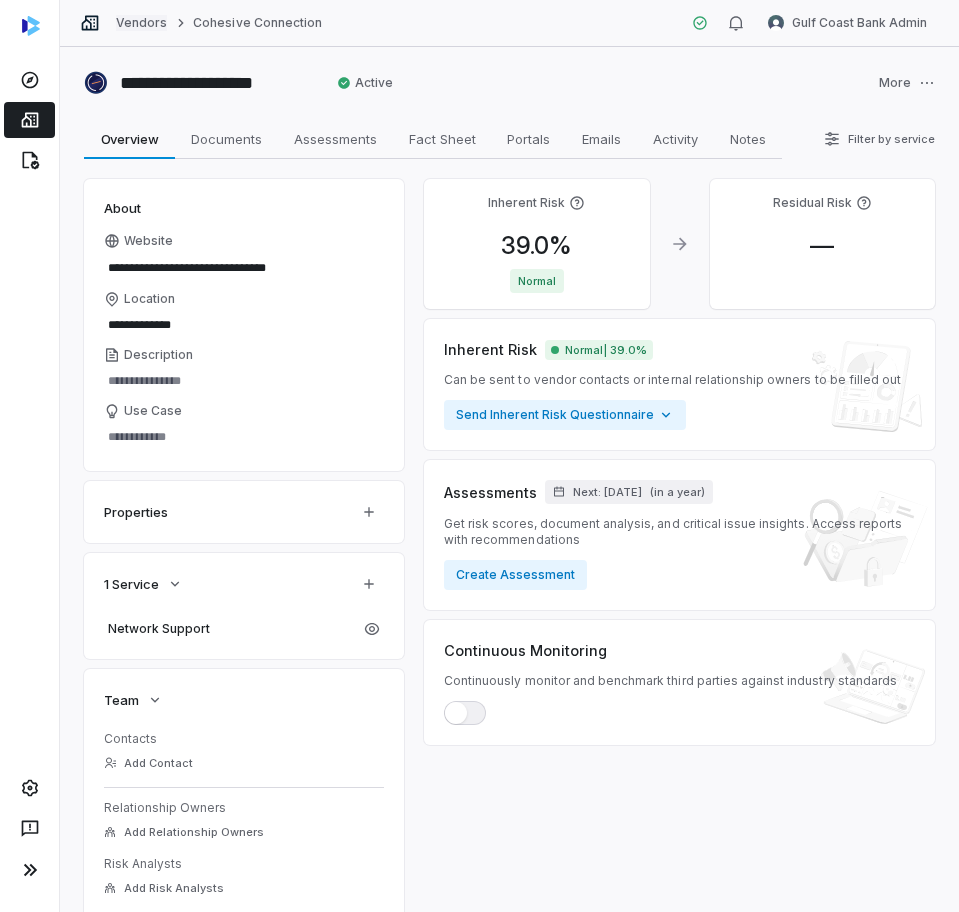 click on "Vendors" at bounding box center (141, 23) 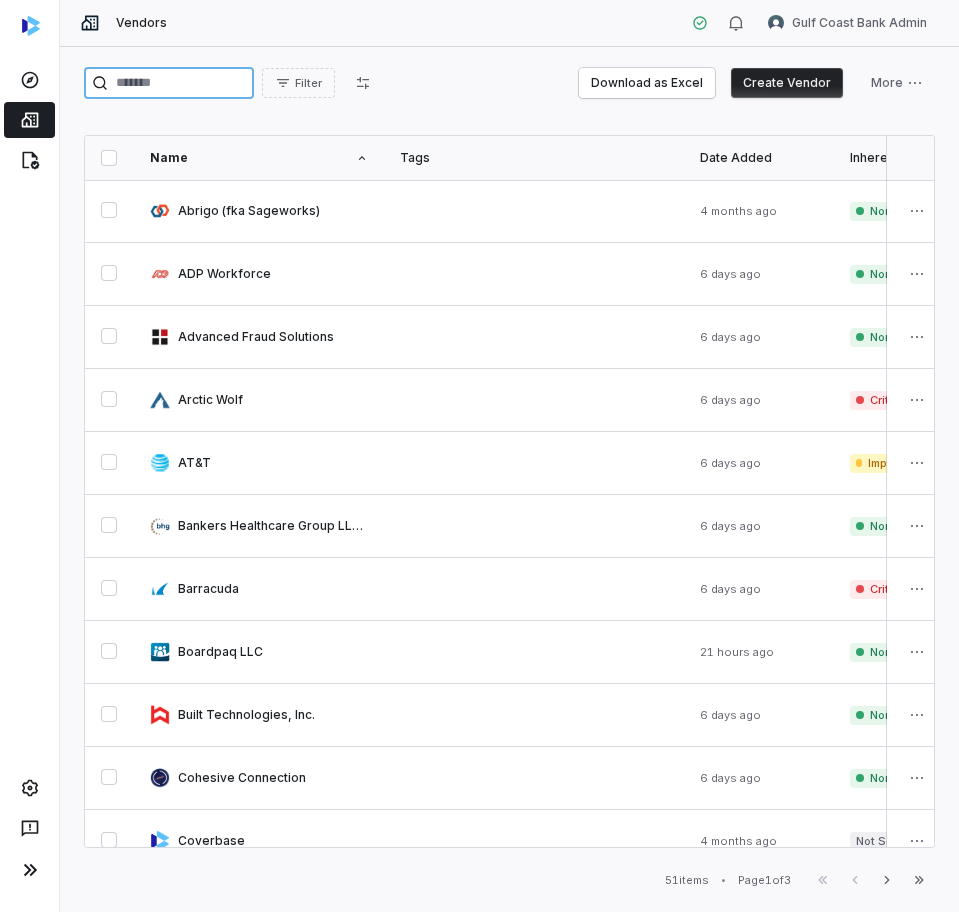click at bounding box center [169, 83] 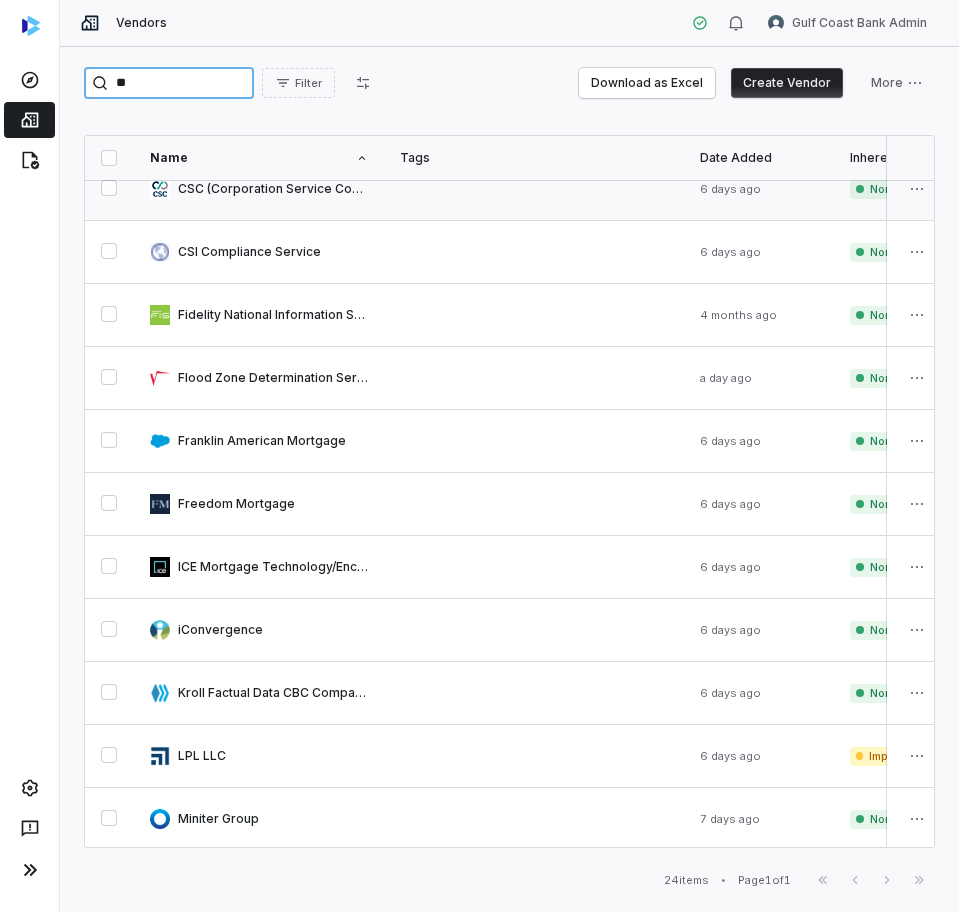 scroll, scrollTop: 375, scrollLeft: 0, axis: vertical 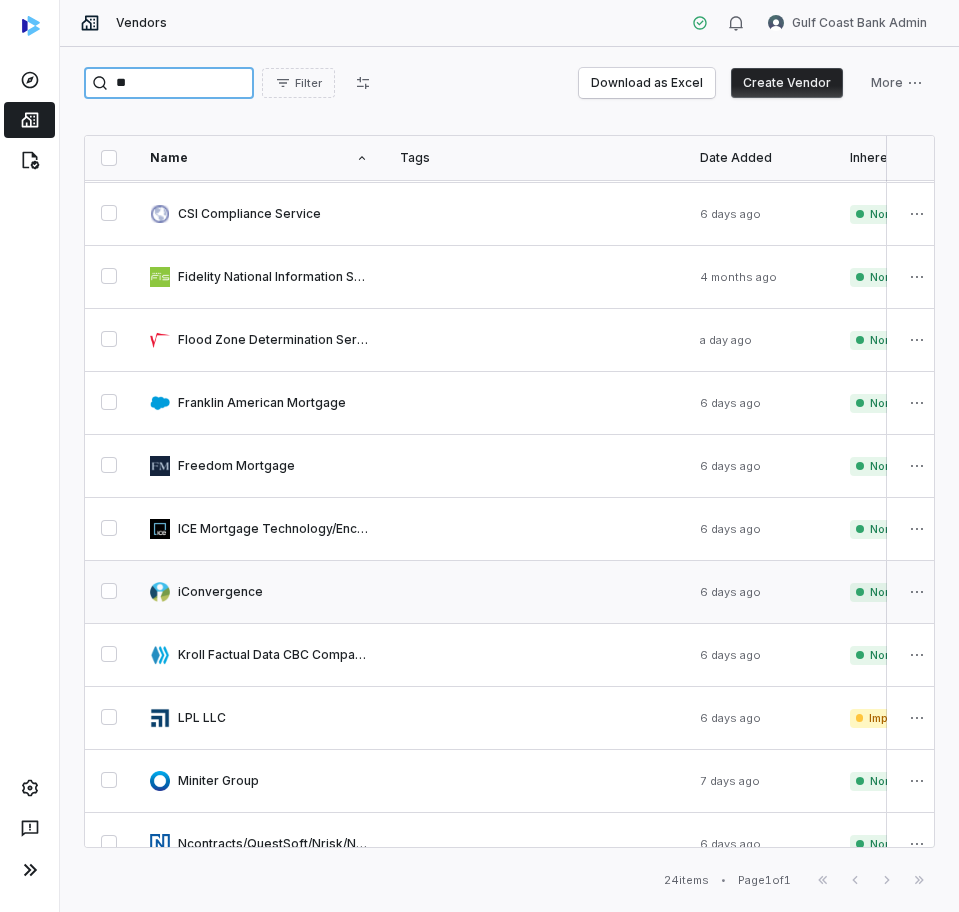 type on "**" 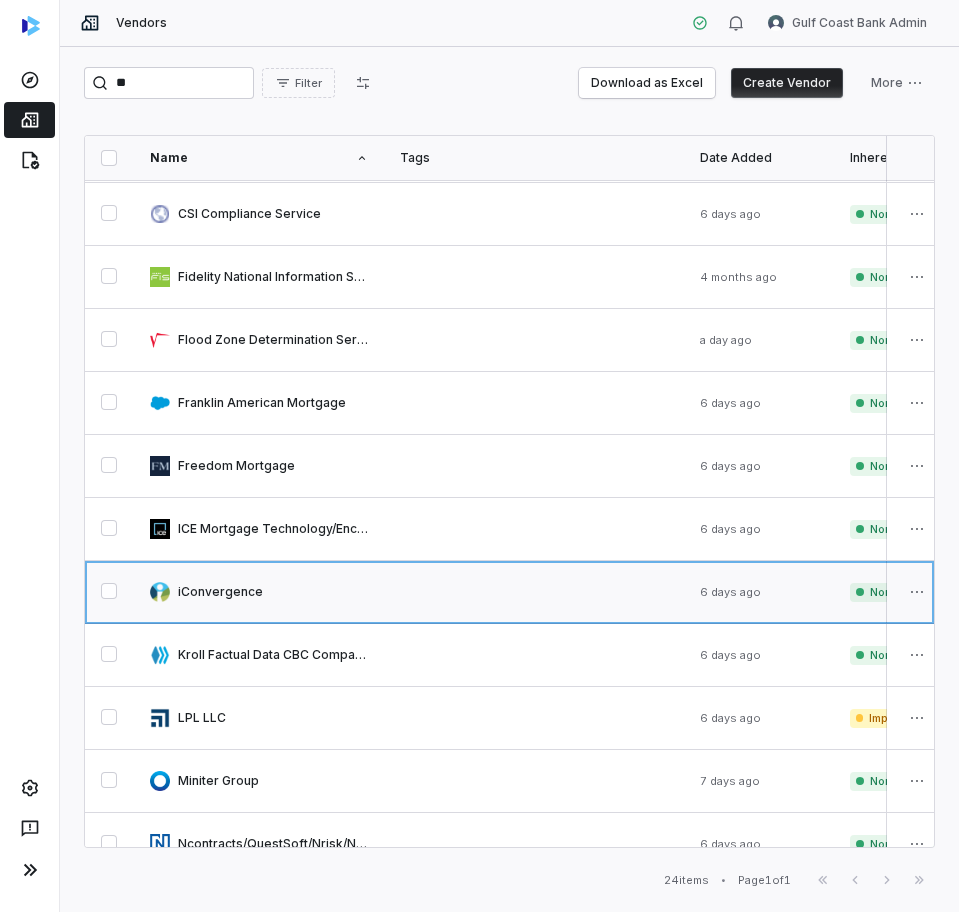 click at bounding box center (259, 592) 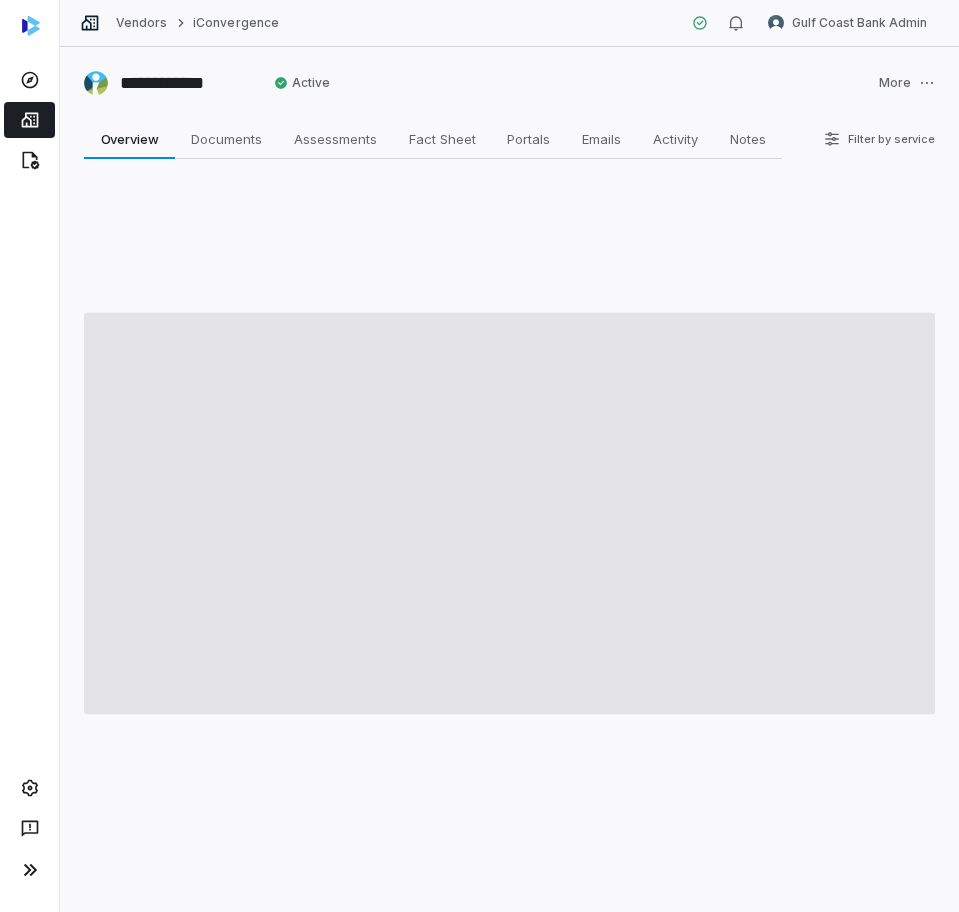 type on "*" 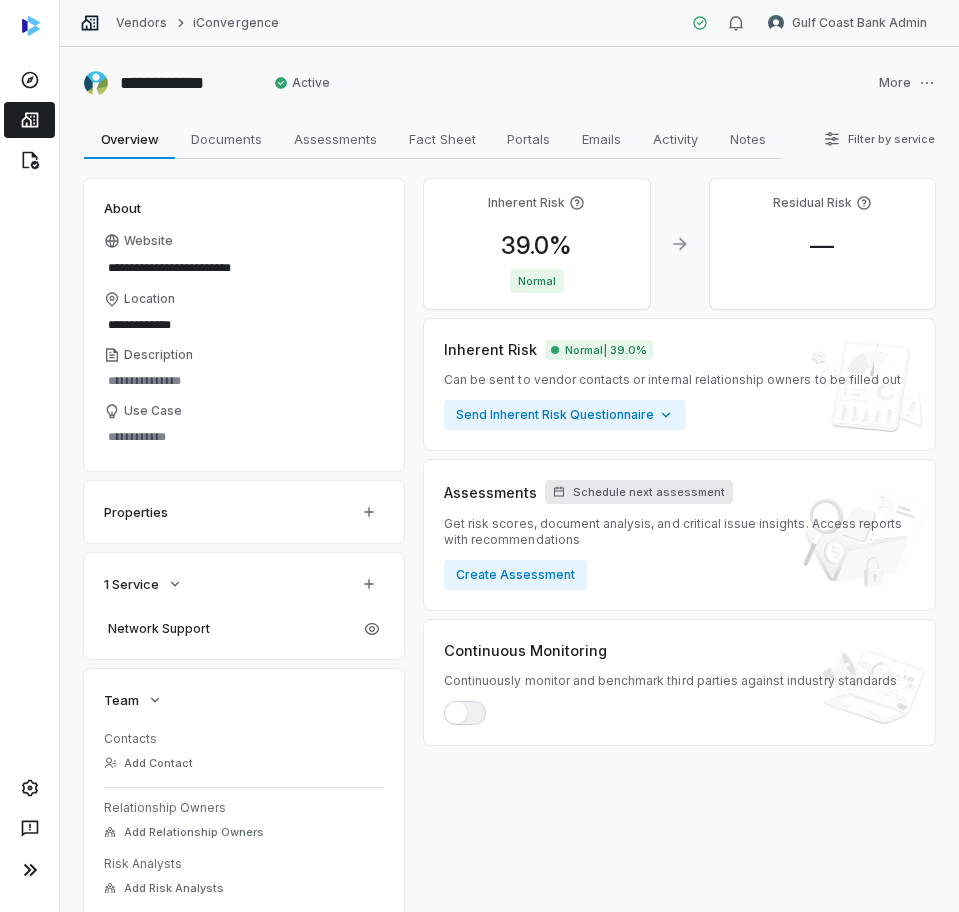 click on "Schedule next assessment" at bounding box center (649, 492) 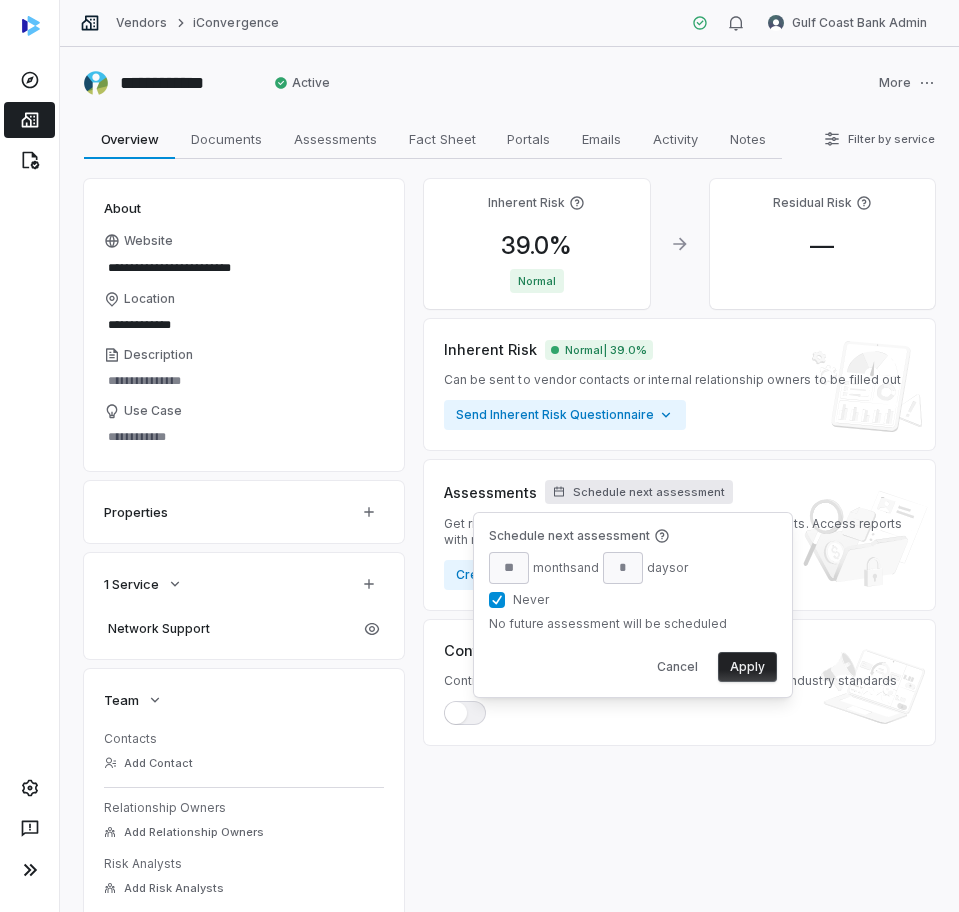 click on "Never" at bounding box center [497, 600] 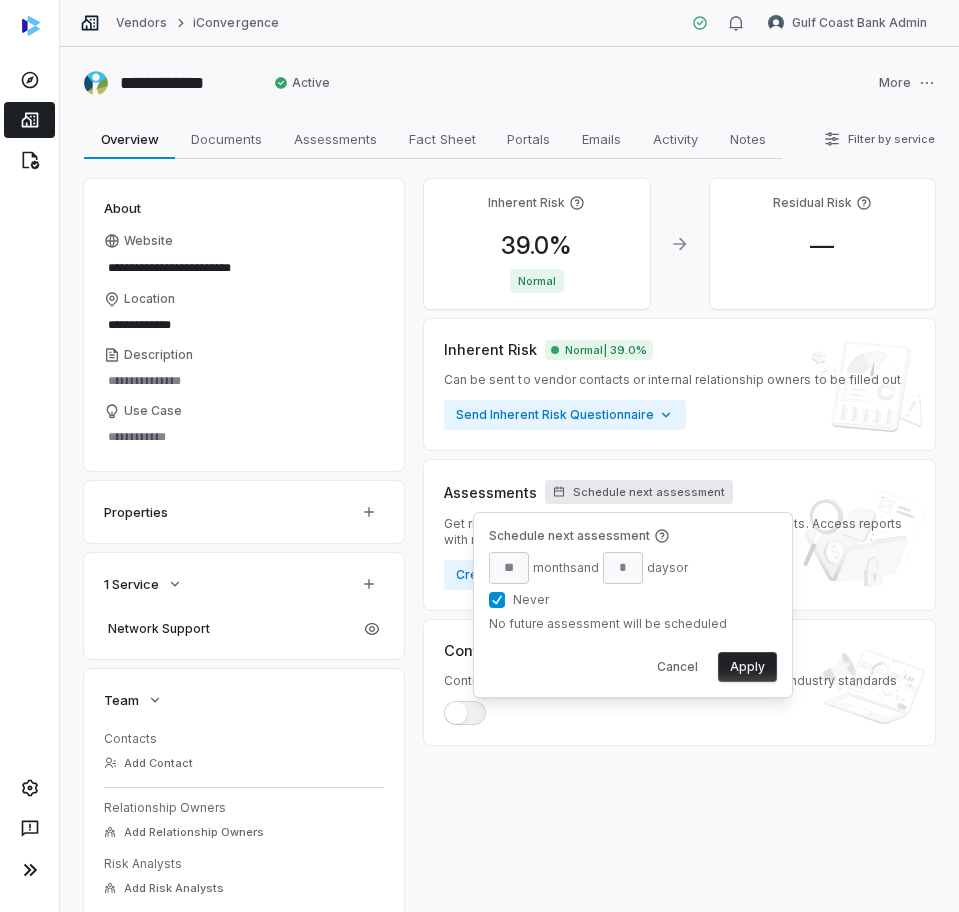 type on "**" 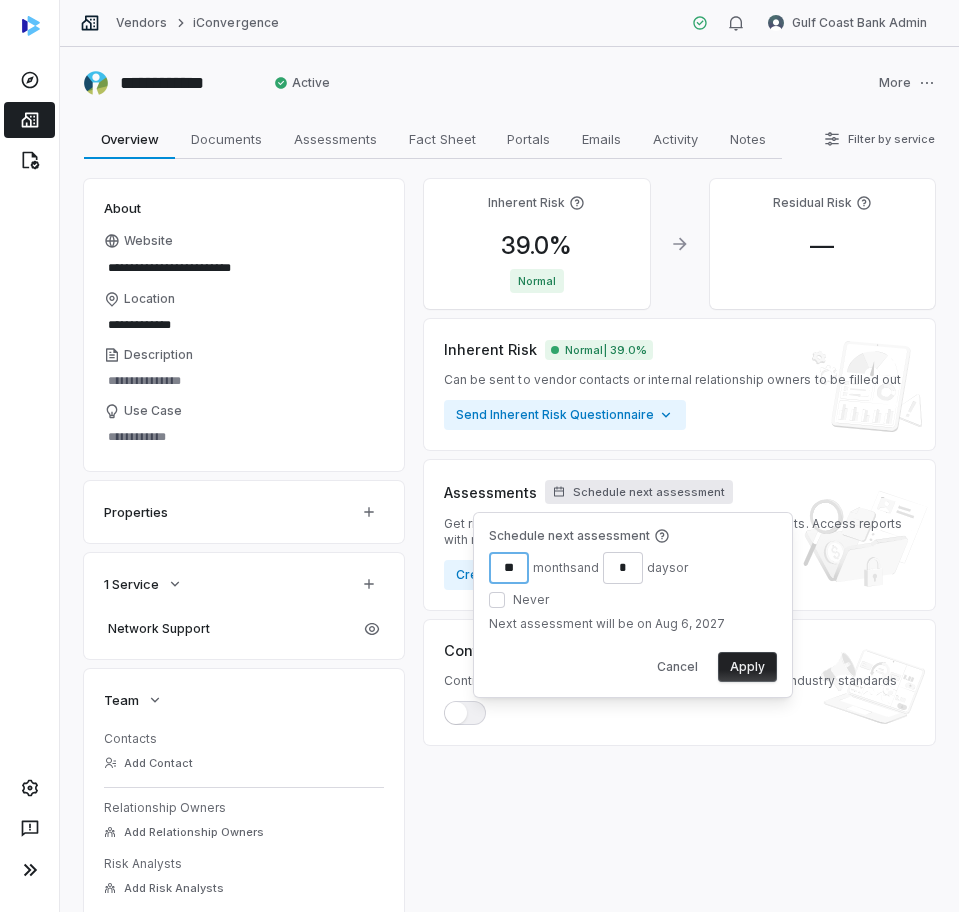 click on "**" at bounding box center (509, 568) 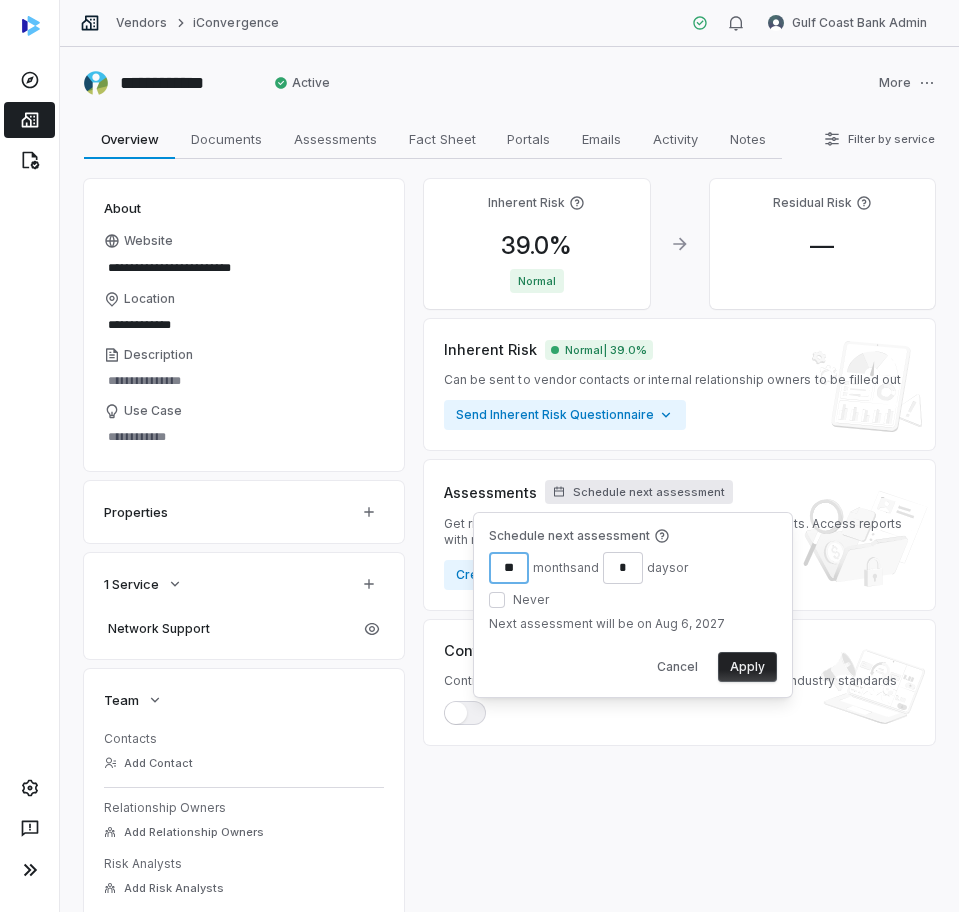 click on "**" at bounding box center (509, 568) 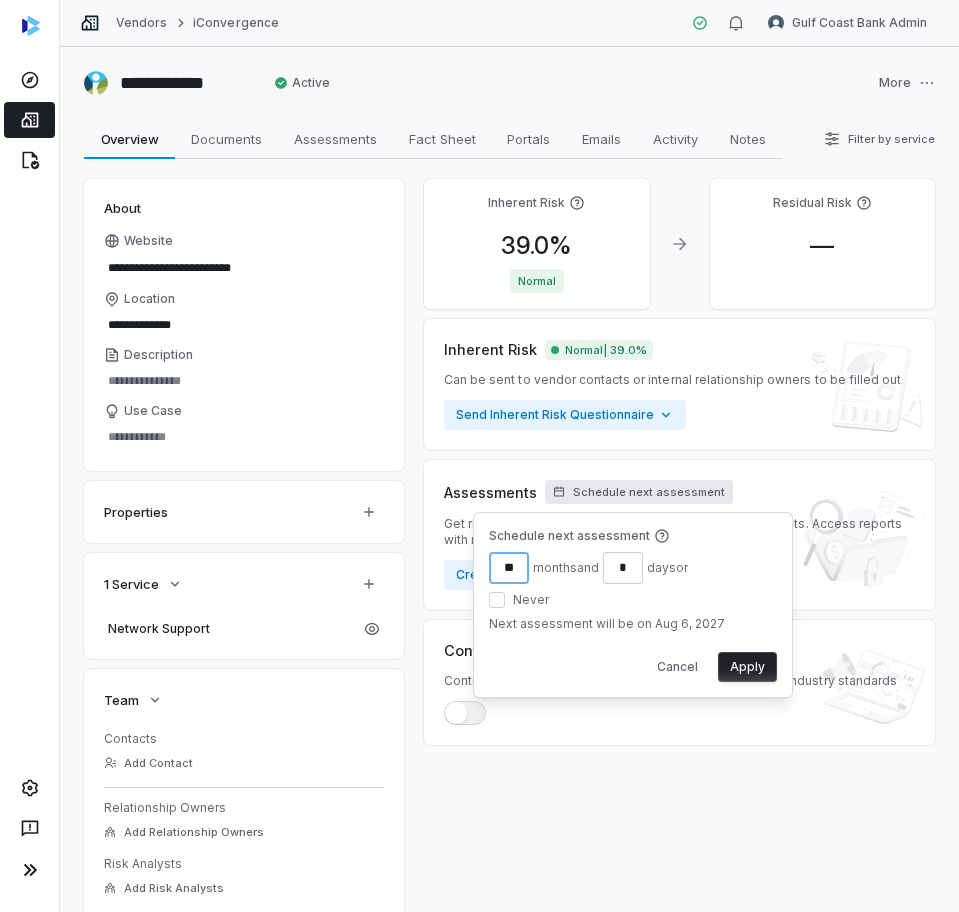 click on "**" at bounding box center (509, 568) 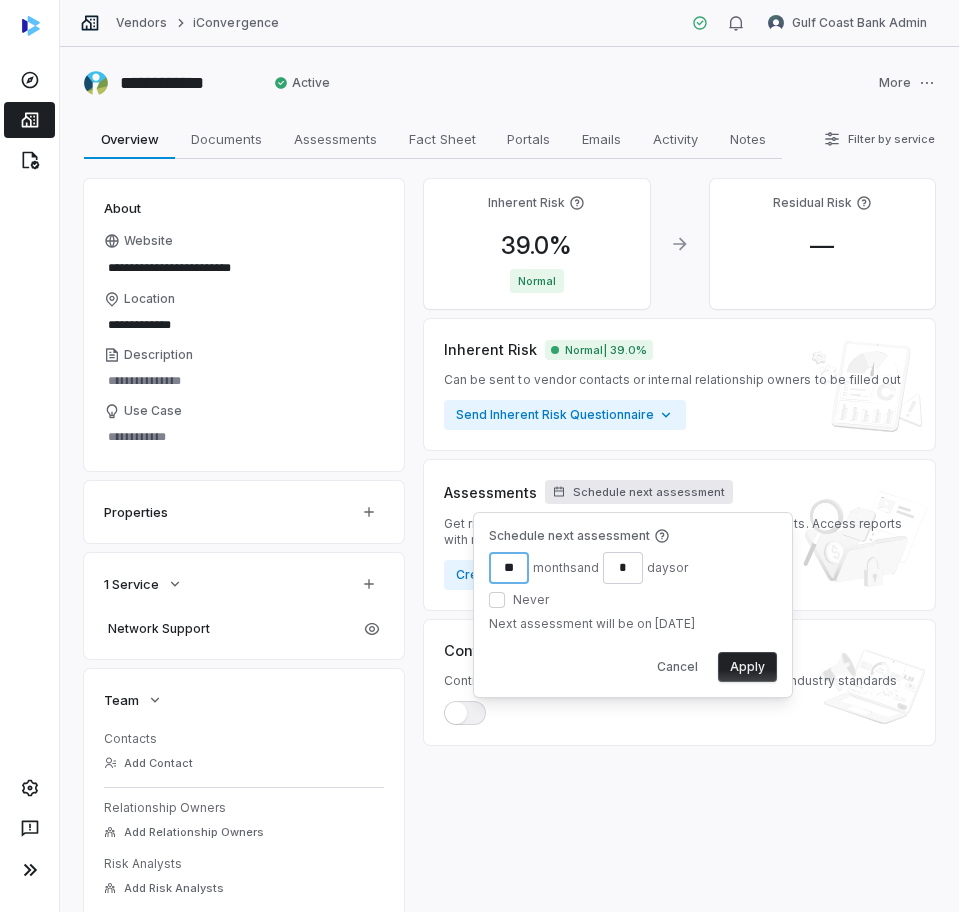type on "**" 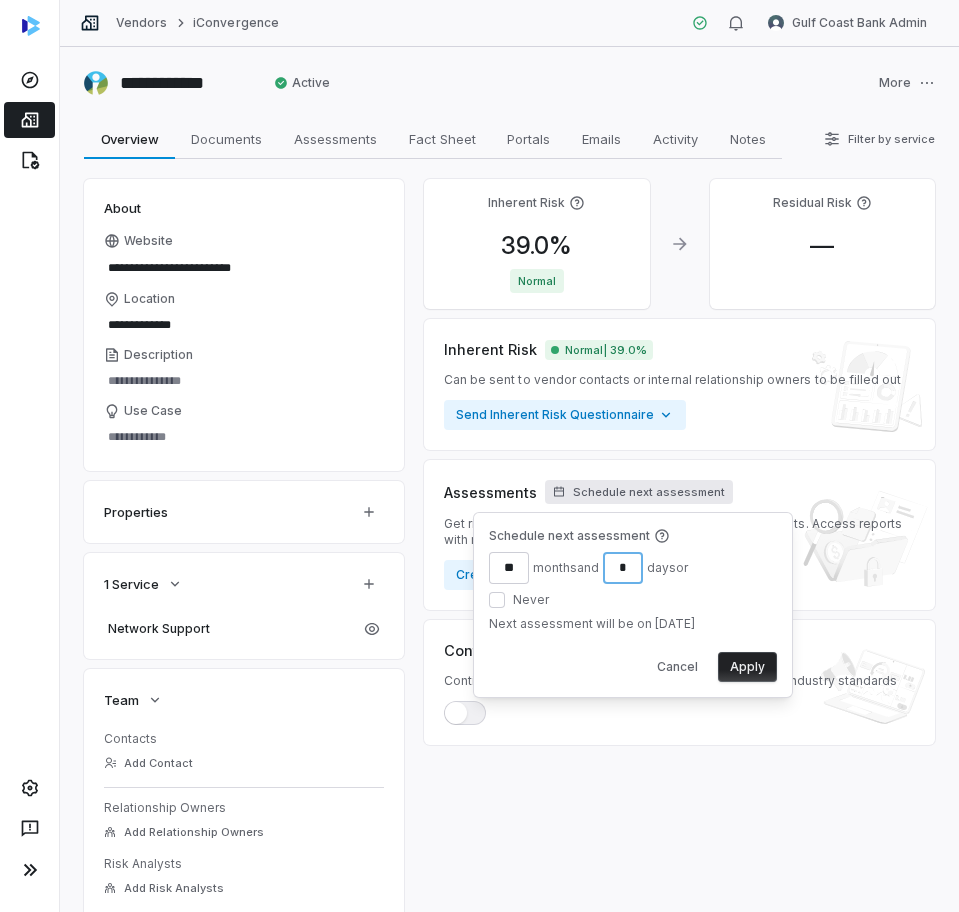 click on "*" at bounding box center (623, 568) 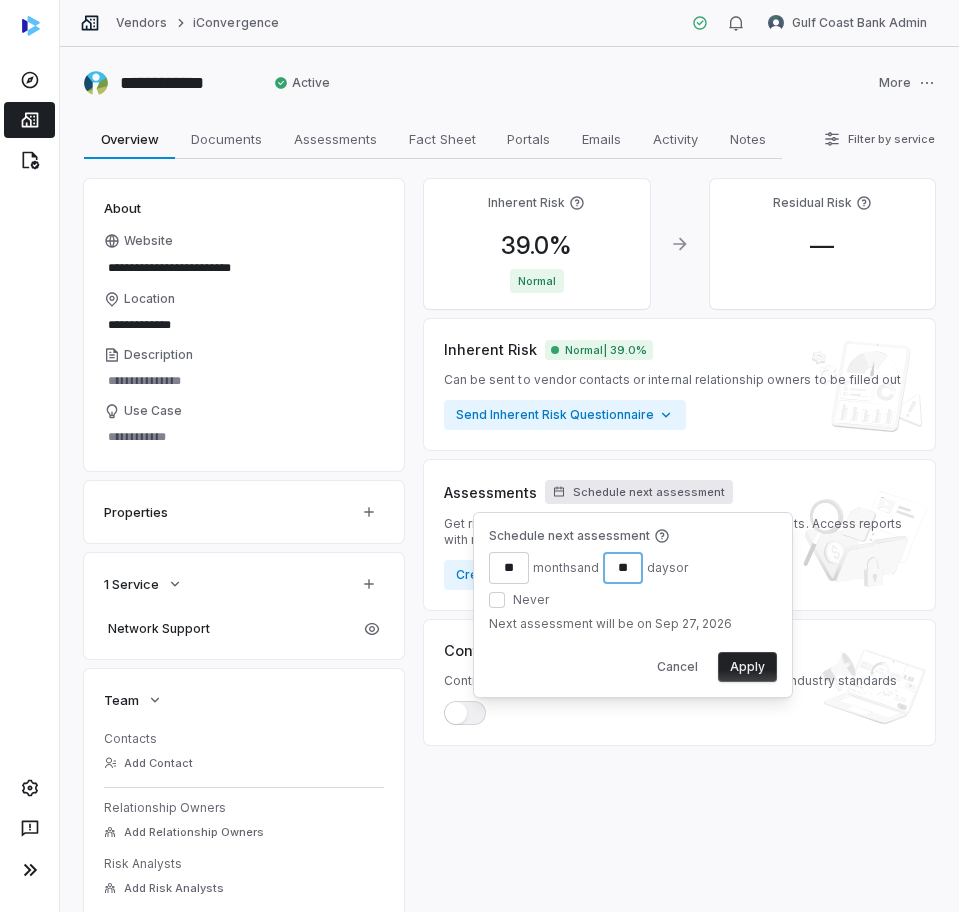 type on "**" 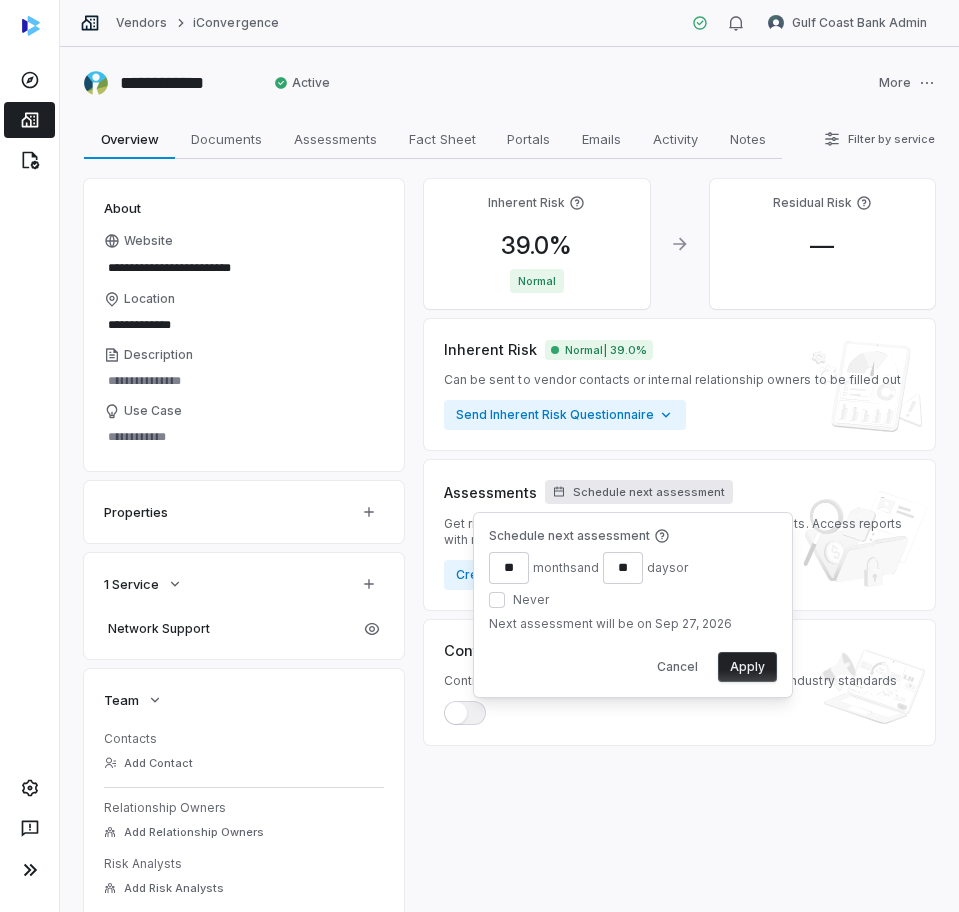click on "Apply" at bounding box center (747, 667) 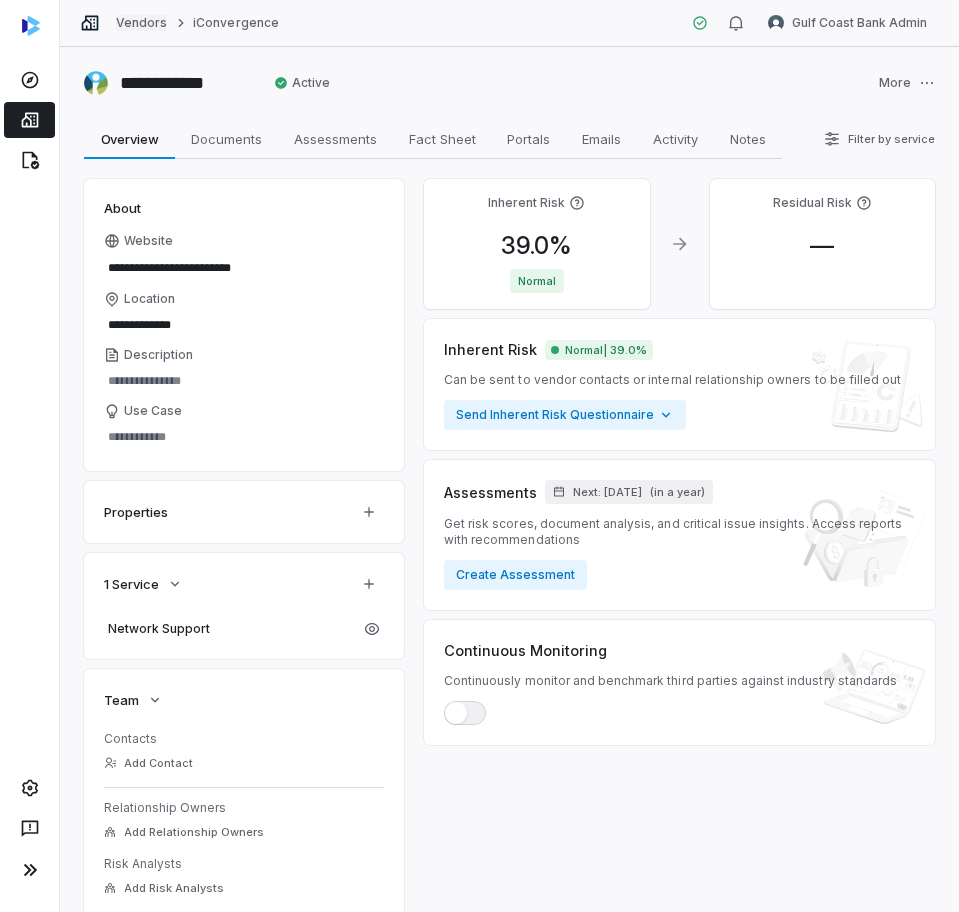 click on "Vendors" at bounding box center [141, 23] 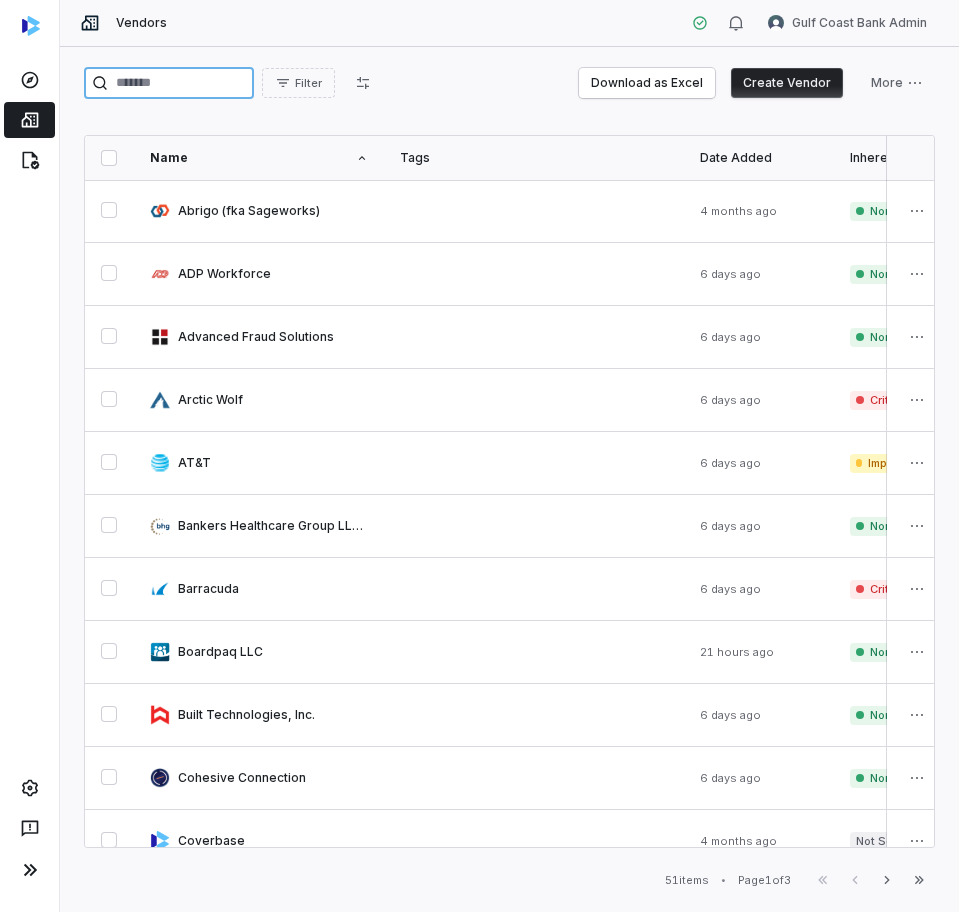click at bounding box center [169, 83] 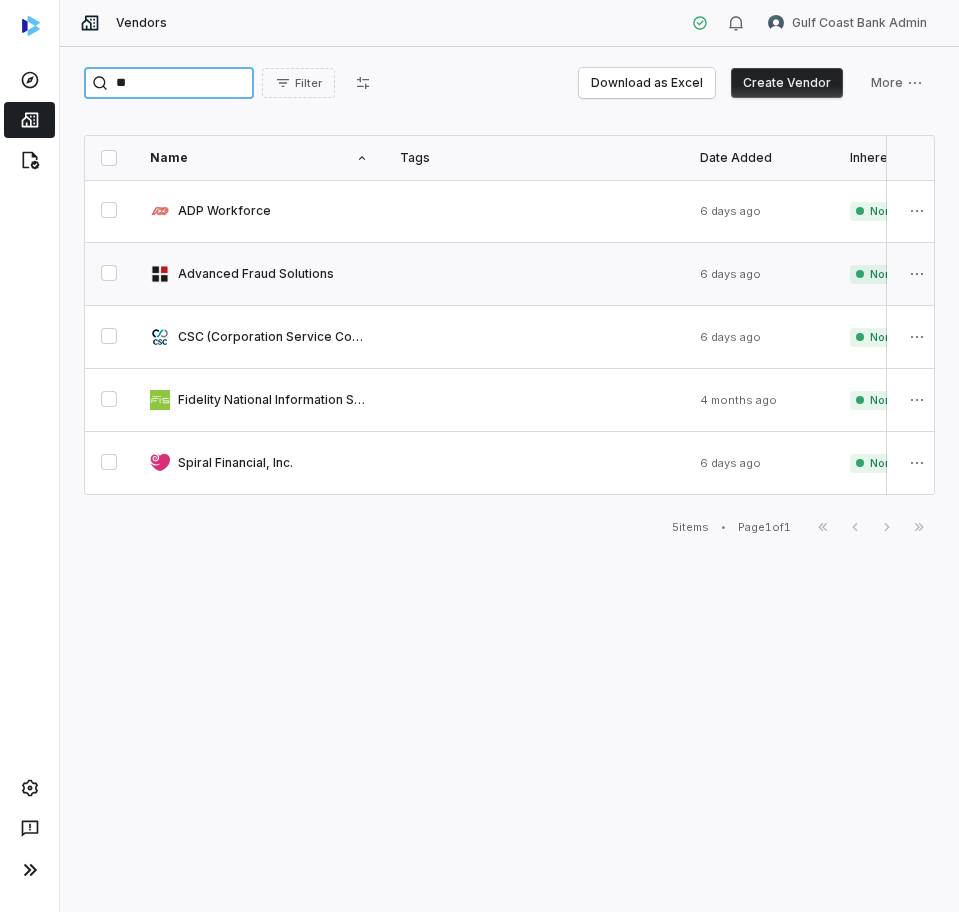type on "**" 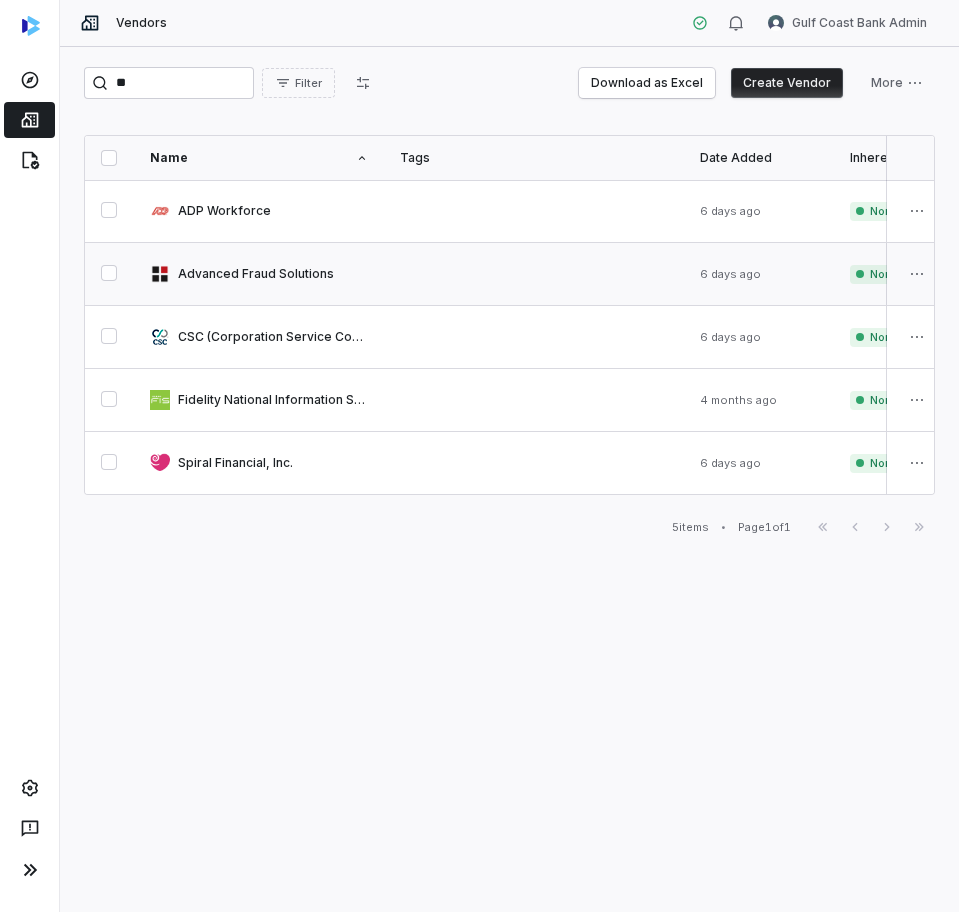 click at bounding box center [259, 274] 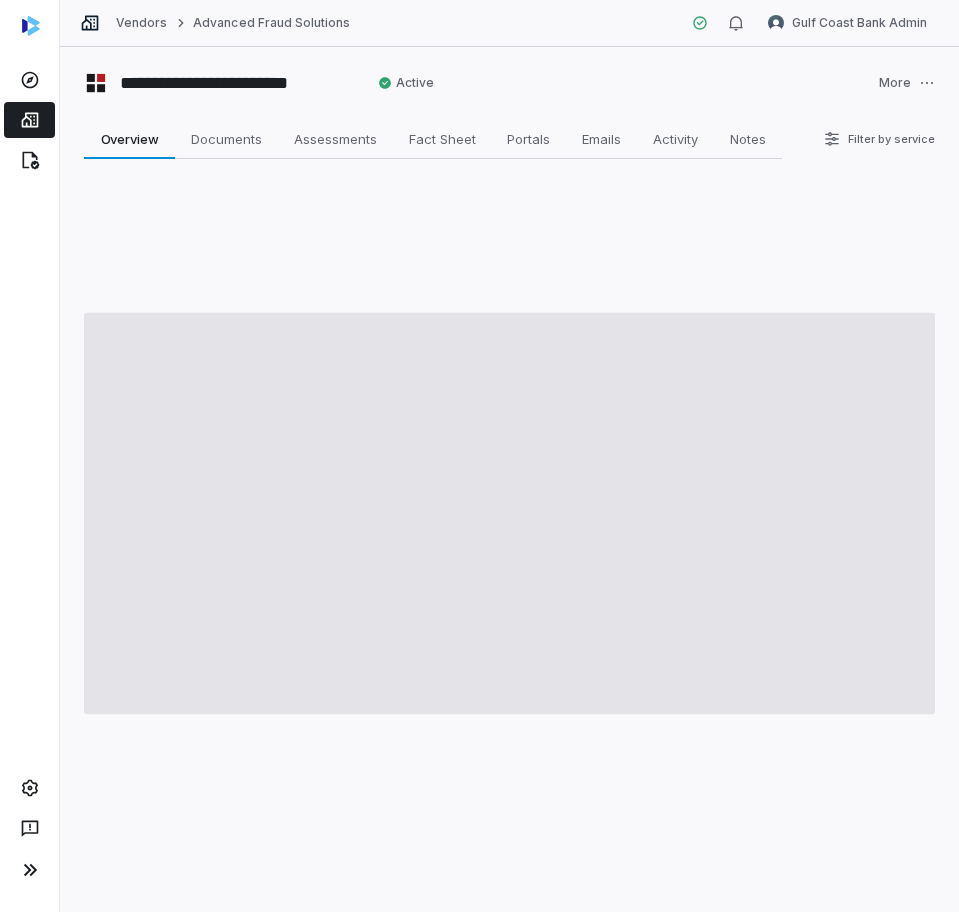 type on "*" 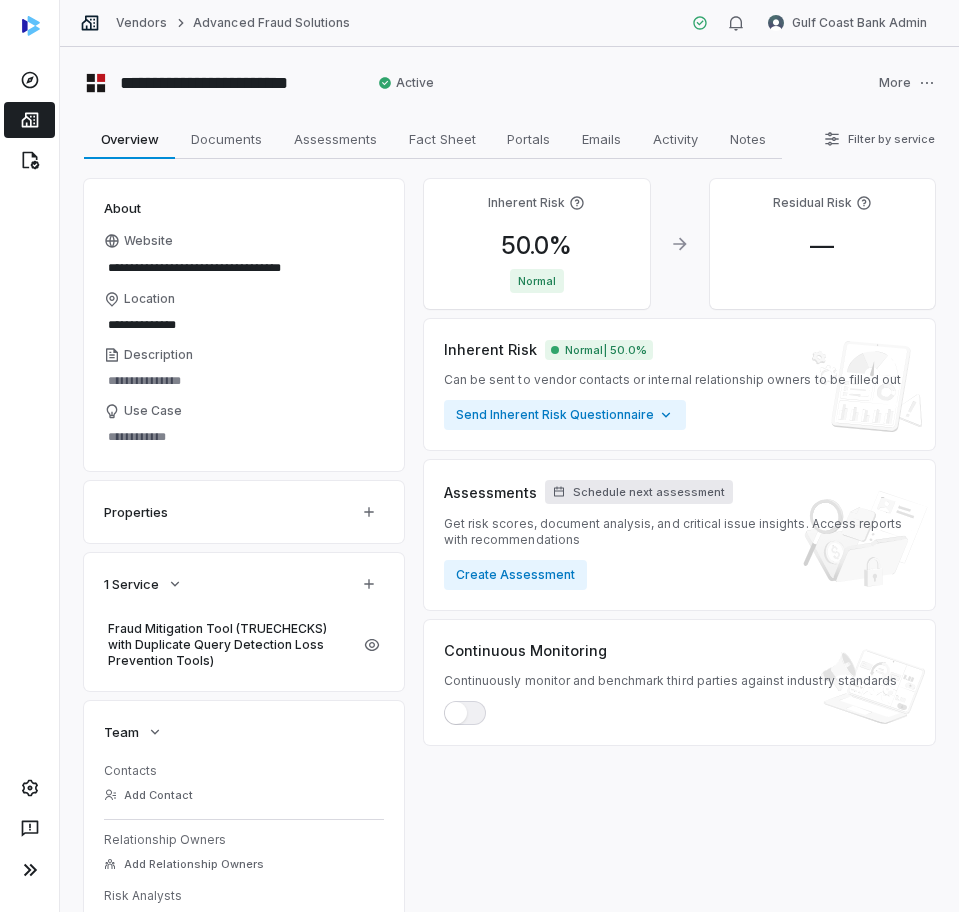 click on "Schedule next assessment" at bounding box center (639, 492) 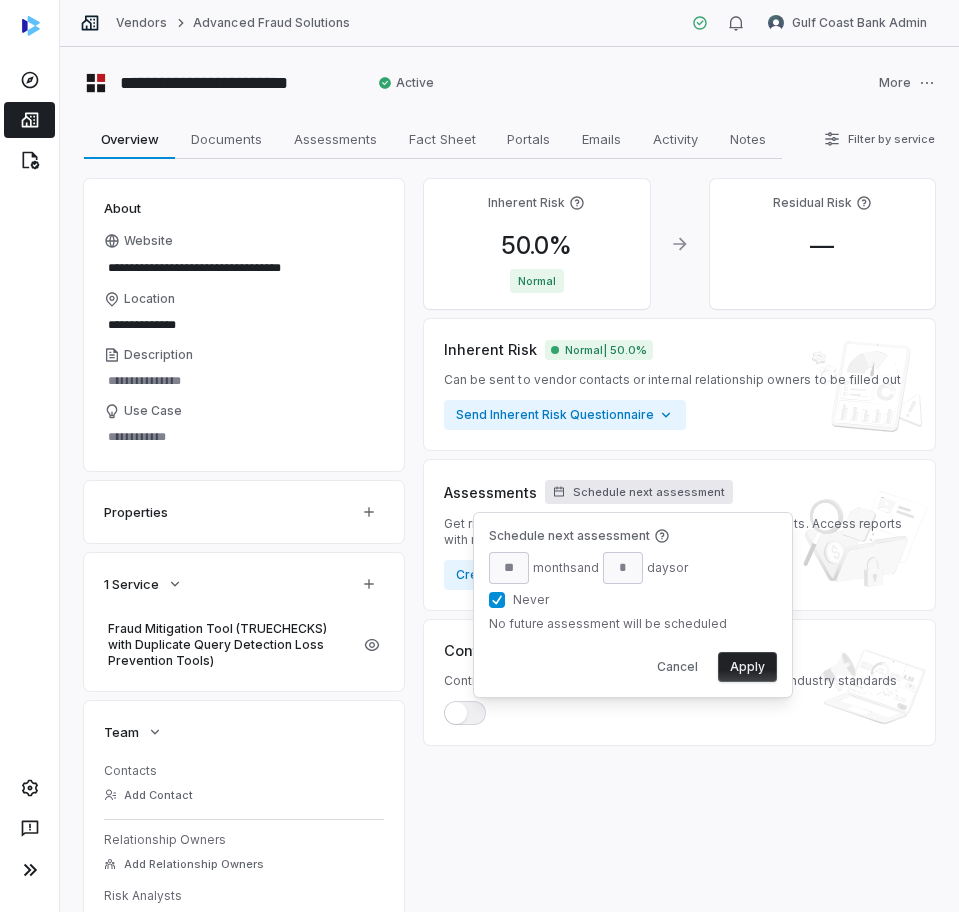 click on "Schedule next assessment month s  and   day s  or   Never No future assessment will be scheduled Cancel Apply" at bounding box center (633, 605) 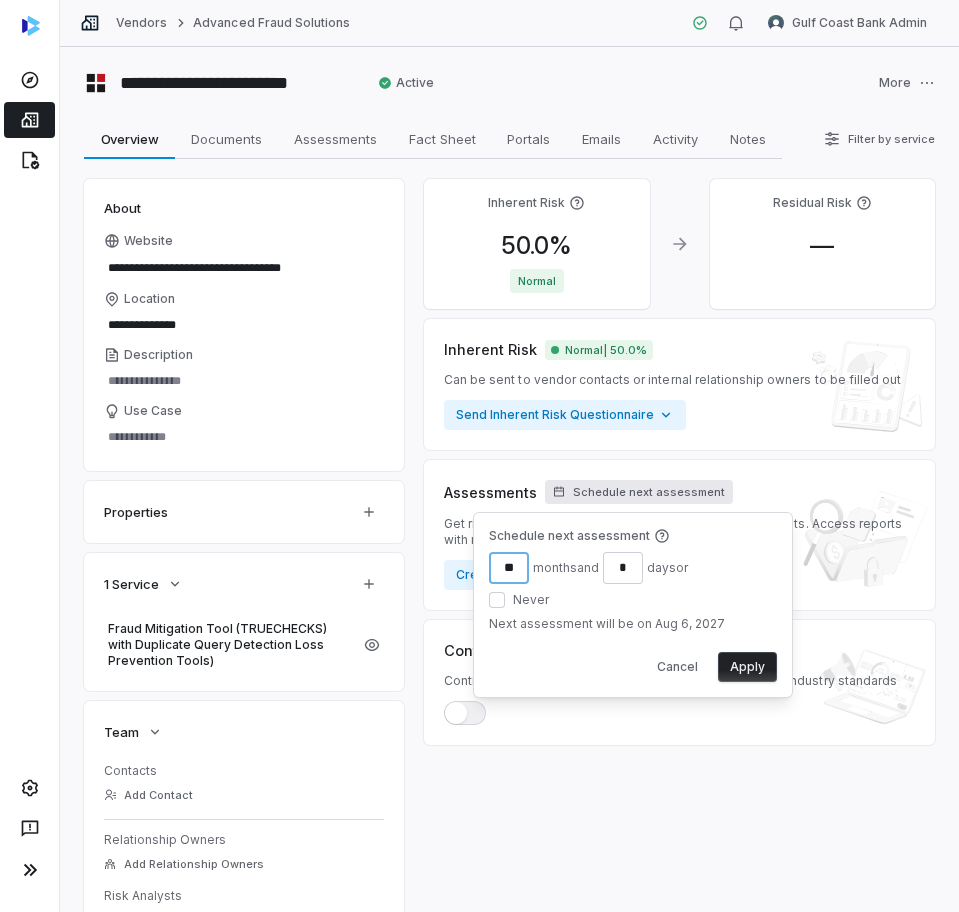 click on "**" at bounding box center (509, 568) 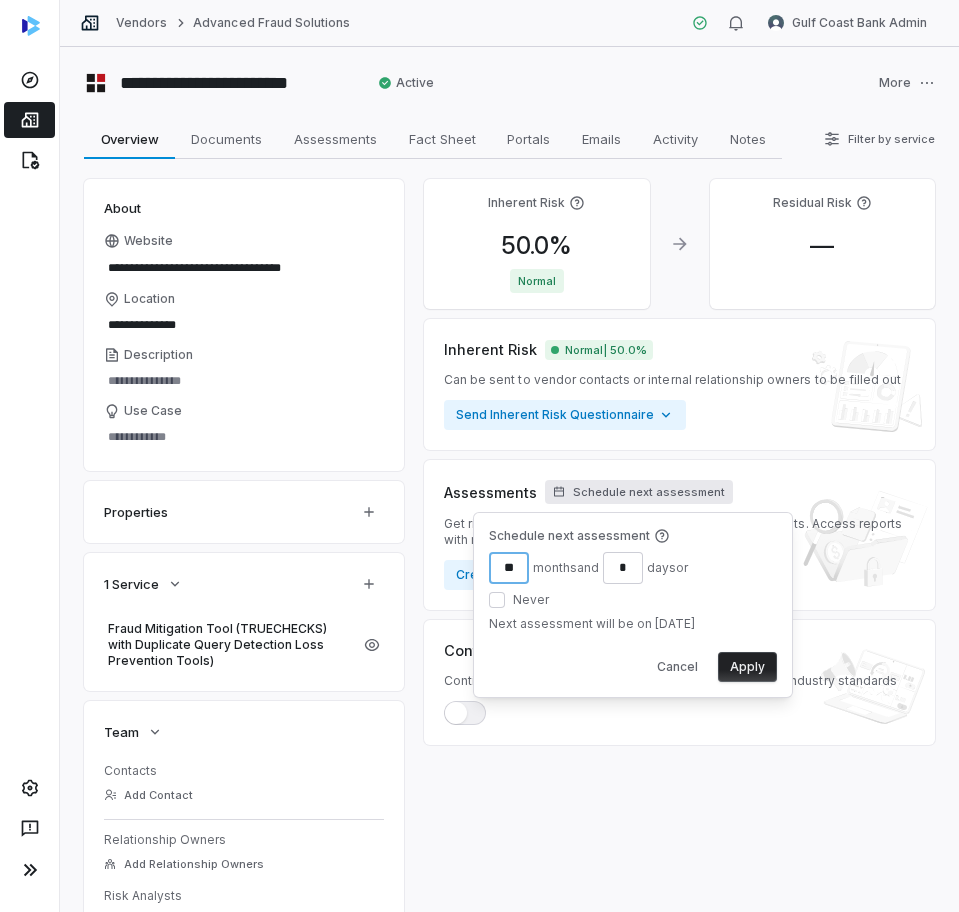 type on "**" 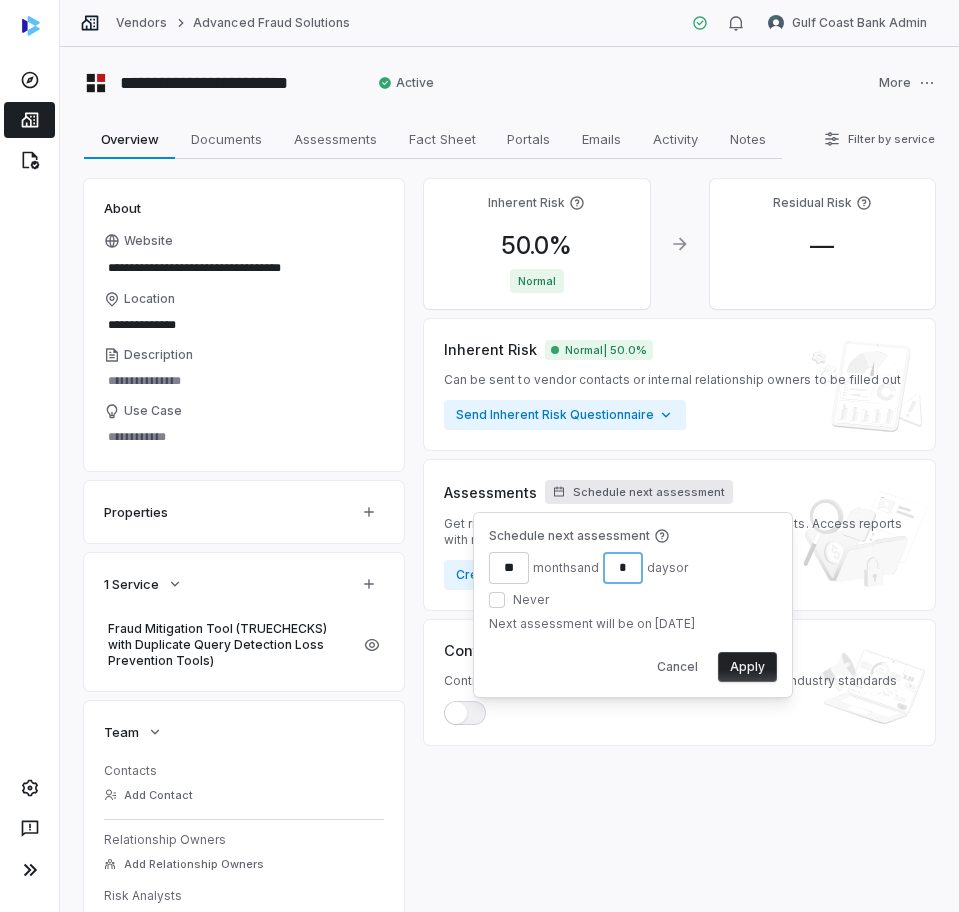 click on "*" at bounding box center [623, 568] 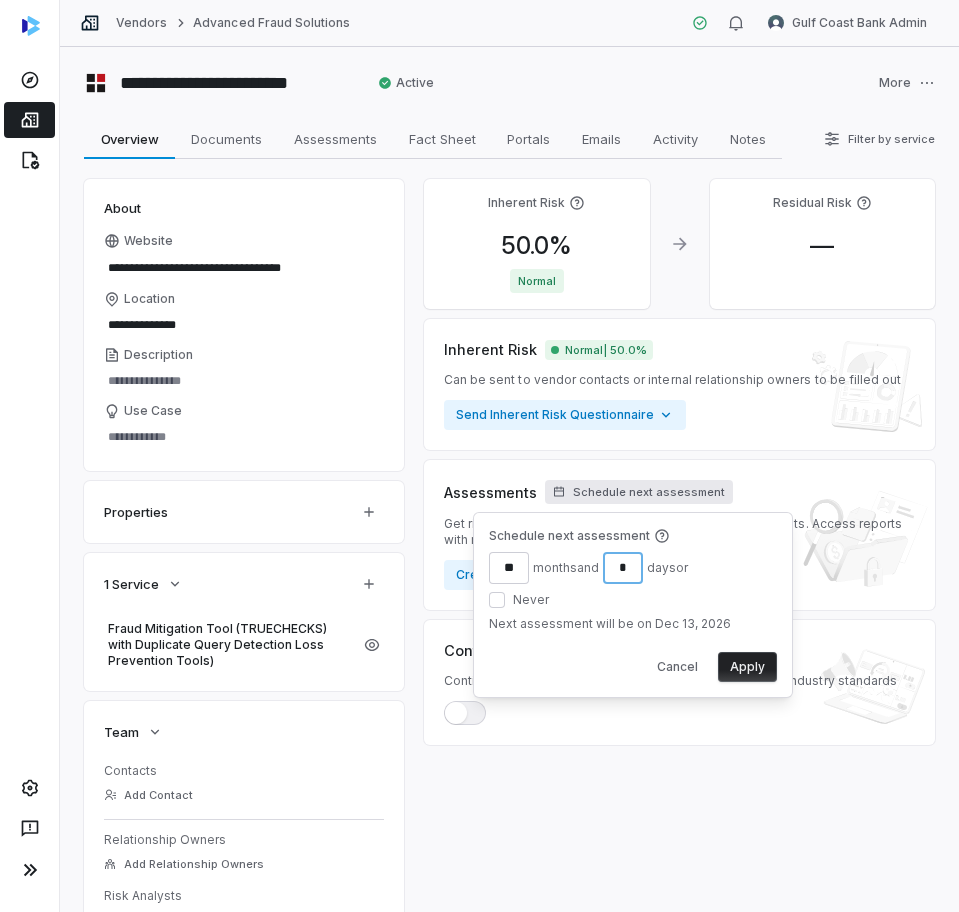 type on "*" 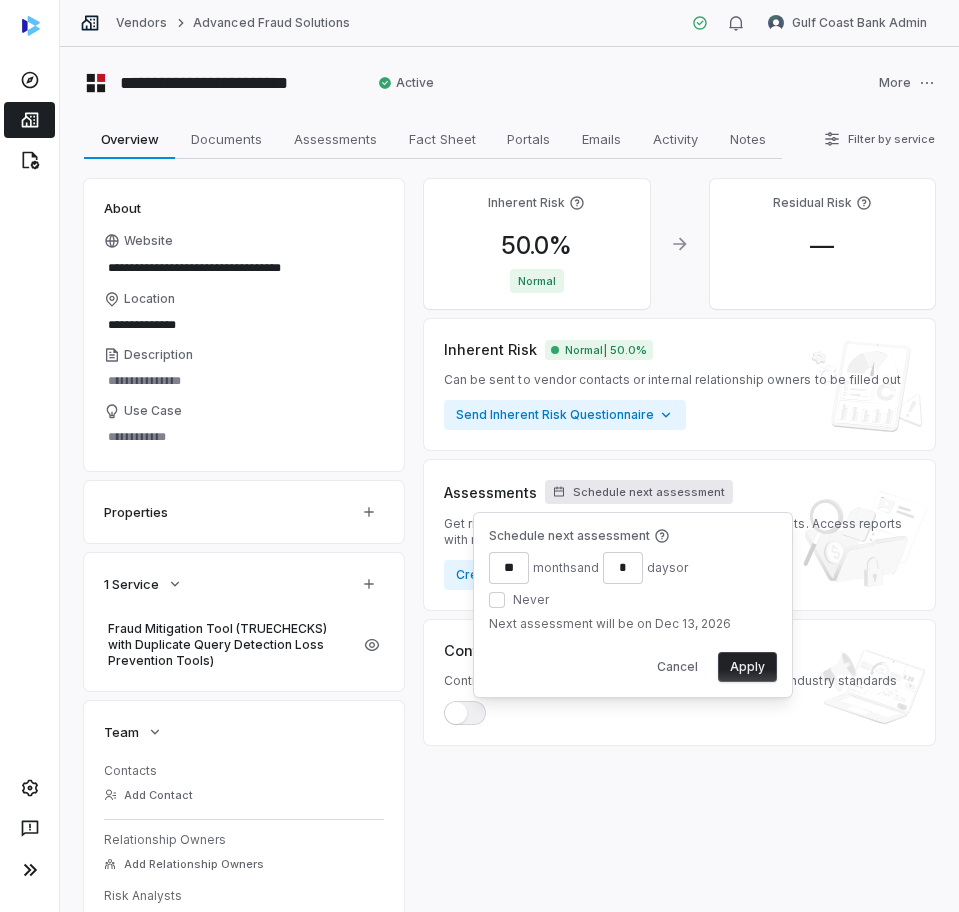 click on "Apply" at bounding box center (747, 667) 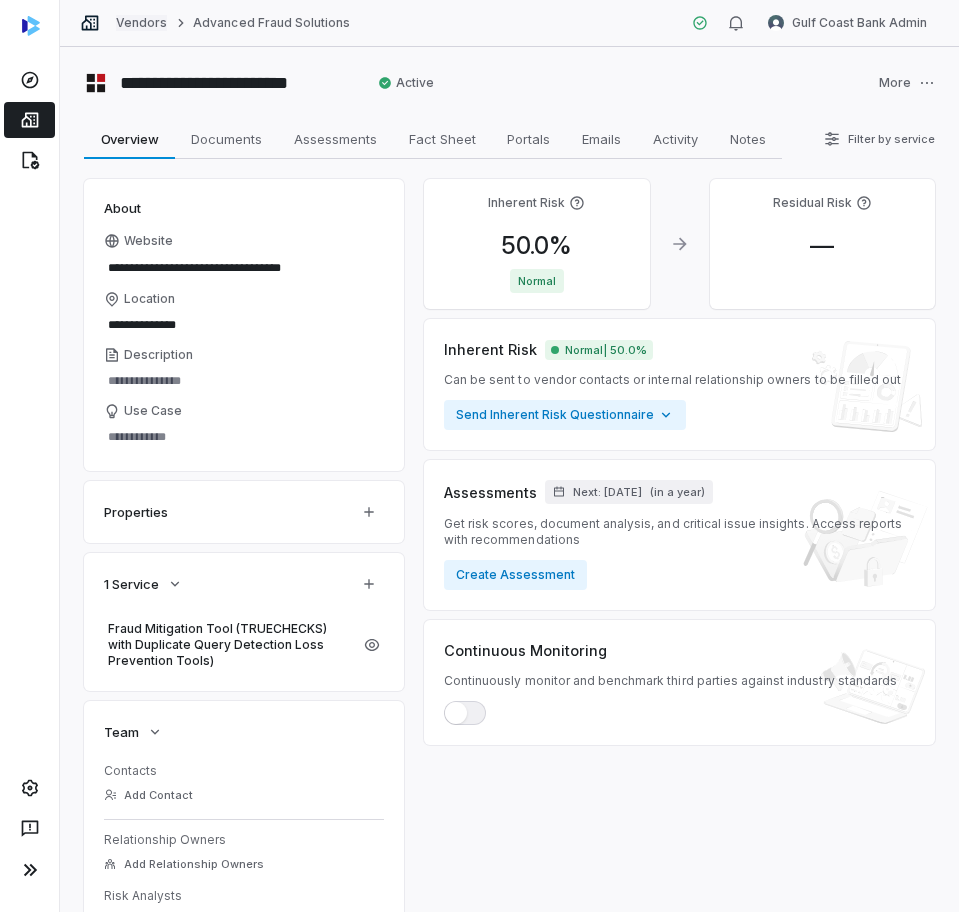 click on "Vendors" at bounding box center (141, 23) 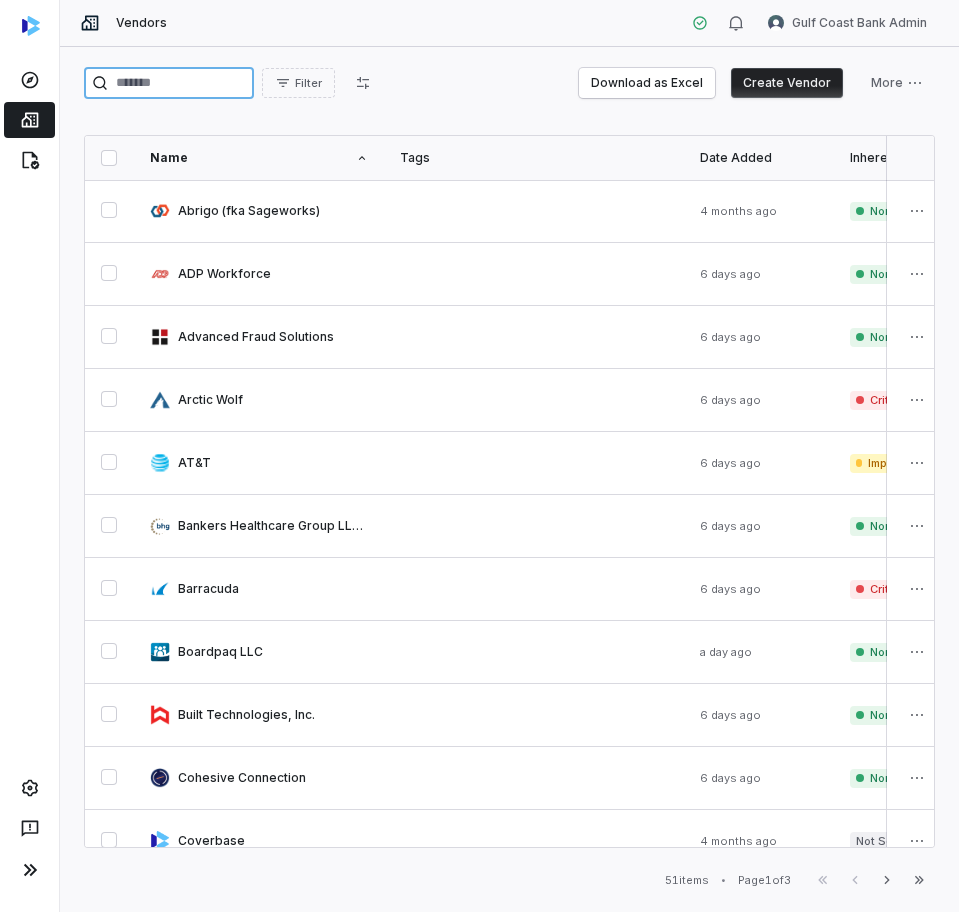 click at bounding box center (169, 83) 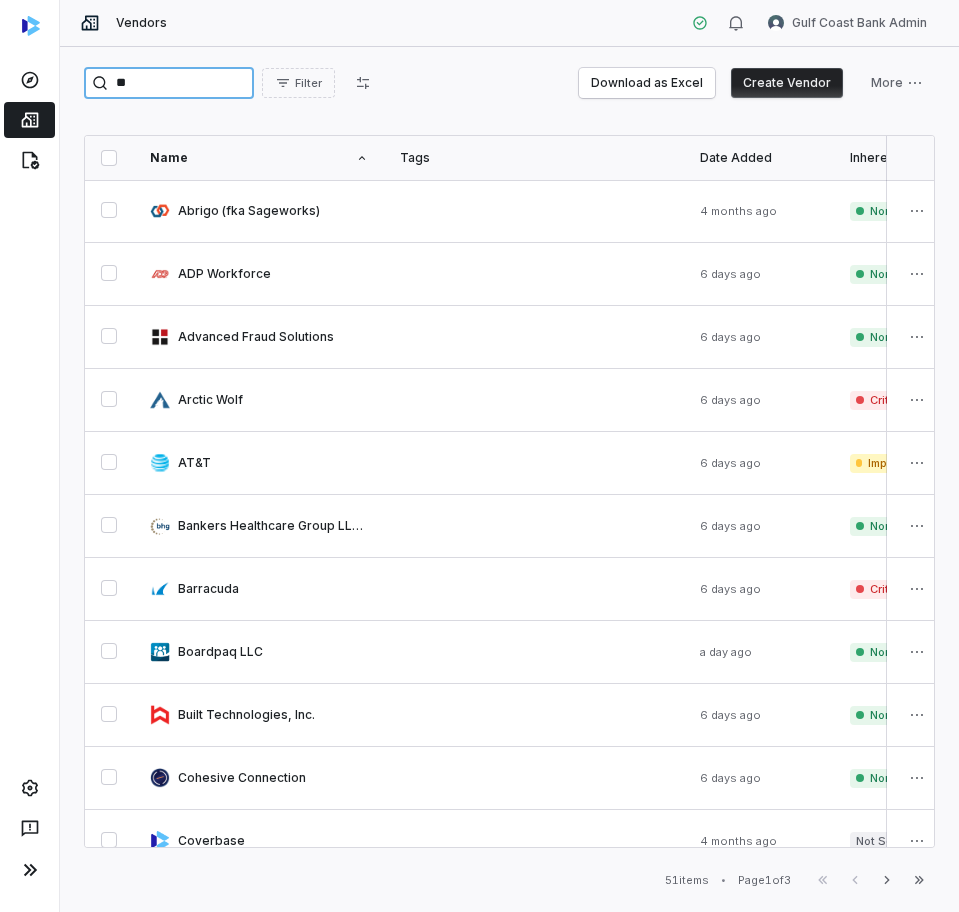 type on "*" 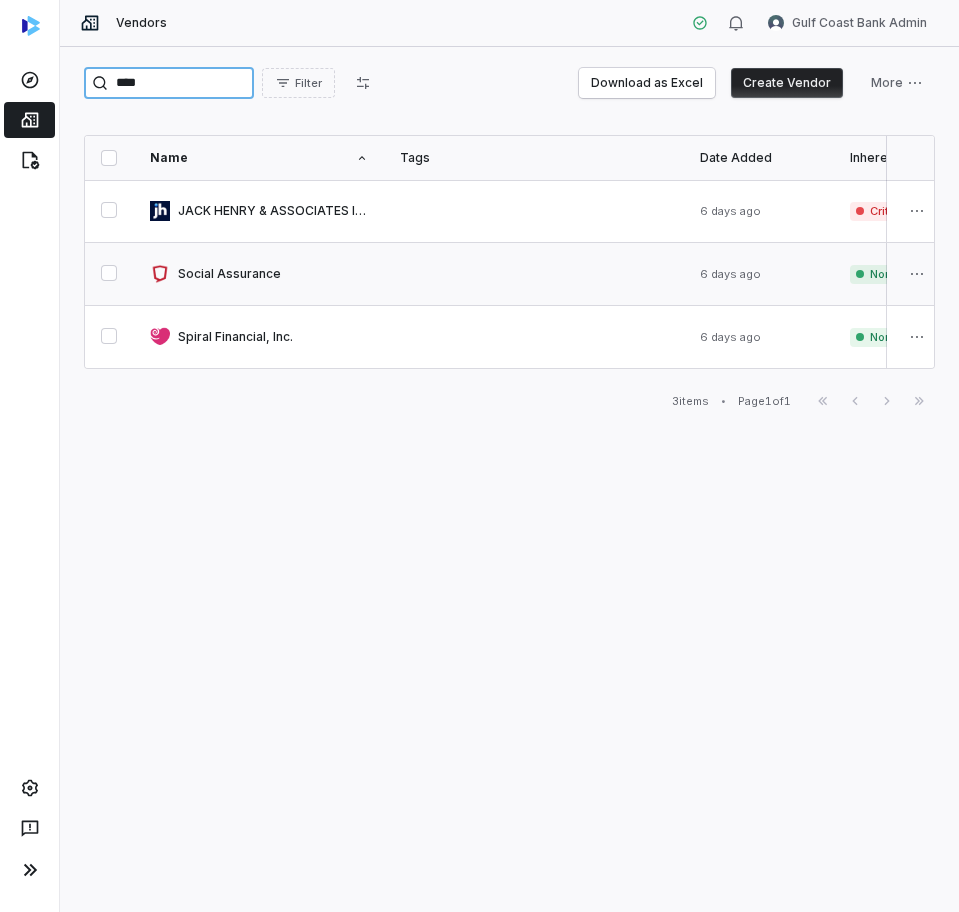type on "****" 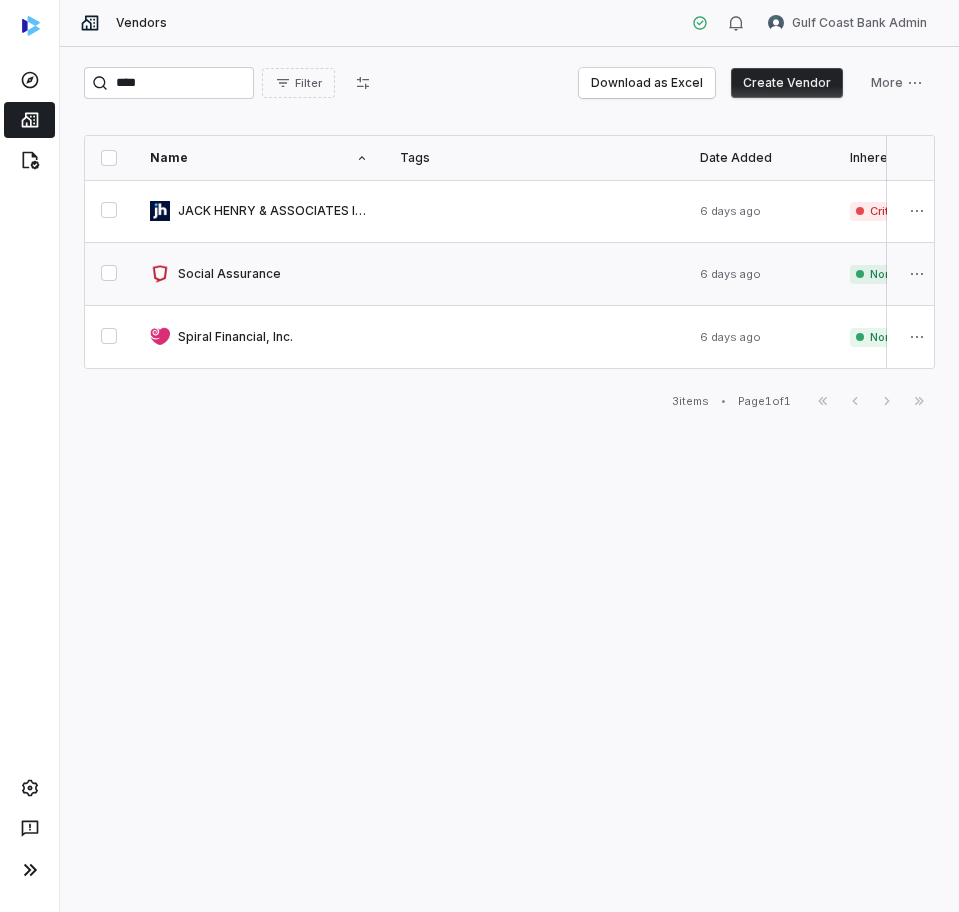 click at bounding box center [259, 274] 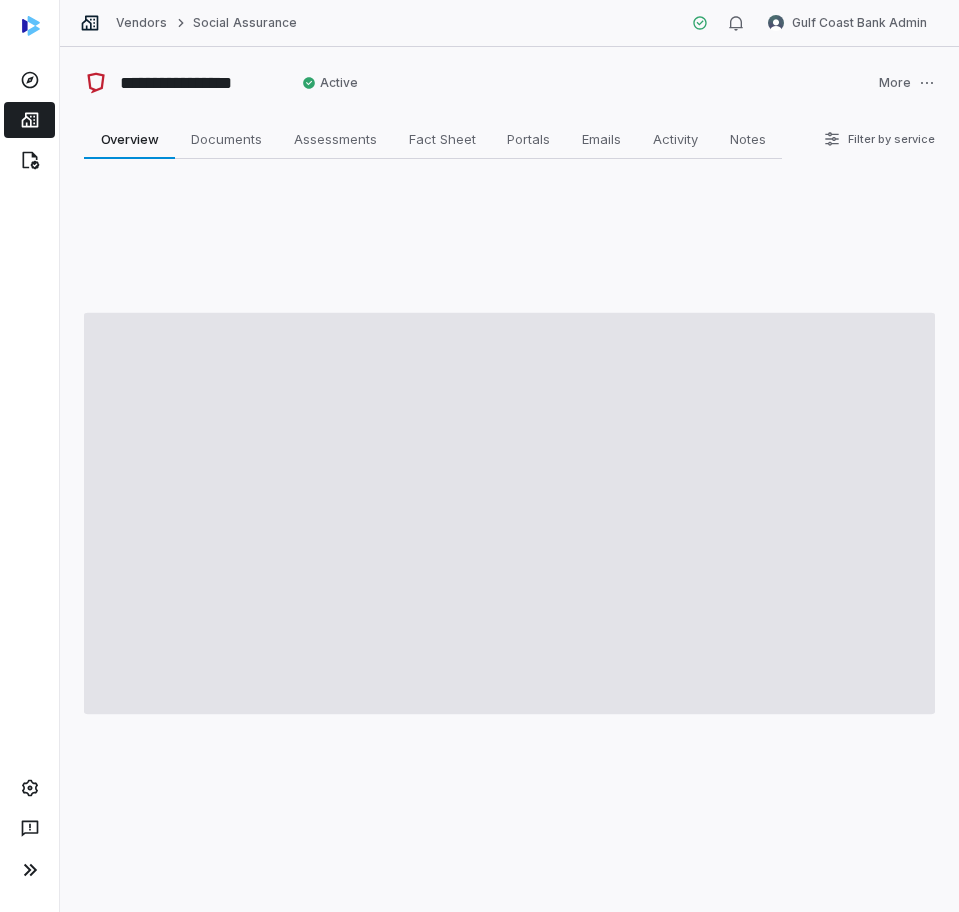 type on "*" 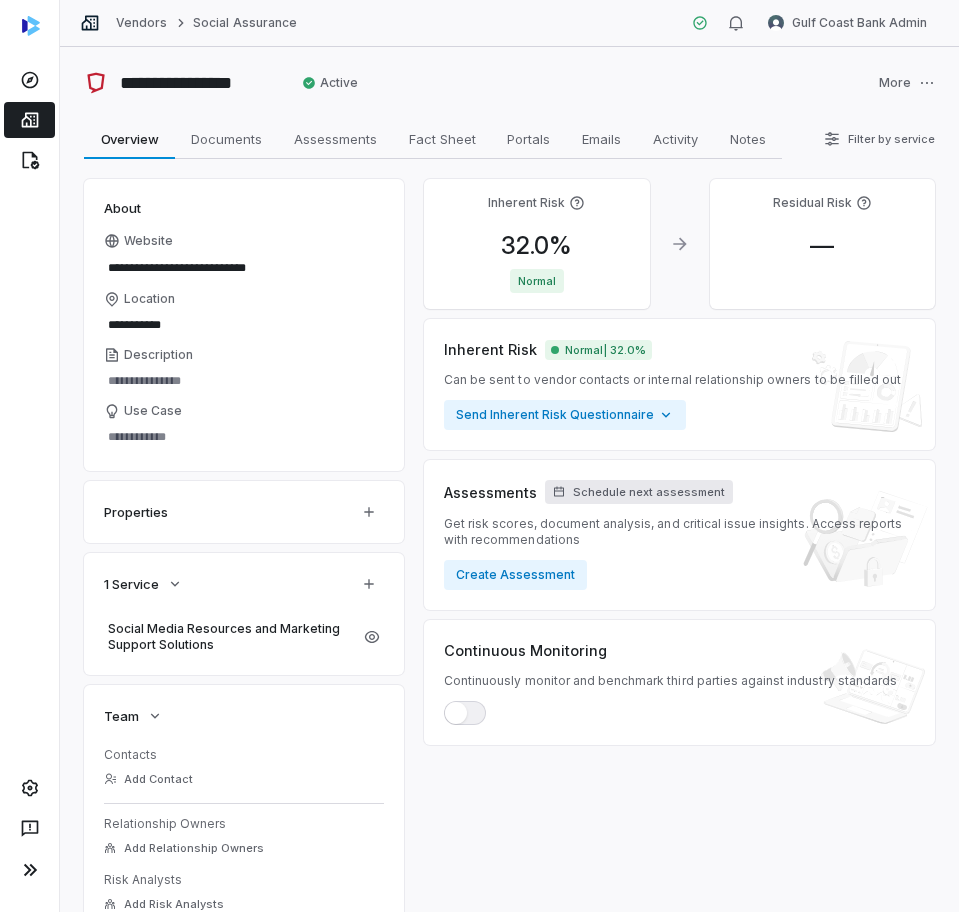click on "Schedule next assessment" at bounding box center (649, 492) 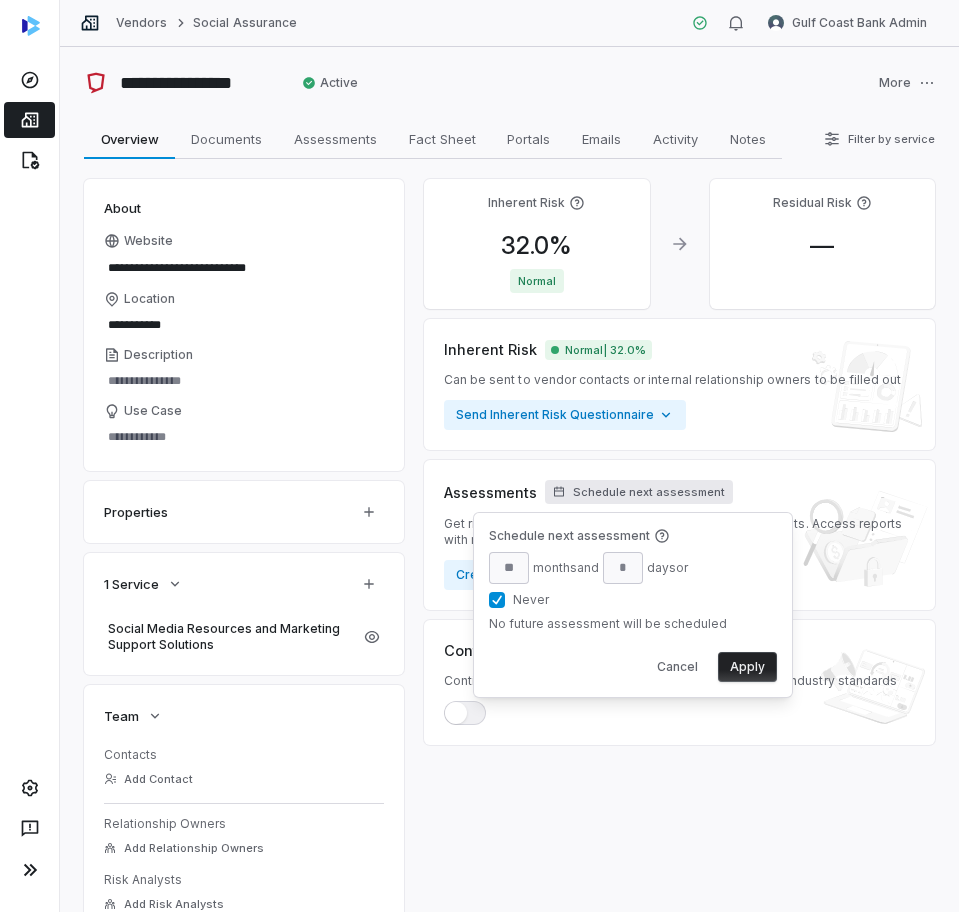 click on "Schedule next assessment month s  and   day s  or   Never No future assessment will be scheduled Cancel Apply" at bounding box center (633, 605) 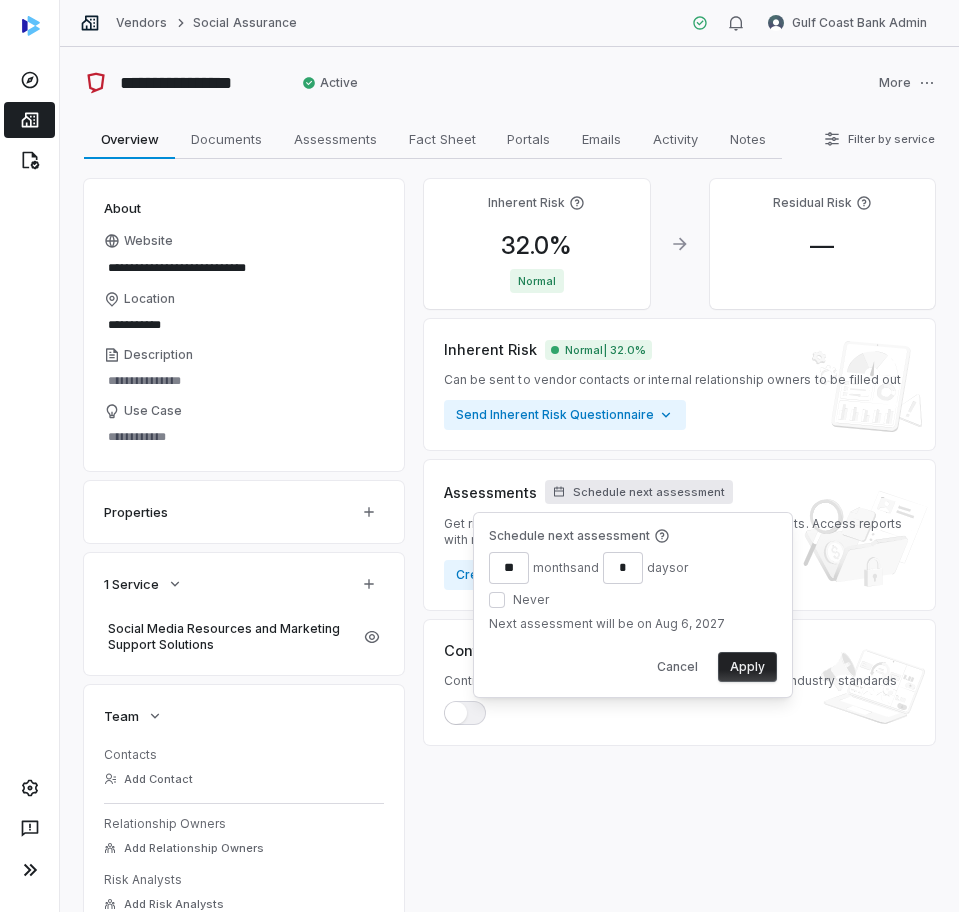 click on "Schedule next assessment ** month s  and   * day s  or   Never Next assessment will be on   [DATE]" at bounding box center (633, 582) 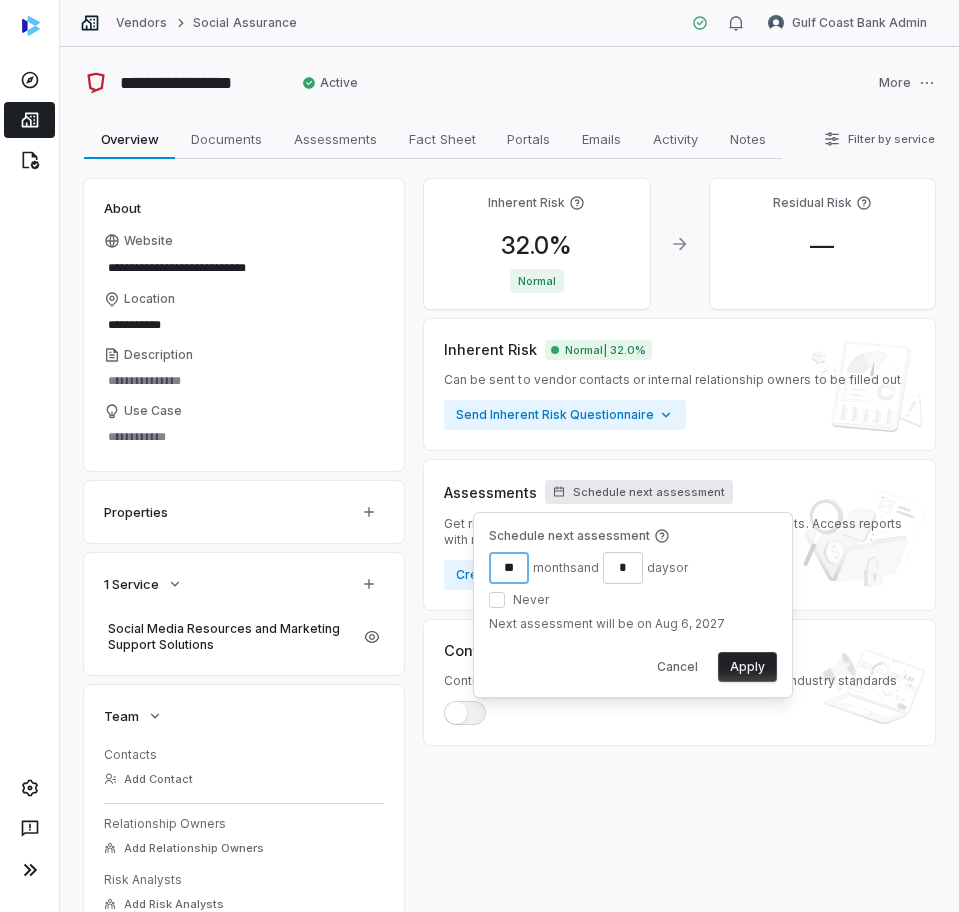 click on "**" at bounding box center [509, 568] 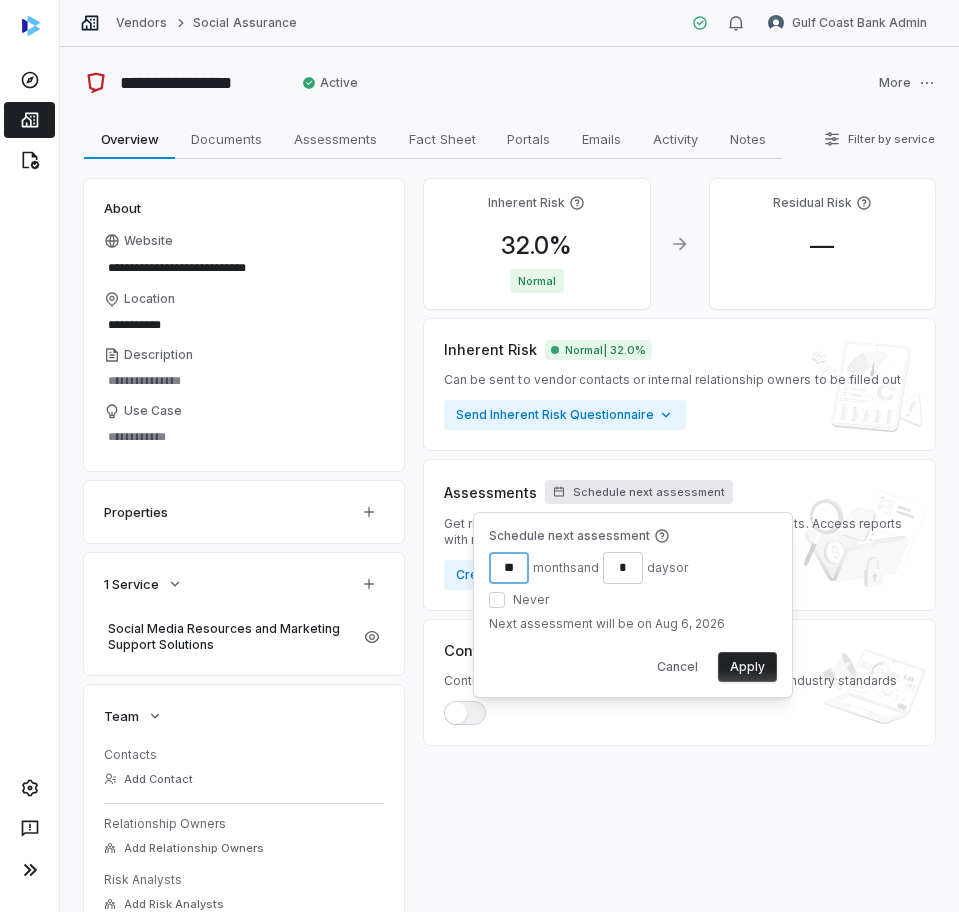 type on "**" 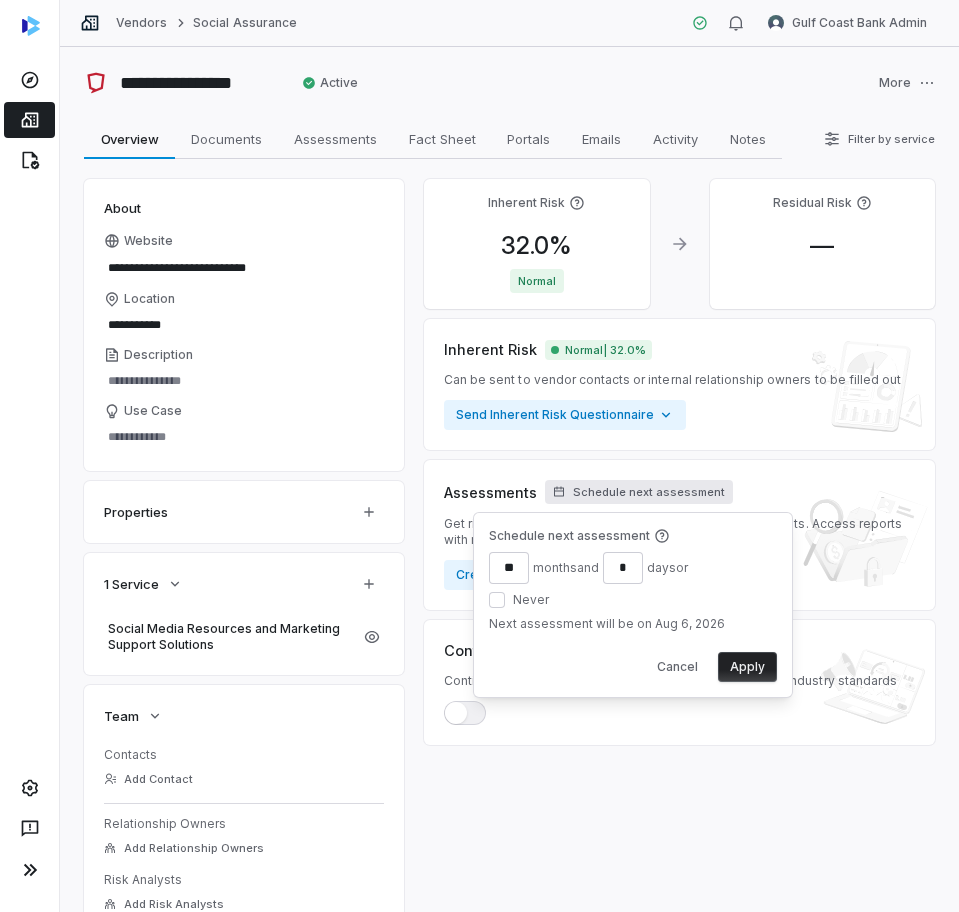 click on "day s  or" at bounding box center [667, 568] 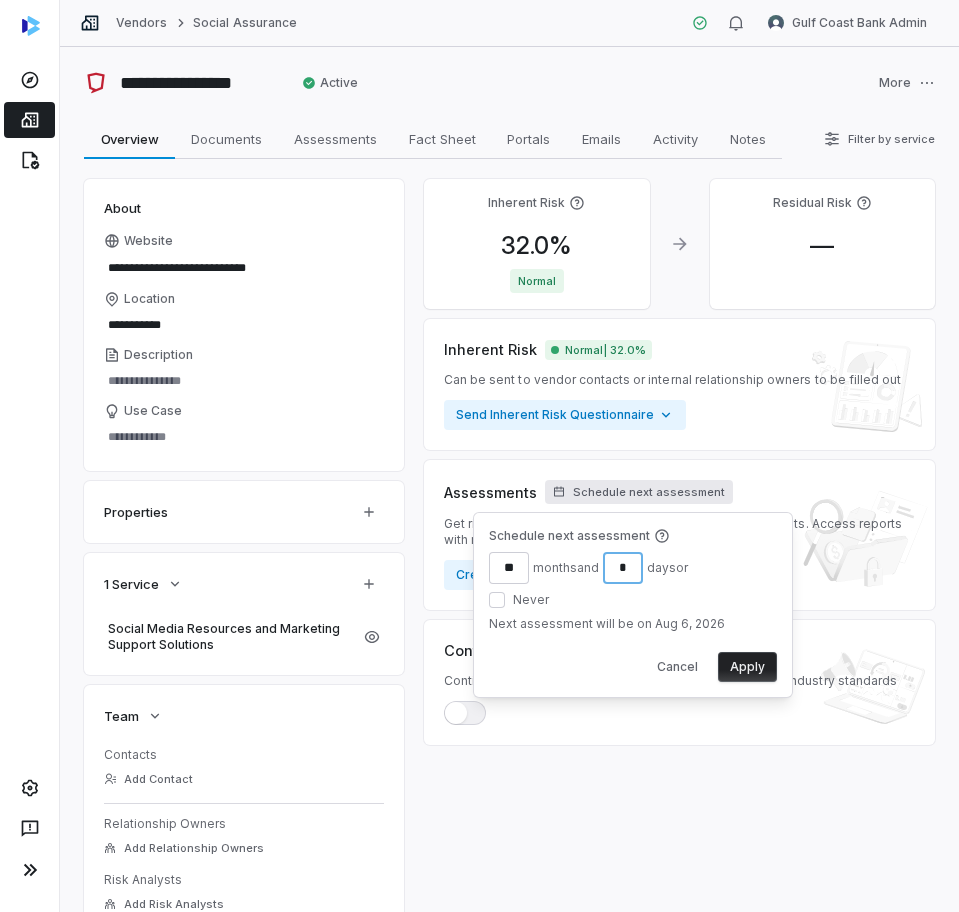 click on "*" at bounding box center [623, 568] 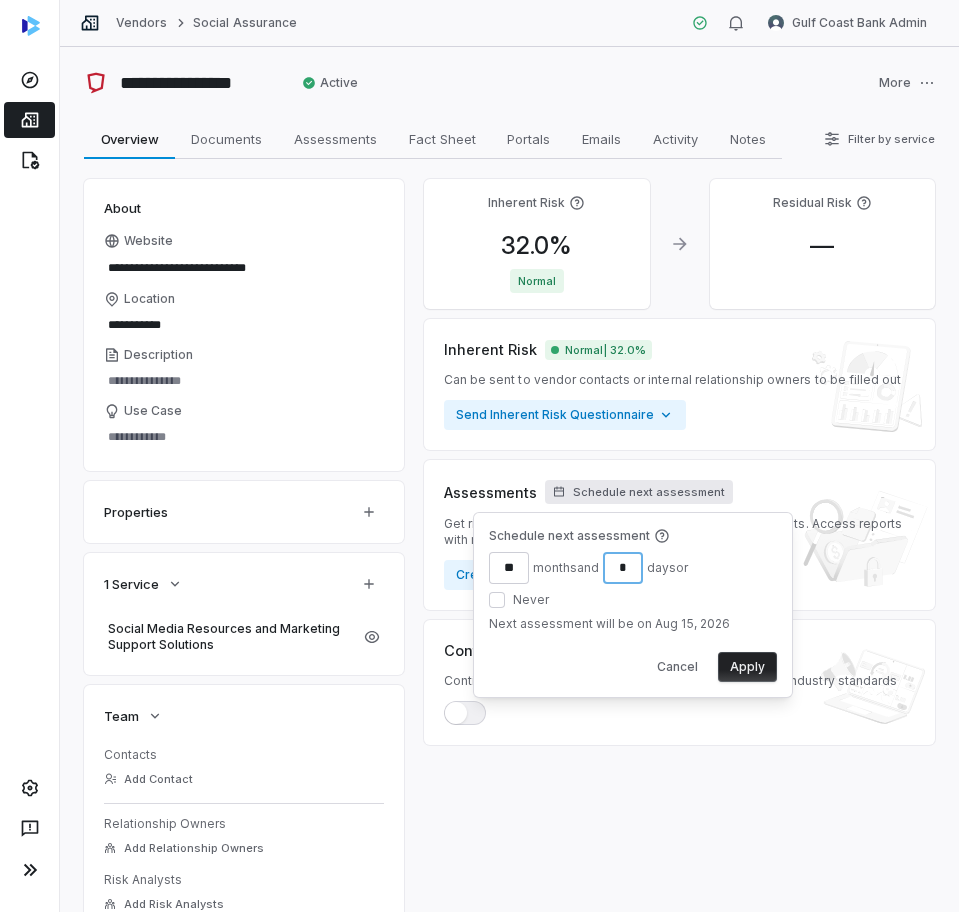 type on "*" 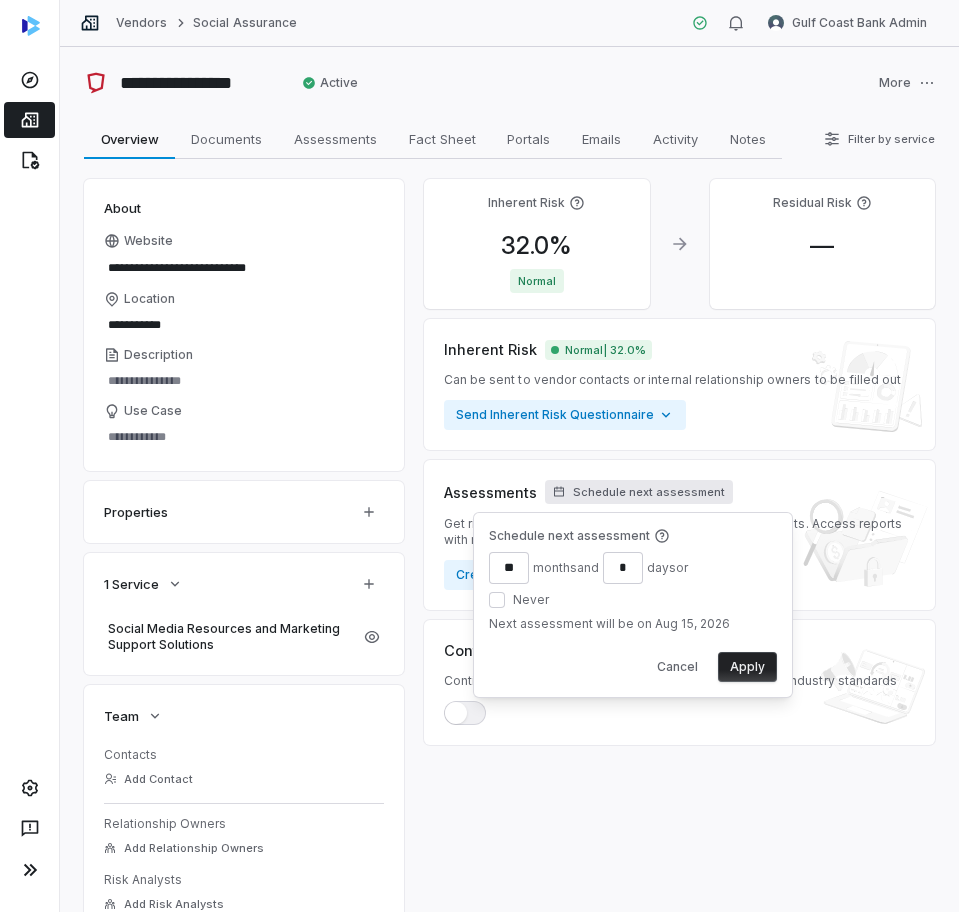 click on "Apply" at bounding box center [747, 667] 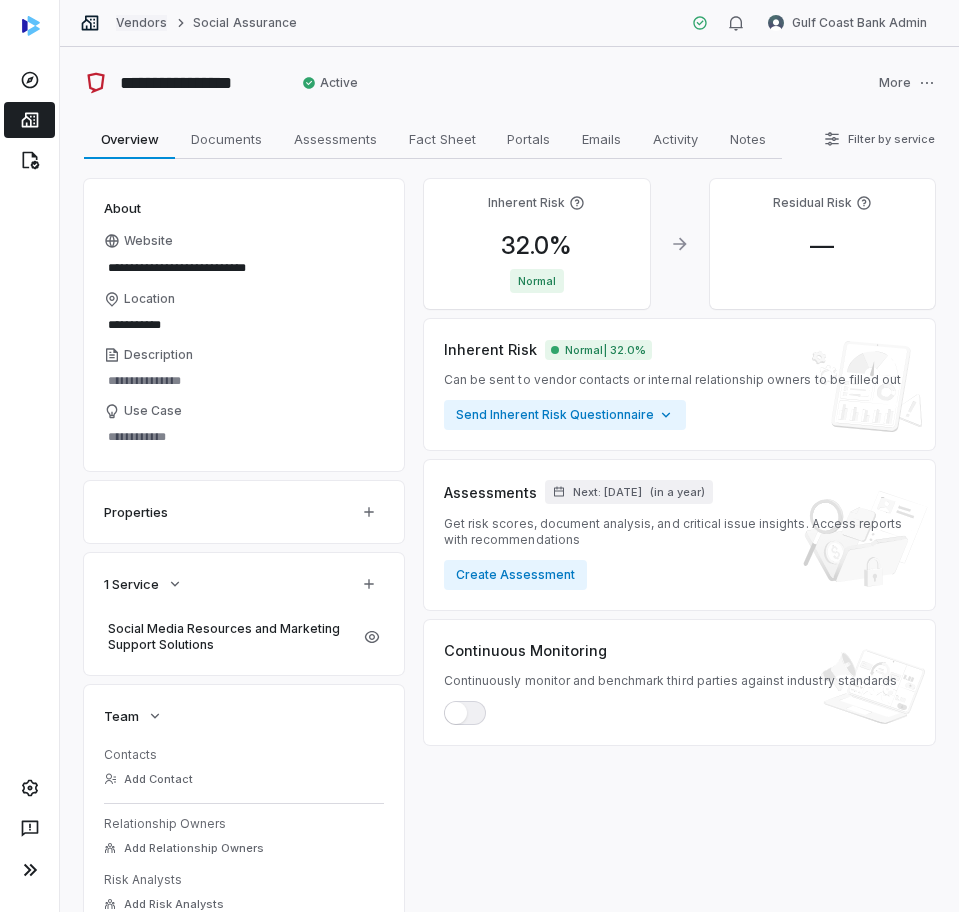 click on "Vendors" at bounding box center (141, 23) 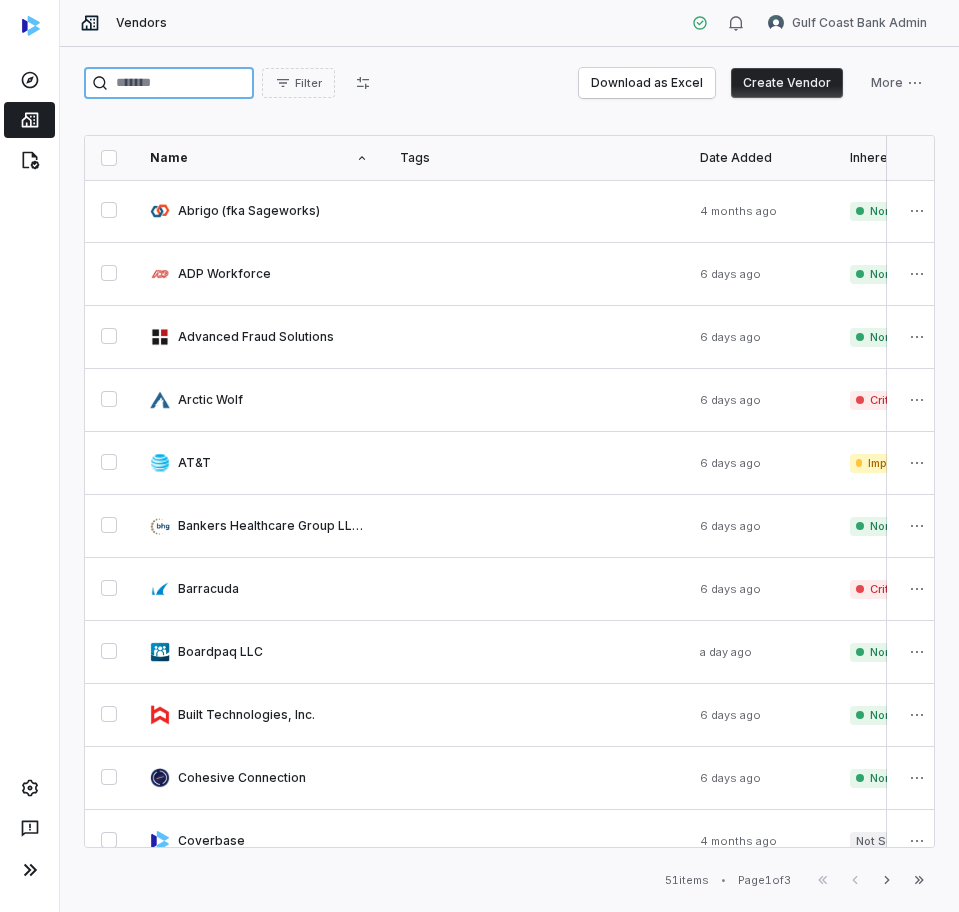 click at bounding box center (169, 83) 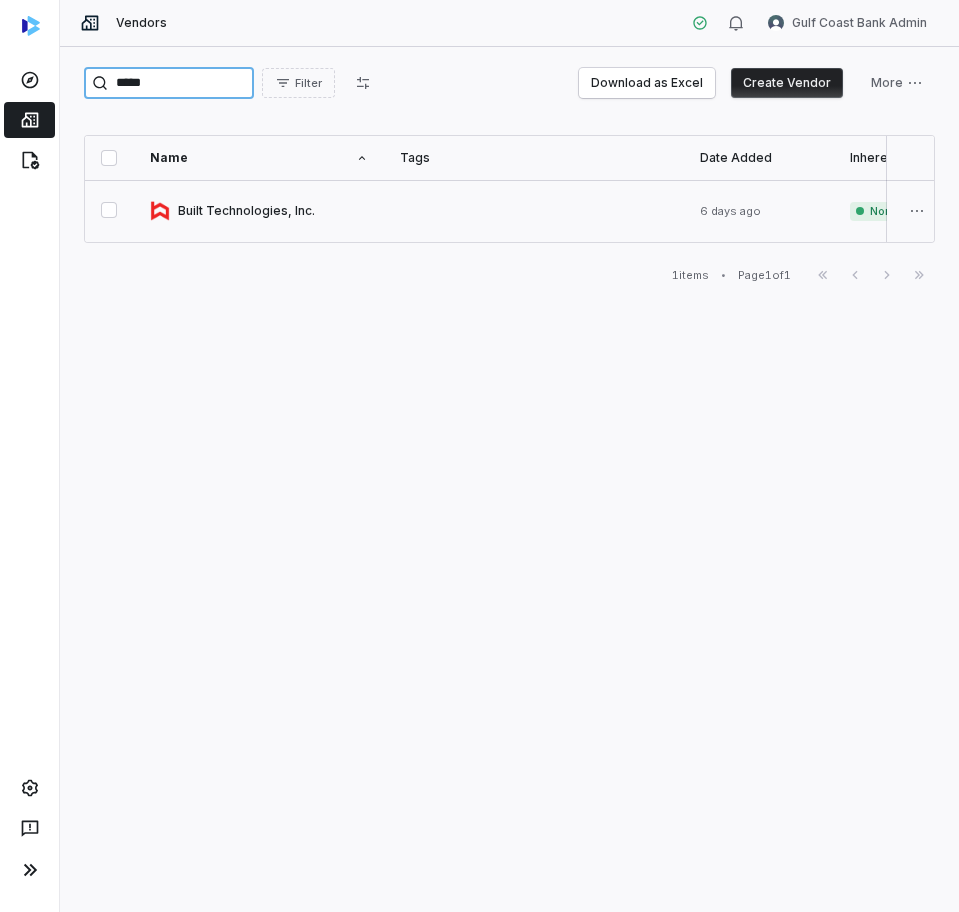 type on "*****" 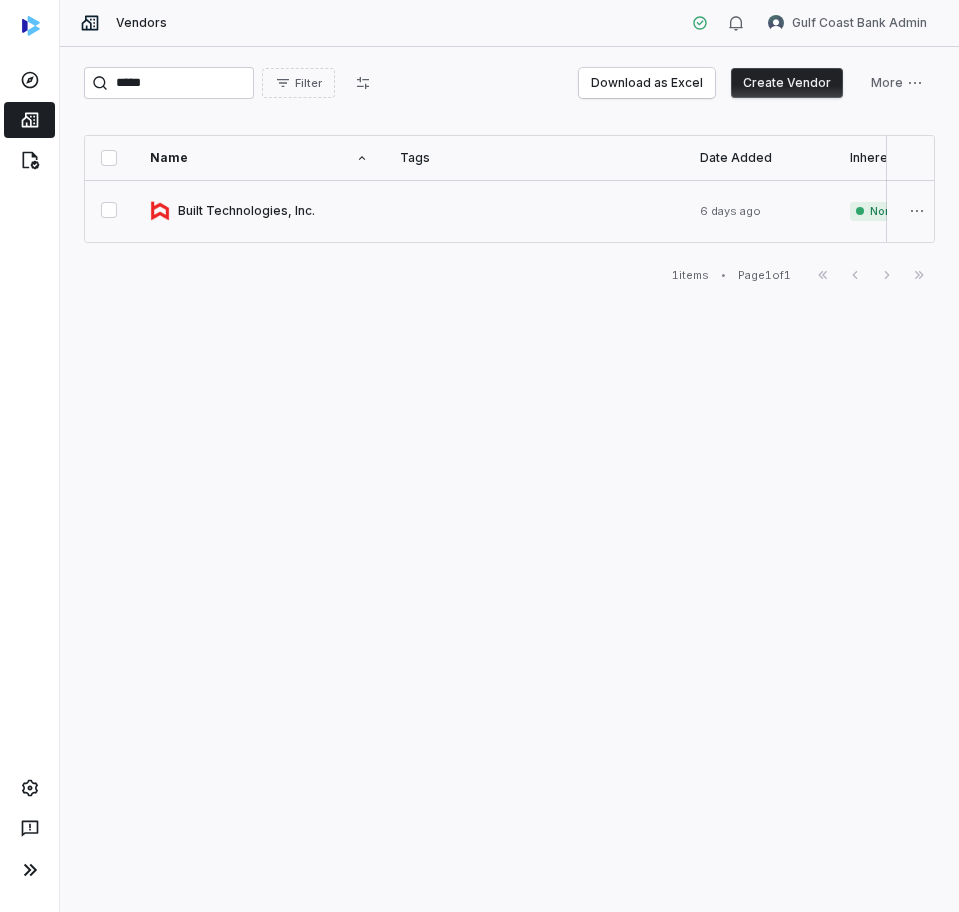 click at bounding box center (259, 211) 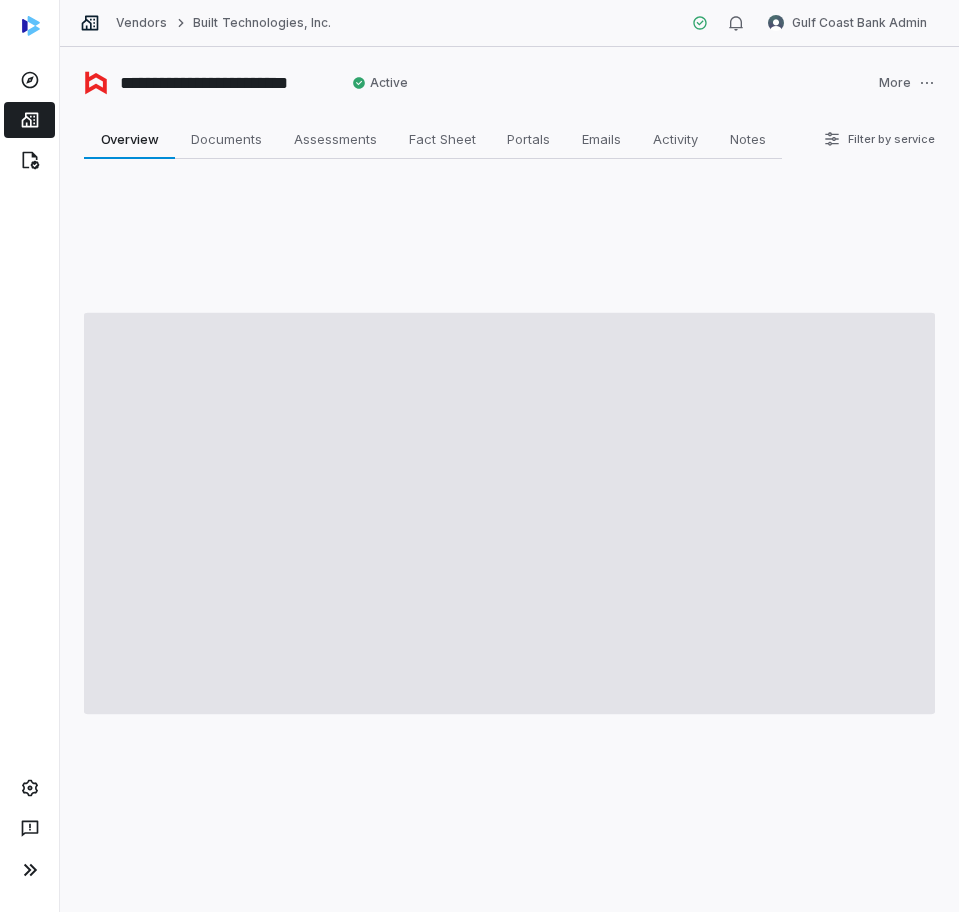 type on "*" 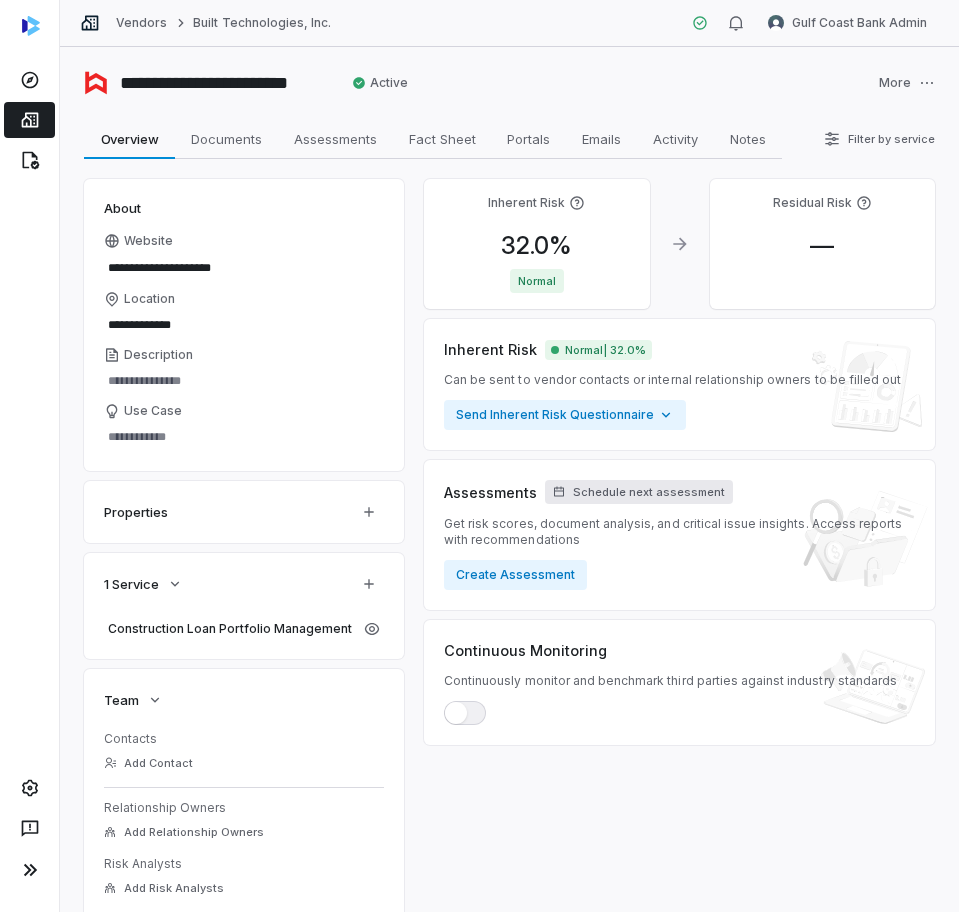 click on "Schedule next assessment" at bounding box center [649, 492] 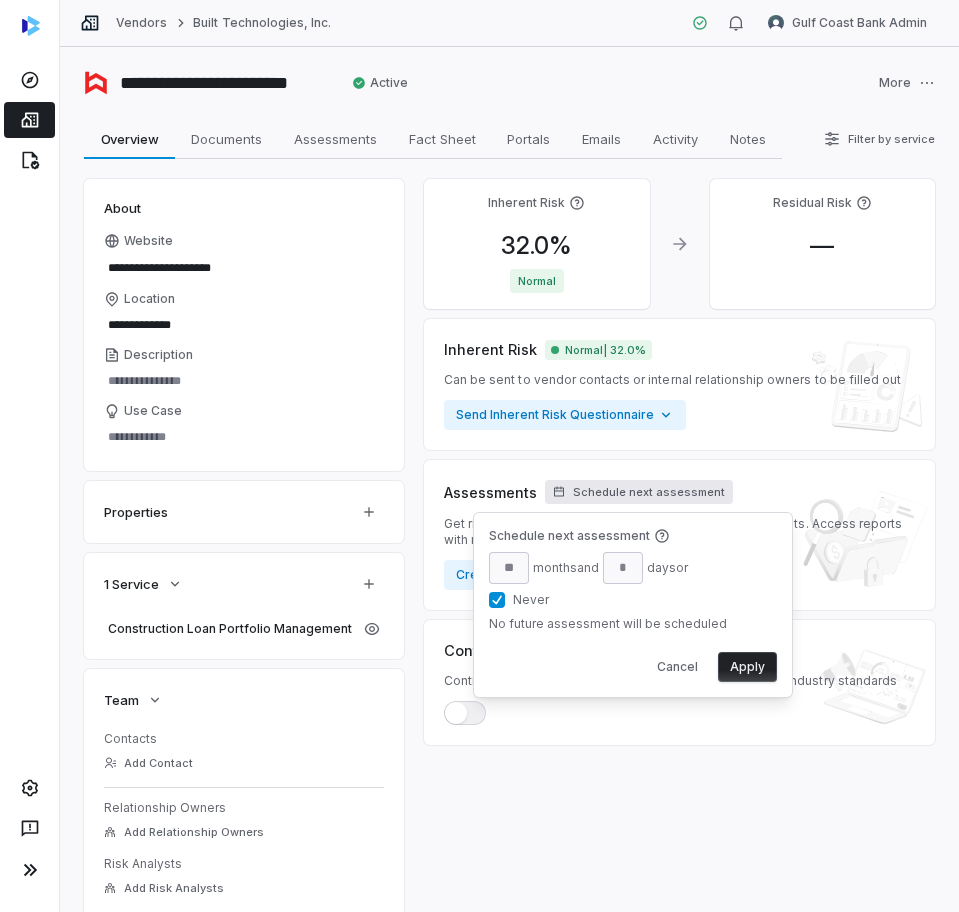 click on "Never" at bounding box center (497, 600) 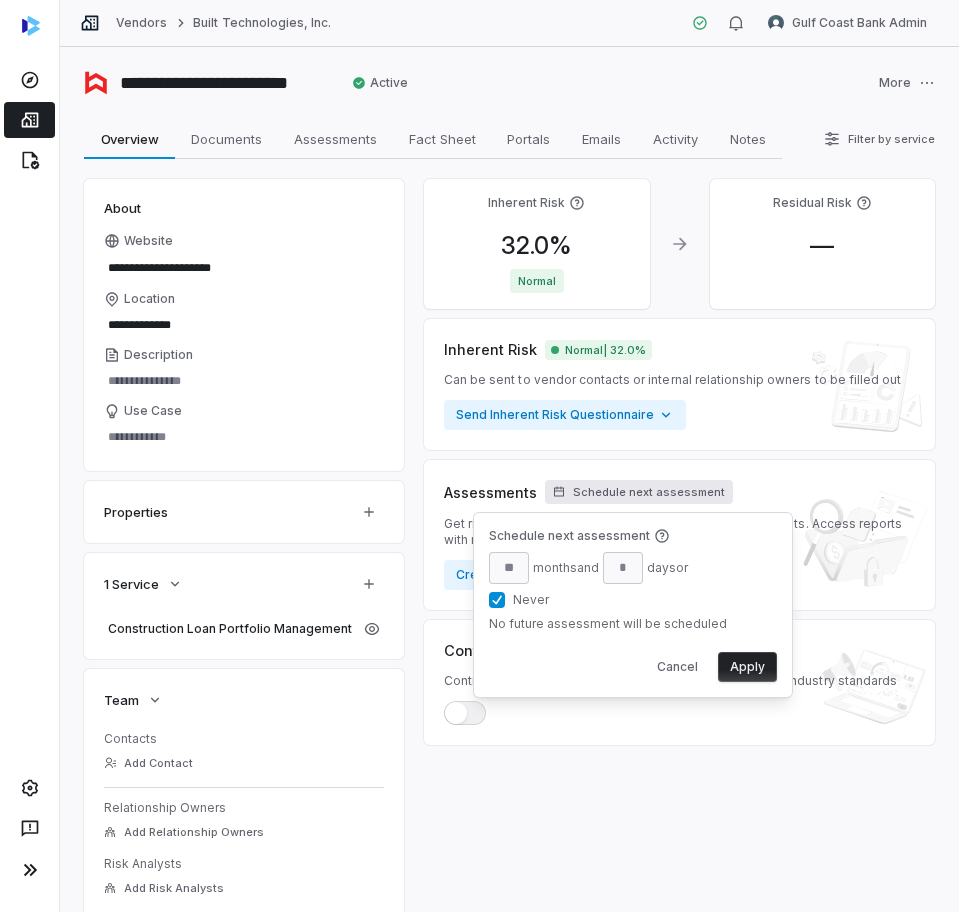 type on "**" 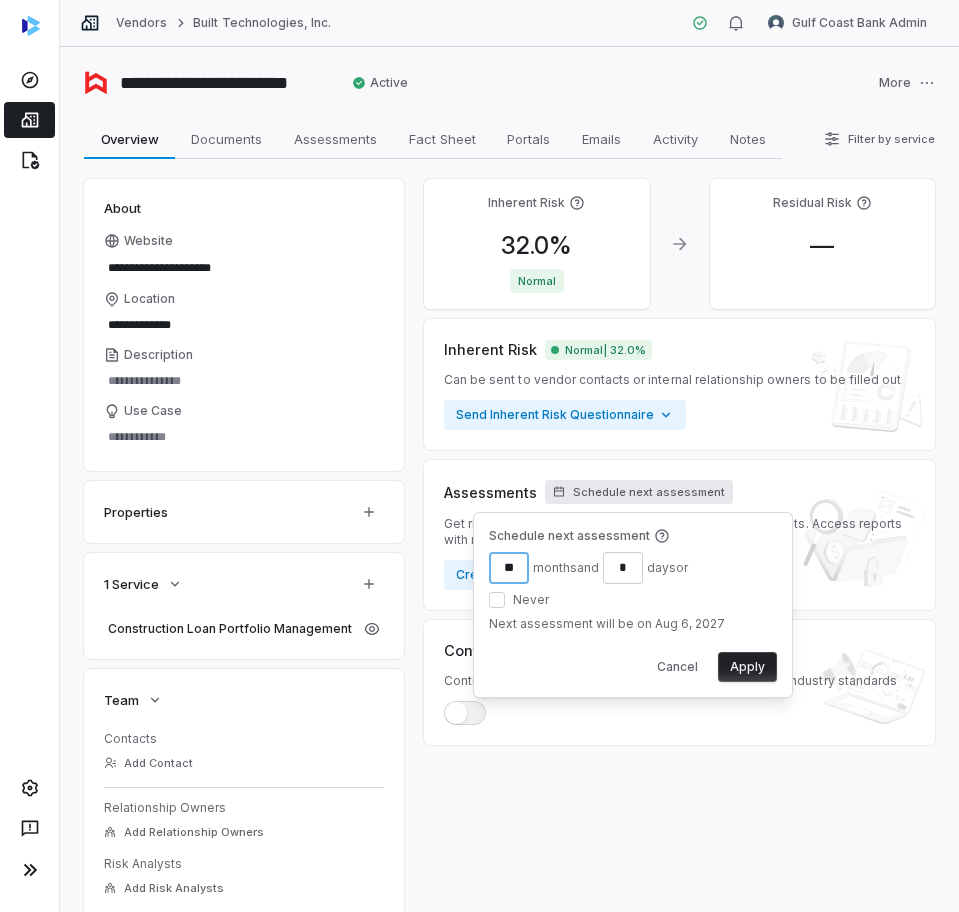 click on "**" at bounding box center [509, 568] 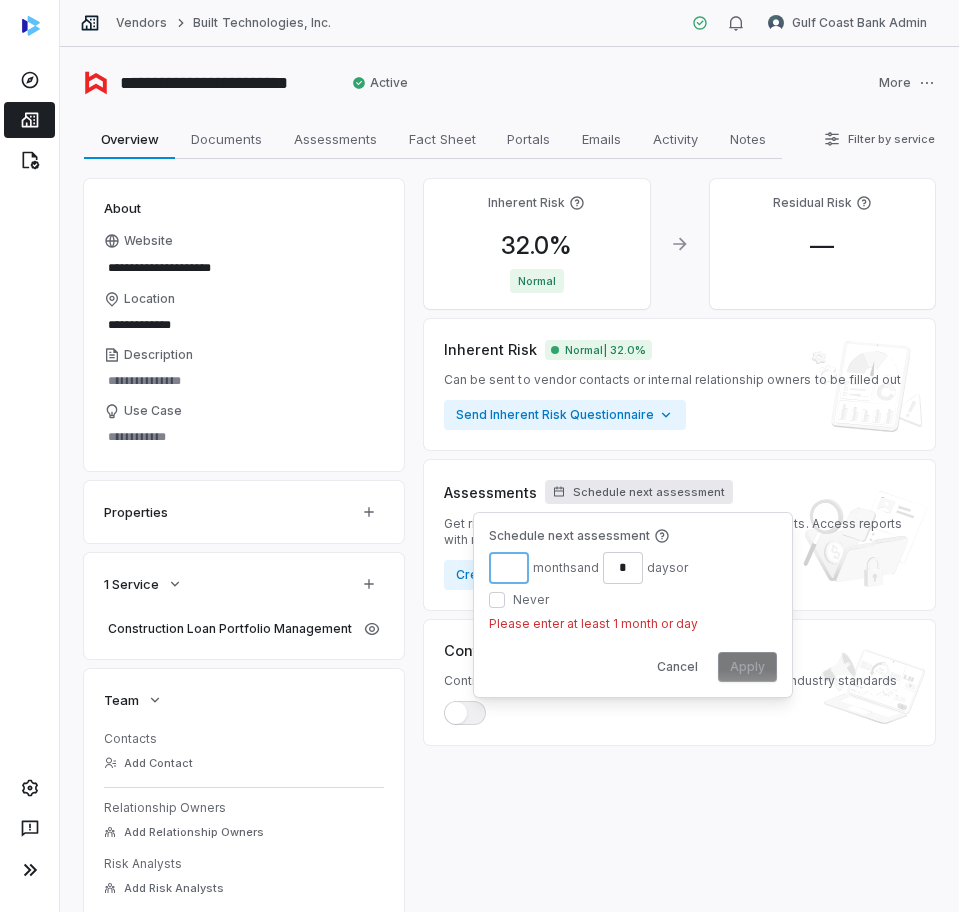 type on "*" 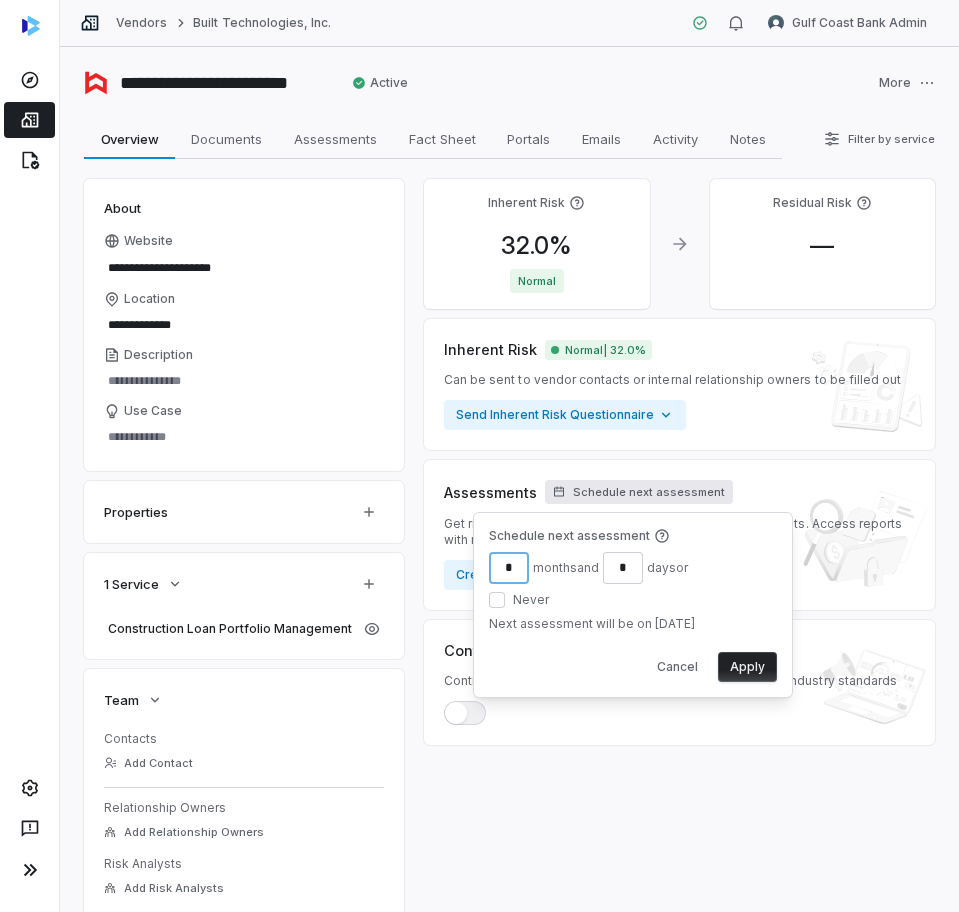 type on "*" 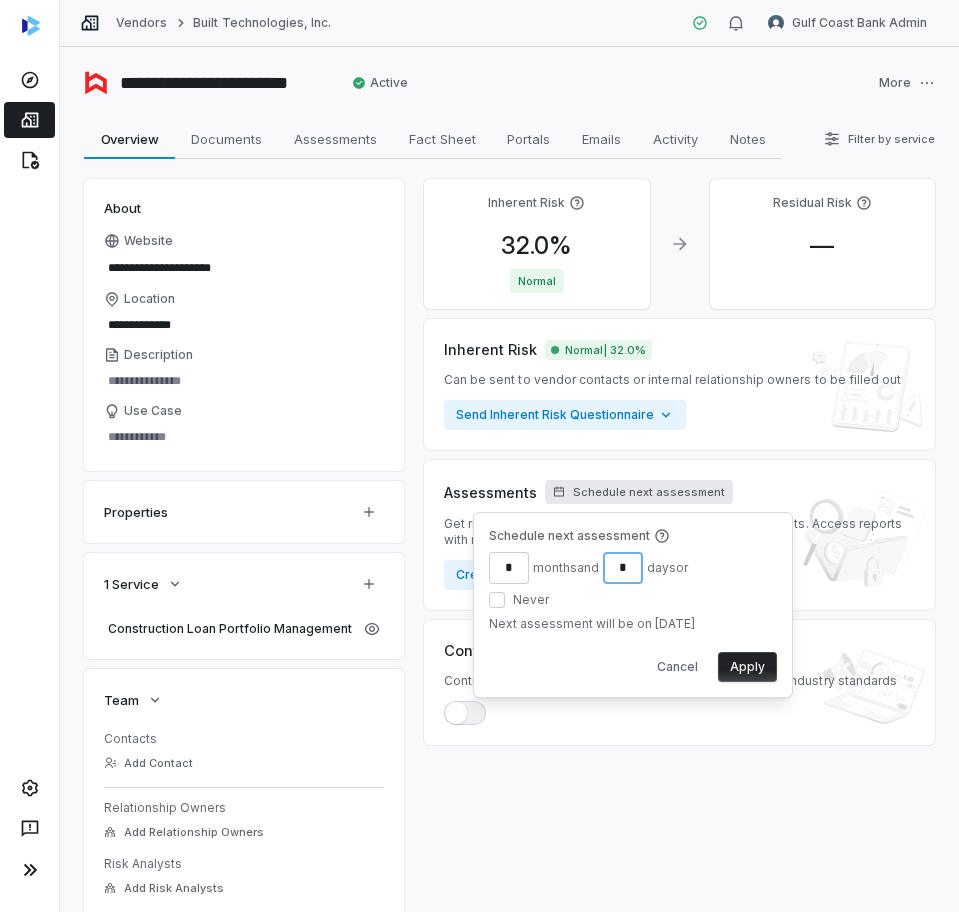 click on "*" at bounding box center (623, 568) 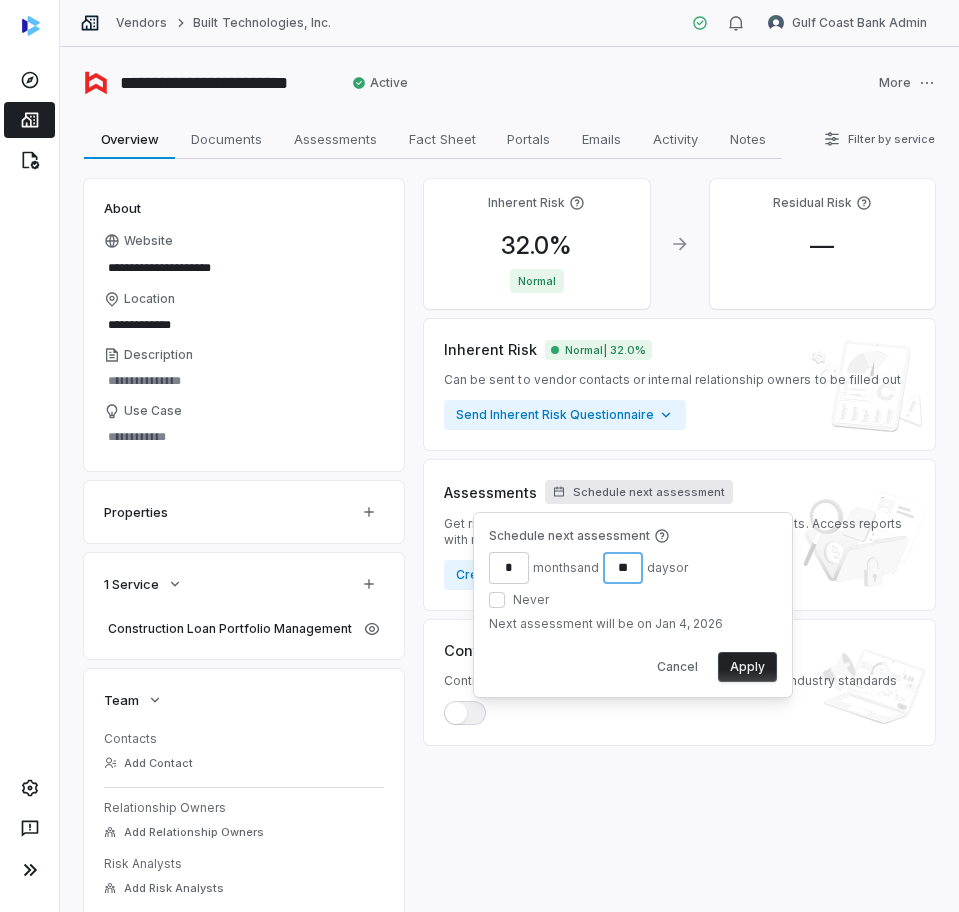 type on "**" 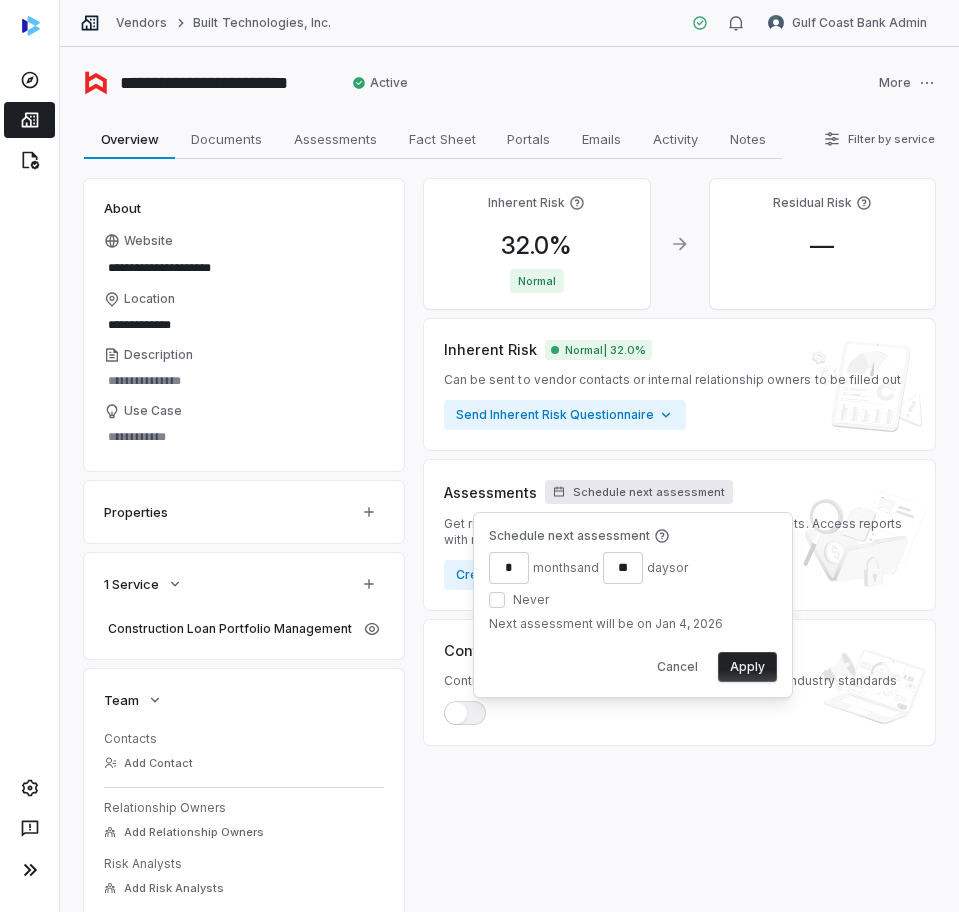 click on "Apply" at bounding box center [747, 667] 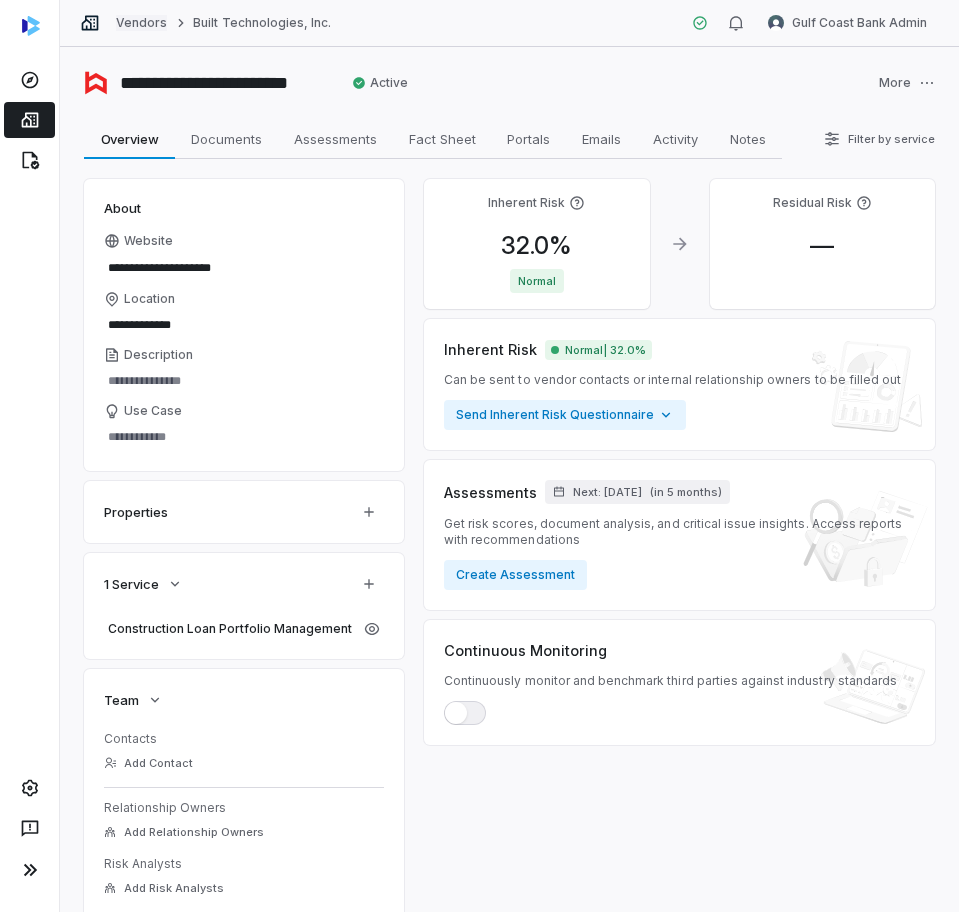 click on "Vendors" at bounding box center (141, 23) 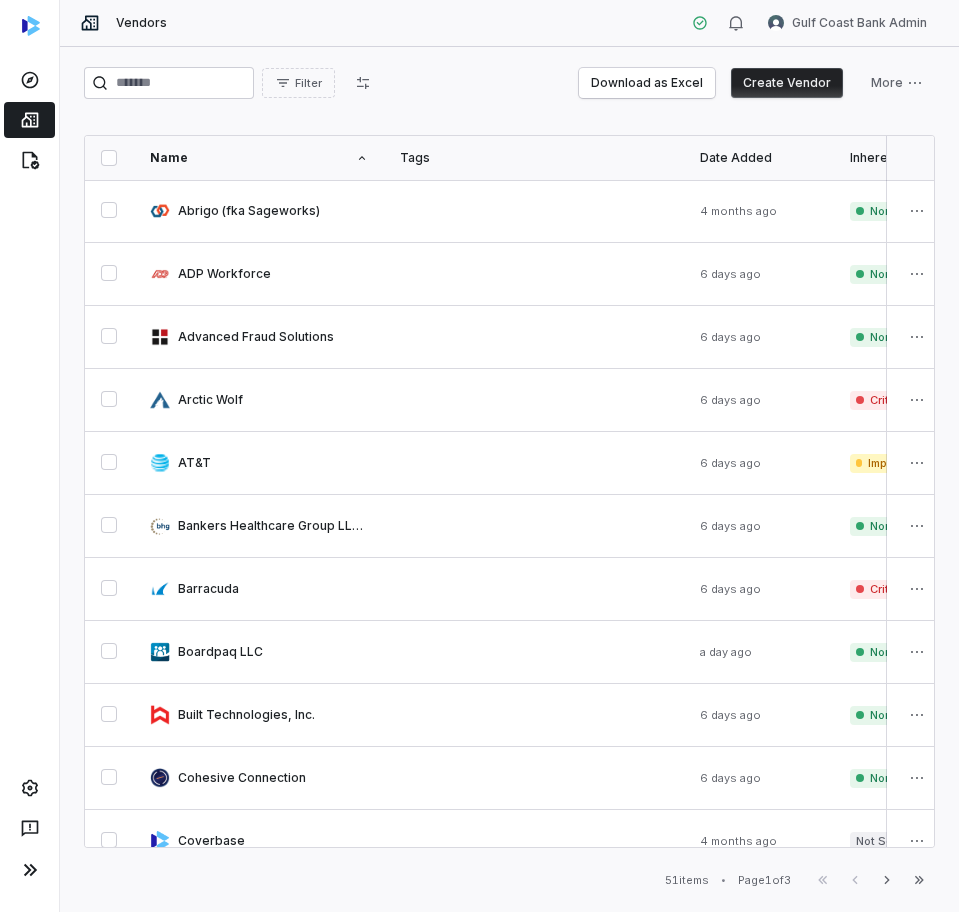 click on "Filter Download as Excel Create Vendor More" at bounding box center [509, 87] 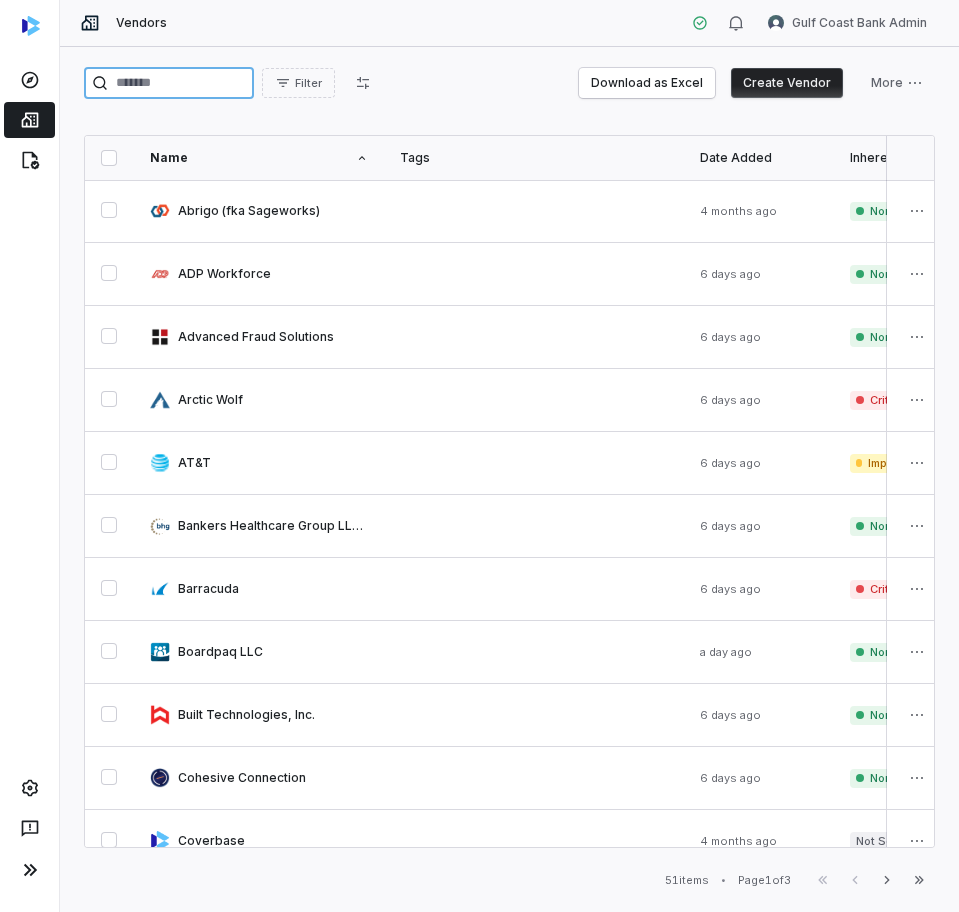 click at bounding box center [169, 83] 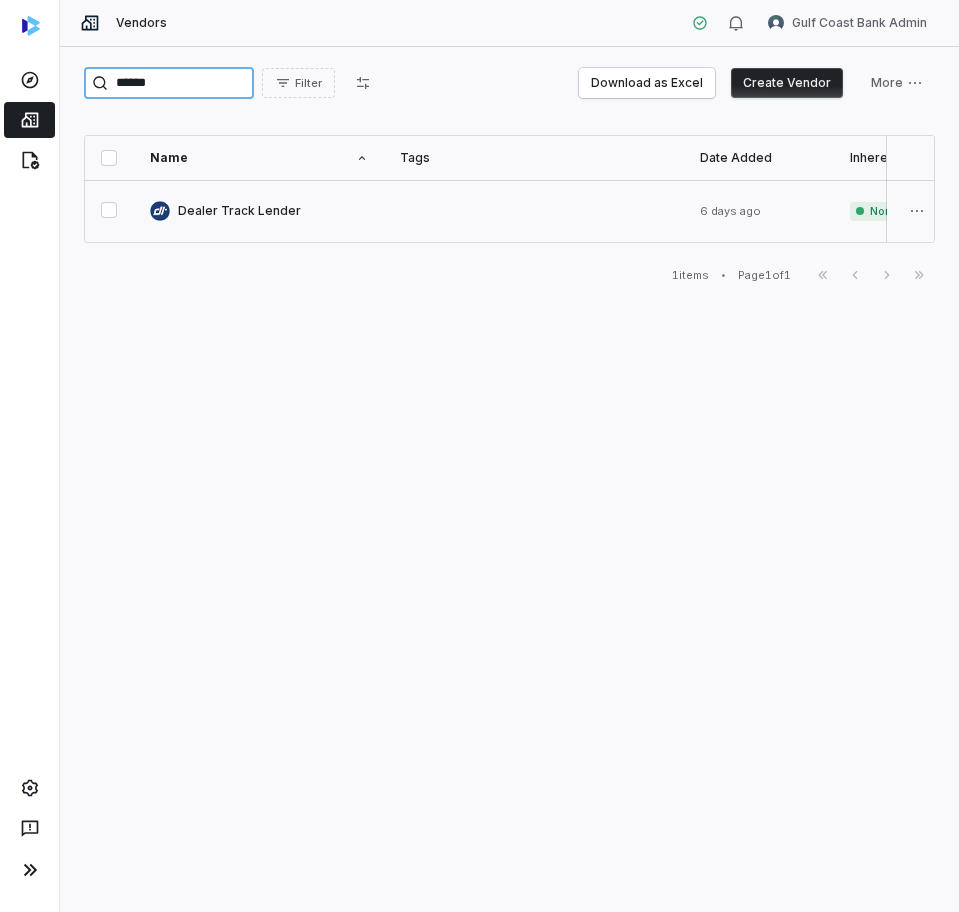 type on "******" 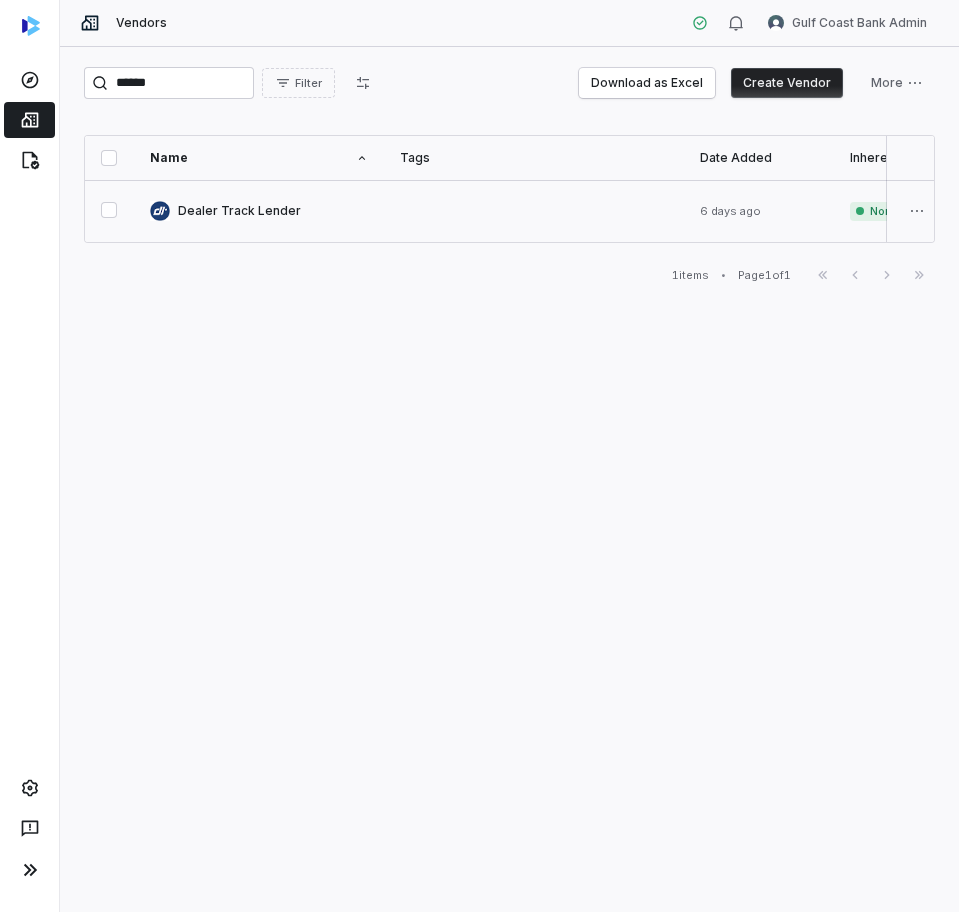 click at bounding box center [259, 211] 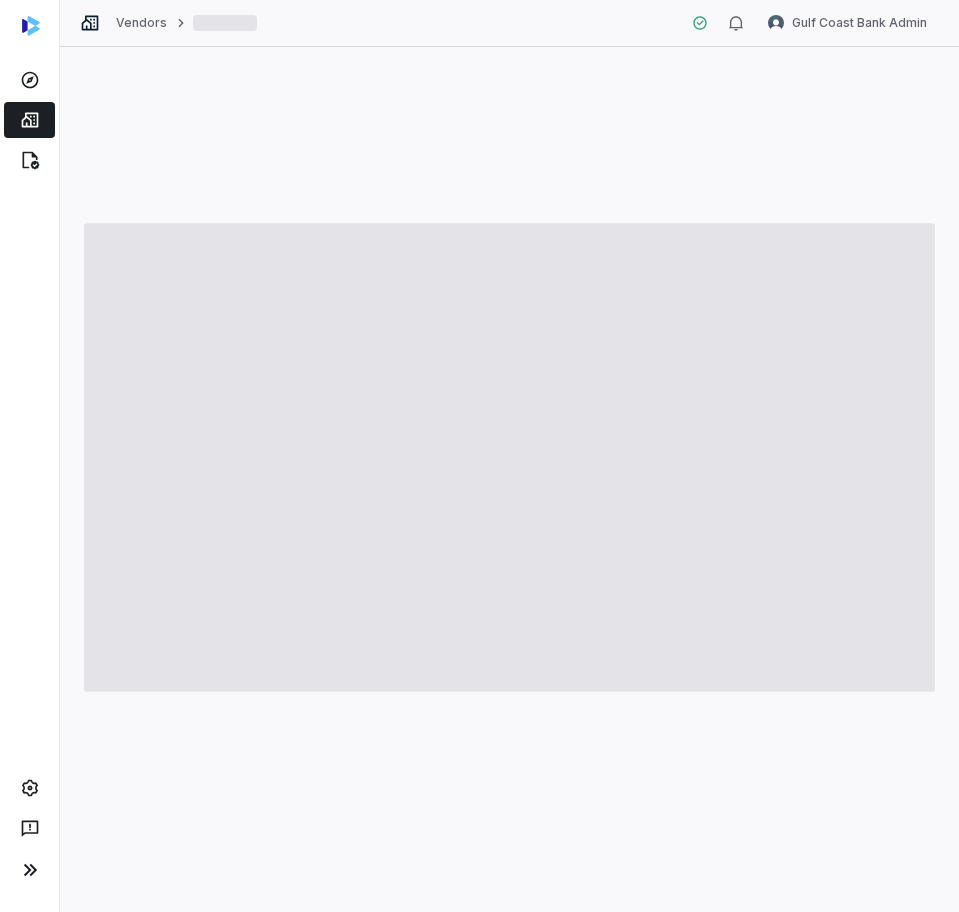 type on "*" 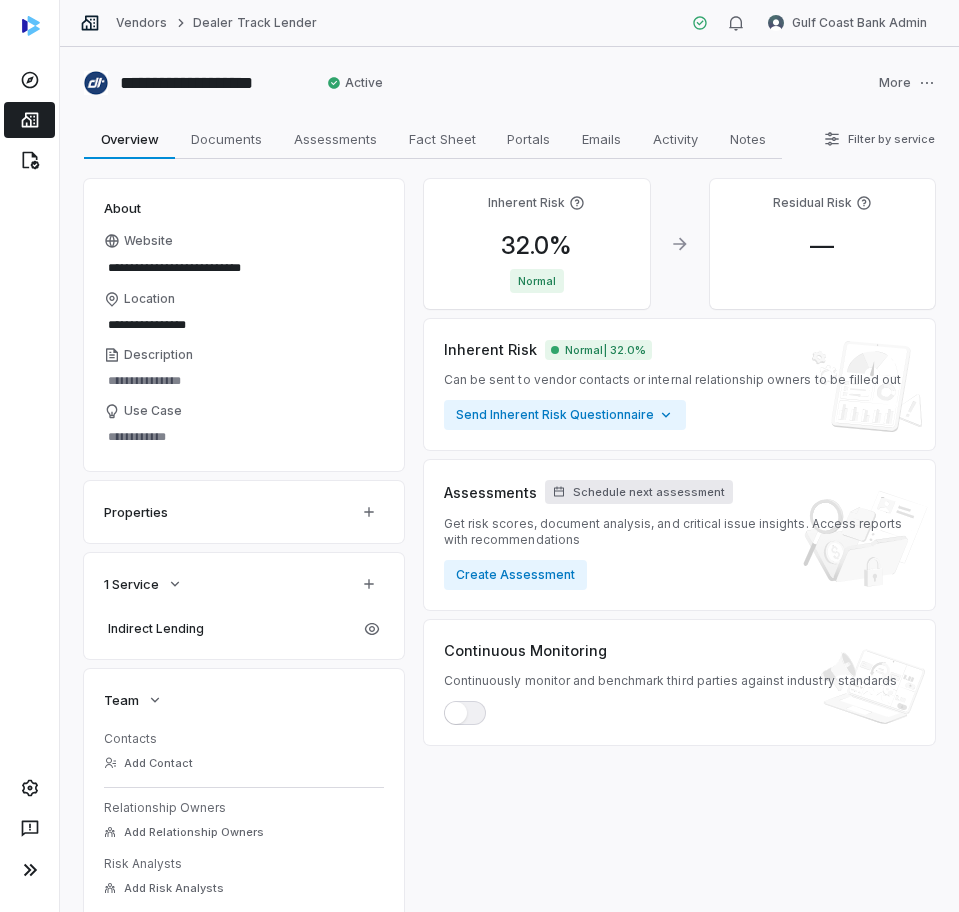 click on "Schedule next assessment" at bounding box center (649, 492) 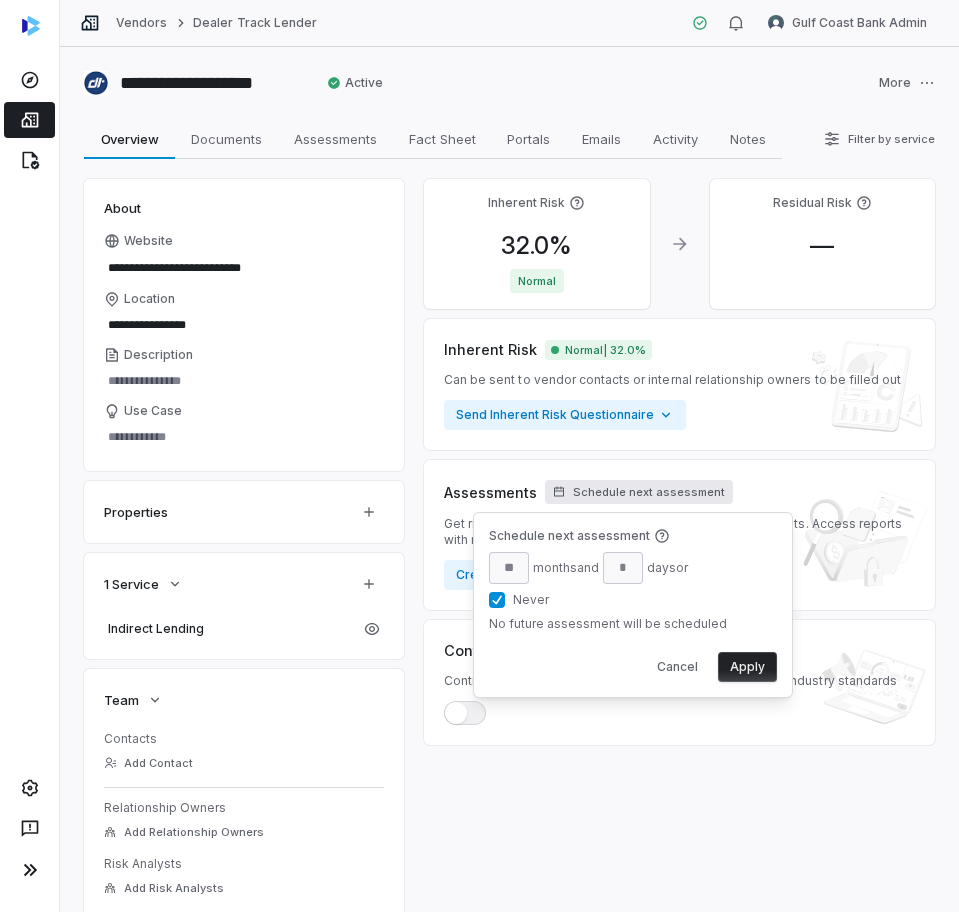 click on "Never" at bounding box center (497, 600) 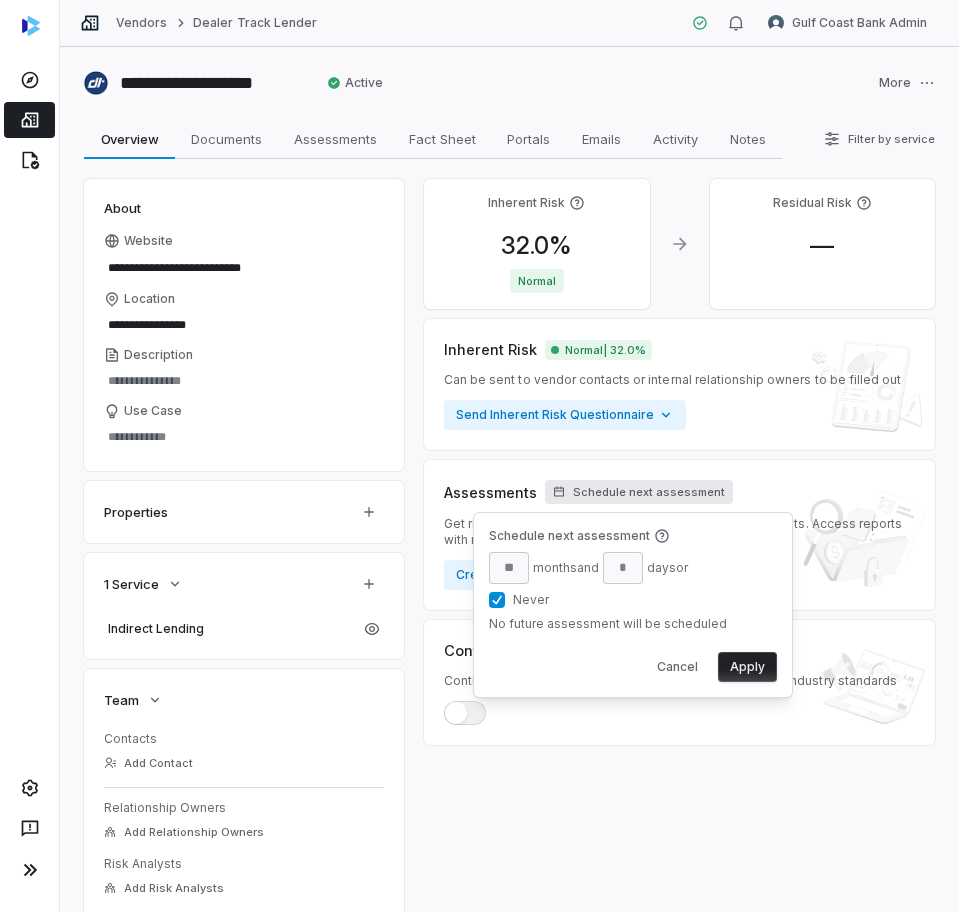 type on "**" 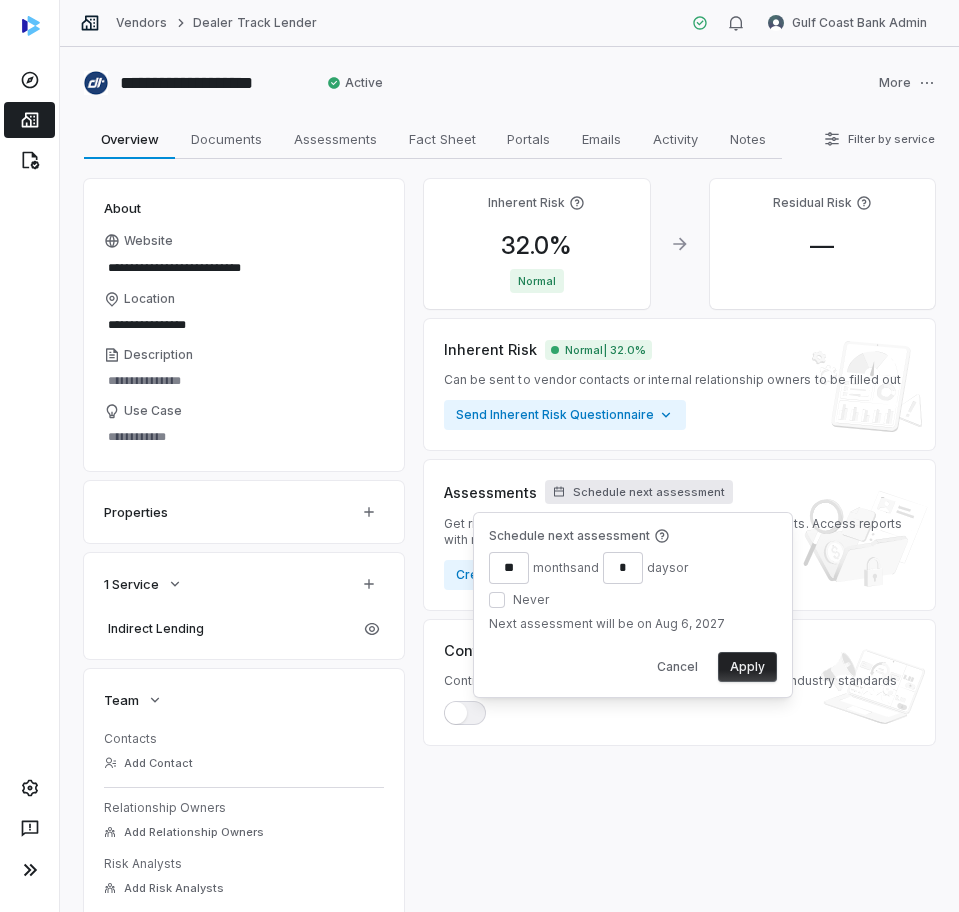 click on "month s  and" at bounding box center [566, 568] 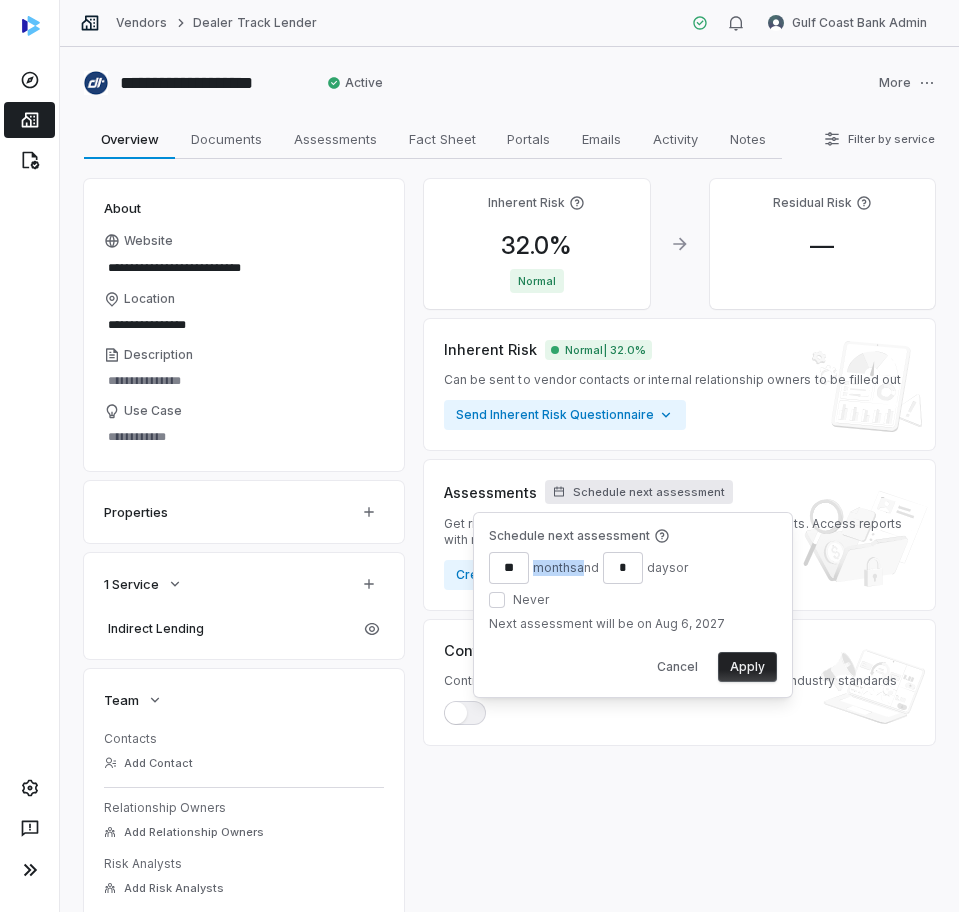 click on "month s  and" at bounding box center (566, 568) 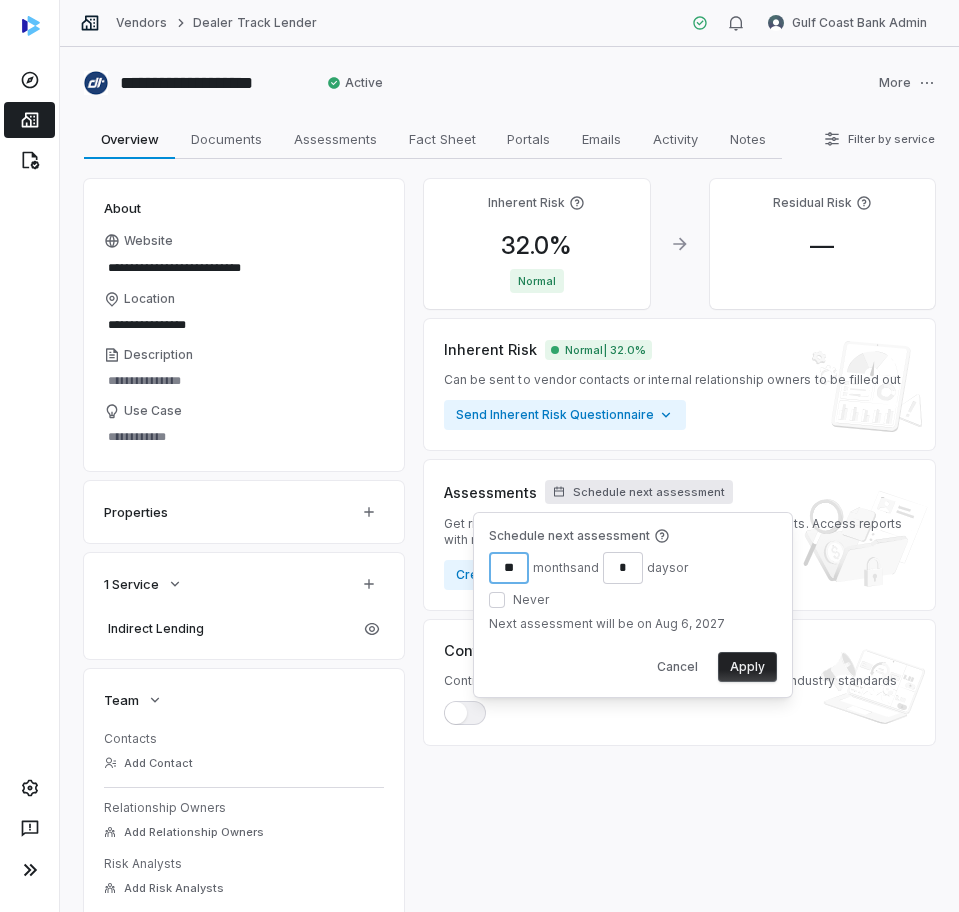 click on "**" at bounding box center [509, 568] 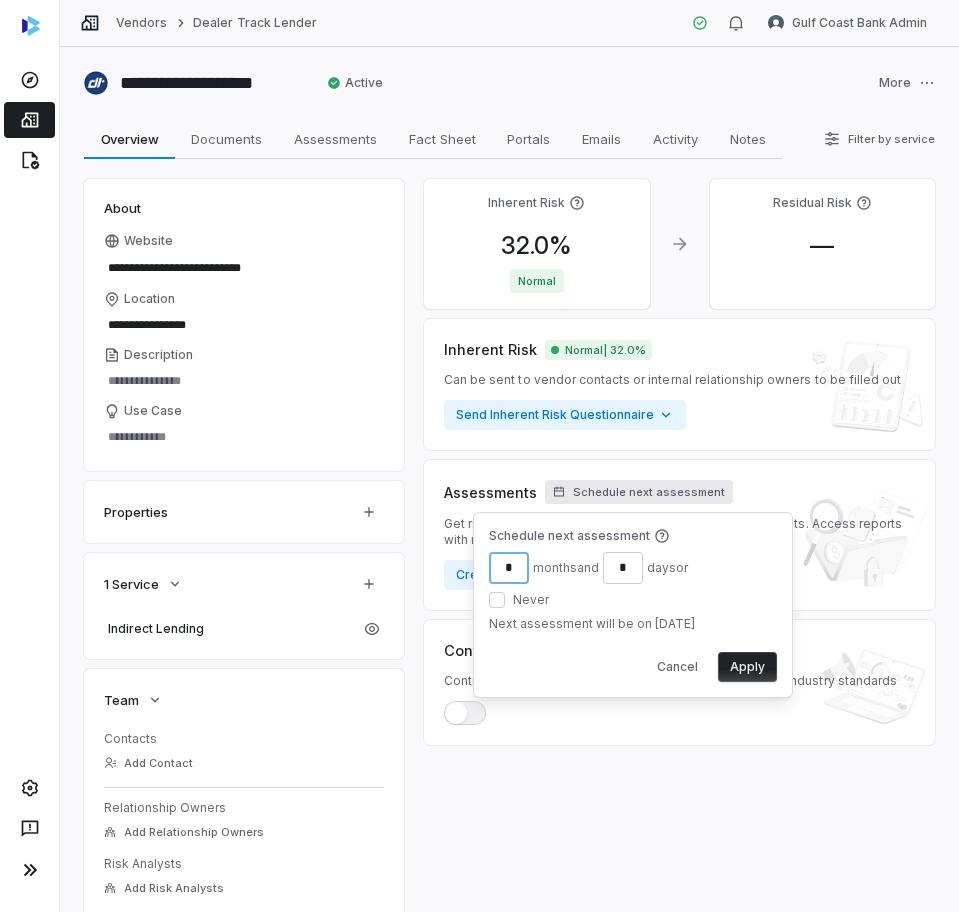 type on "*" 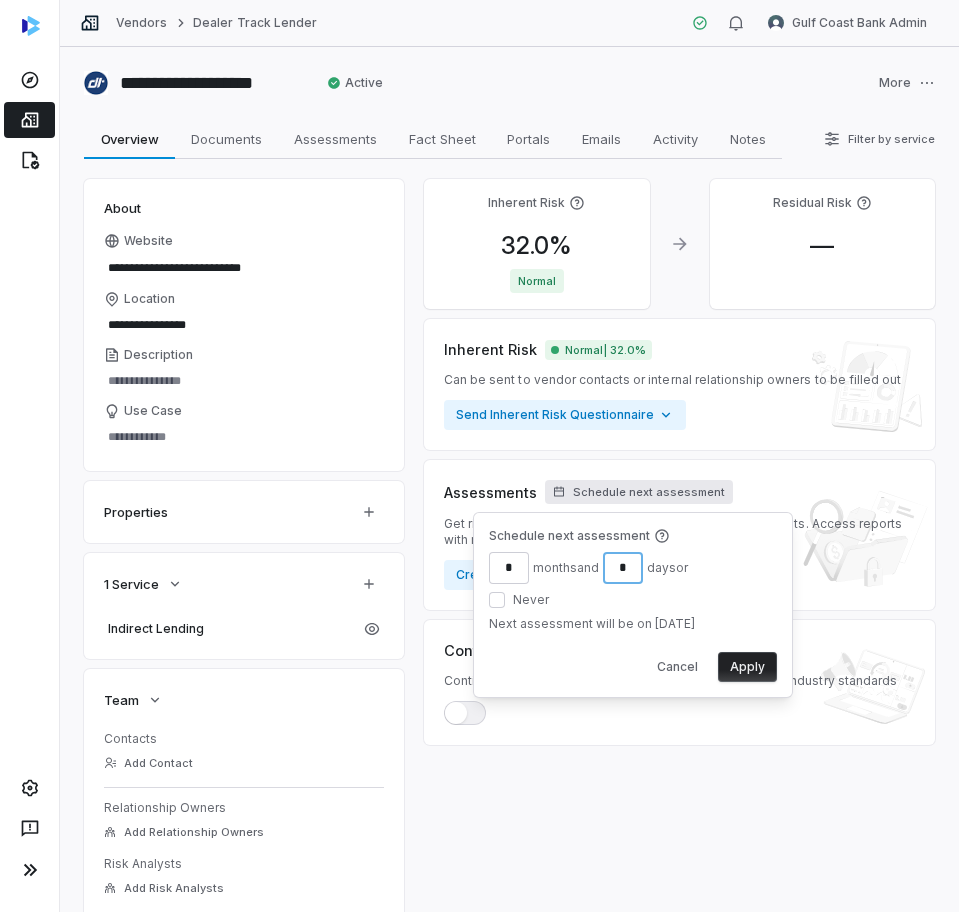click on "*" at bounding box center [623, 568] 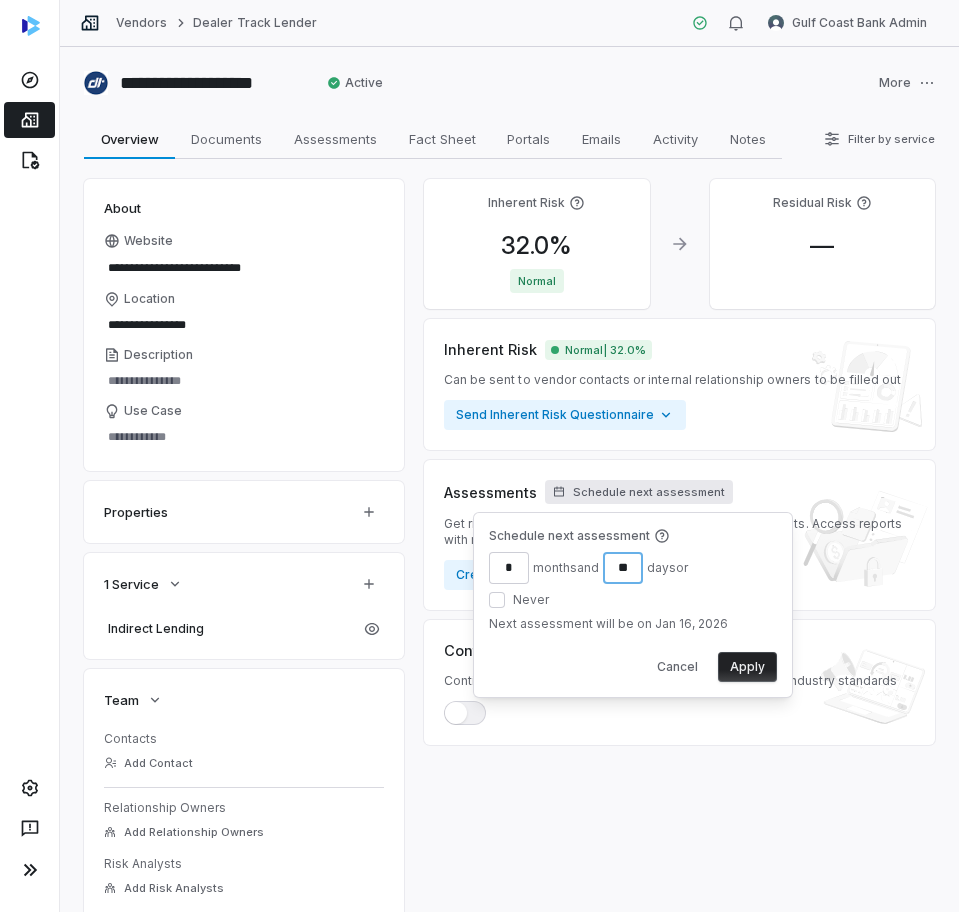 type on "**" 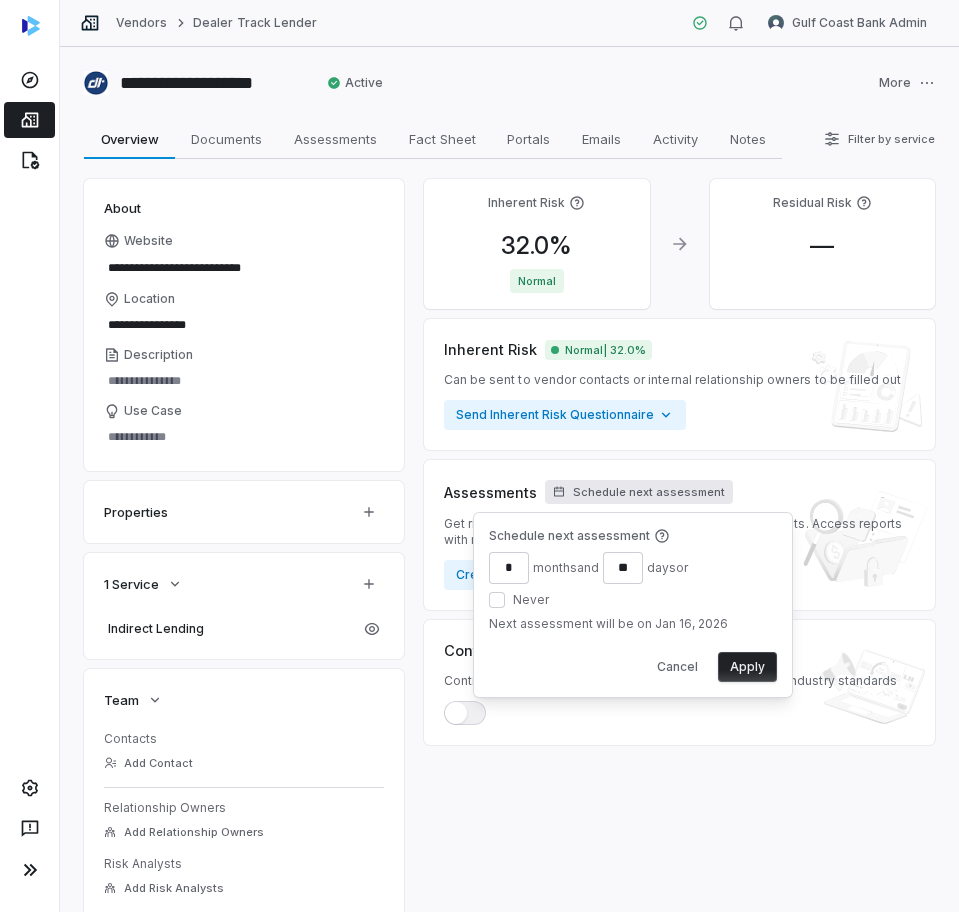 click on "Apply" at bounding box center (747, 667) 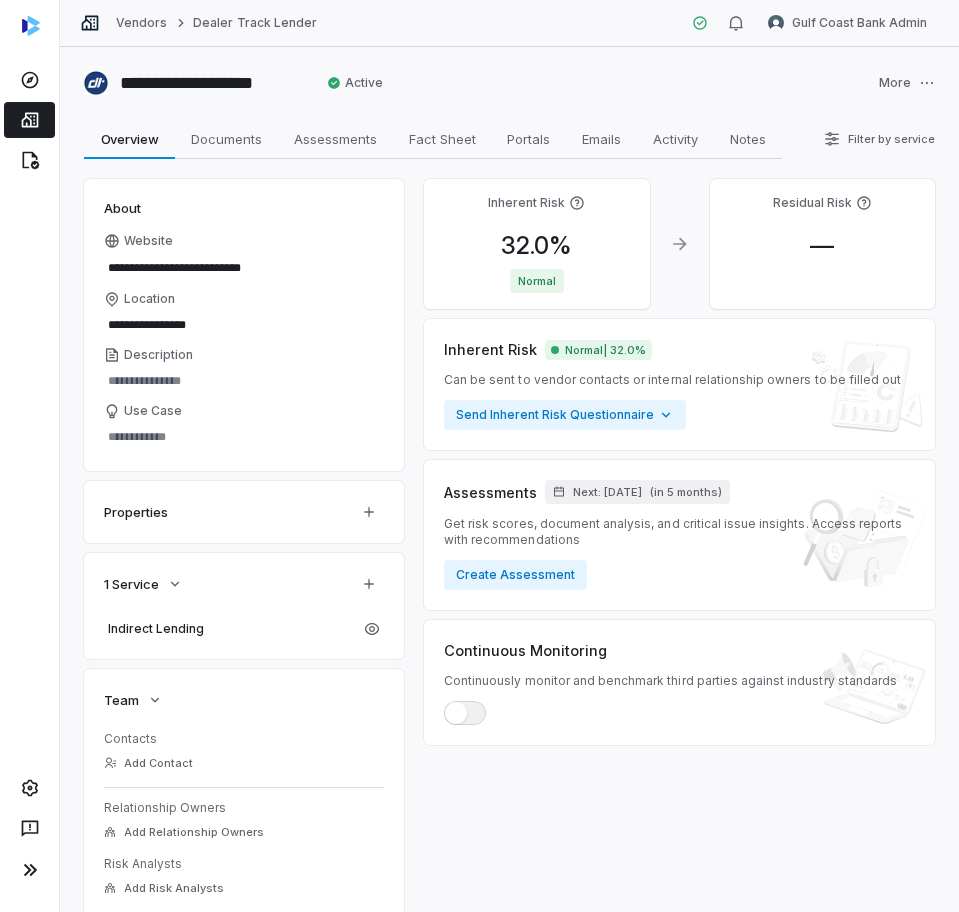 click on "Vendors Dealer Track Lender Gulf Coast Bank Admin" at bounding box center [509, 23] 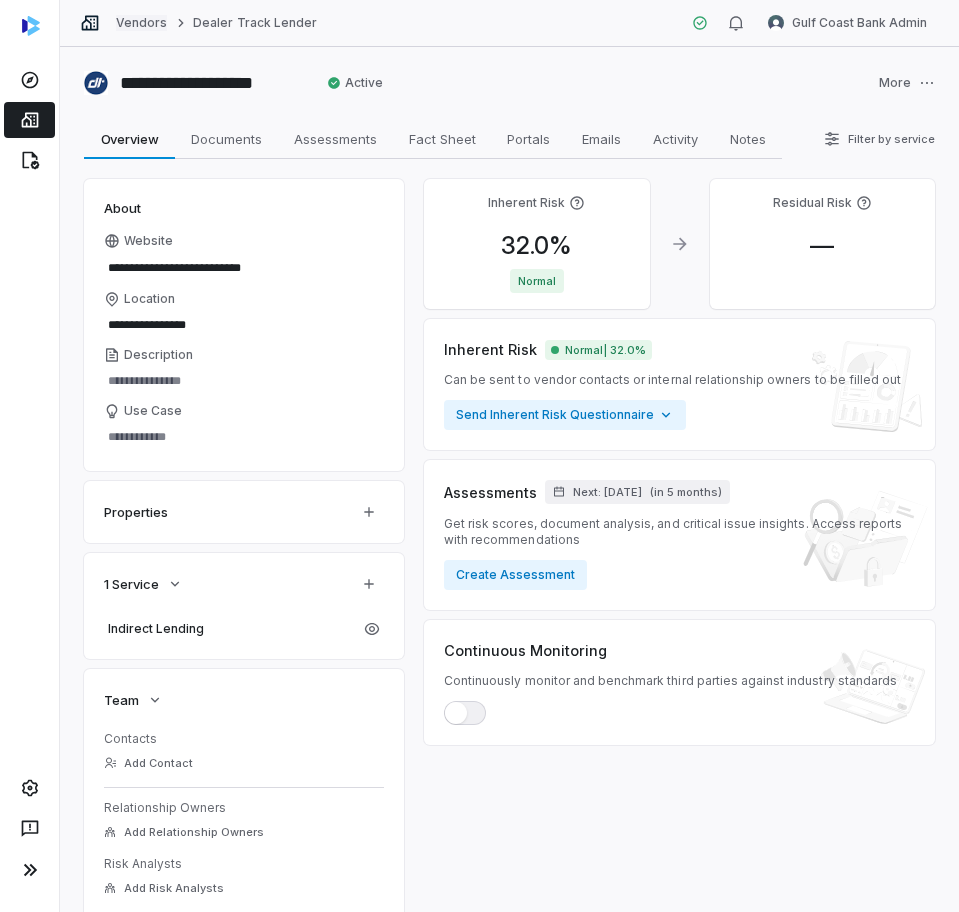click on "Vendors" at bounding box center (141, 23) 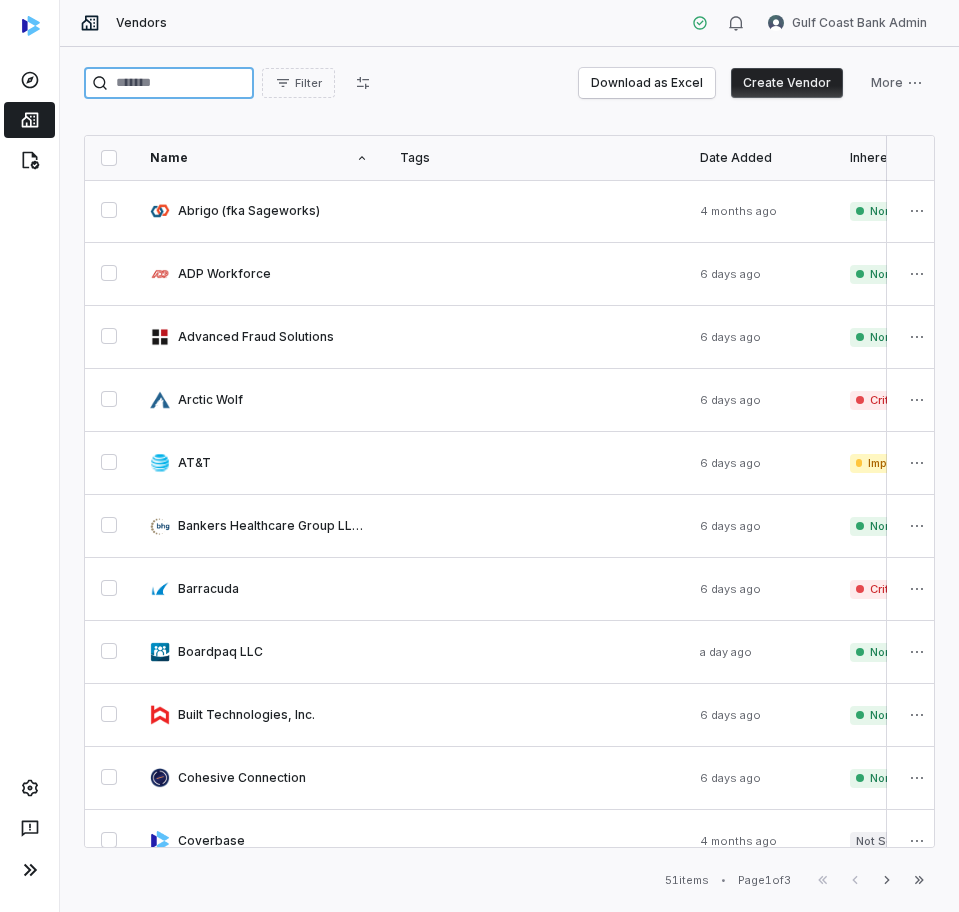 click at bounding box center (169, 83) 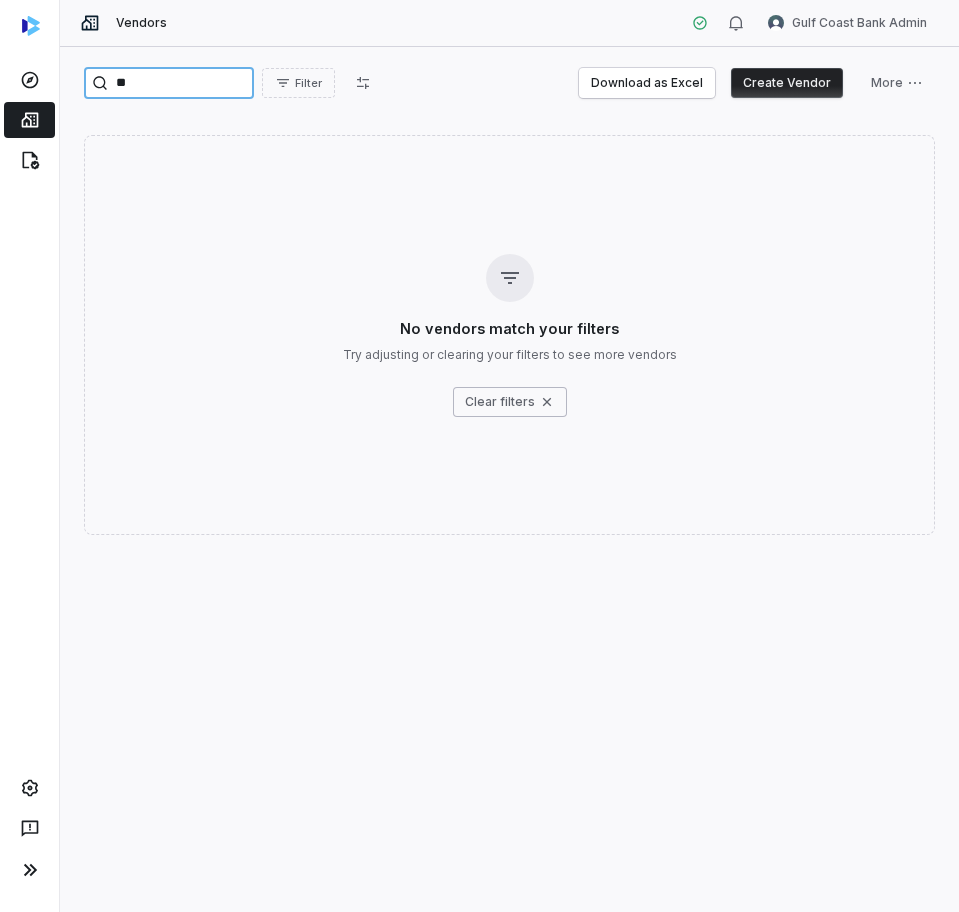 type on "*" 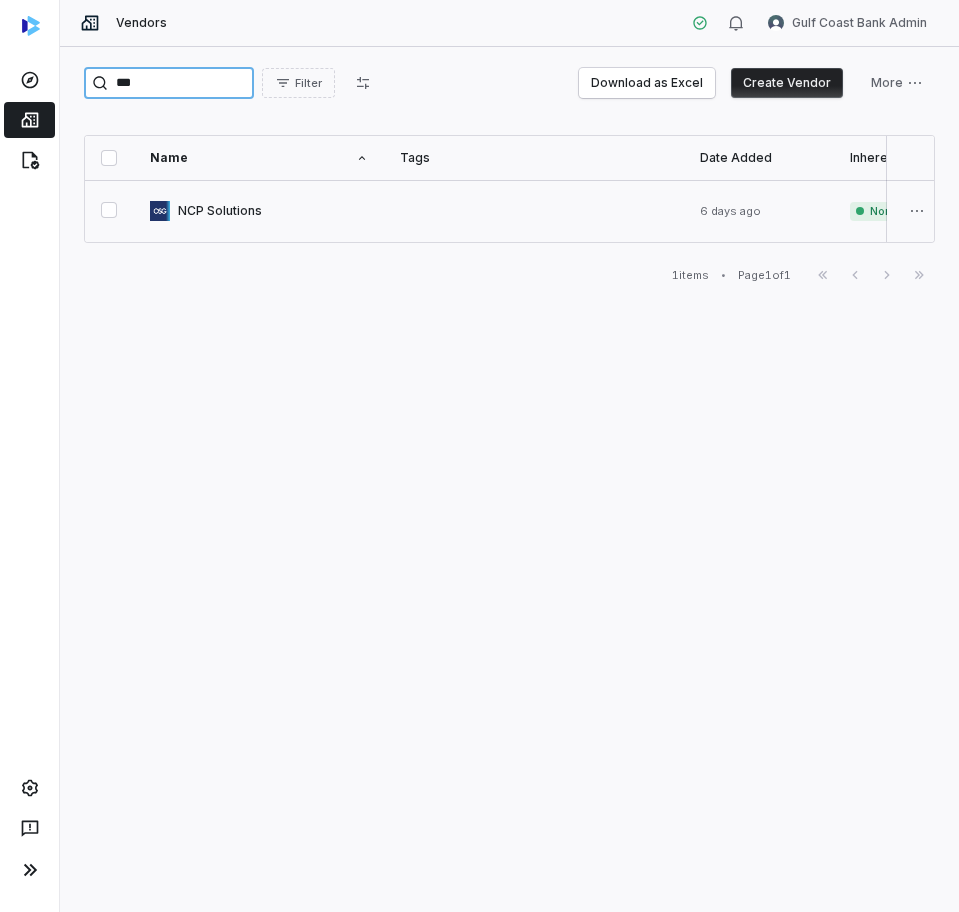 type on "***" 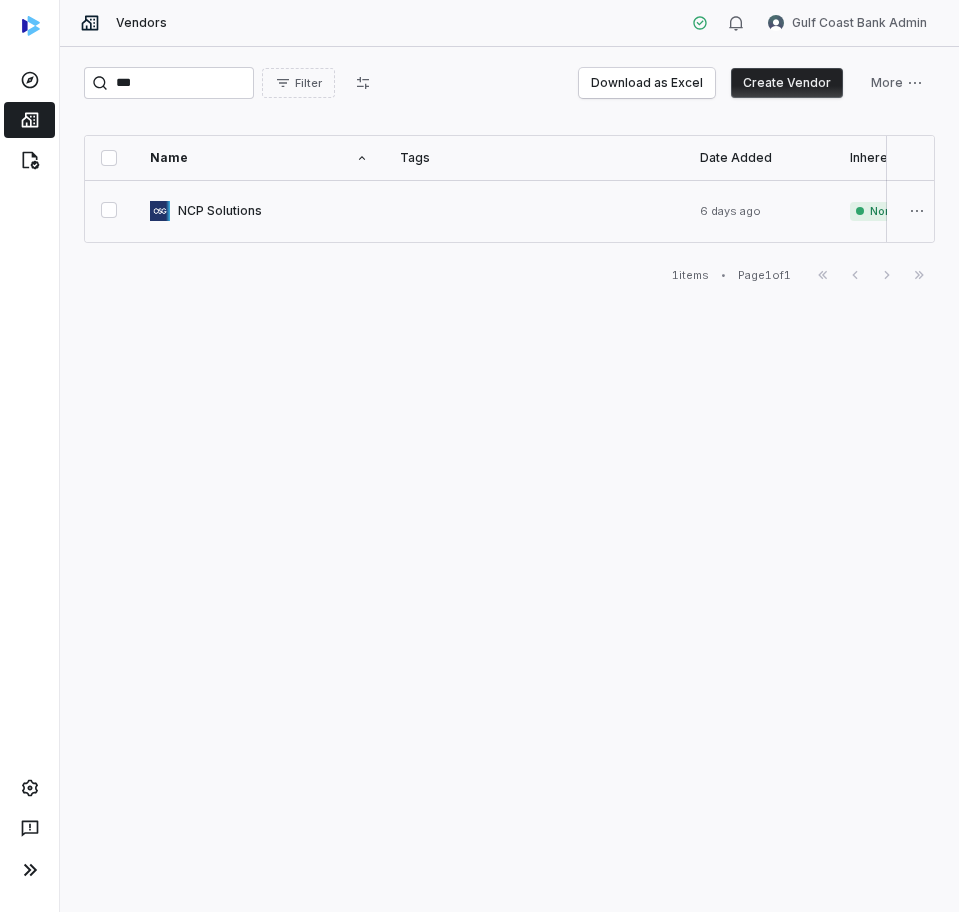 click at bounding box center [259, 211] 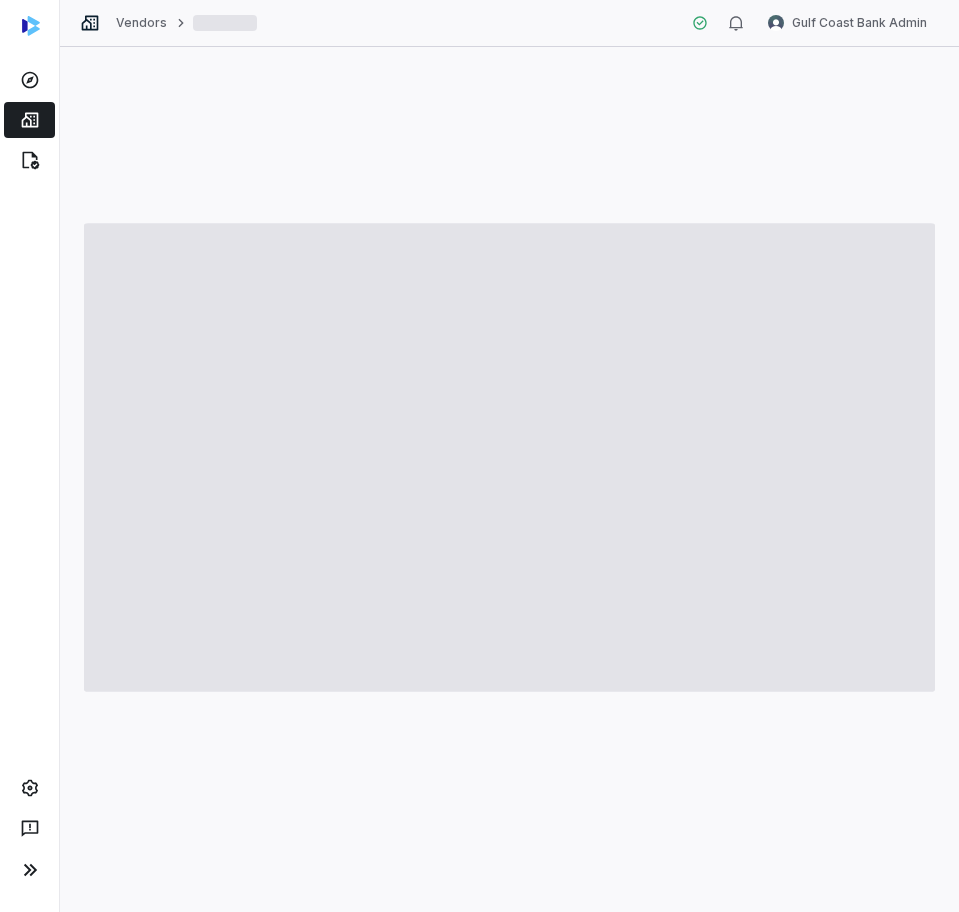 type on "*" 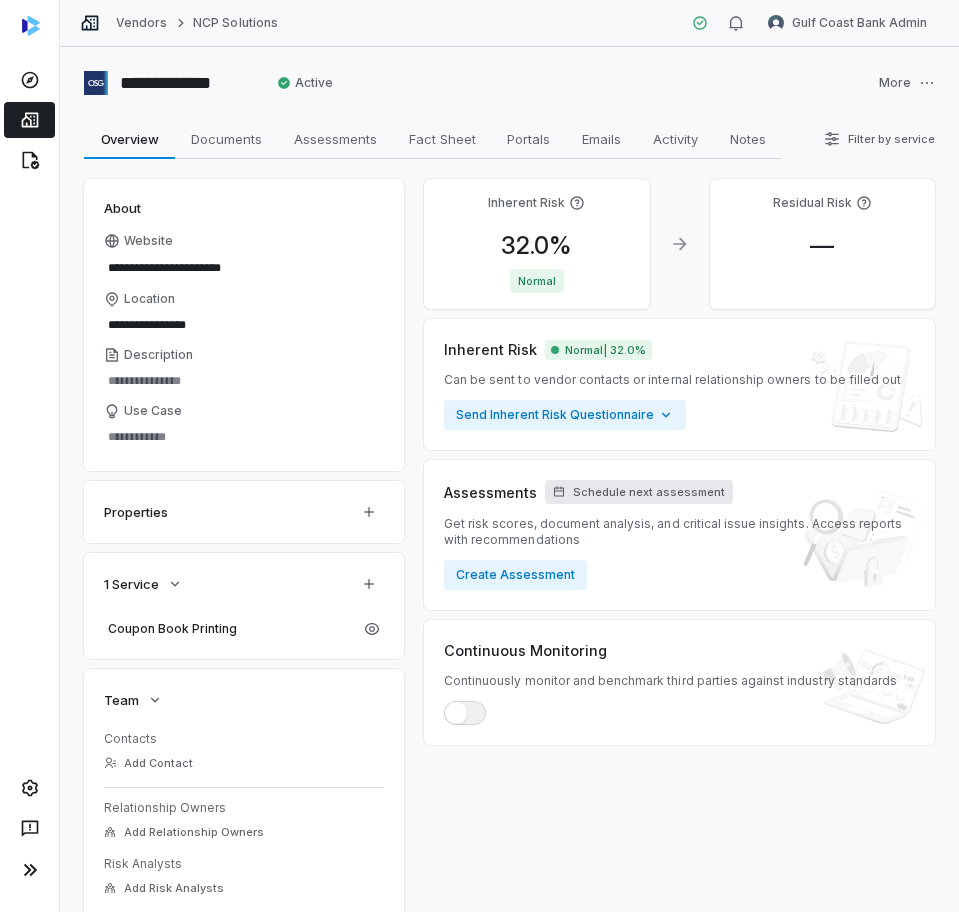 click on "Schedule next assessment" at bounding box center [639, 492] 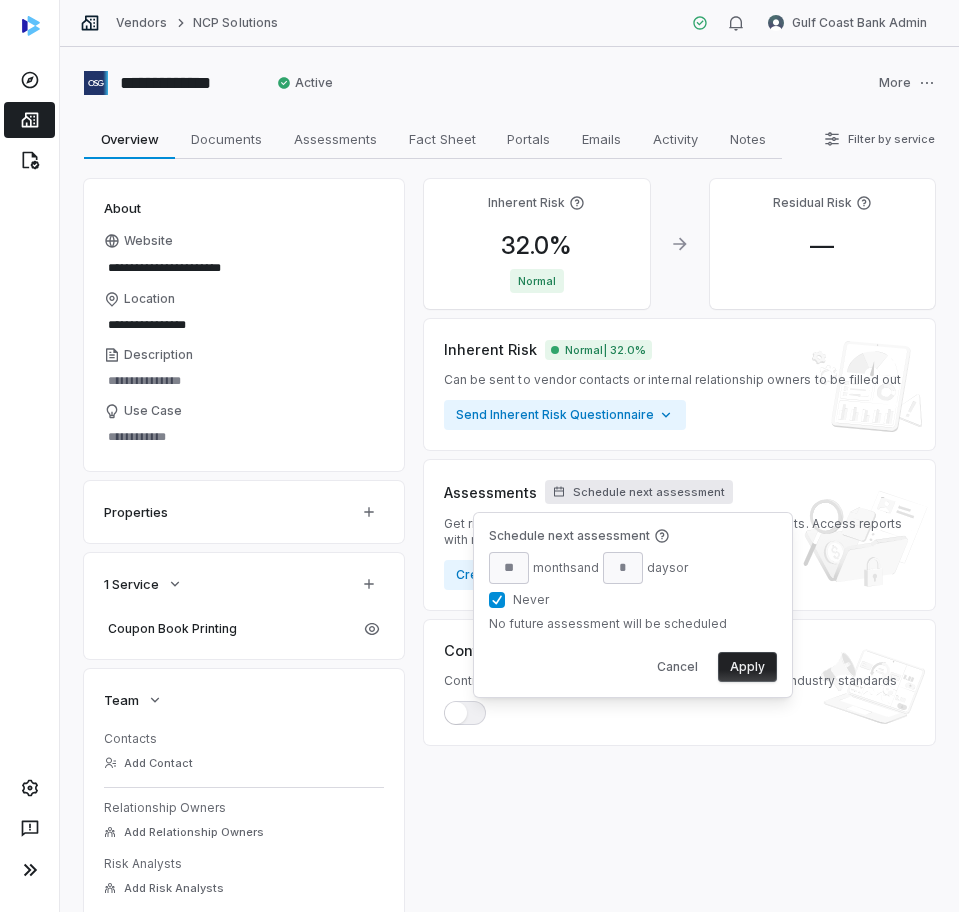 click on "Schedule next assessment month s  and   day s  or   Never No future assessment will be scheduled Cancel Apply" at bounding box center (633, 605) 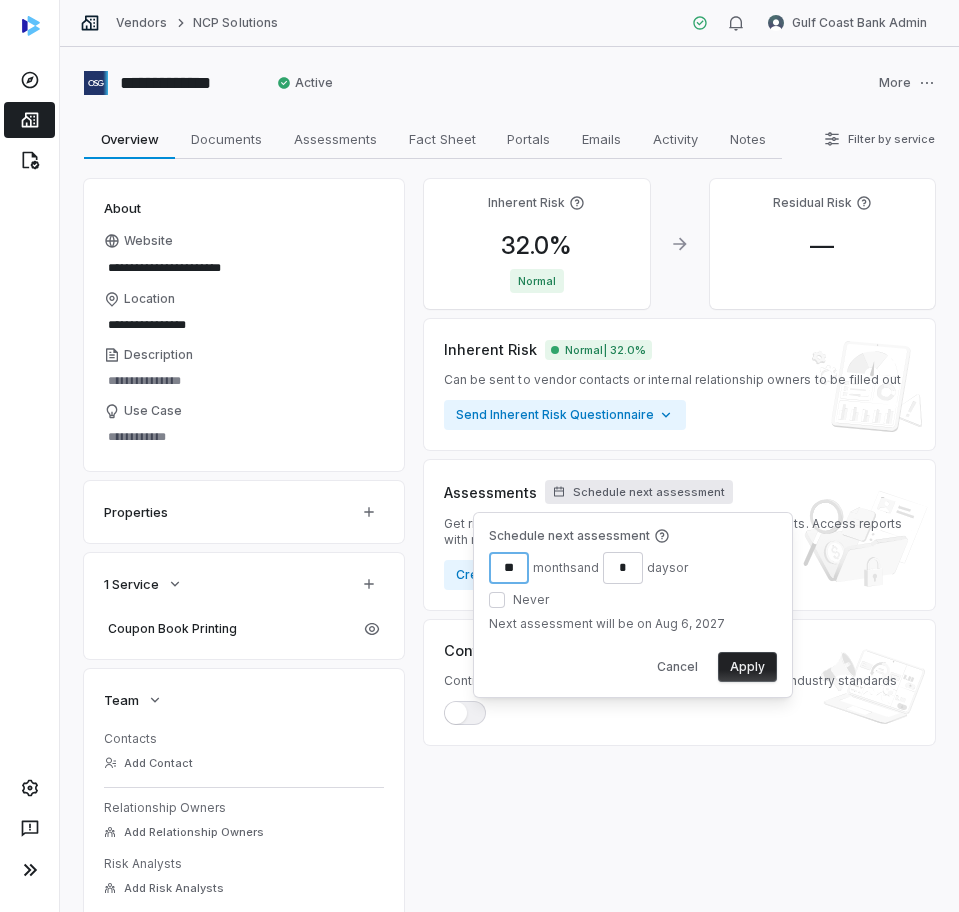 click on "**" at bounding box center [509, 568] 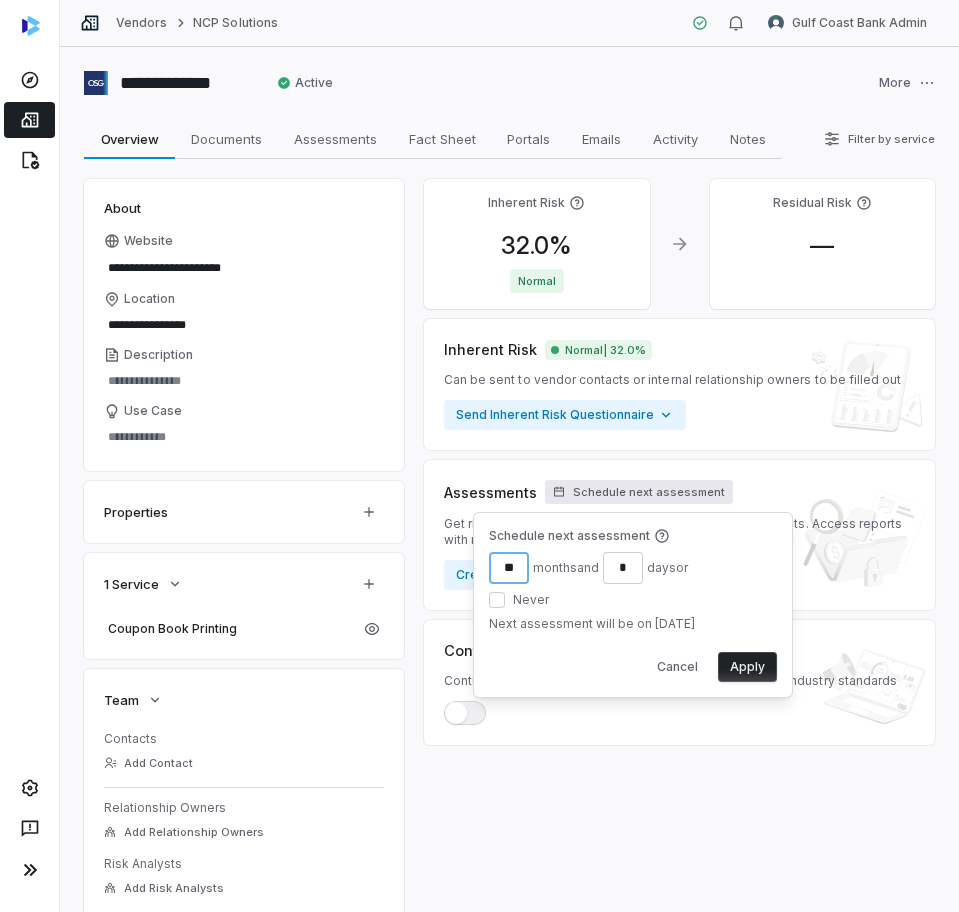 type on "**" 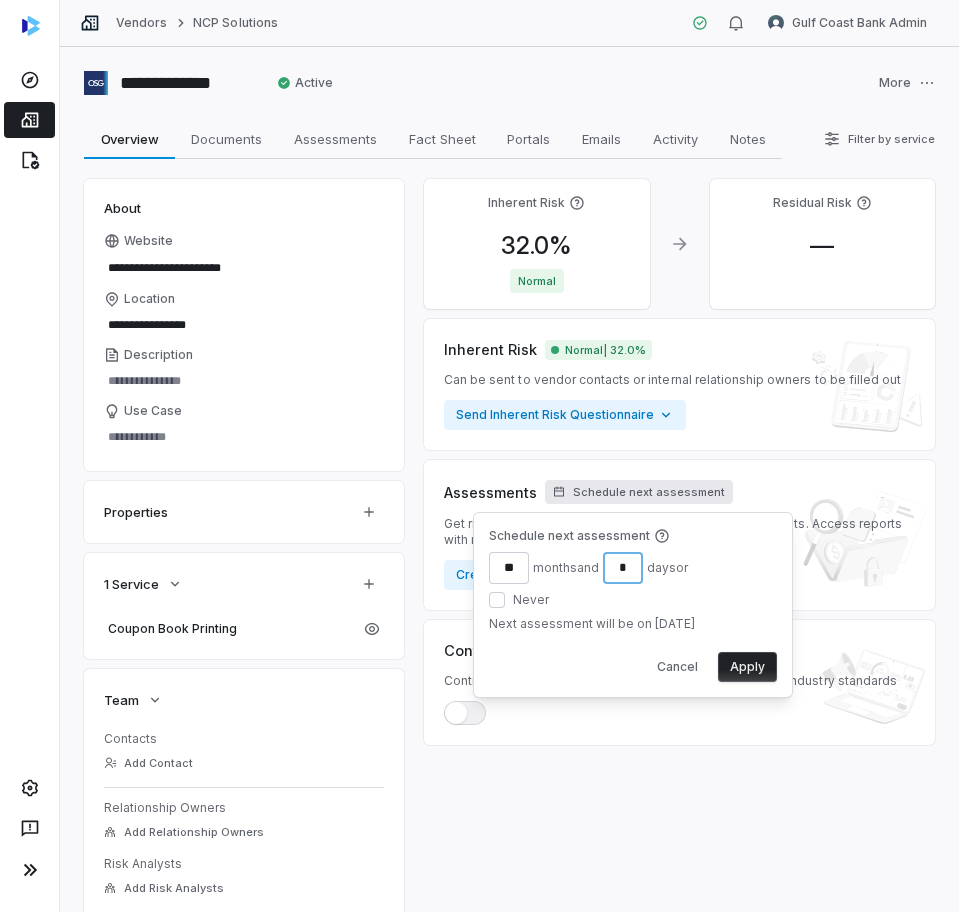 click on "*" at bounding box center [623, 568] 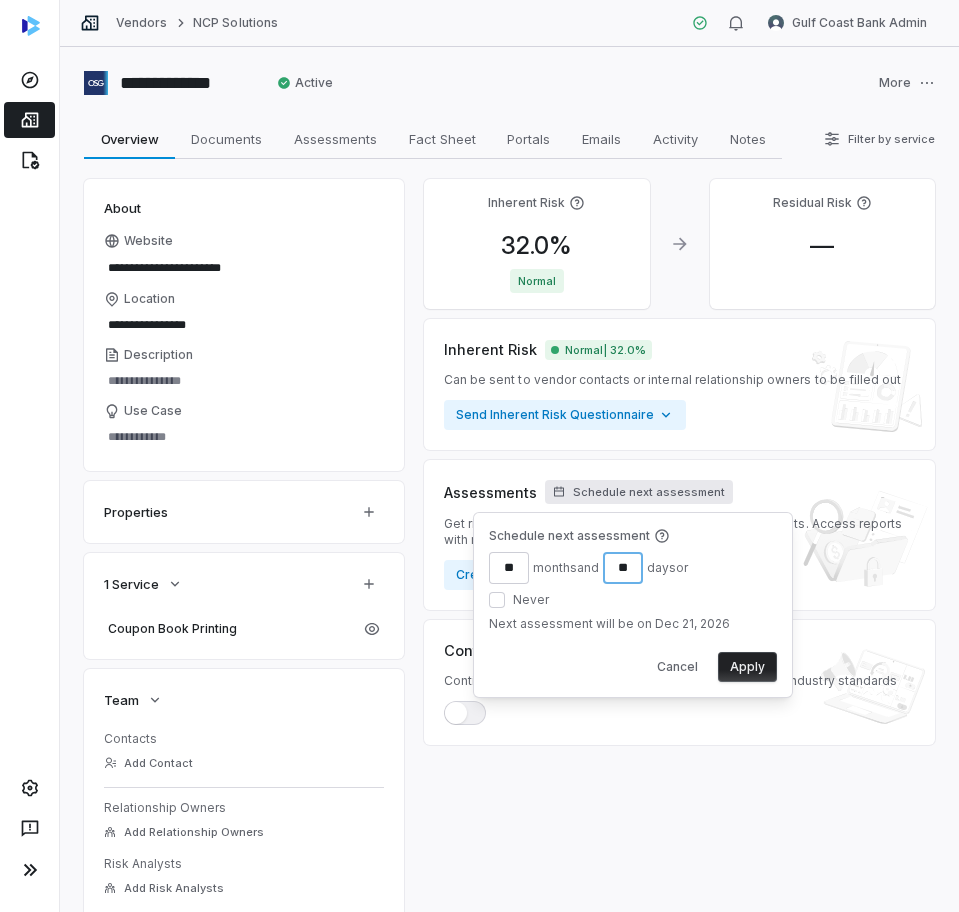 type on "**" 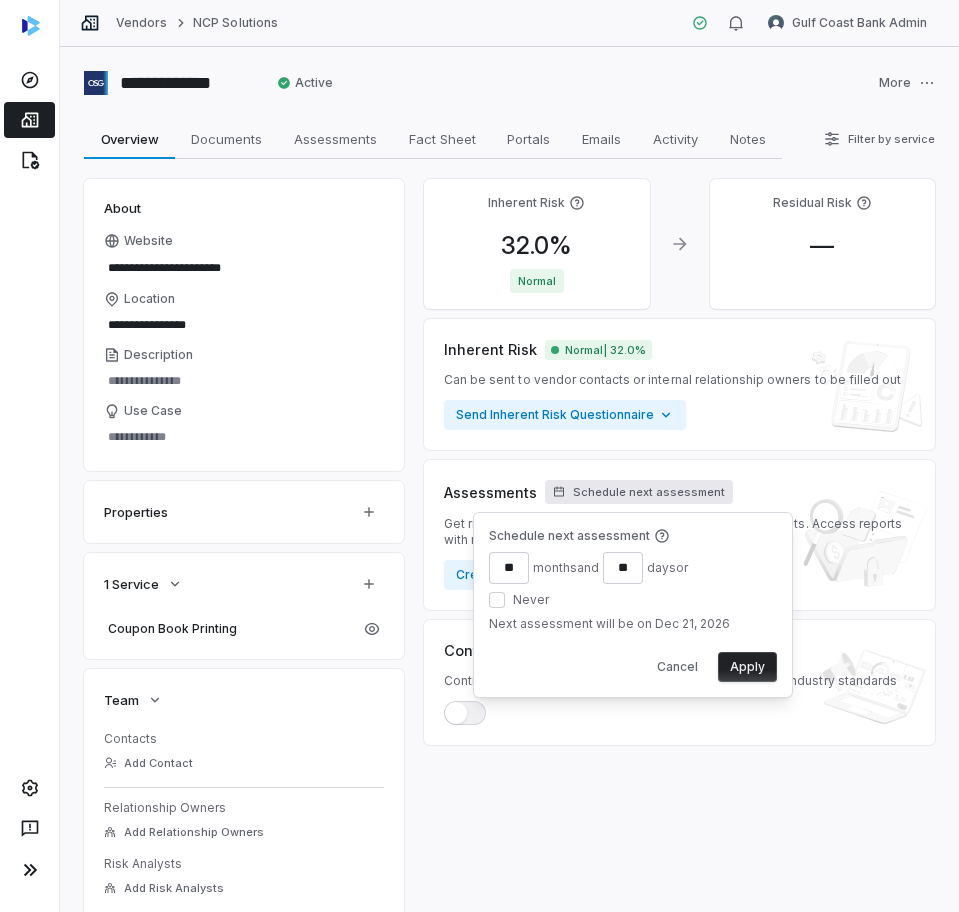 click on "Apply" at bounding box center [747, 667] 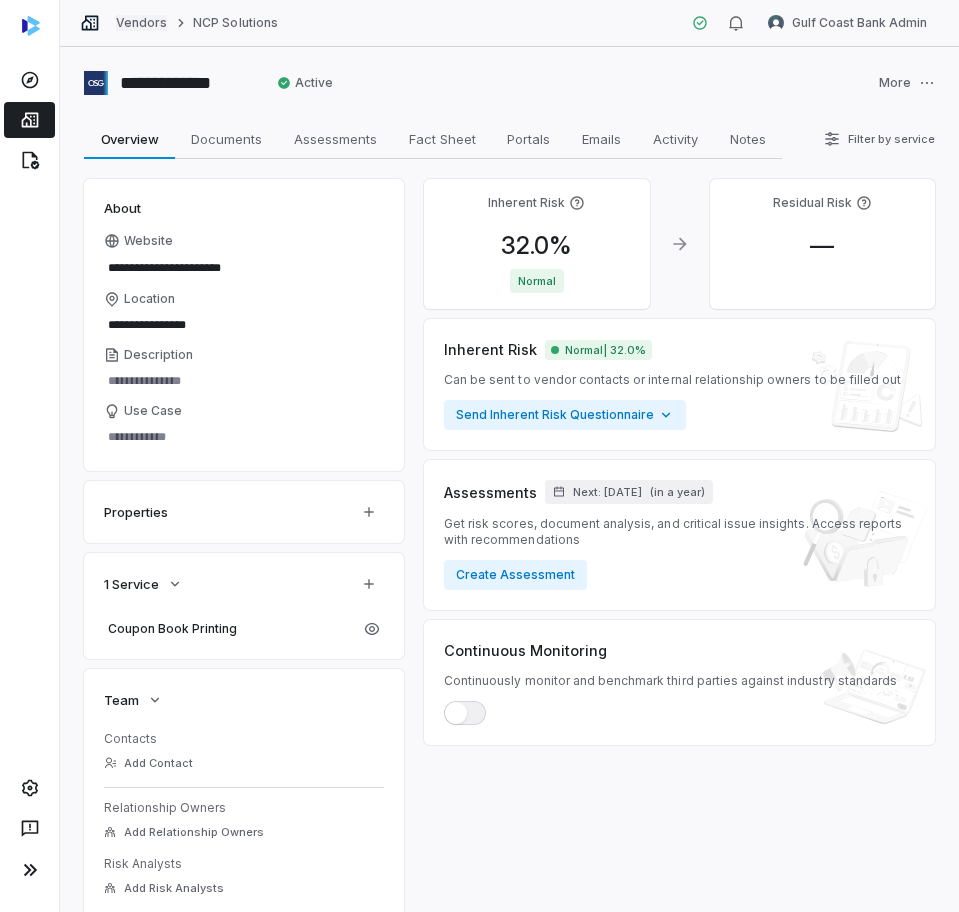 click on "Vendors" at bounding box center [141, 23] 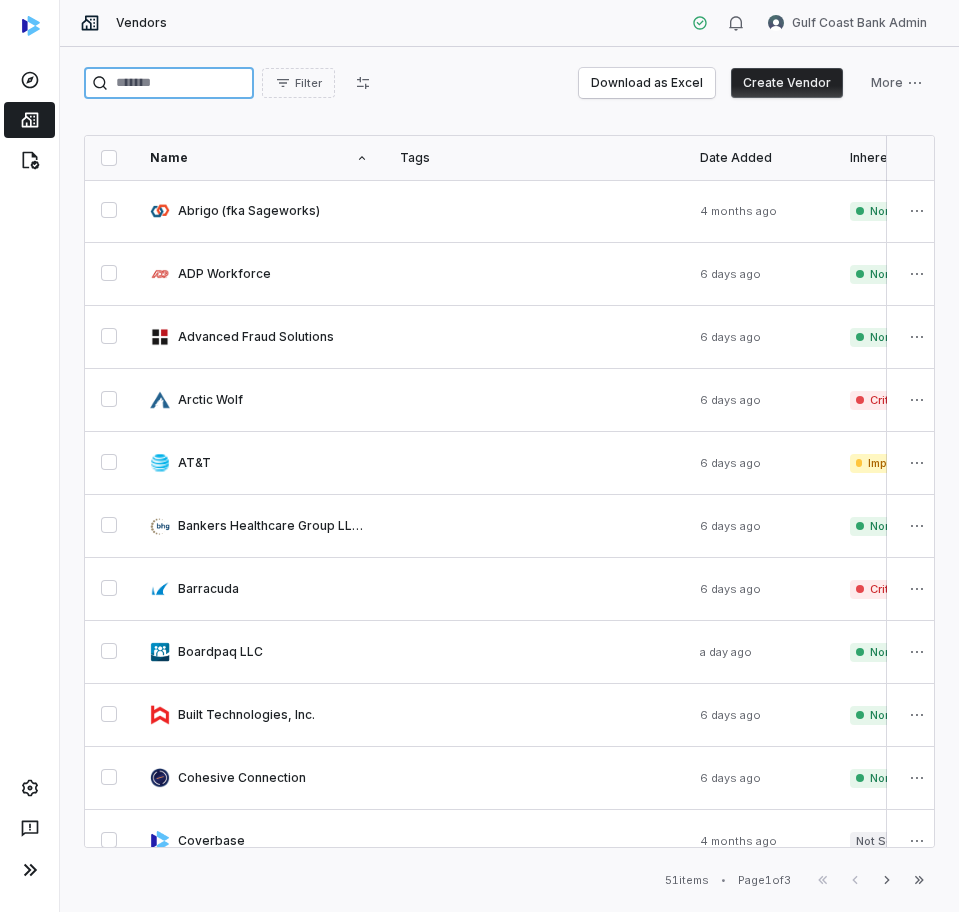 click at bounding box center [169, 83] 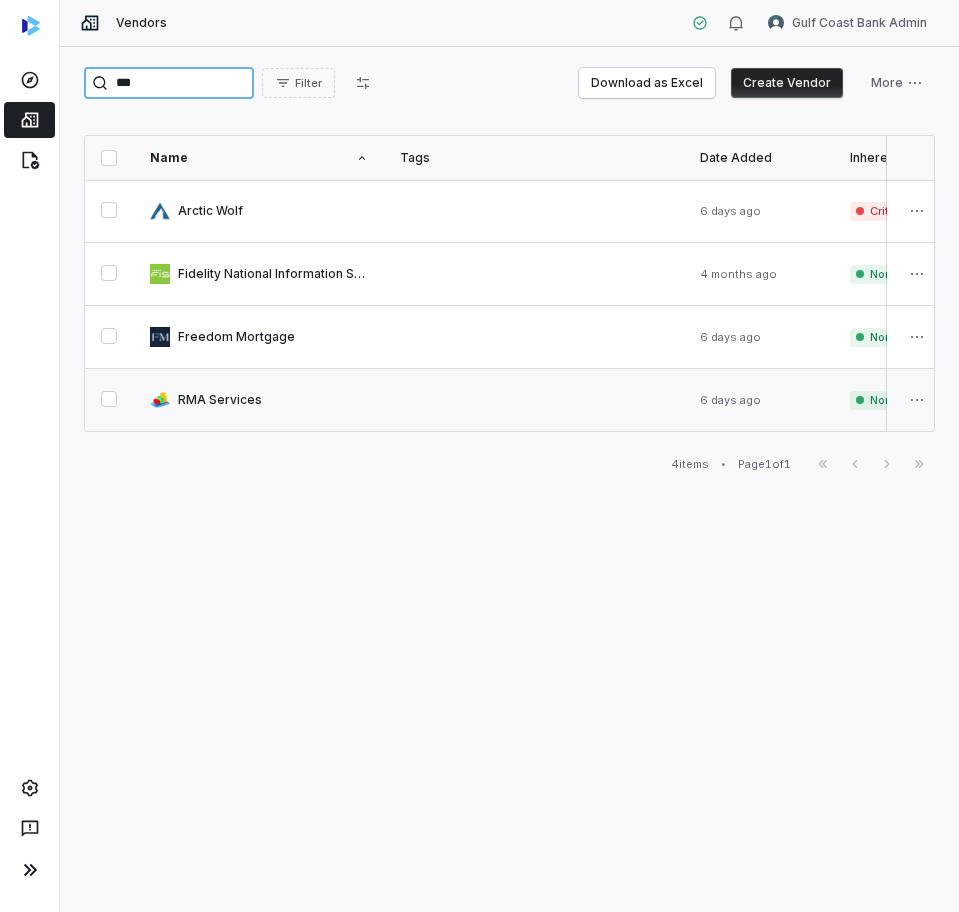 type on "***" 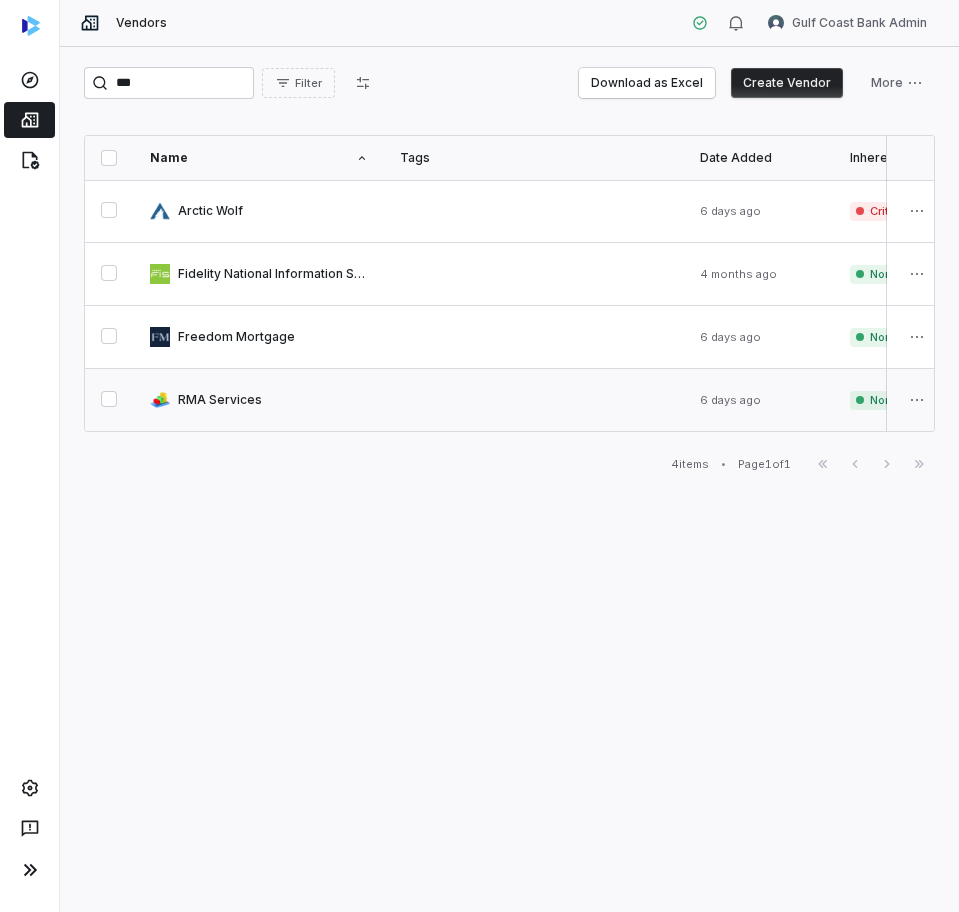 click at bounding box center [259, 400] 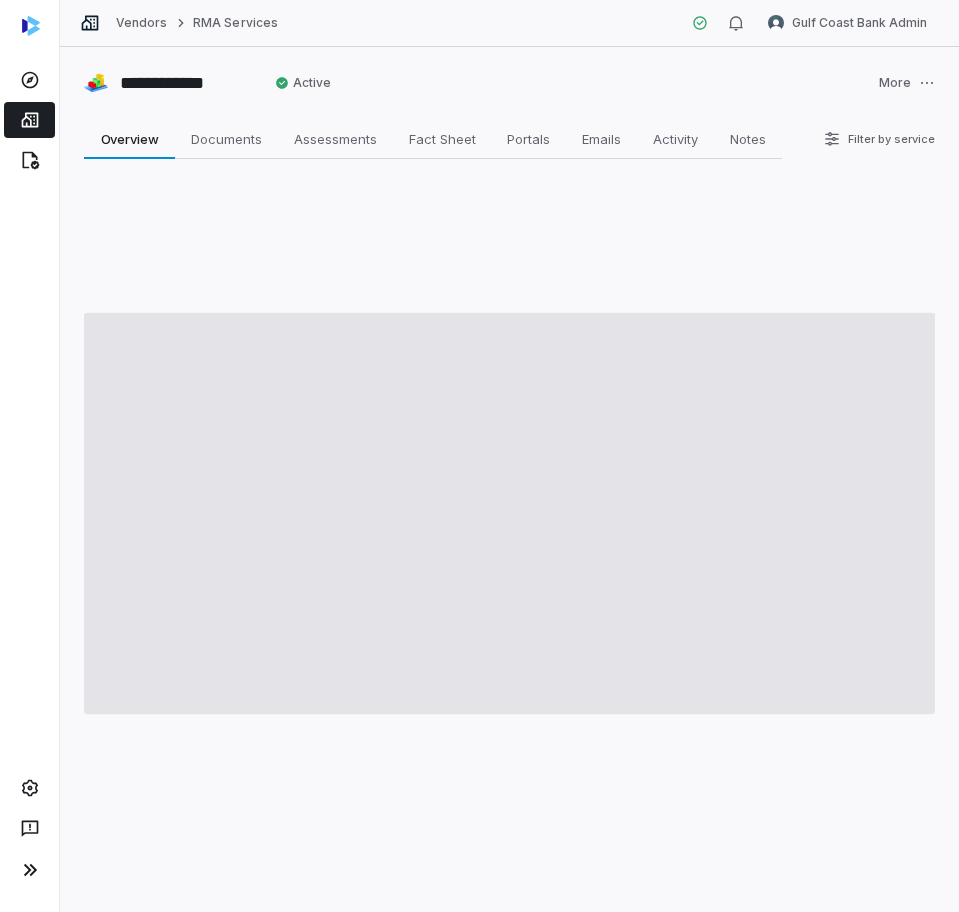 type on "*" 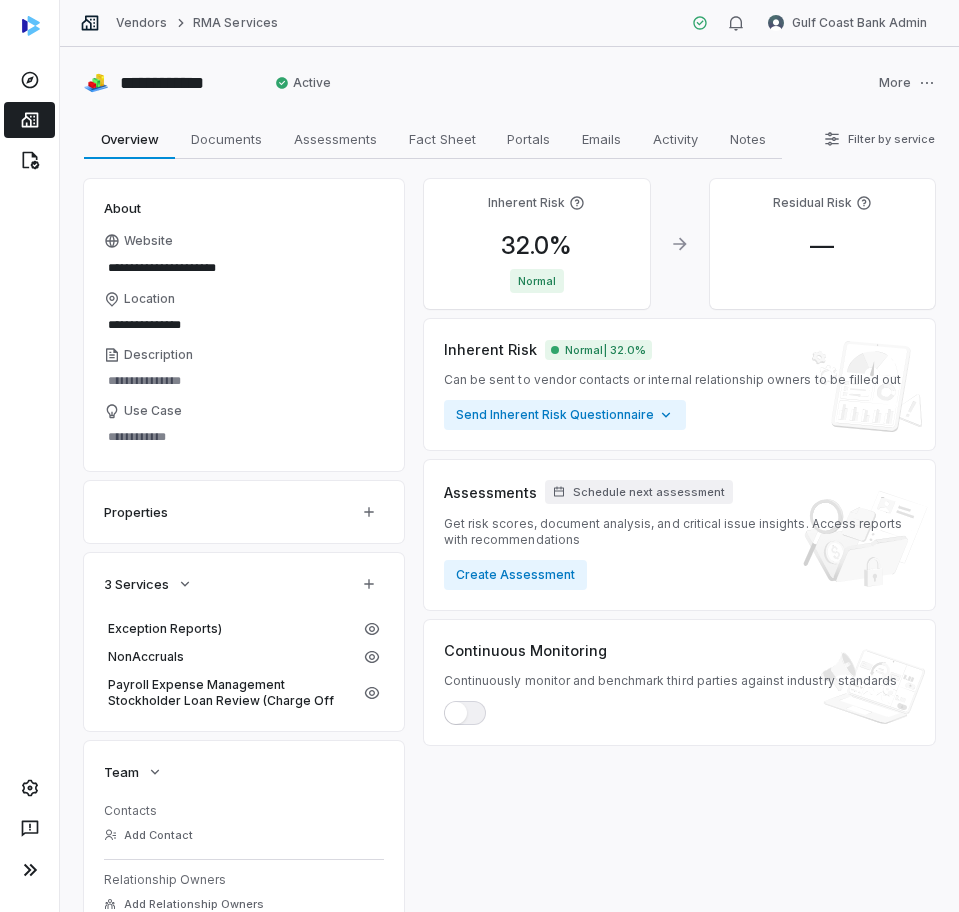 click on "Assessments Schedule next assessment Get risk scores, document analysis, and critical issue insights. Access reports with recommendations Create Assessment" at bounding box center [679, 535] 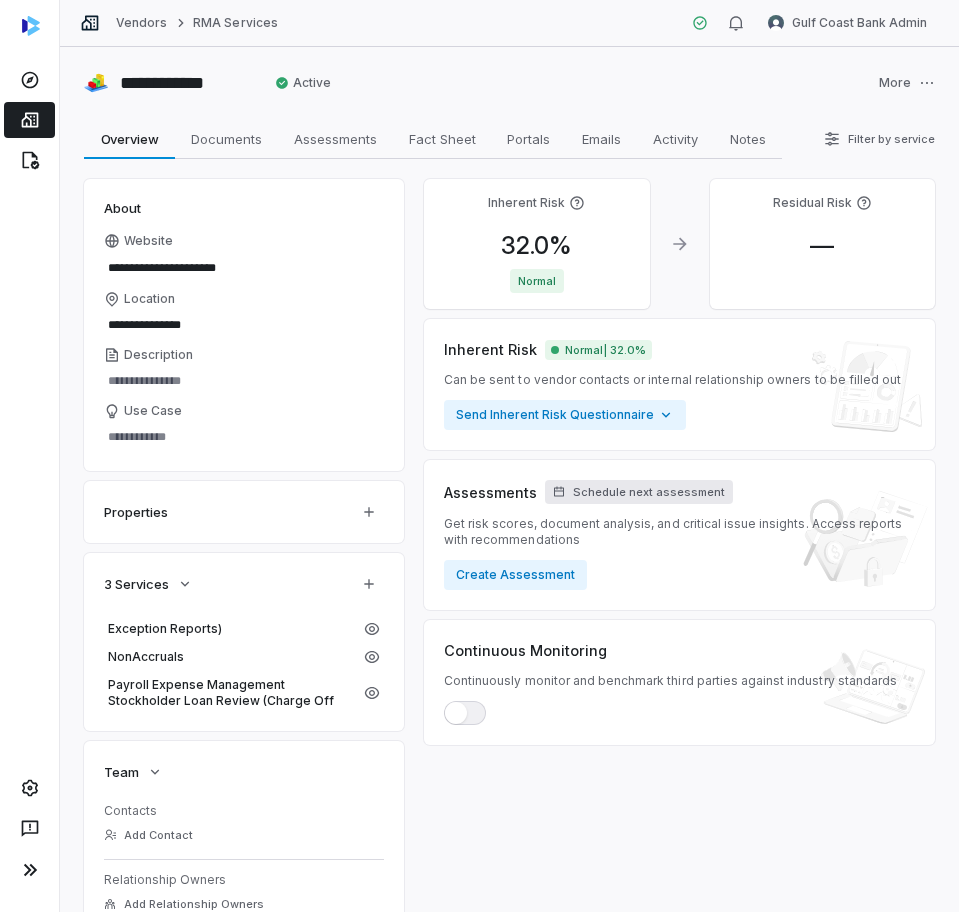 click on "Schedule next assessment" at bounding box center (649, 492) 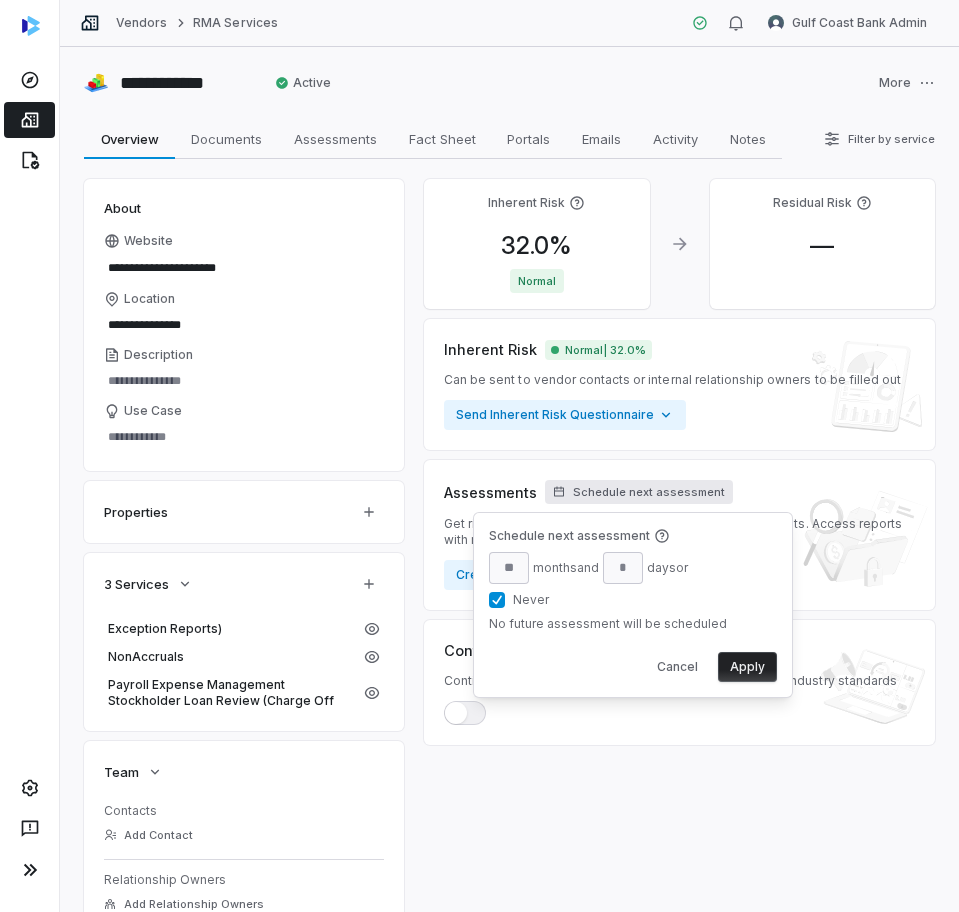 click on "Never" at bounding box center (497, 600) 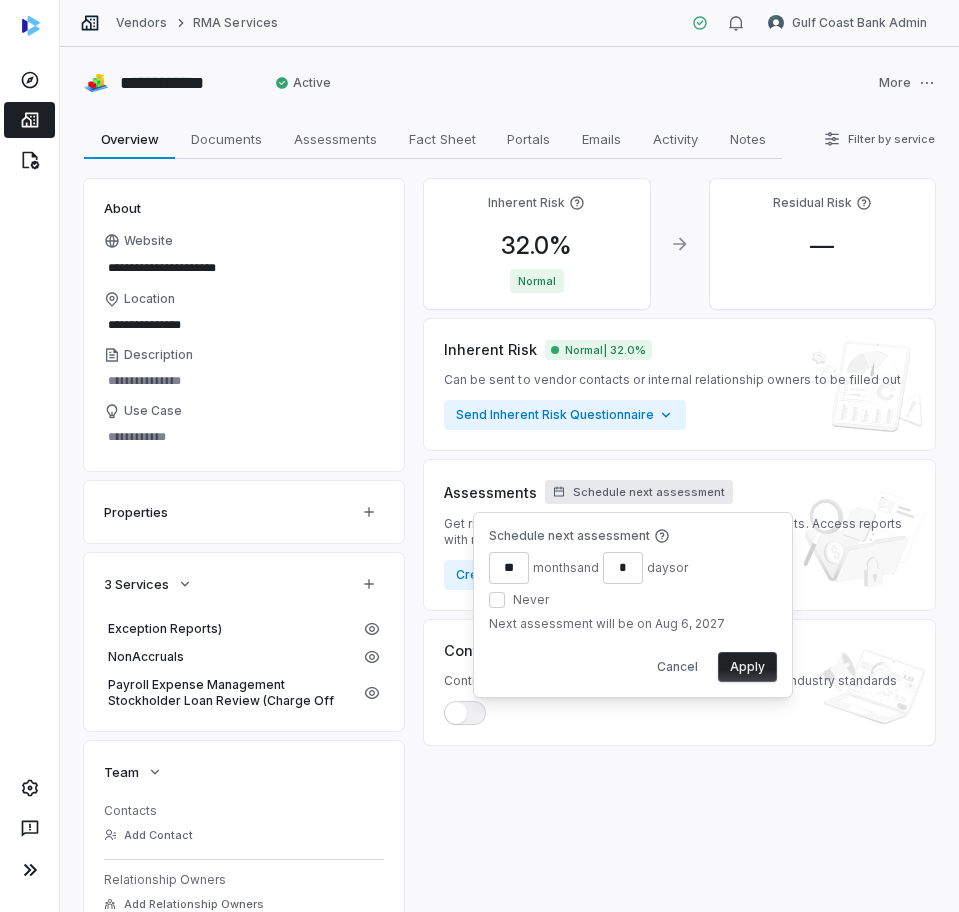 type on "**" 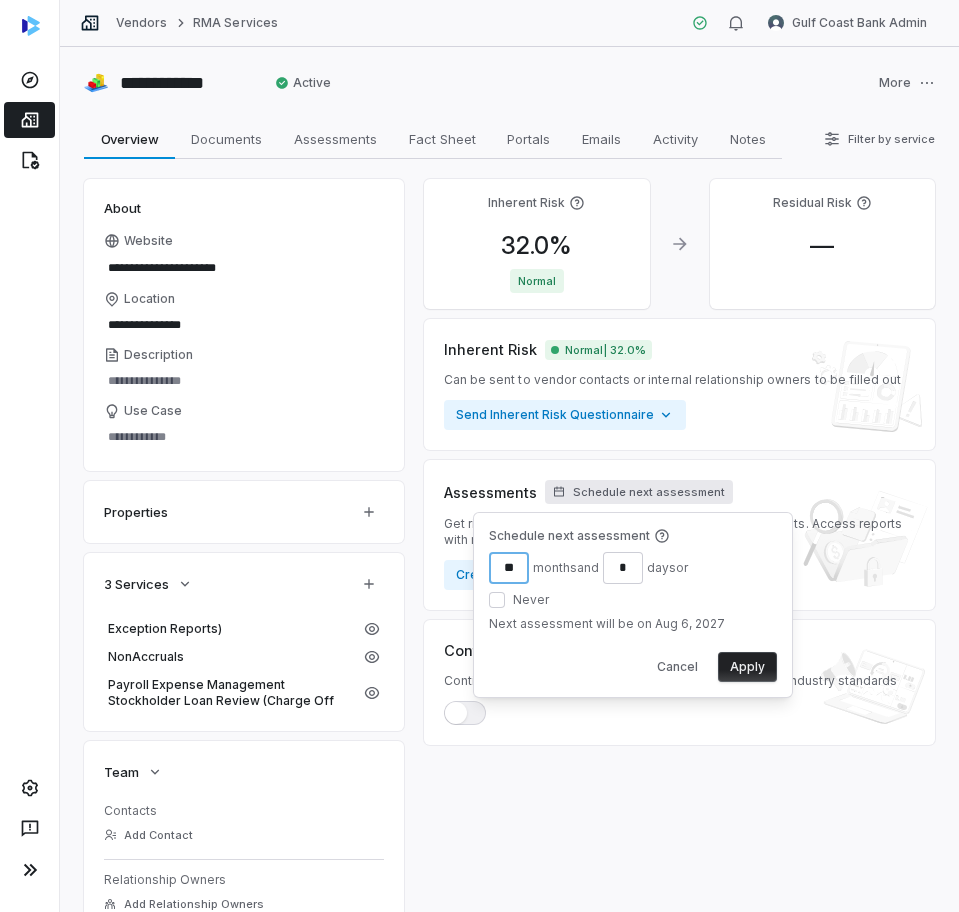 click on "**" at bounding box center (509, 568) 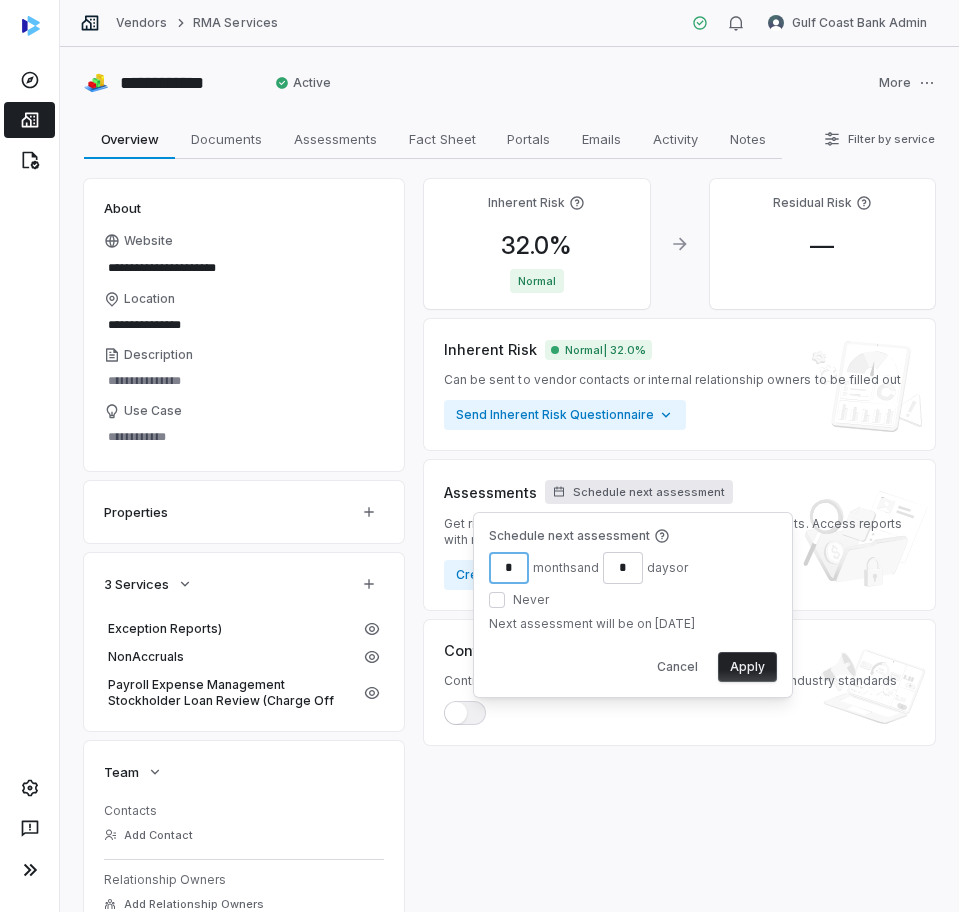 type on "*" 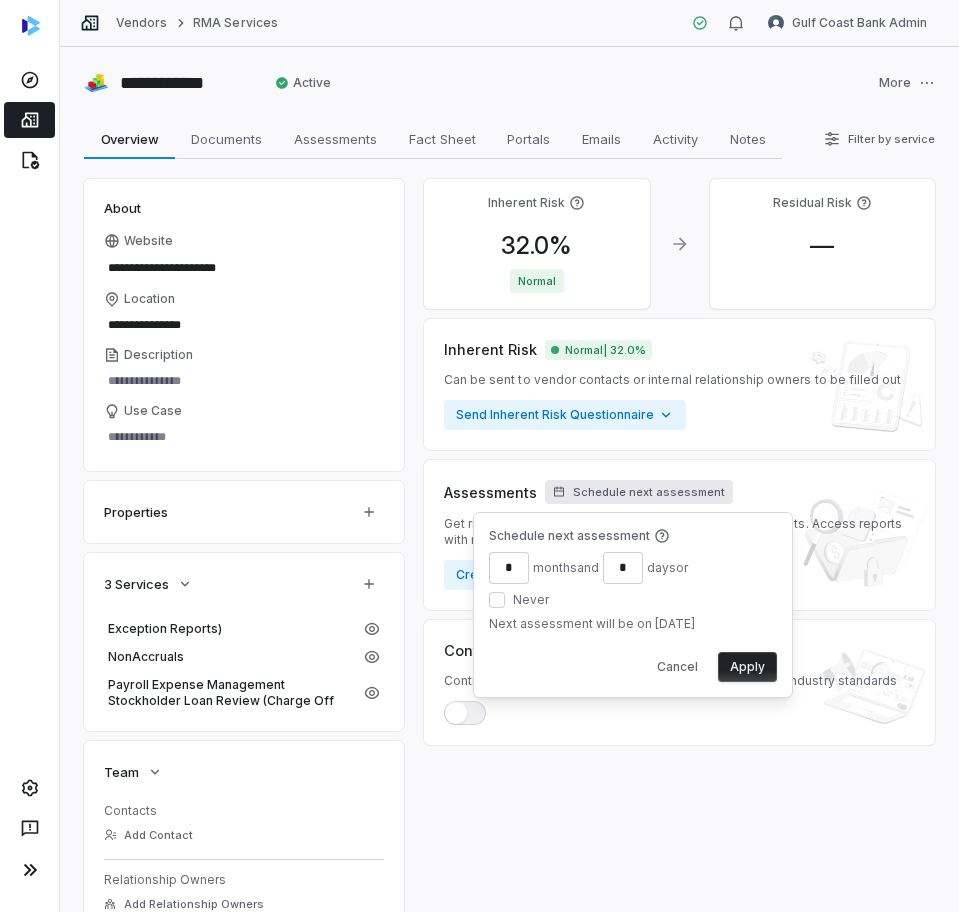 click on "day s  or" at bounding box center [667, 568] 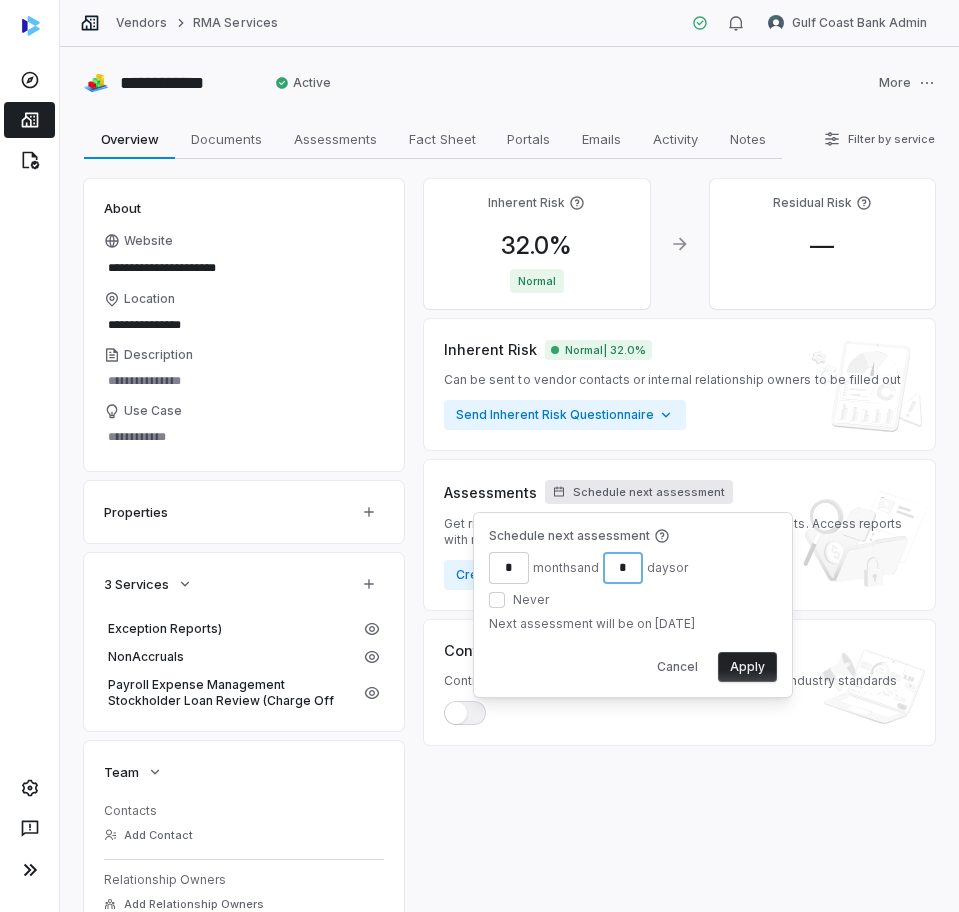 click on "*" at bounding box center (623, 568) 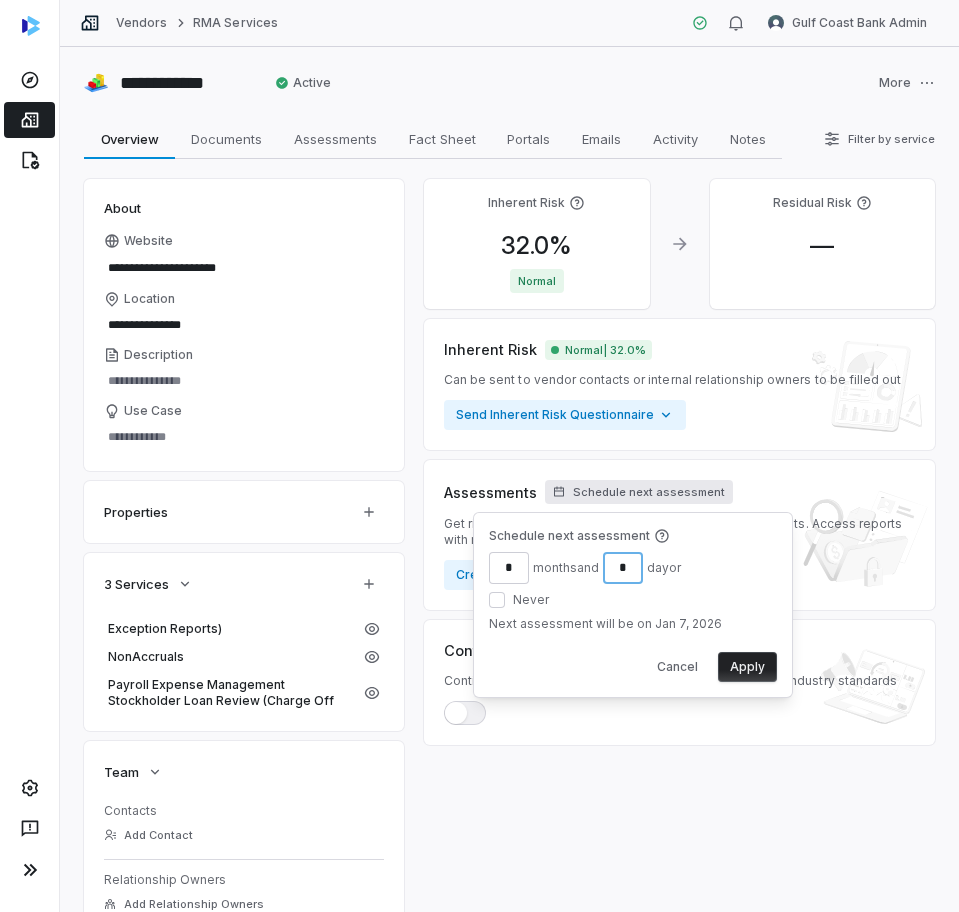 type on "*" 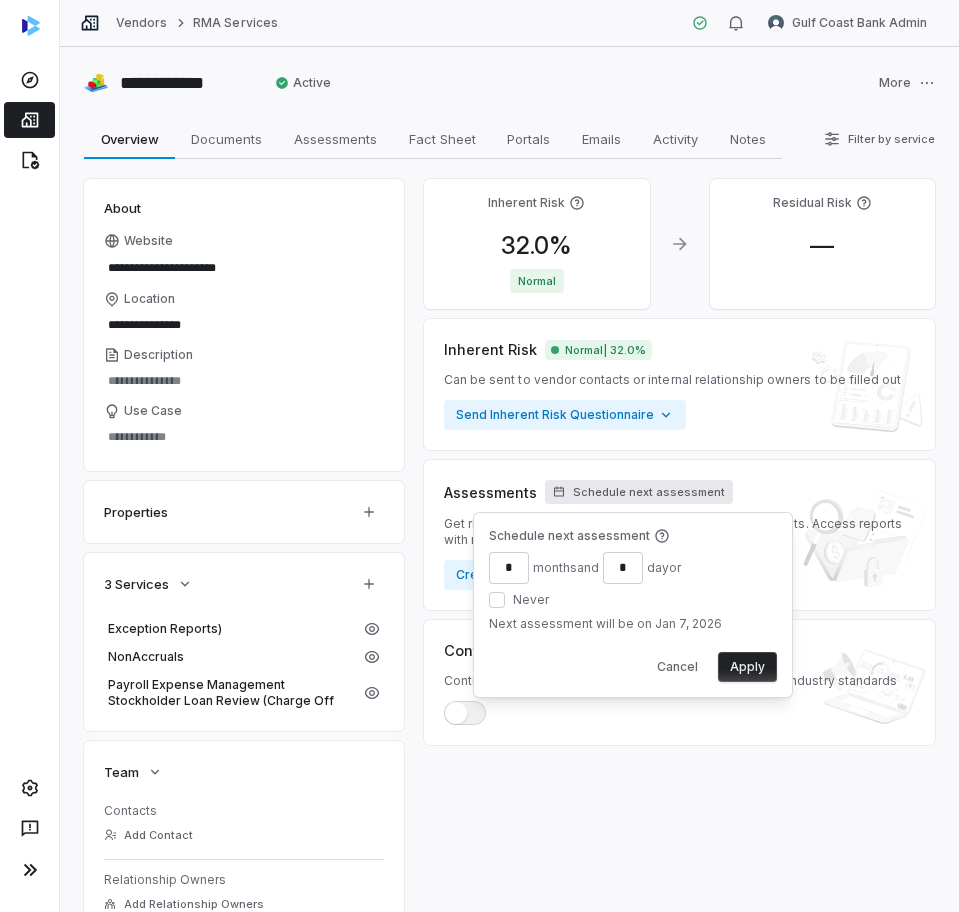 click on "Apply" at bounding box center (747, 667) 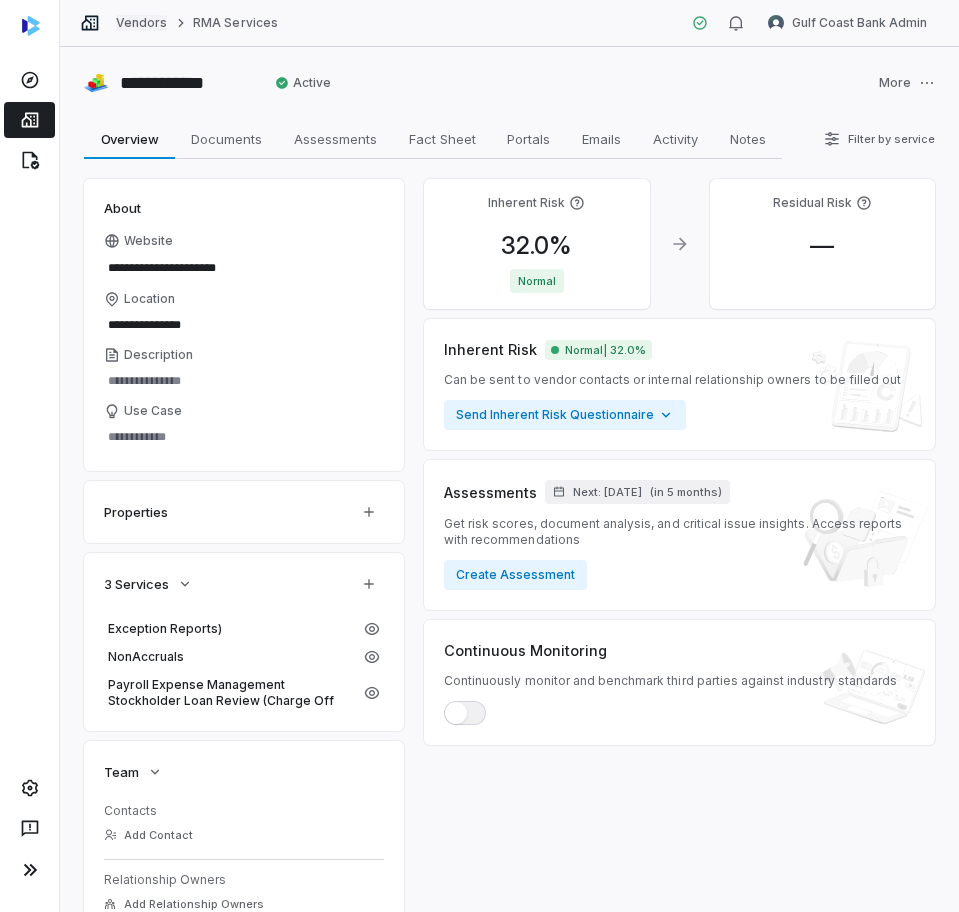 click on "Vendors" at bounding box center [141, 23] 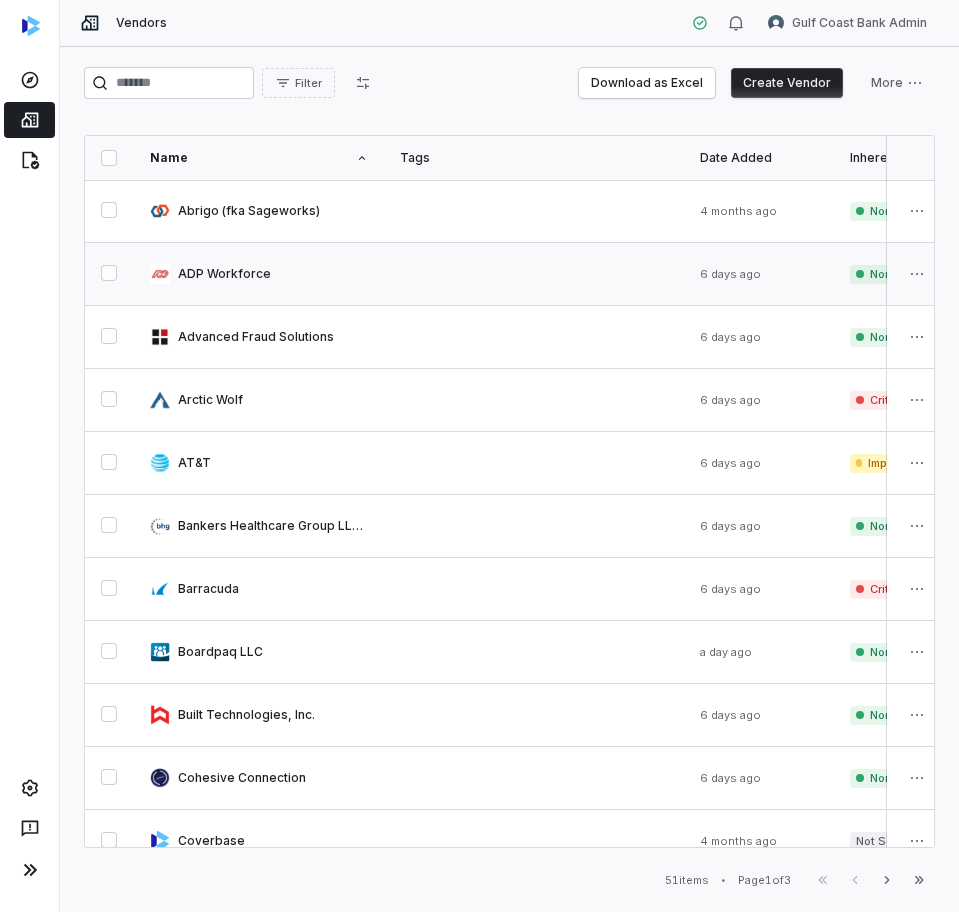 click at bounding box center [259, 274] 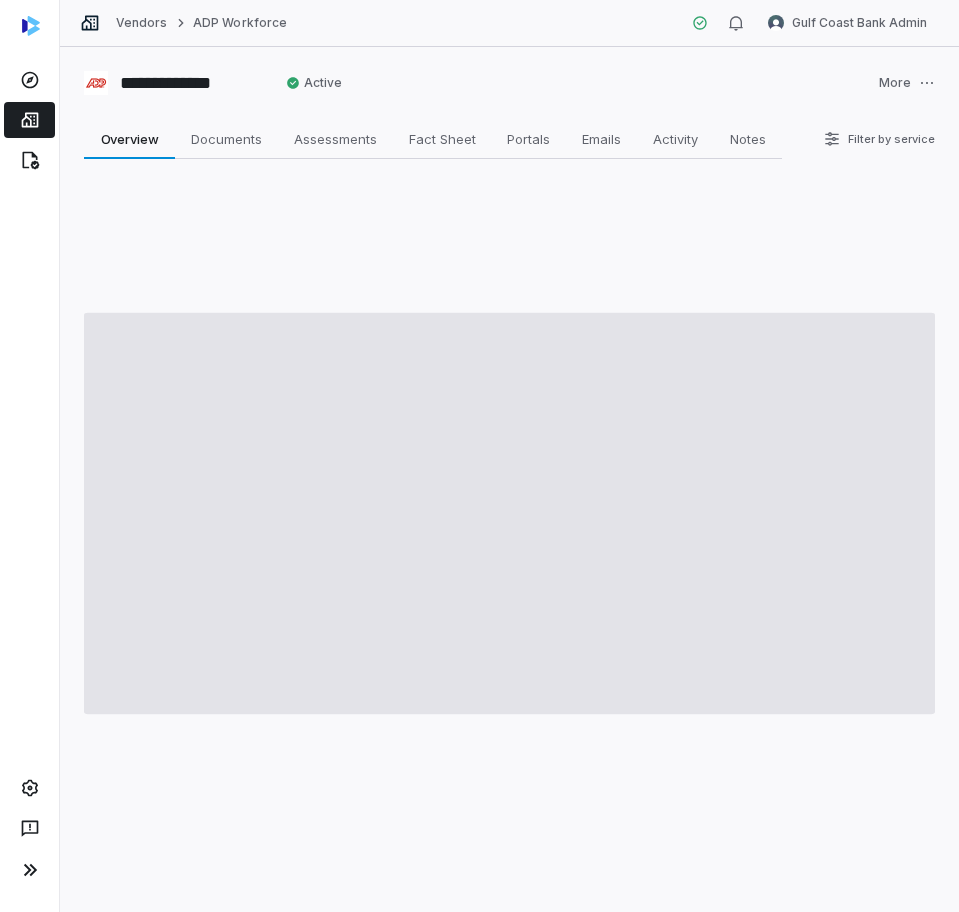 type on "*" 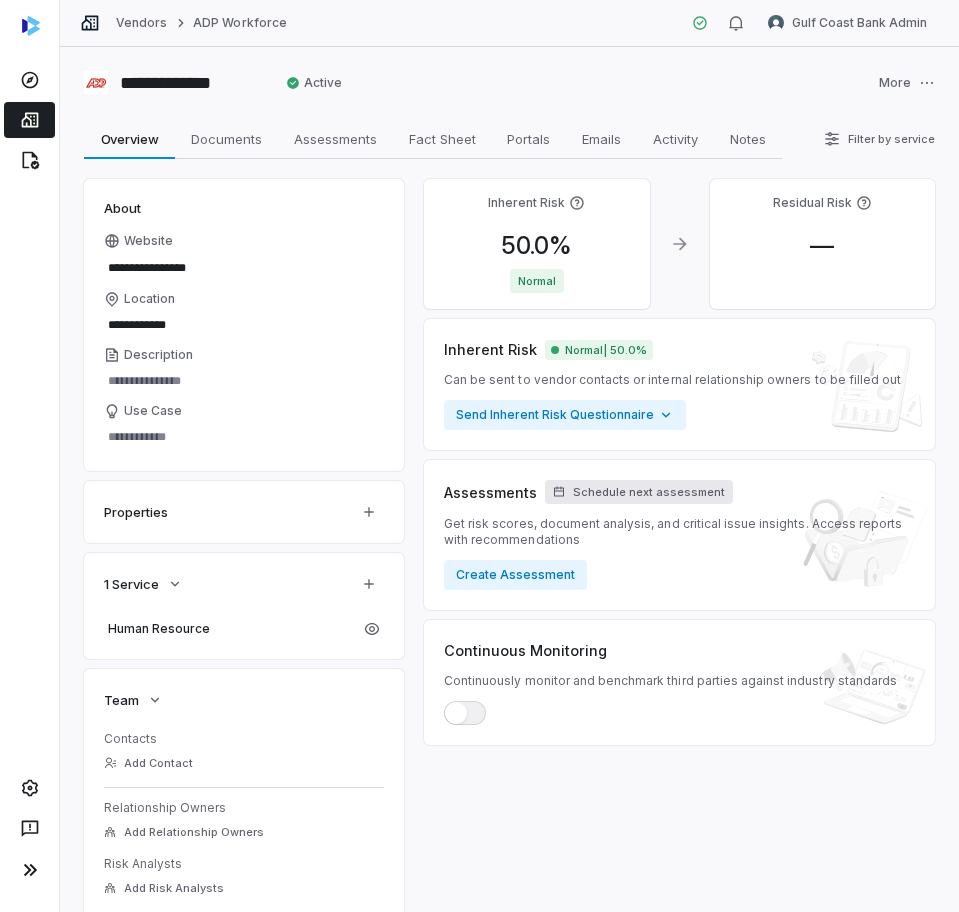 click on "Schedule next assessment" at bounding box center [649, 492] 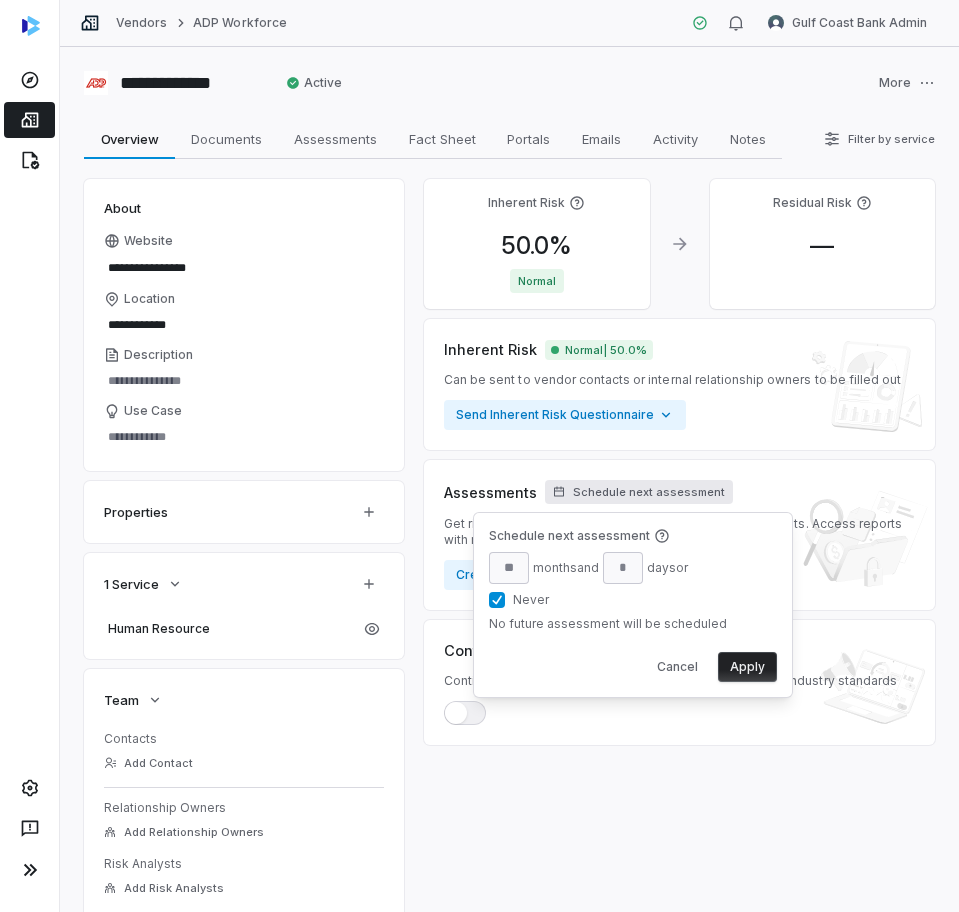click on "Schedule next assessment month s  and   day s  or   Never No future assessment will be scheduled" at bounding box center (633, 582) 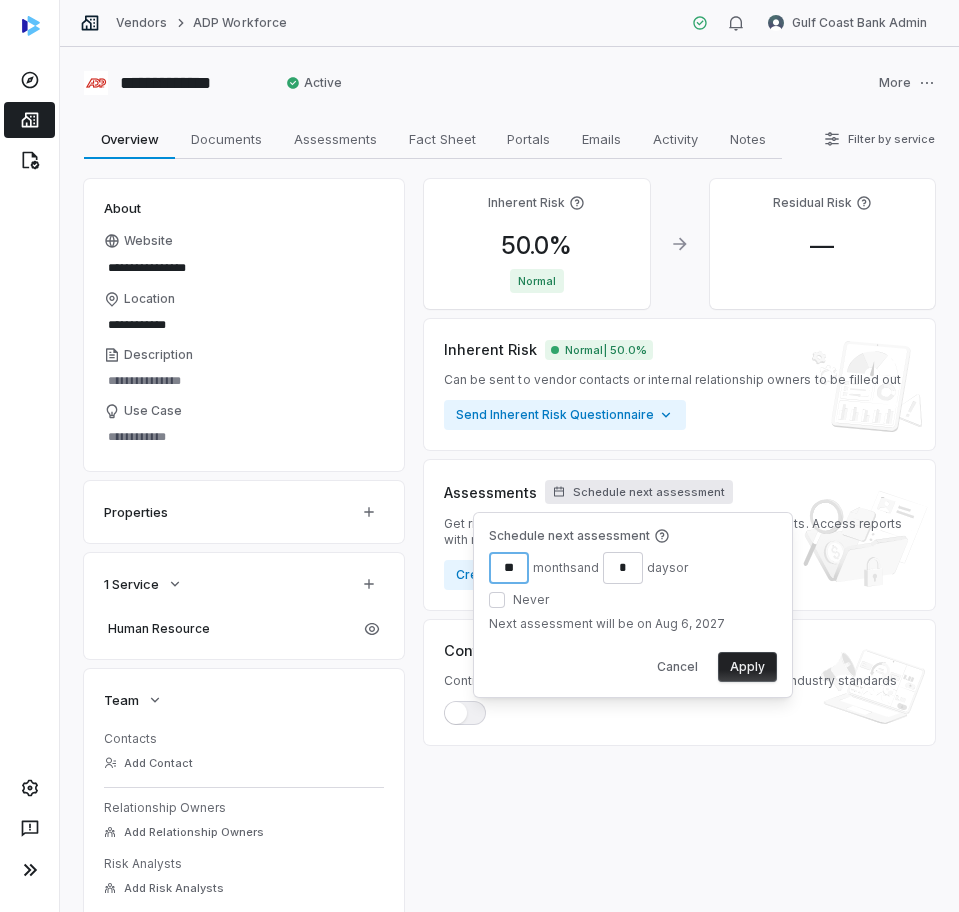 click on "**" at bounding box center [509, 568] 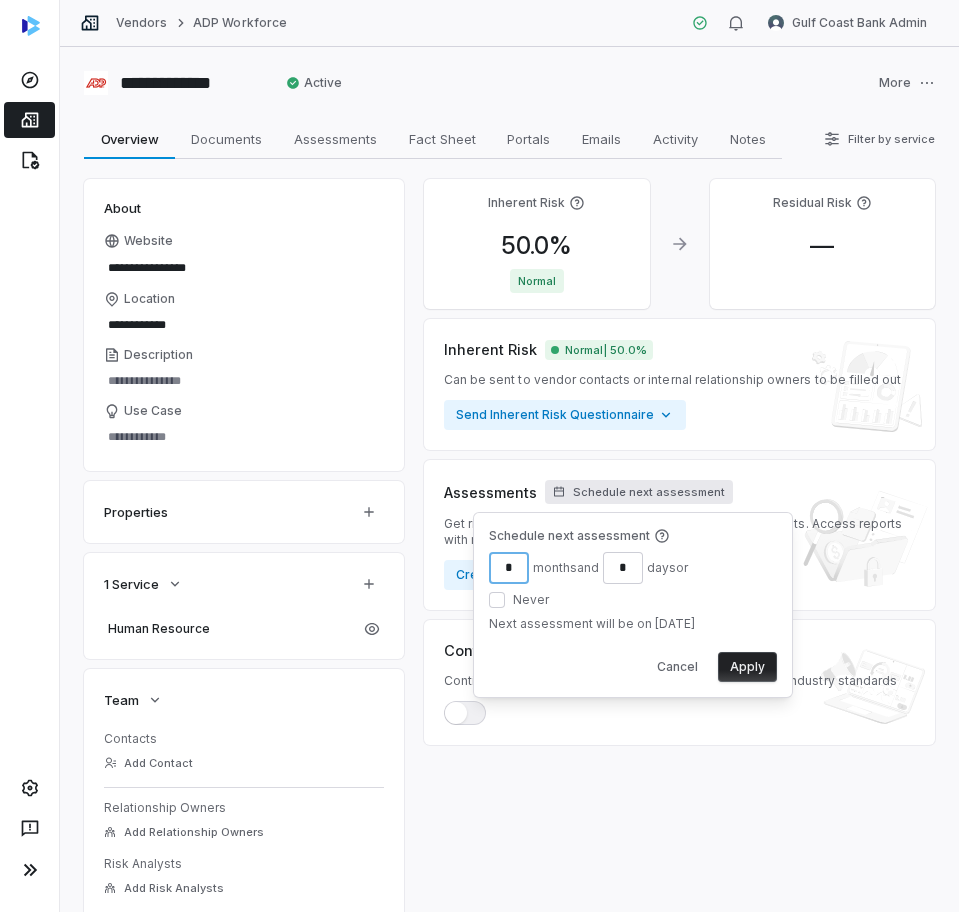 type on "*" 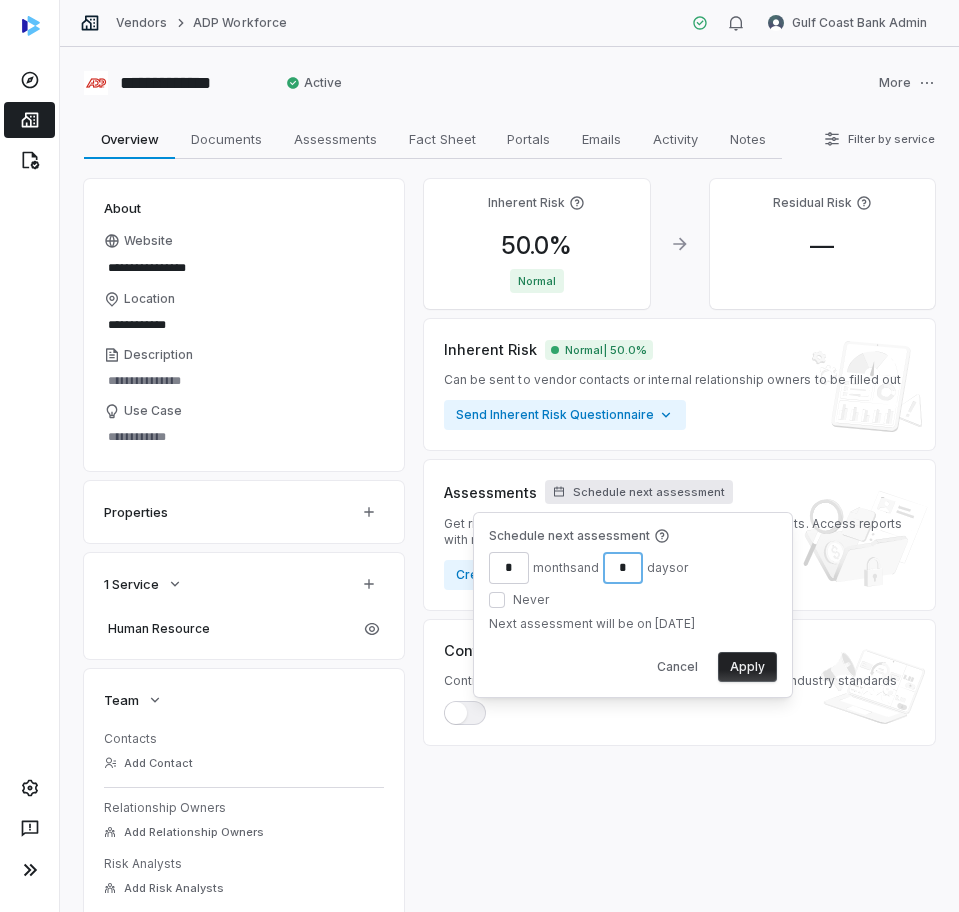 click on "*" at bounding box center [623, 568] 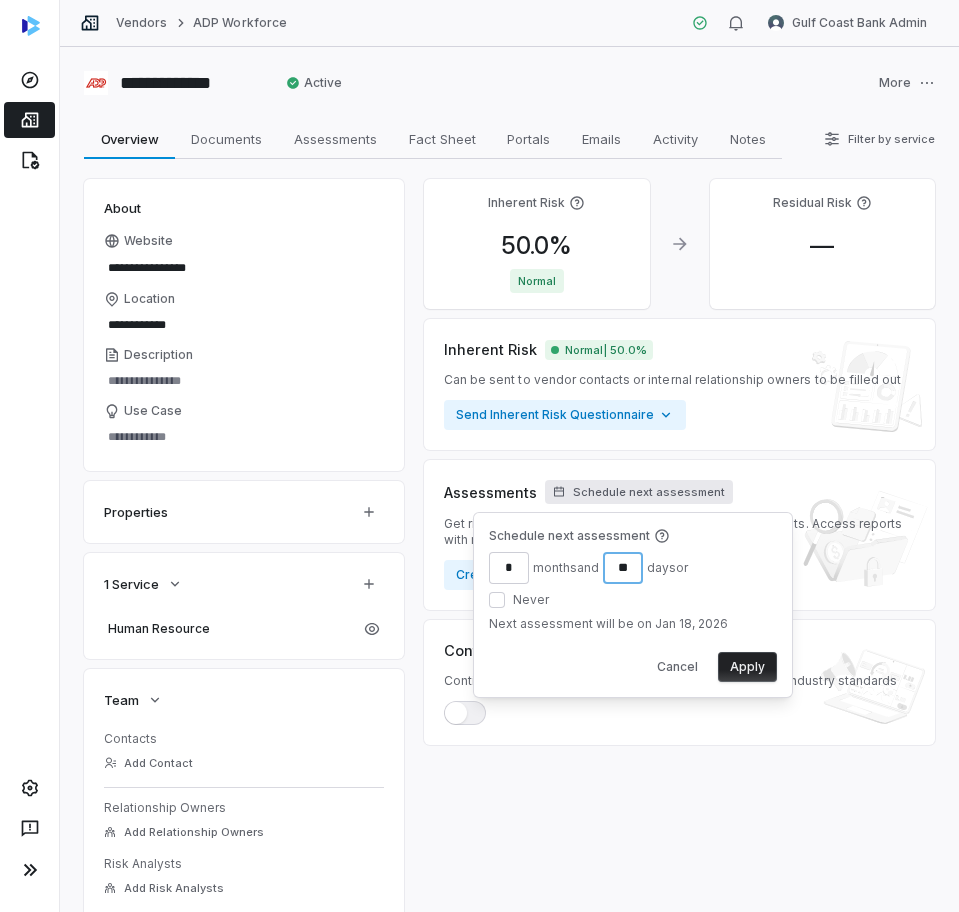 type on "**" 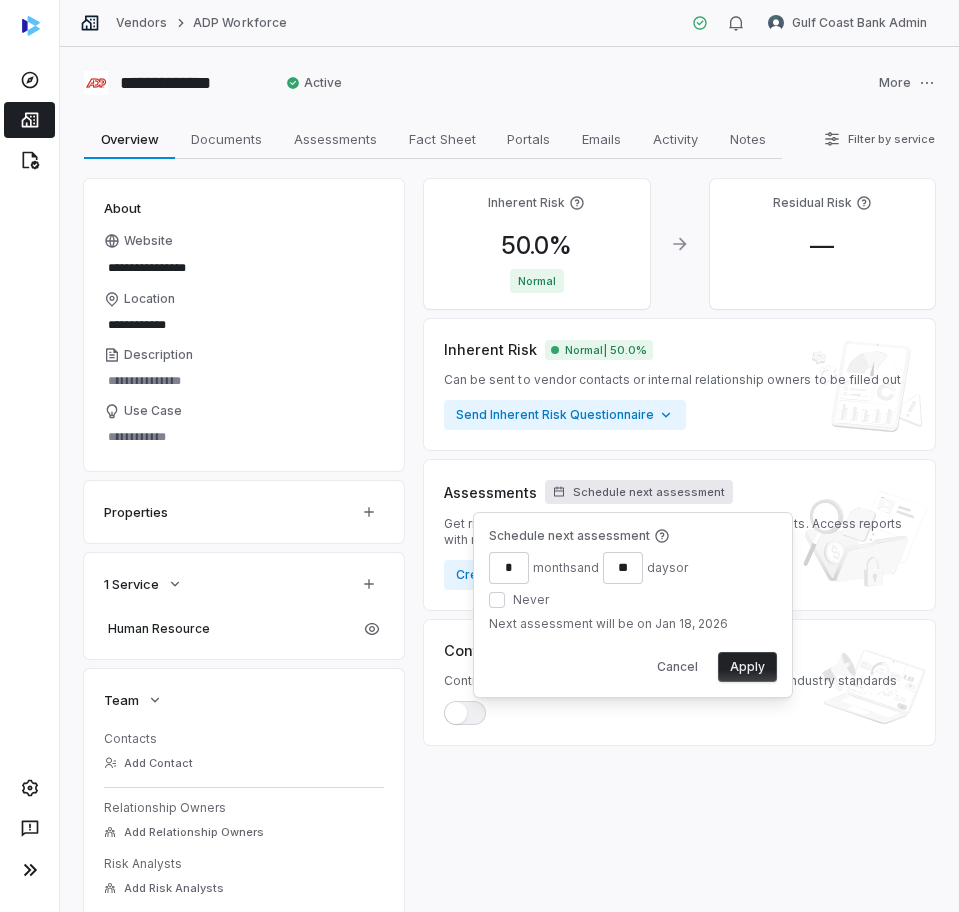 click on "Apply" at bounding box center [747, 667] 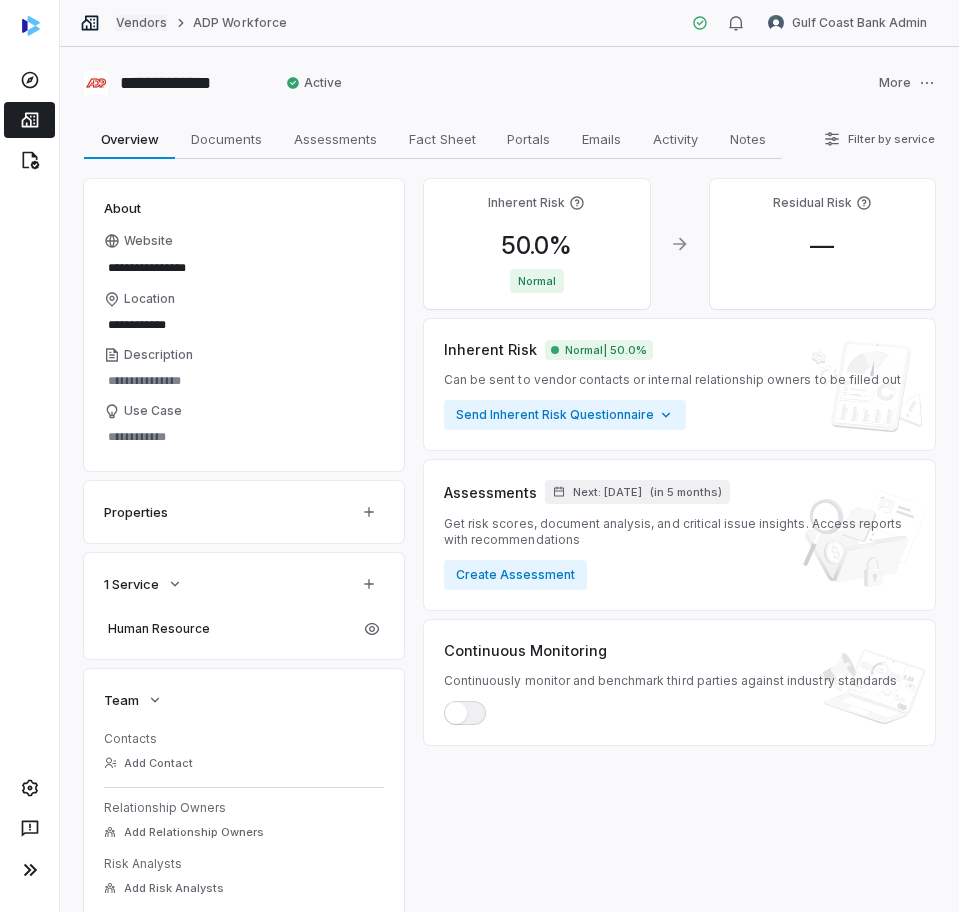 click on "Vendors" at bounding box center [141, 23] 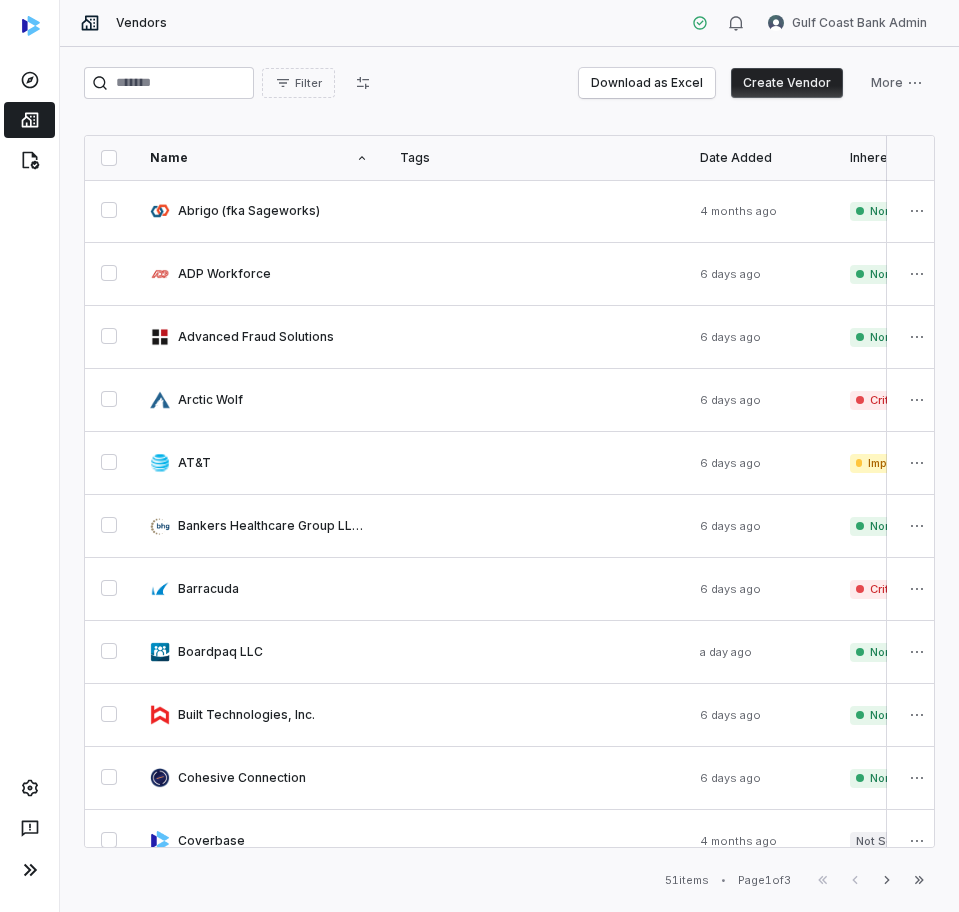 click on "Filter Download as Excel Create Vendor More" at bounding box center [509, 87] 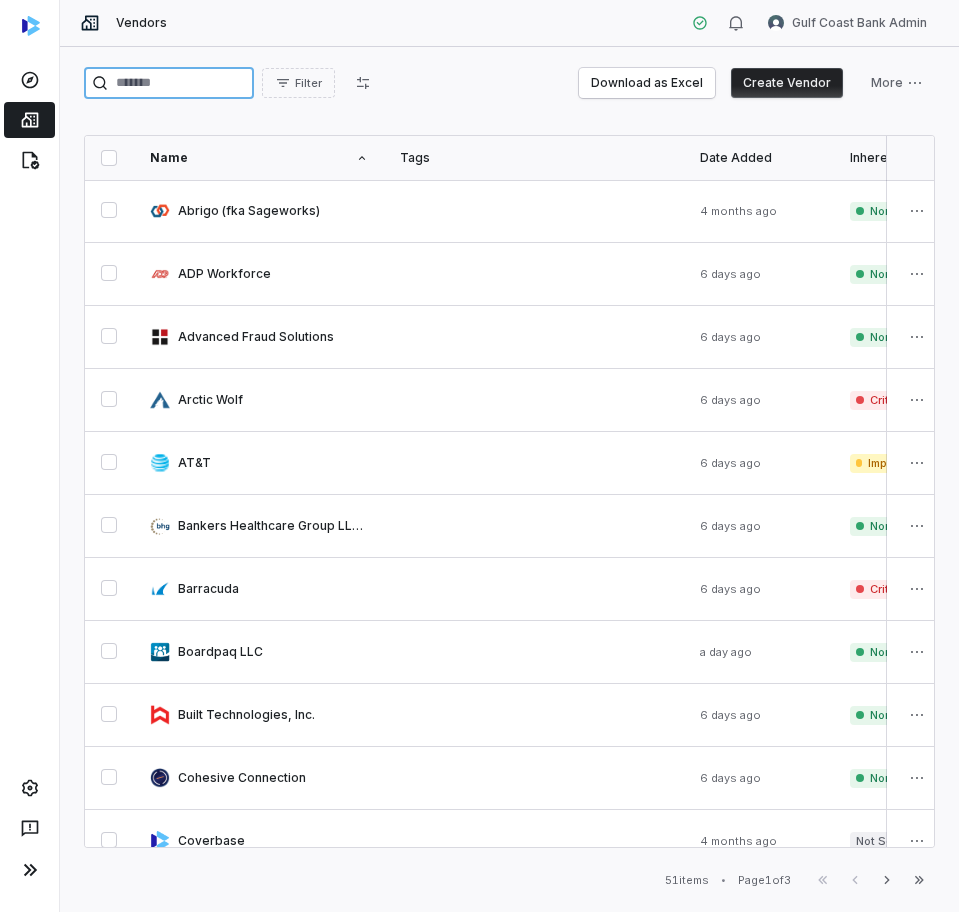 click at bounding box center [169, 83] 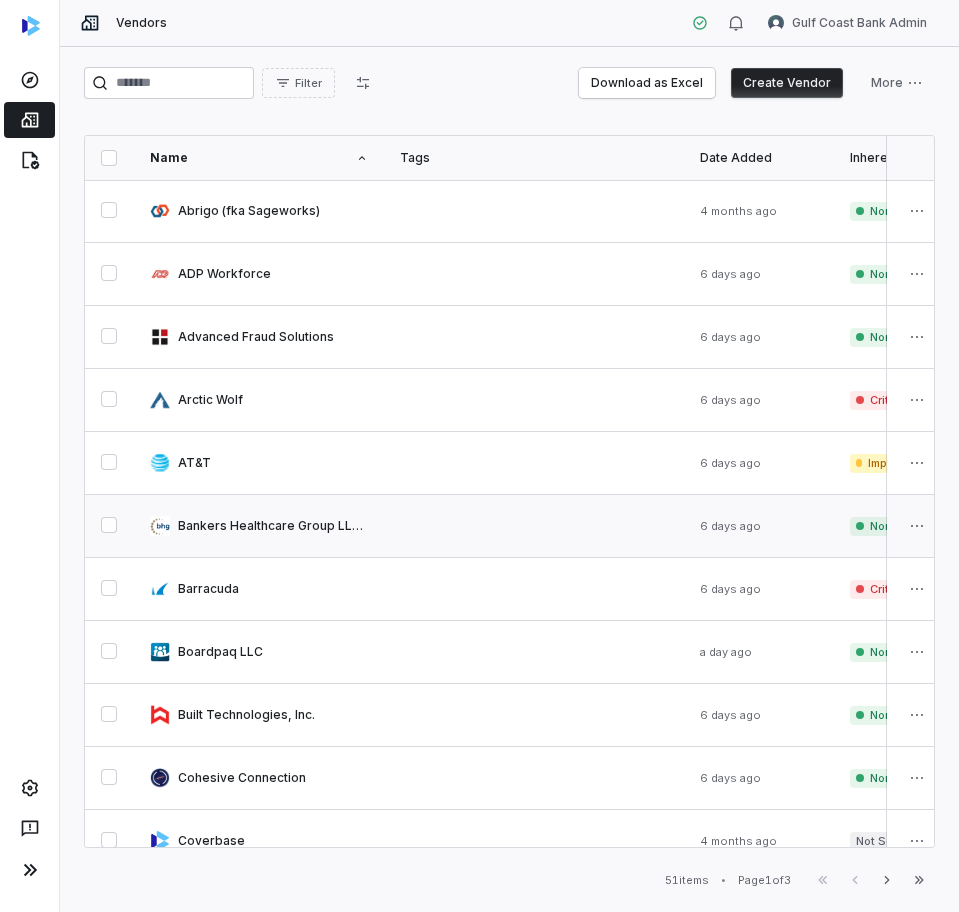 click at bounding box center (259, 526) 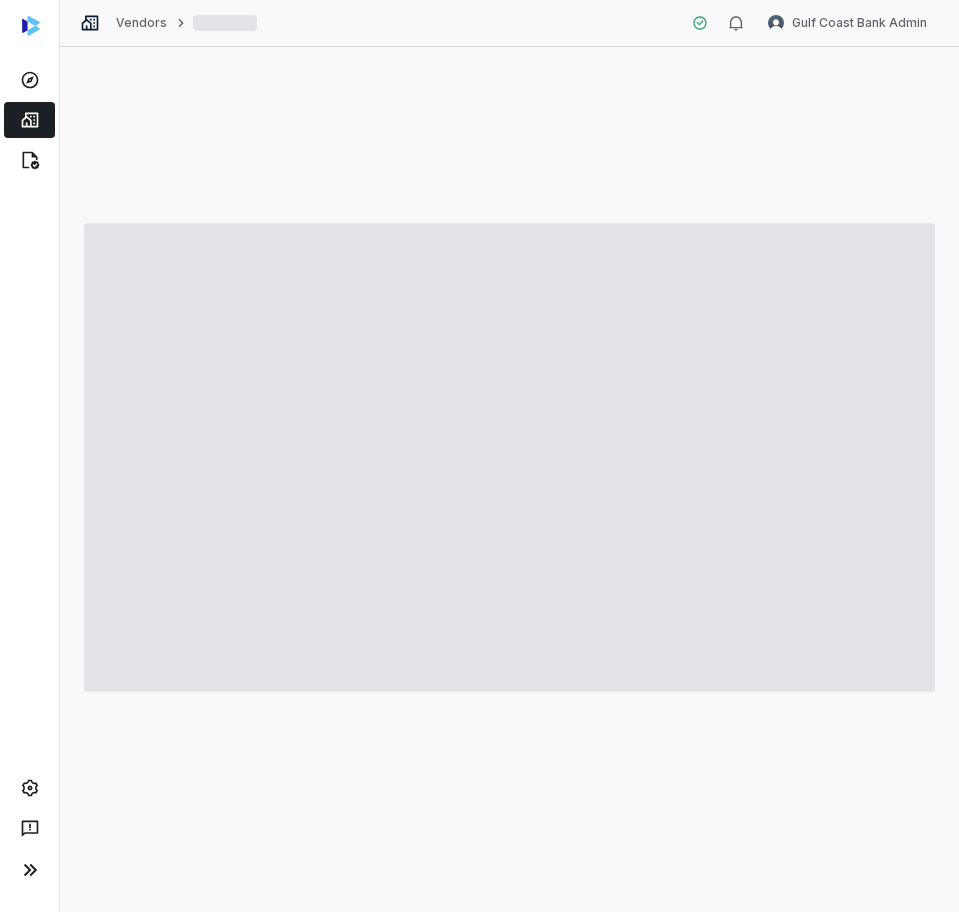 type on "*" 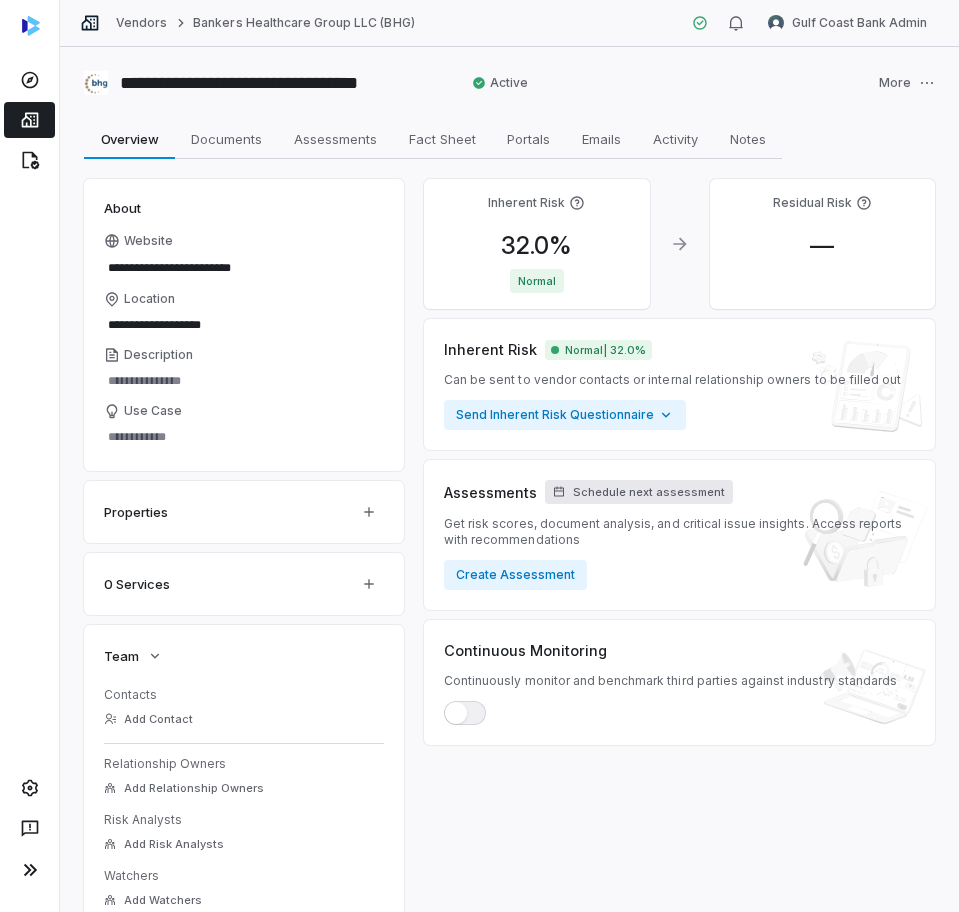 click on "Schedule next assessment" at bounding box center [649, 492] 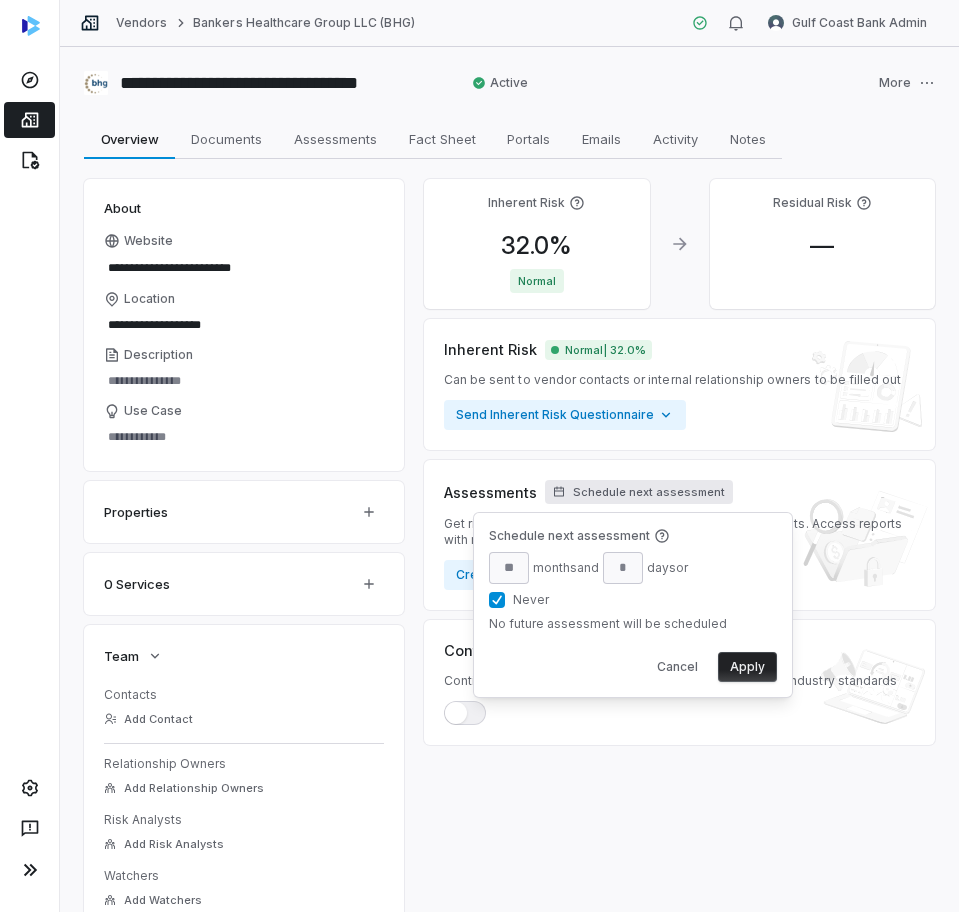 click on "Schedule next assessment month s  and   day s  or   Never No future assessment will be scheduled Cancel Apply" at bounding box center [633, 605] 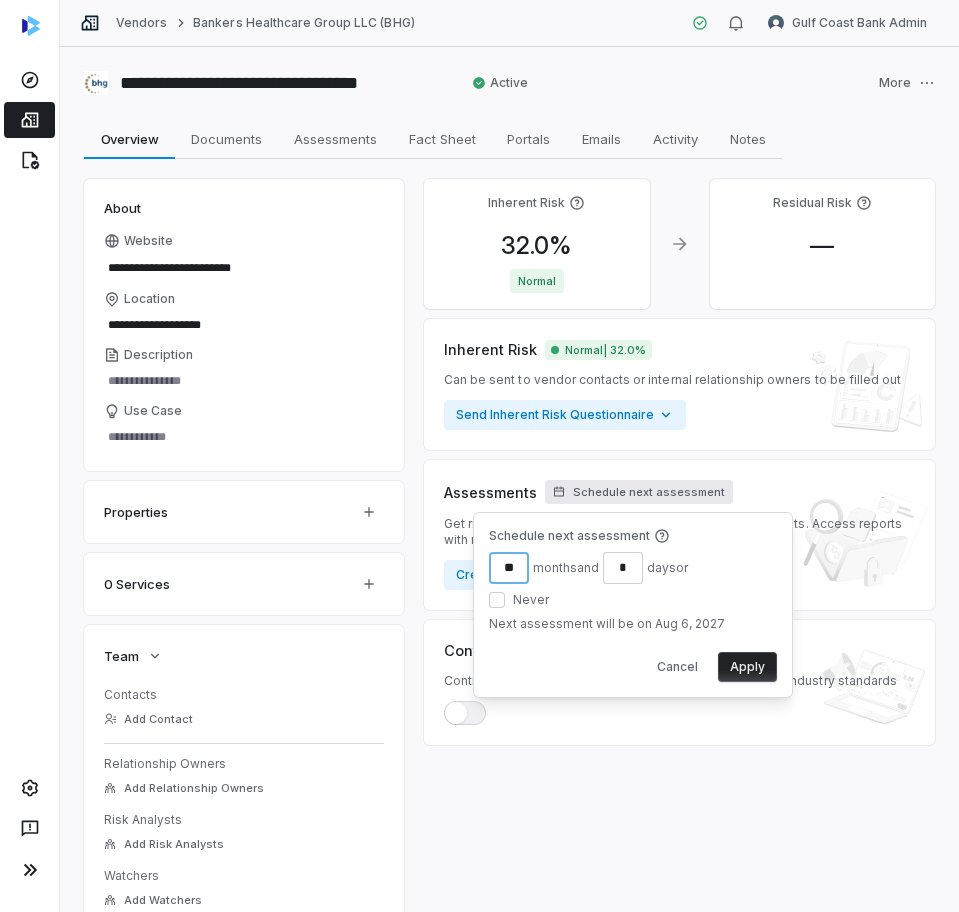 click on "**" at bounding box center [509, 568] 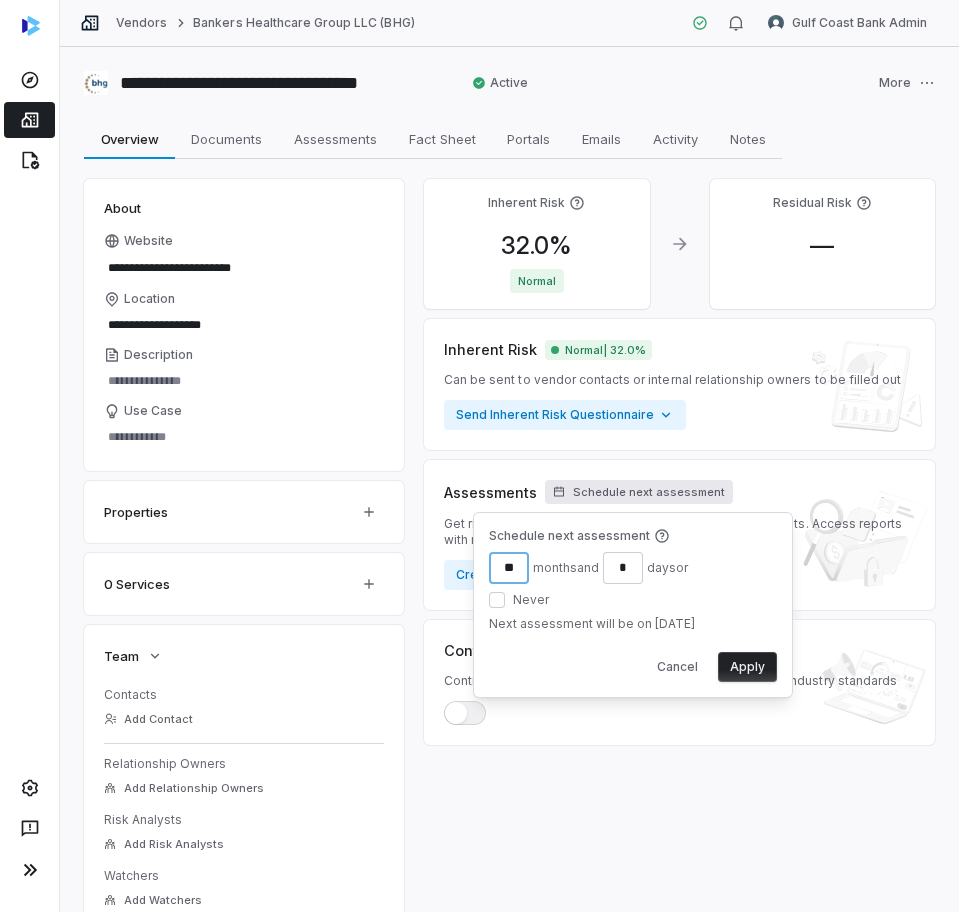 type on "**" 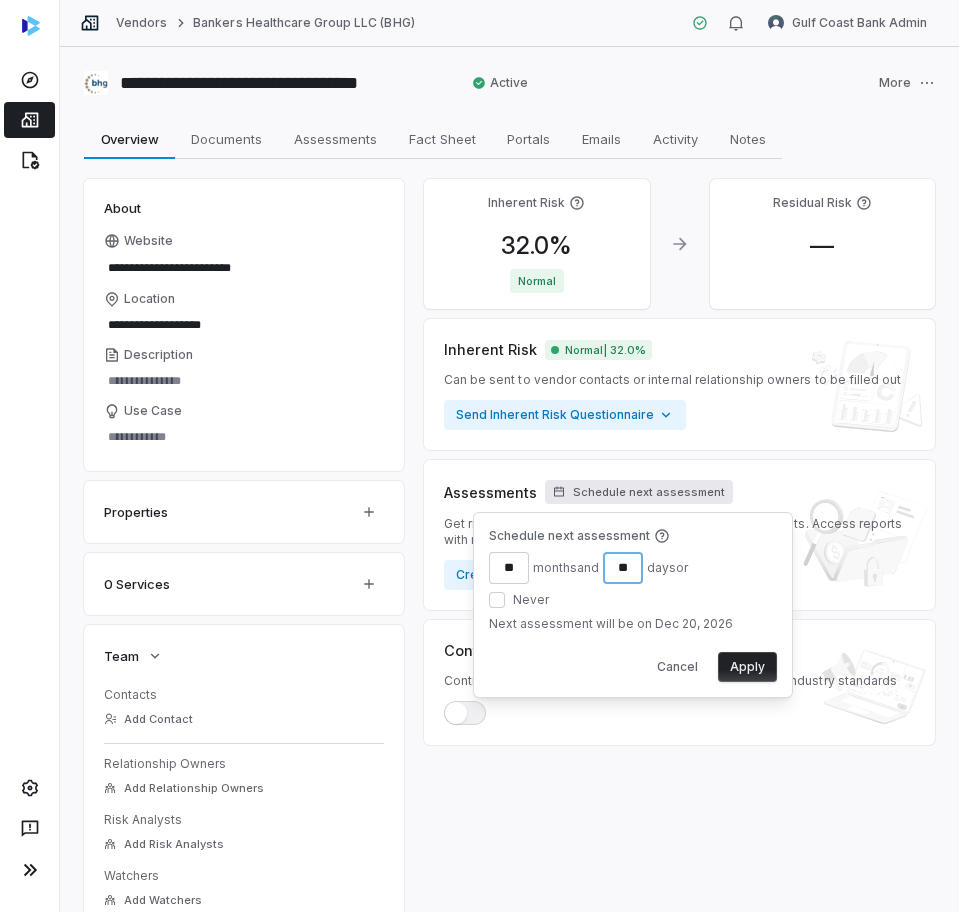 type on "**" 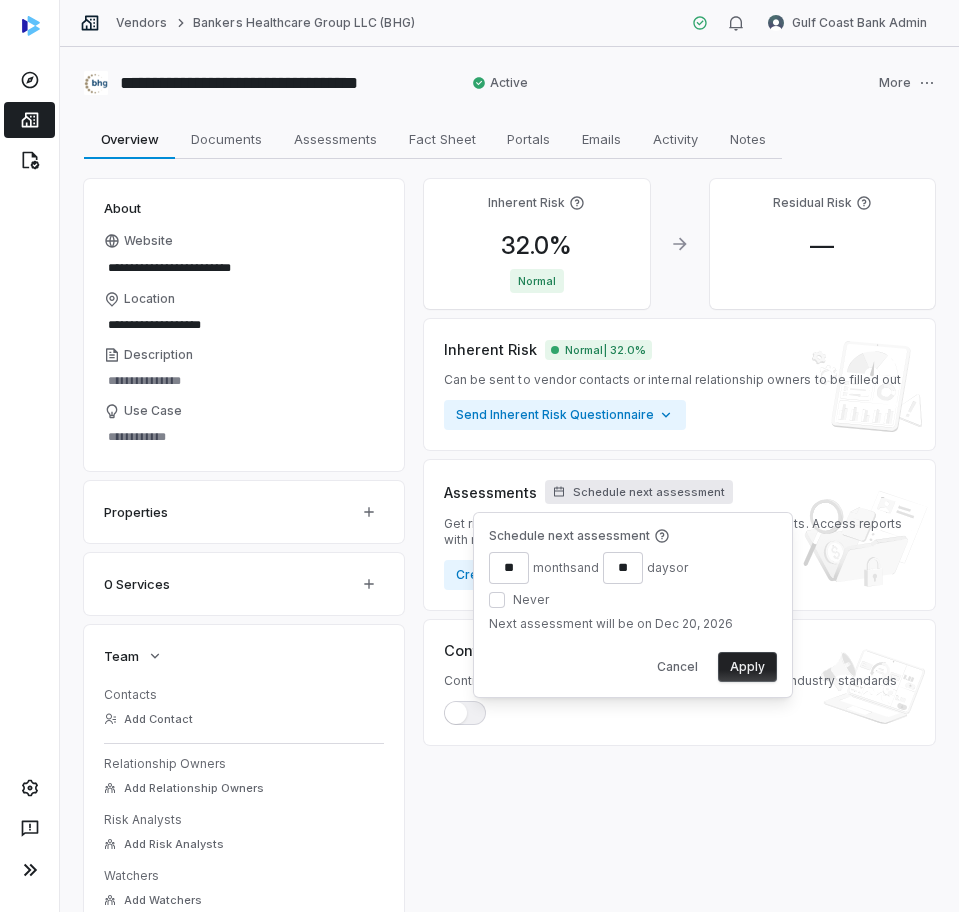 click on "Apply" at bounding box center (747, 667) 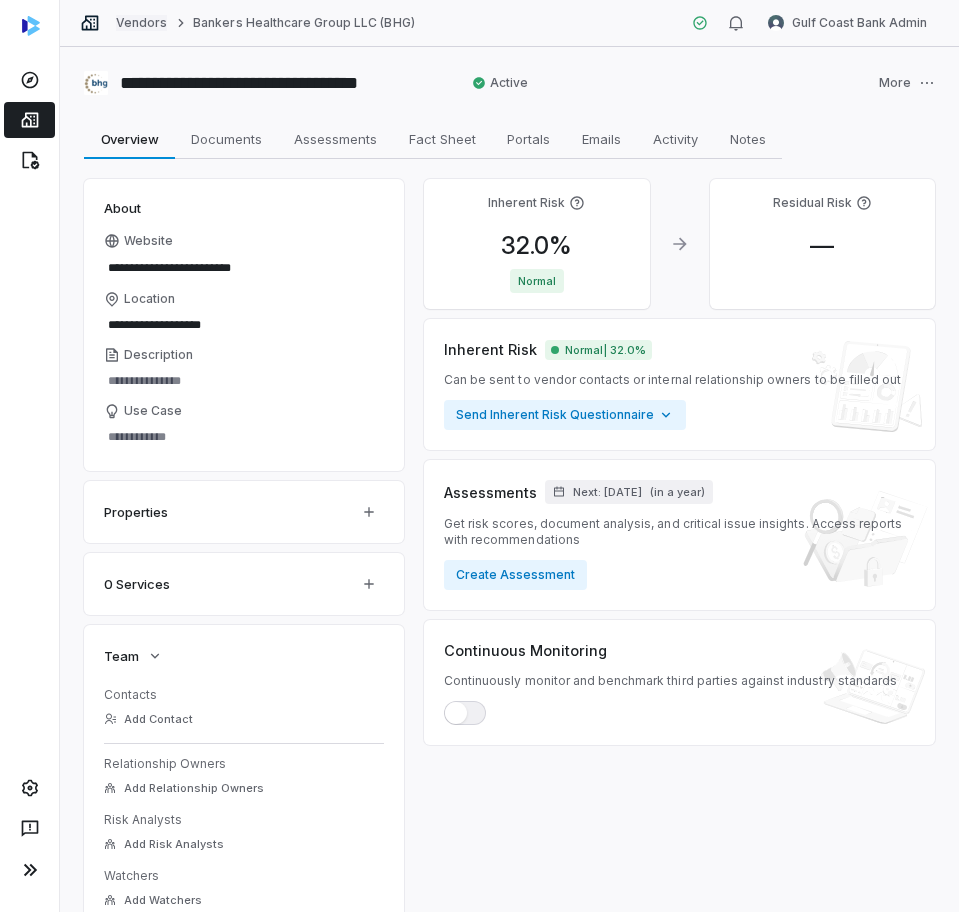 click on "Vendors" at bounding box center (141, 23) 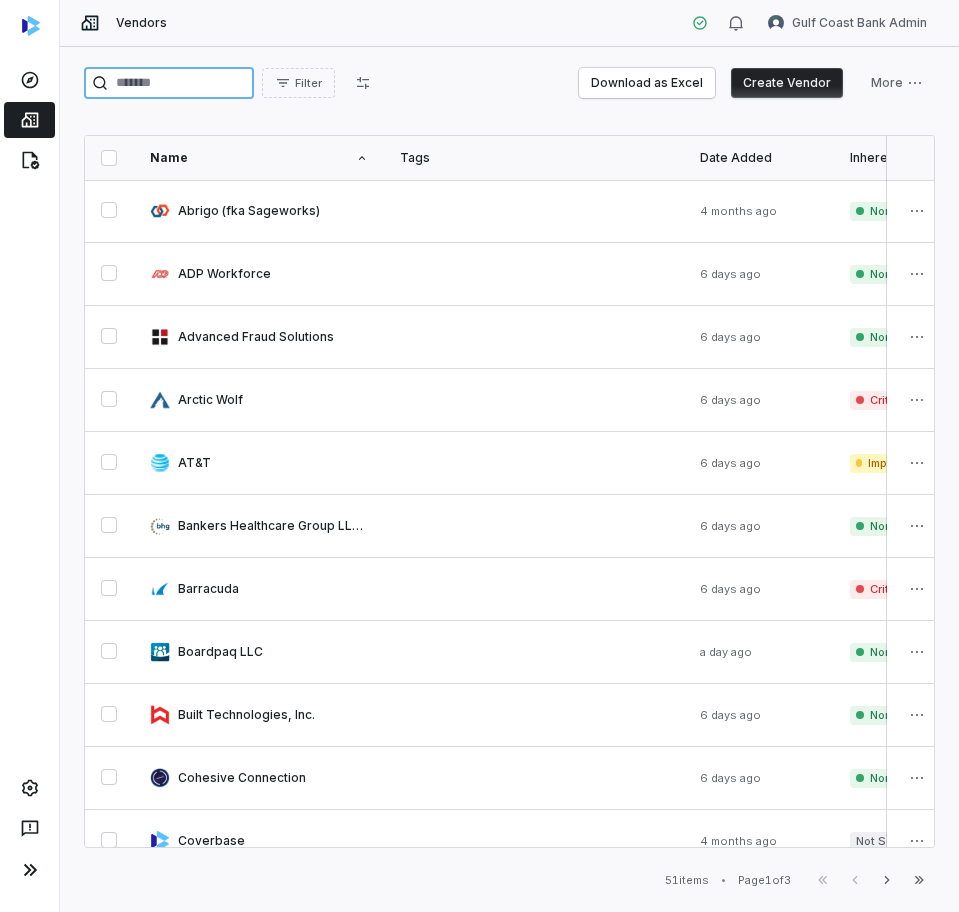click at bounding box center [169, 83] 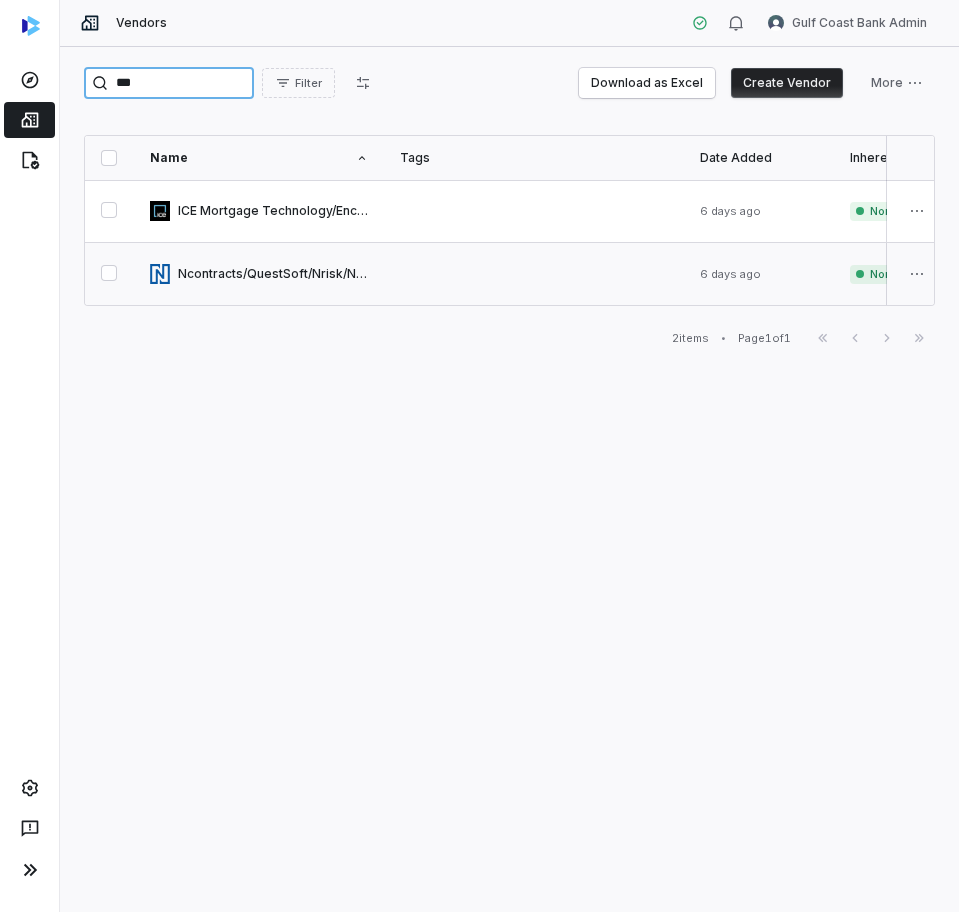 type on "***" 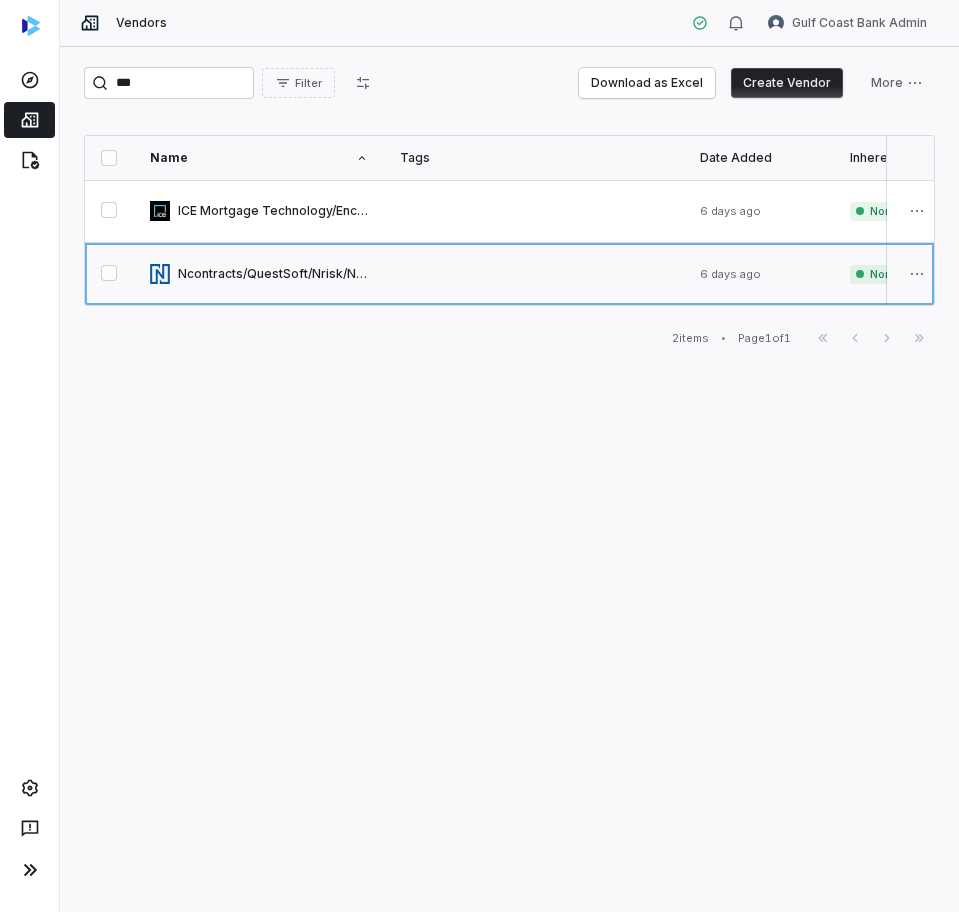 click at bounding box center [259, 274] 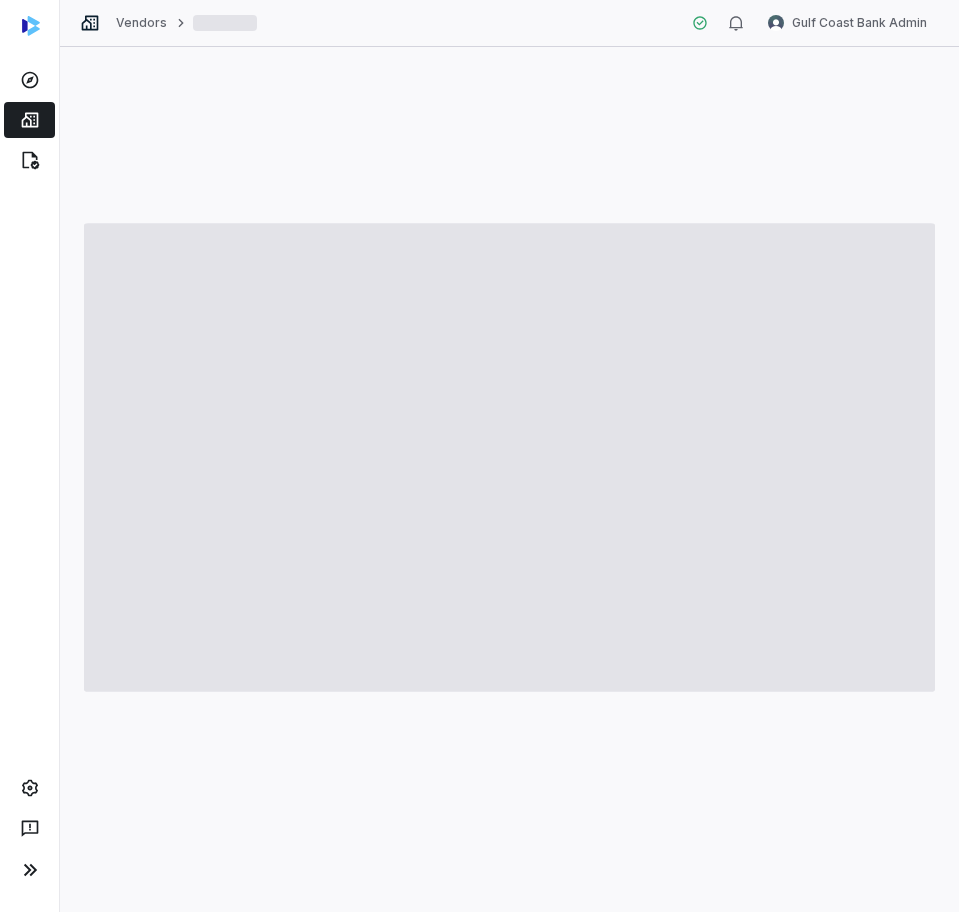 type on "*" 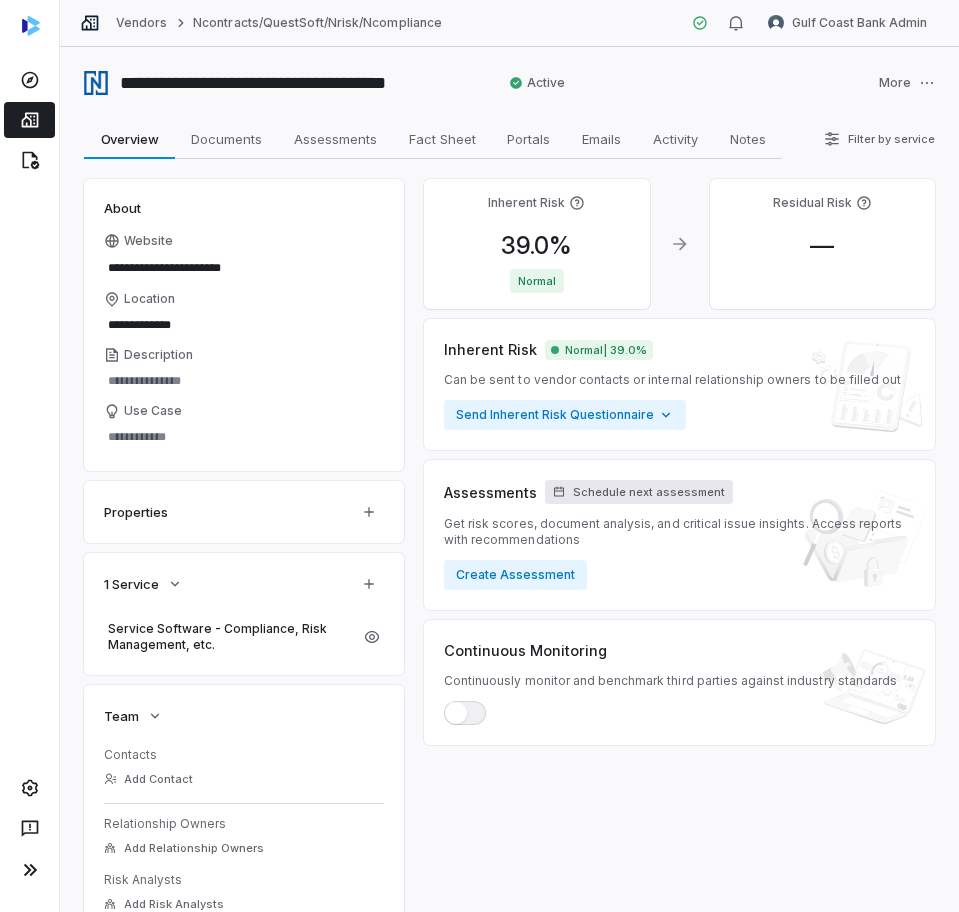 click on "Schedule next assessment" at bounding box center (649, 492) 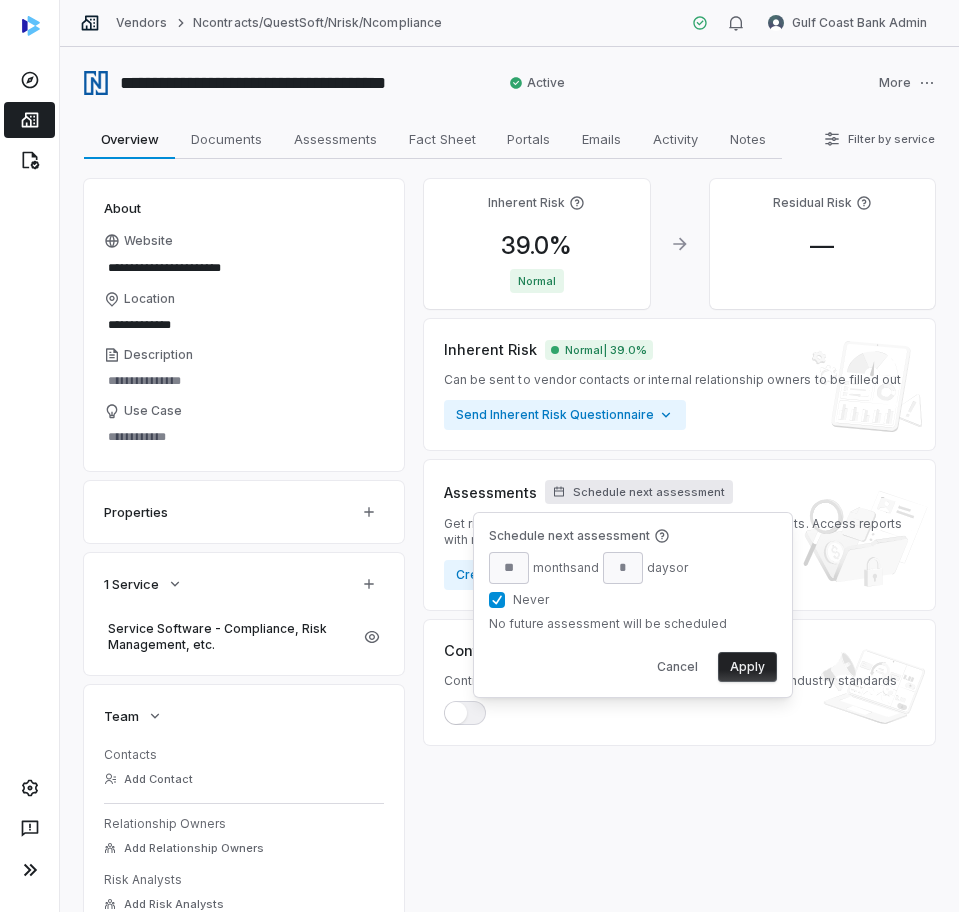 click on "Never" at bounding box center (497, 600) 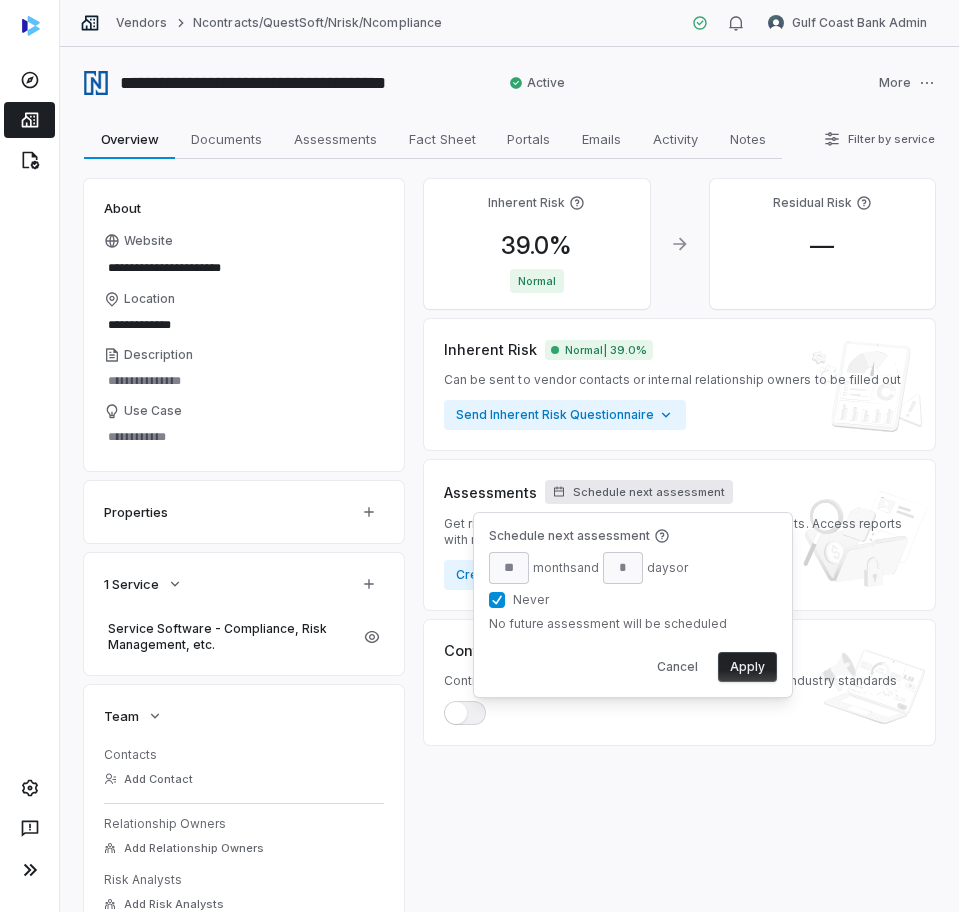 type on "**" 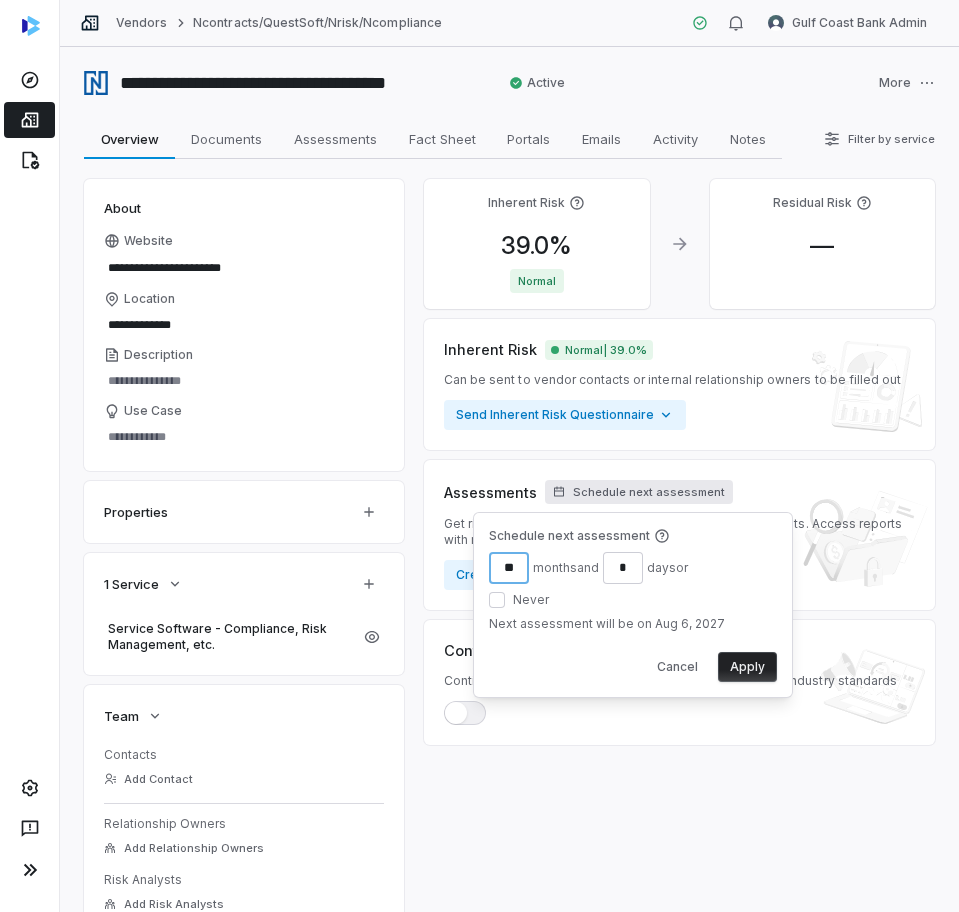 click on "**" at bounding box center [509, 568] 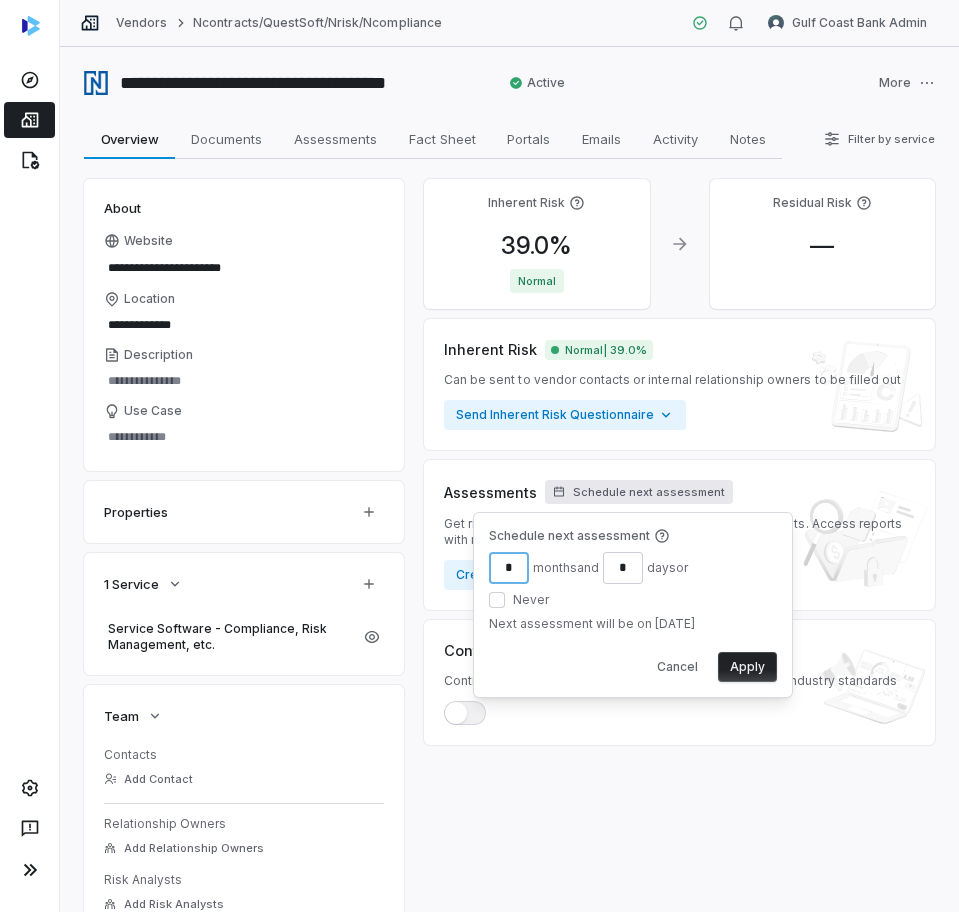 type on "*" 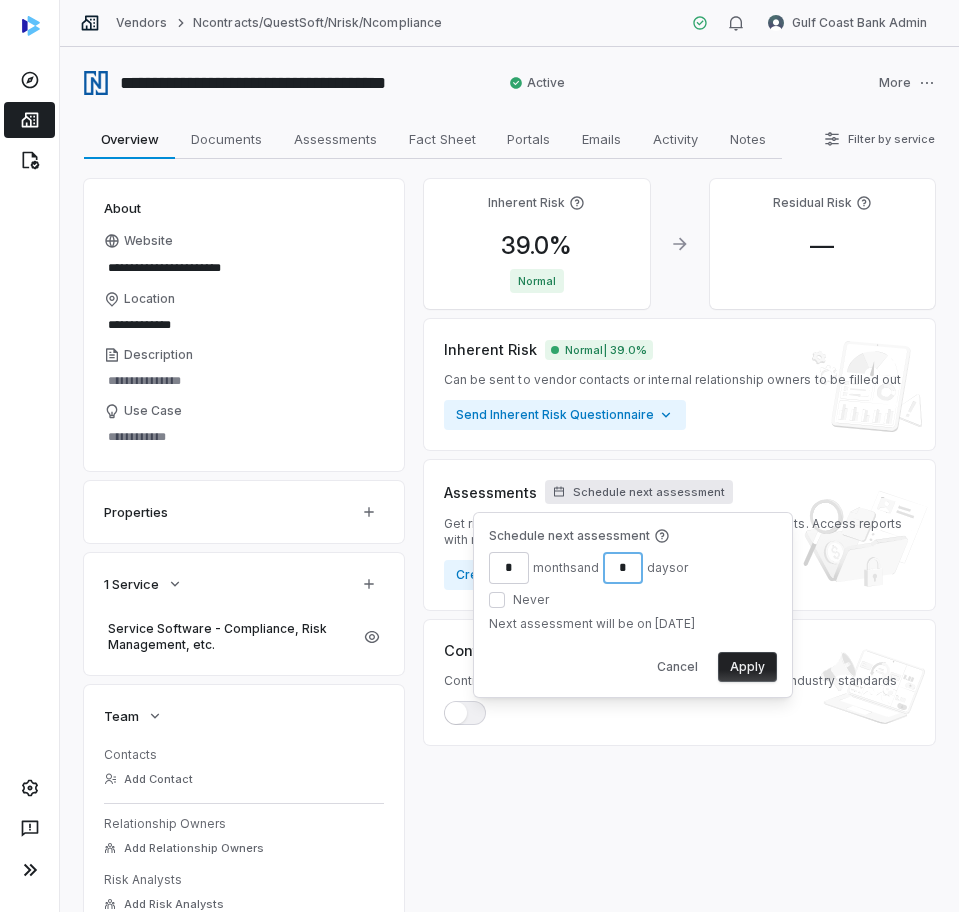 click on "*" at bounding box center [623, 568] 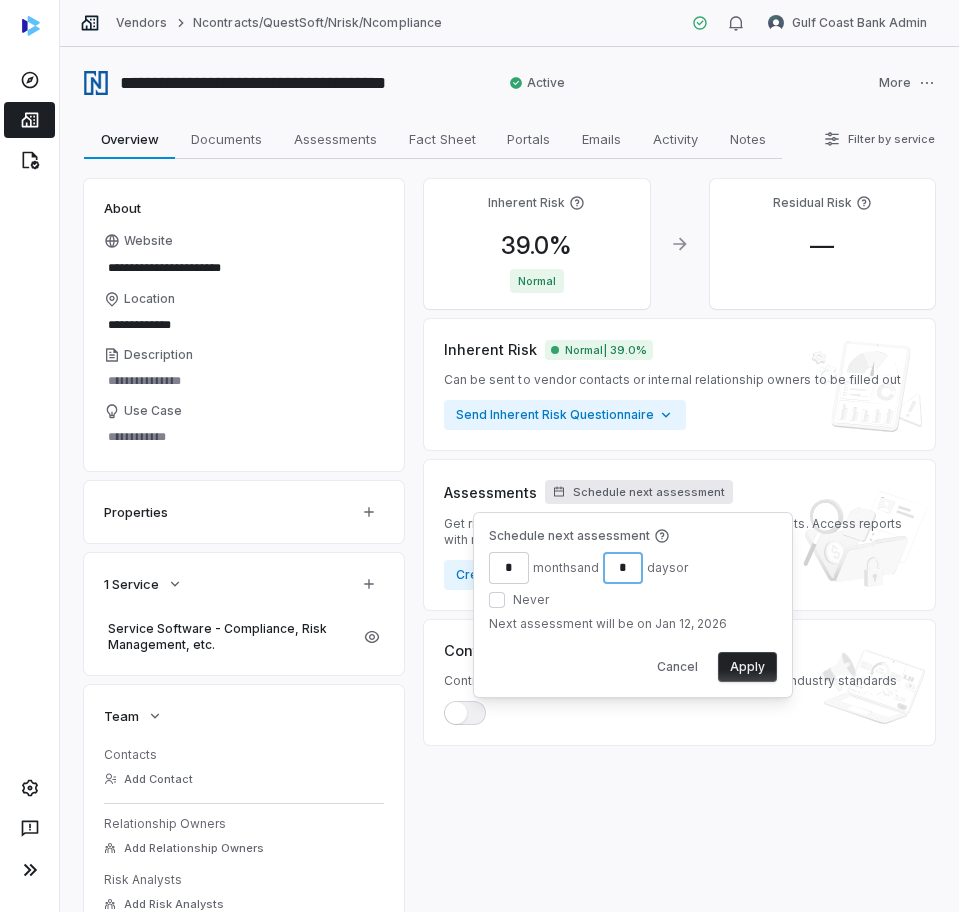 type on "*" 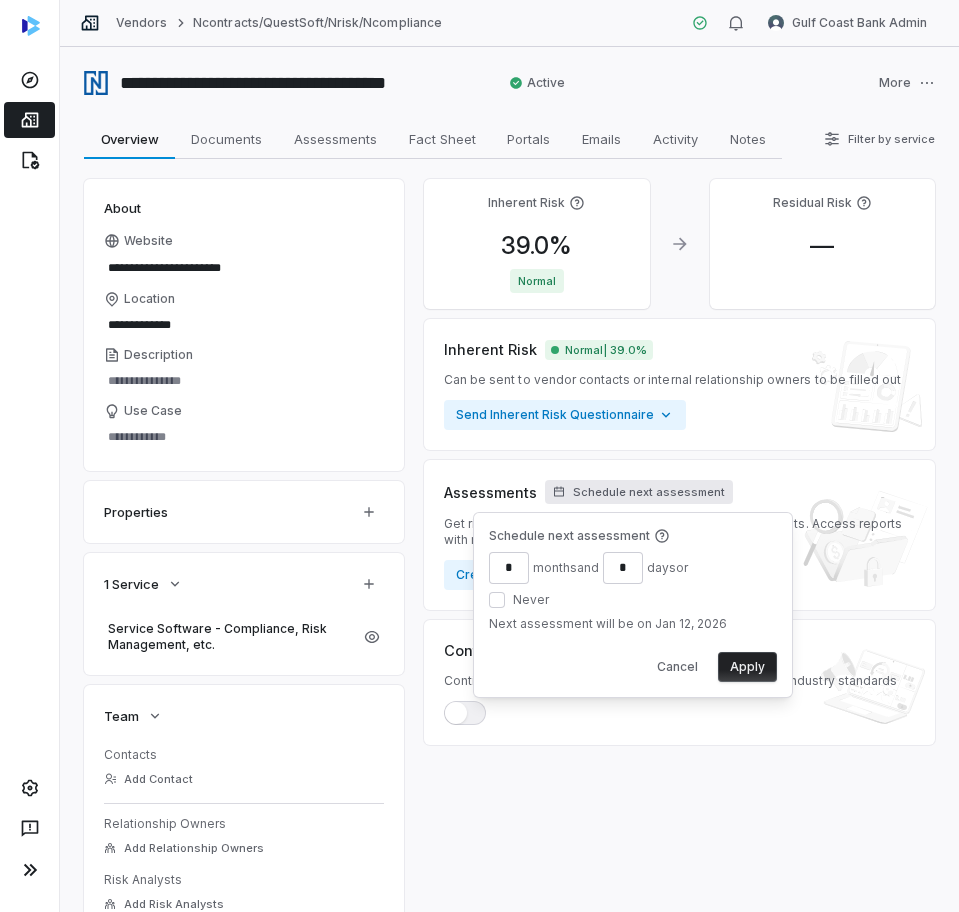 click on "Apply" at bounding box center [747, 667] 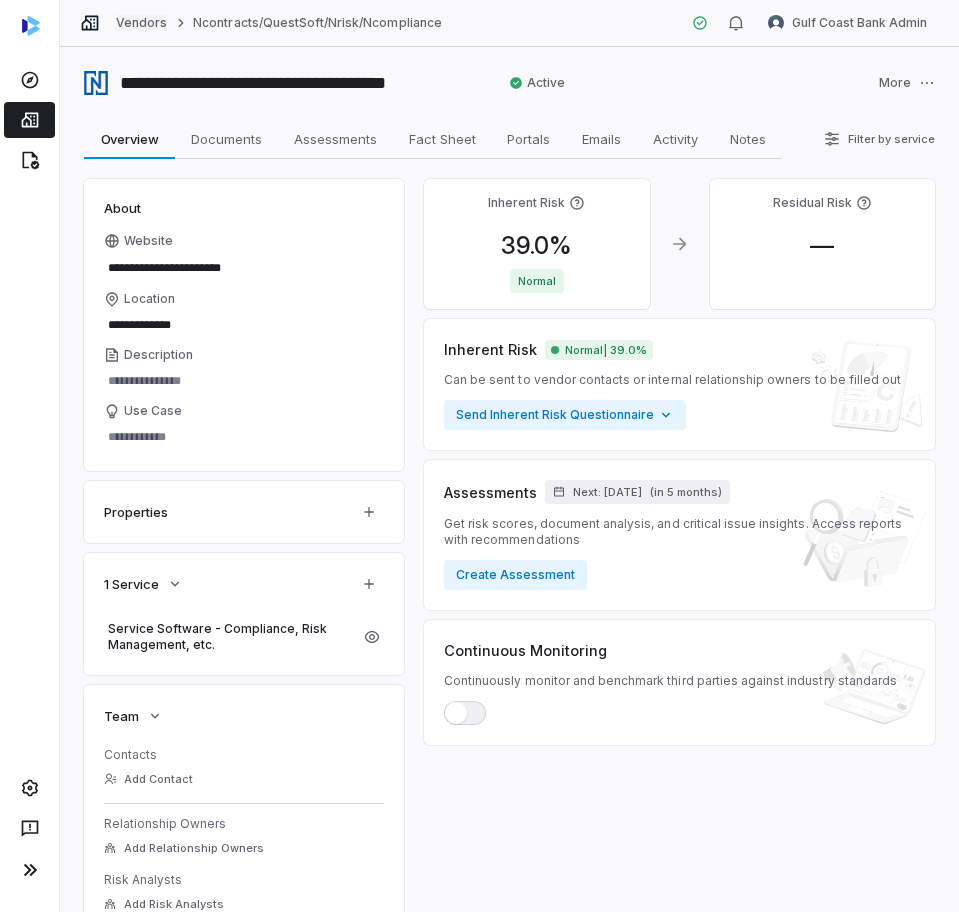 click on "Vendors" at bounding box center (141, 23) 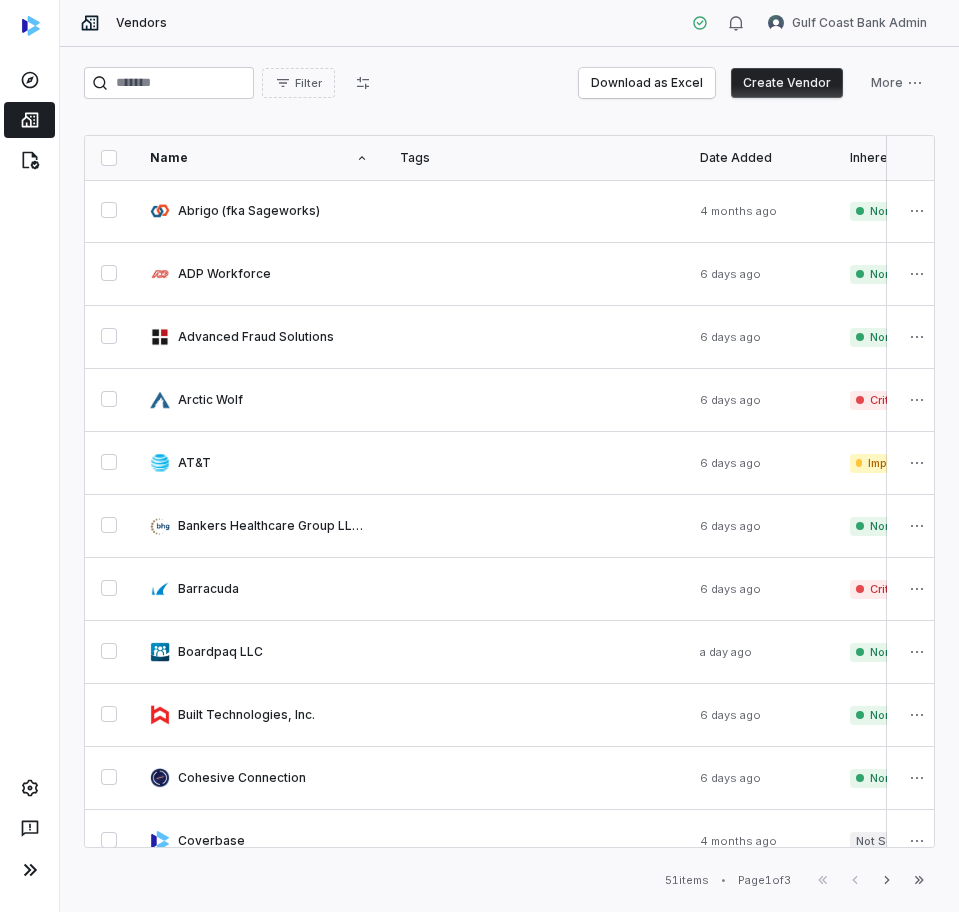 click on "Filter Download as Excel Create Vendor More" at bounding box center (509, 87) 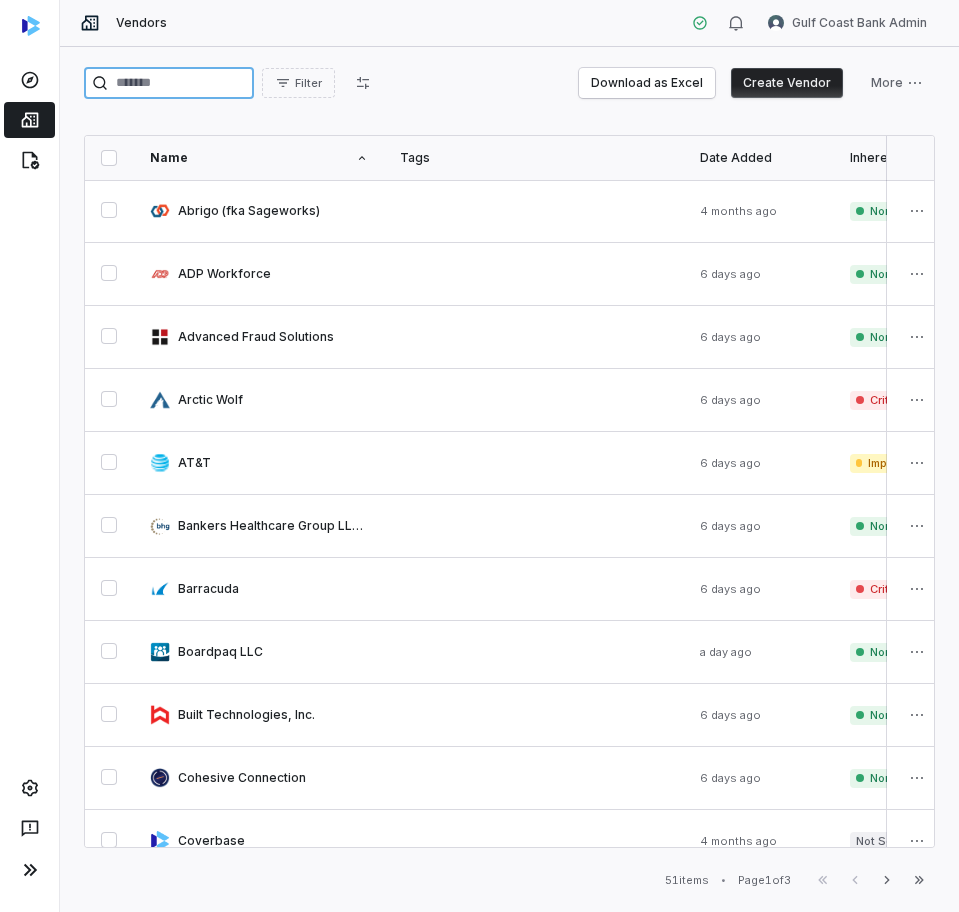 click at bounding box center [169, 83] 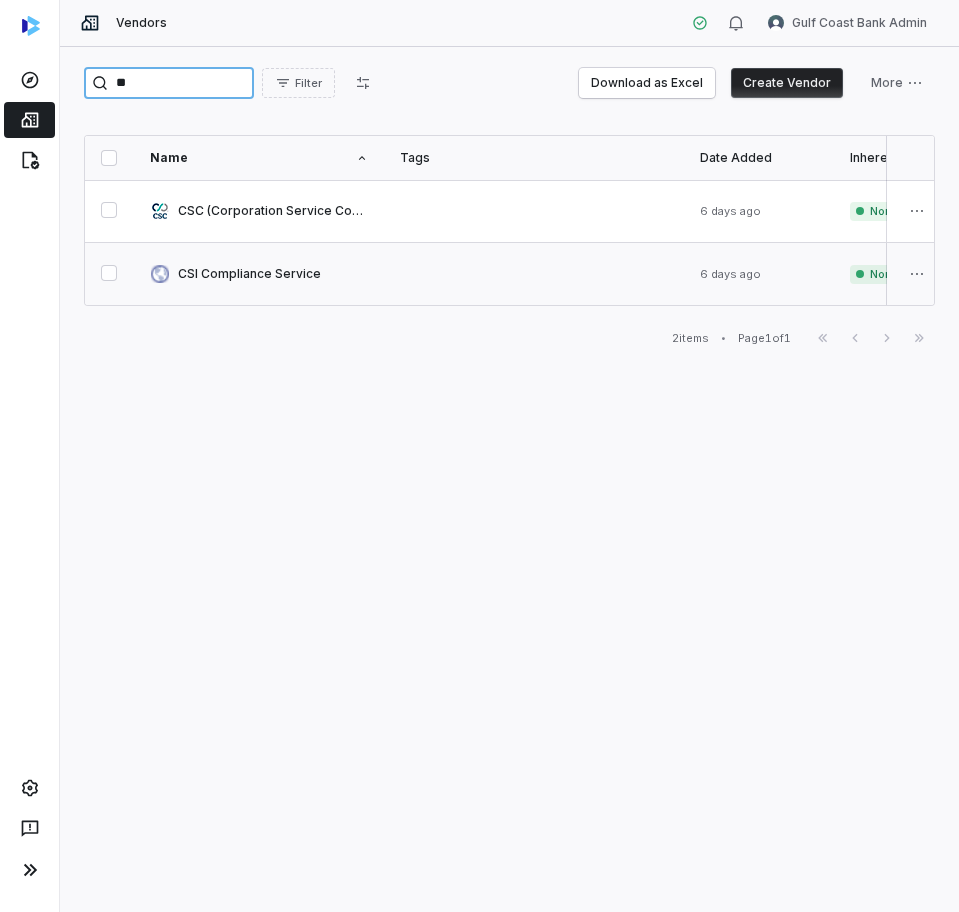 type on "**" 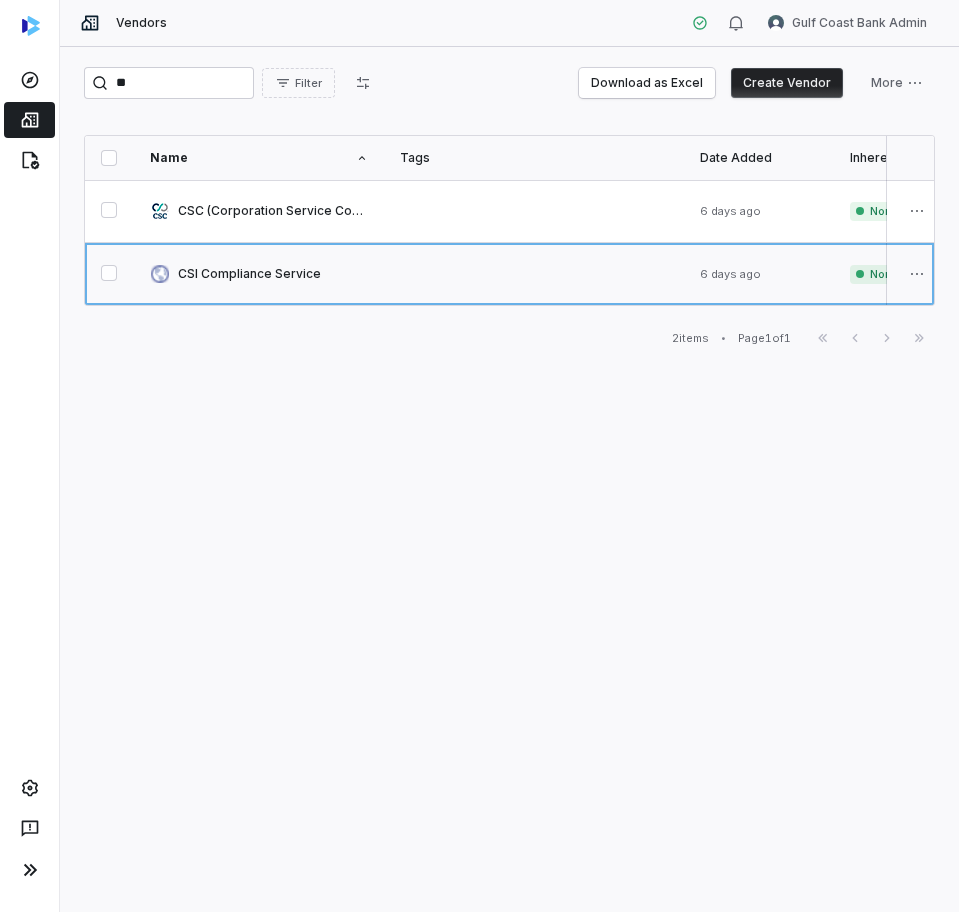 click at bounding box center [259, 274] 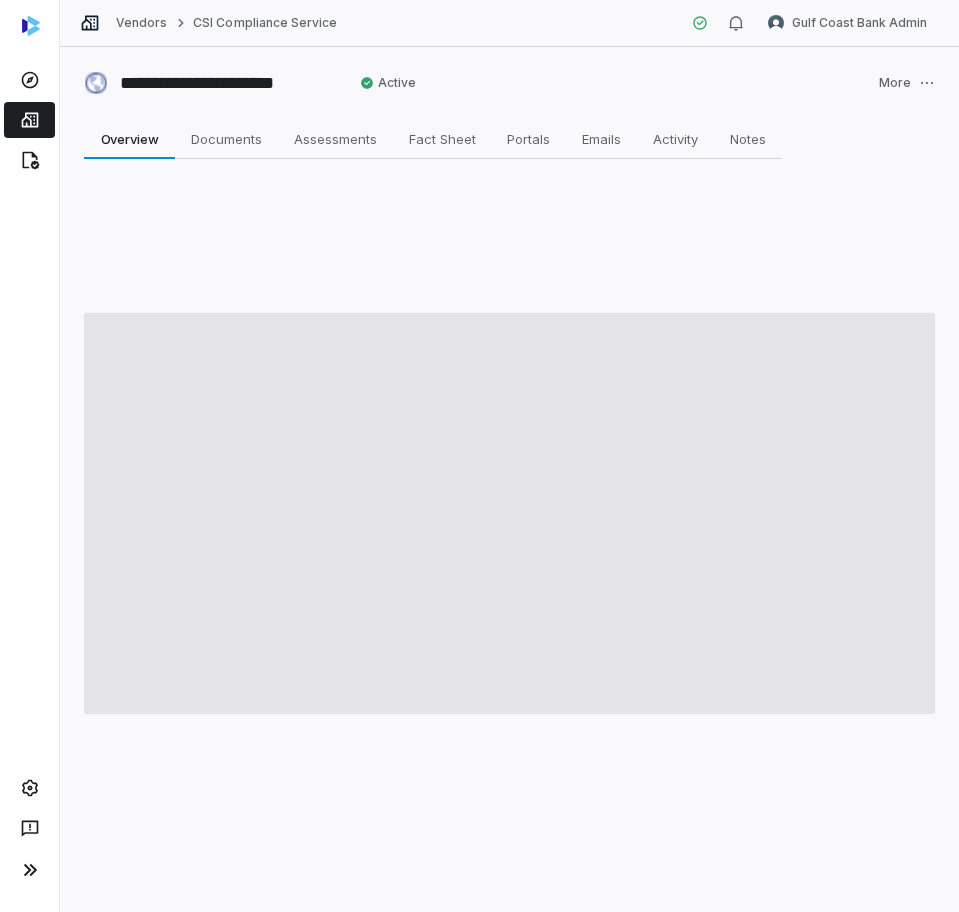 type on "*" 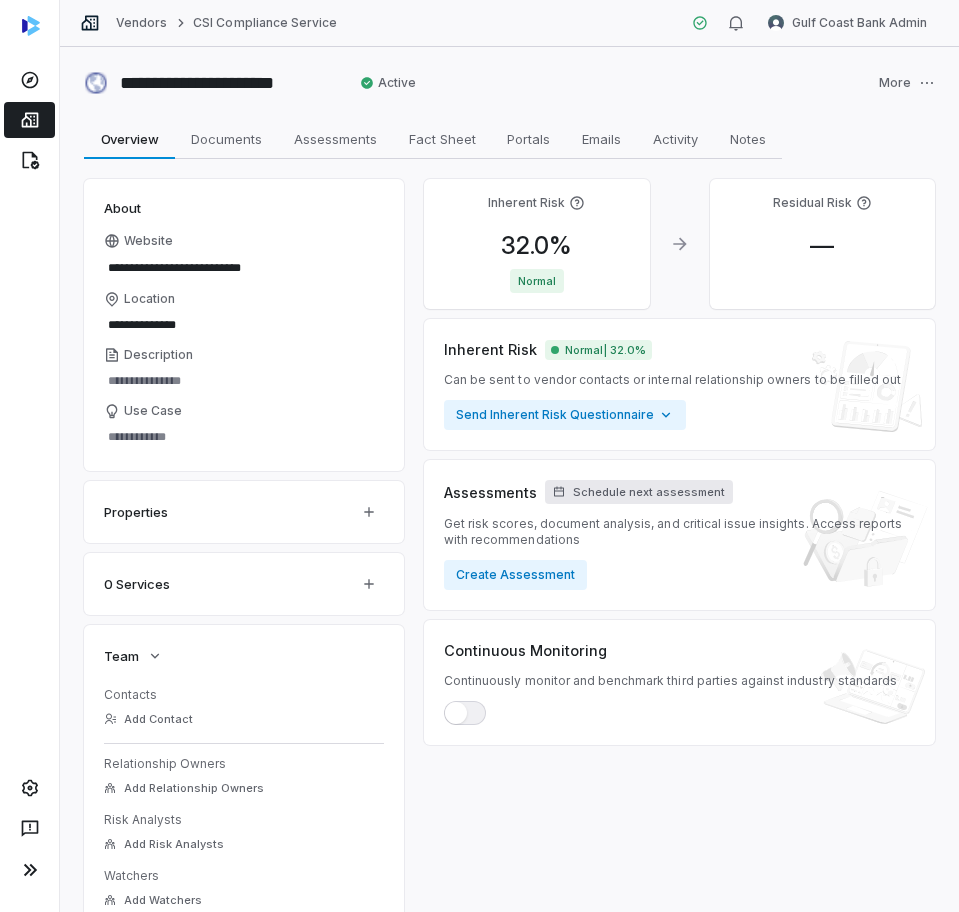 click on "Schedule next assessment" at bounding box center [639, 492] 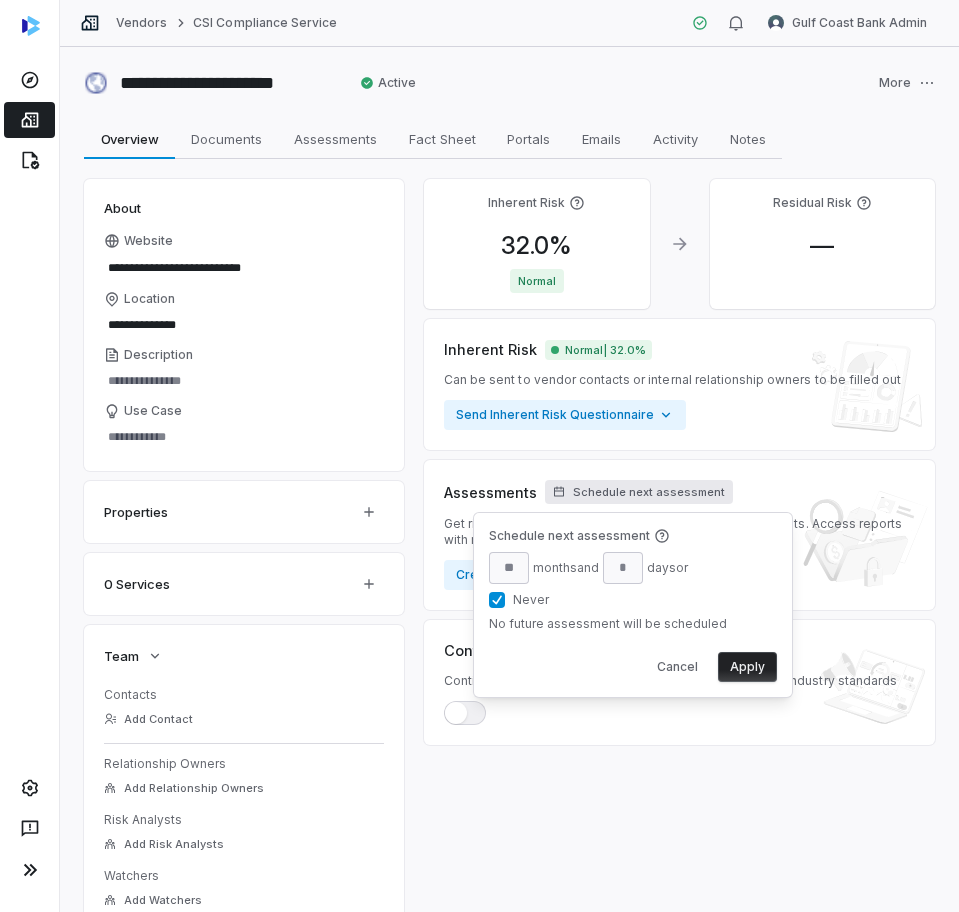 click on "Never" at bounding box center [497, 600] 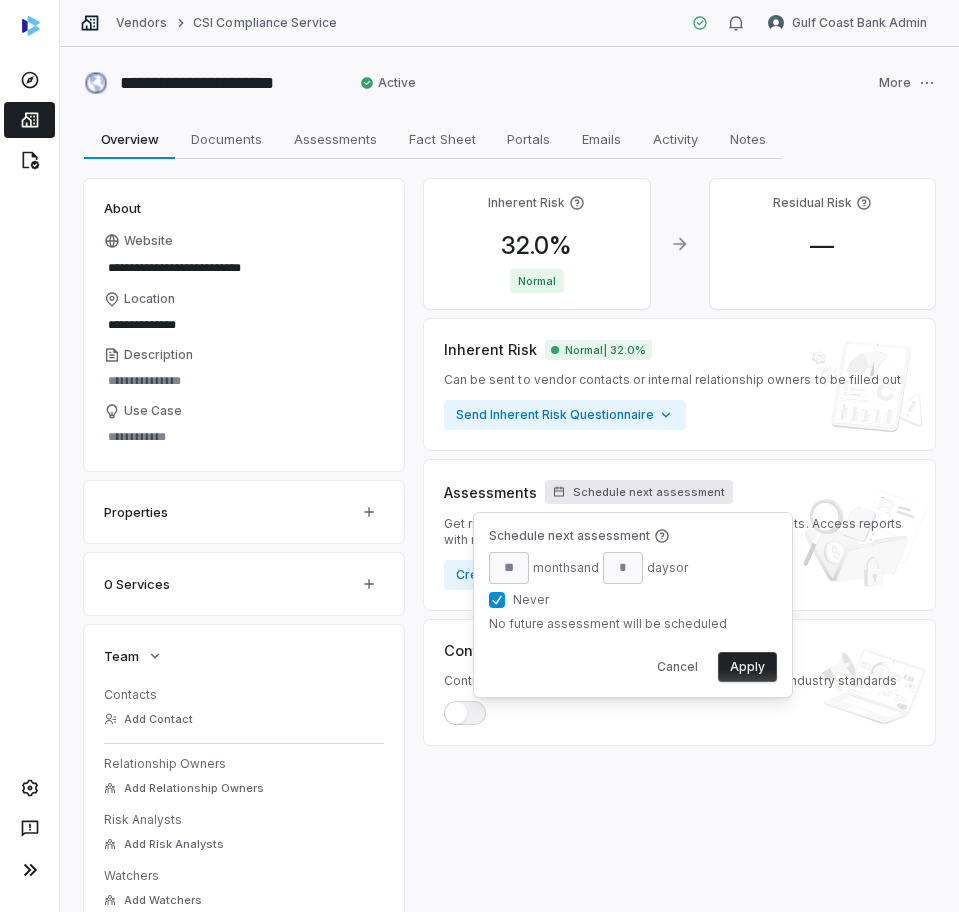 type on "**" 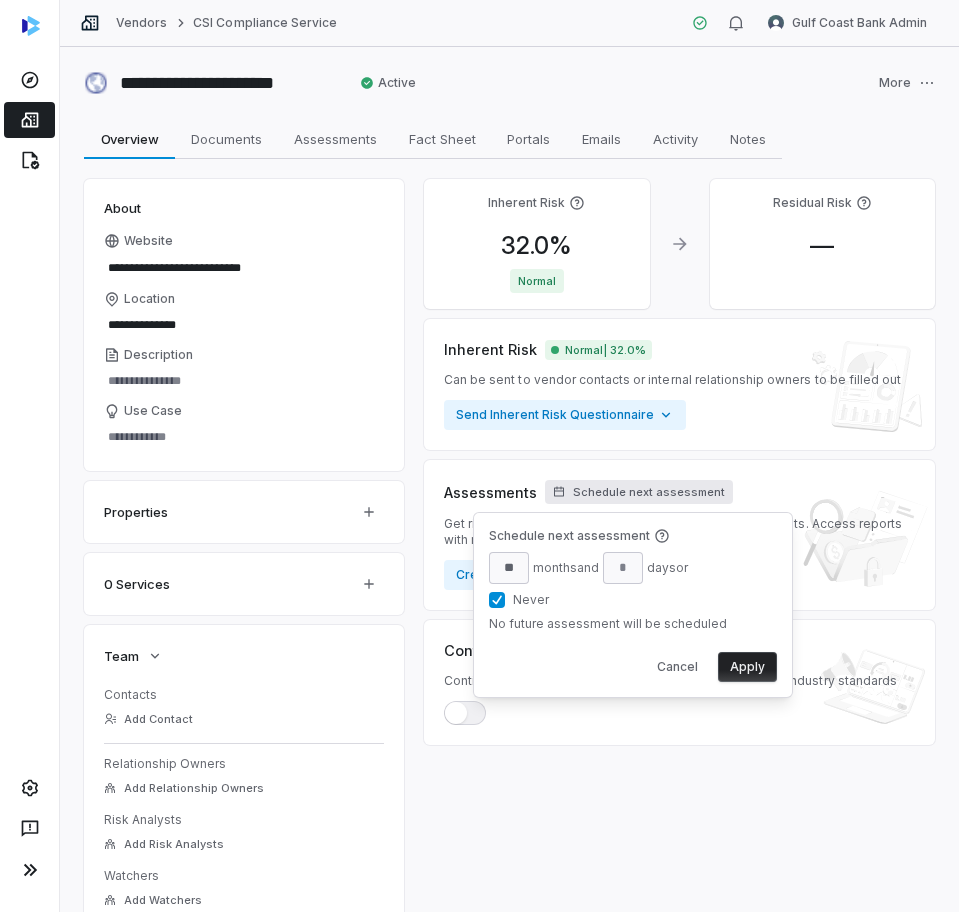 type on "*" 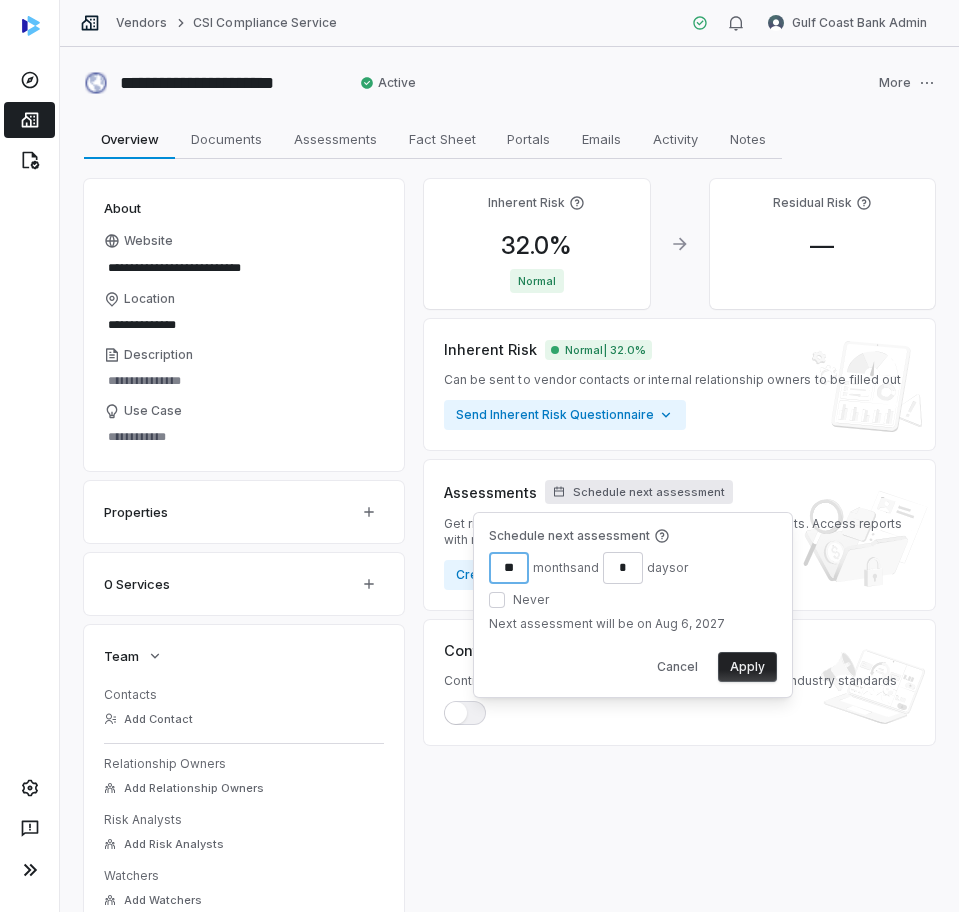 click on "**" at bounding box center [509, 568] 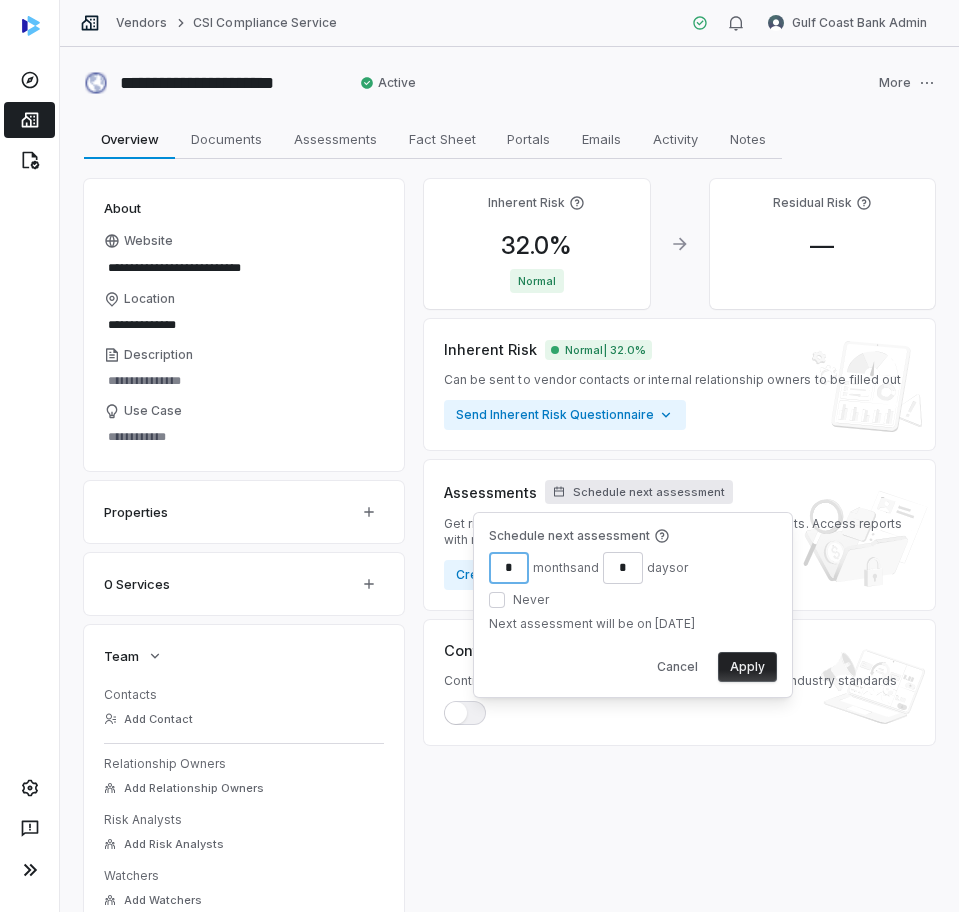 type on "*" 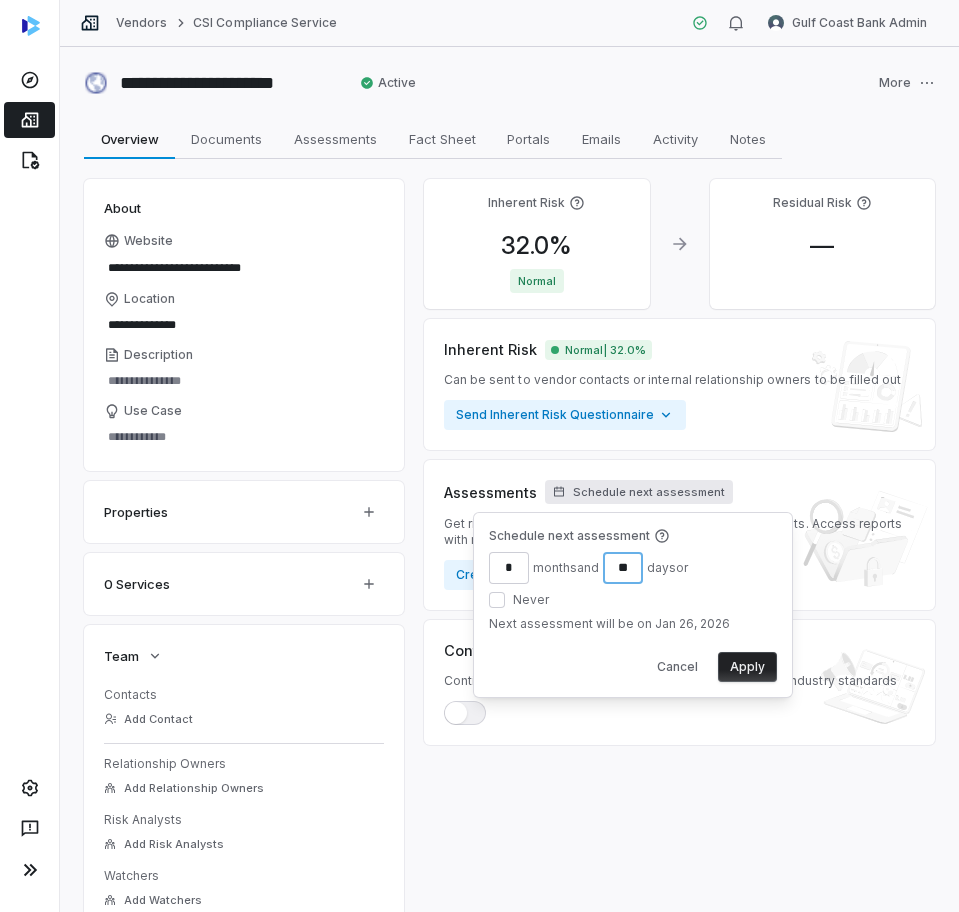 type on "**" 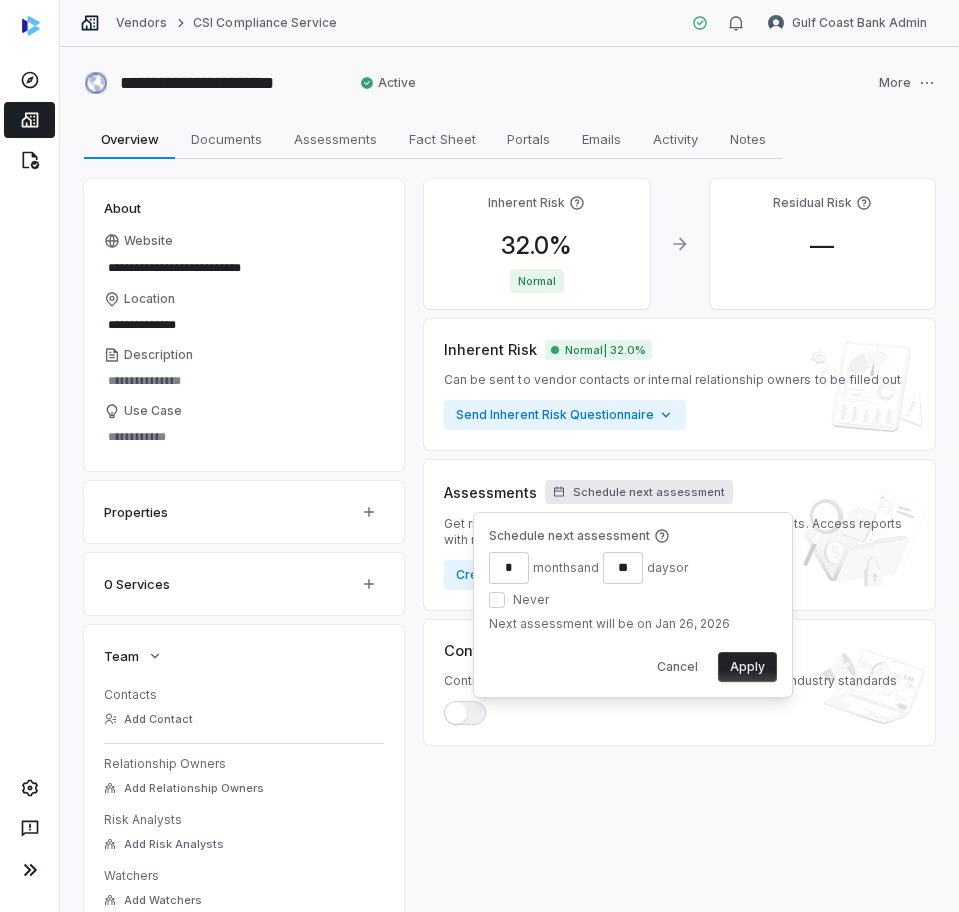 click on "Apply" at bounding box center (747, 667) 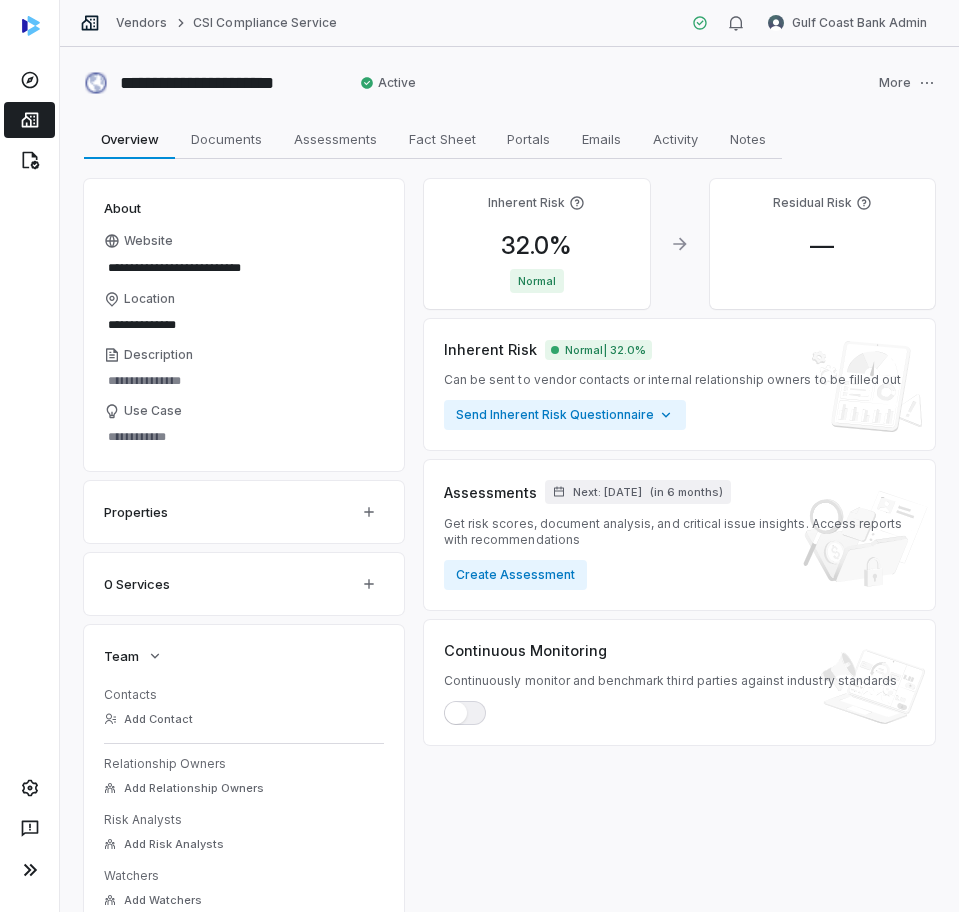 click on "Vendors CSI Compliance Service" at bounding box center (208, 23) 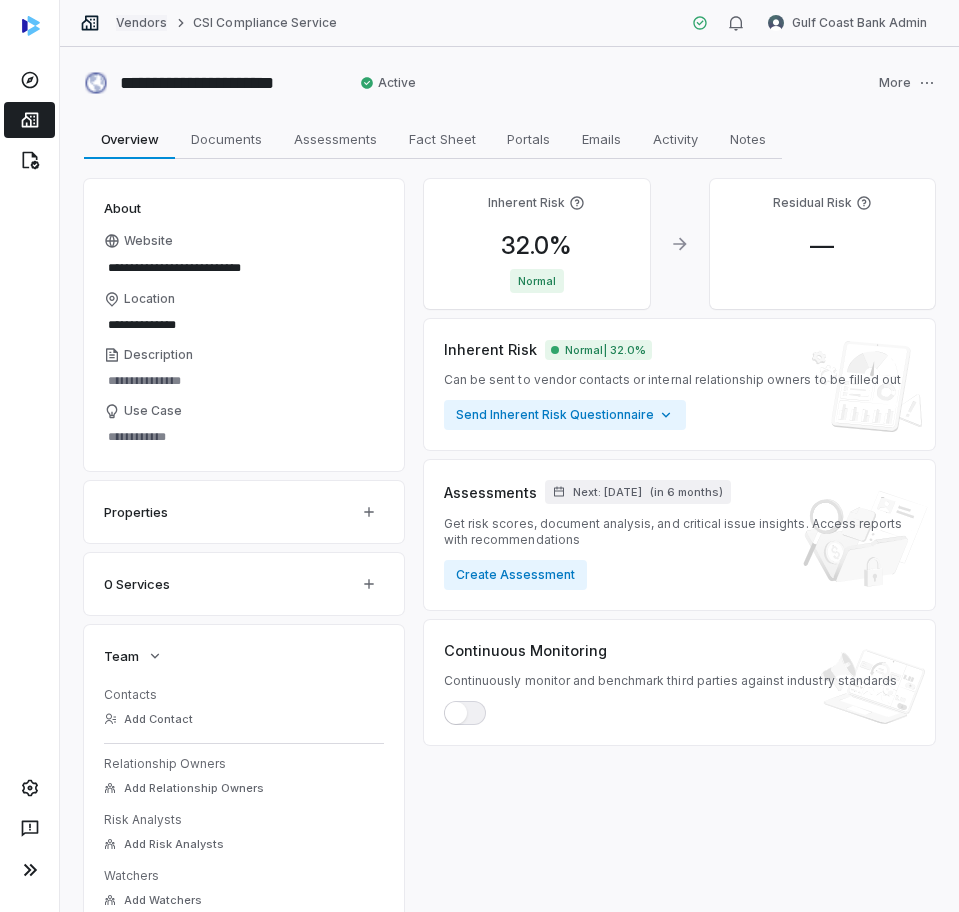 click on "Vendors" at bounding box center [141, 23] 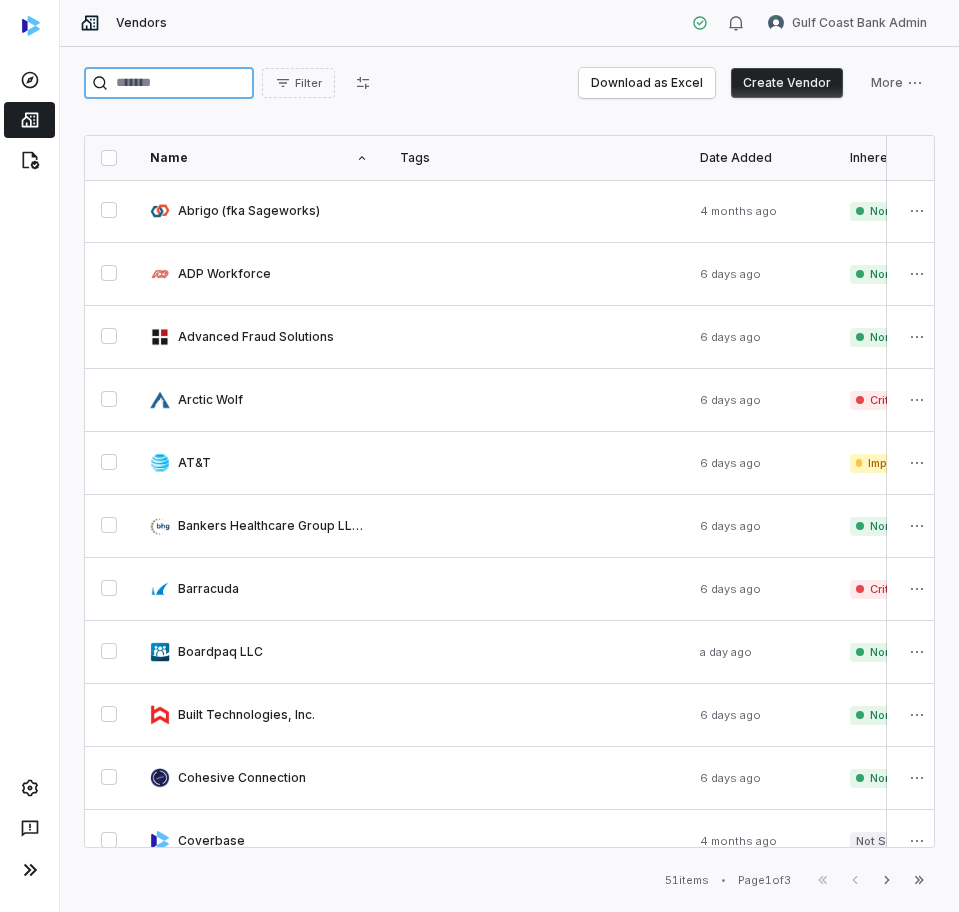 click at bounding box center (169, 83) 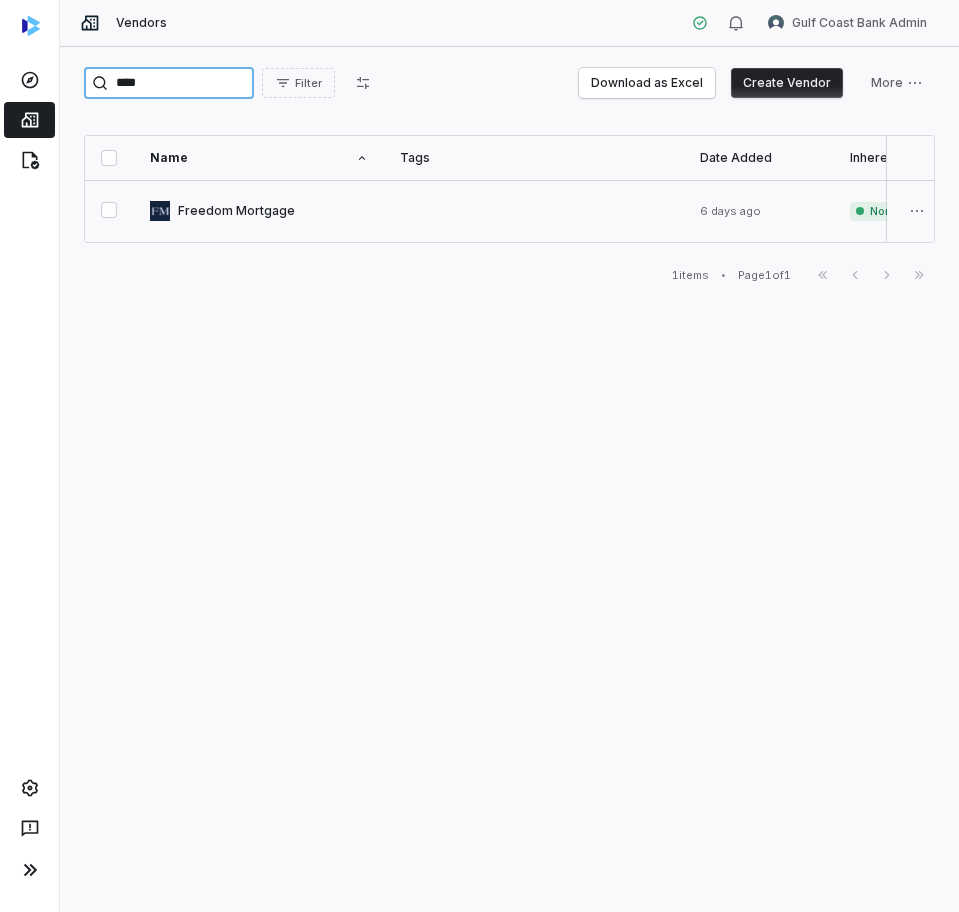 type on "****" 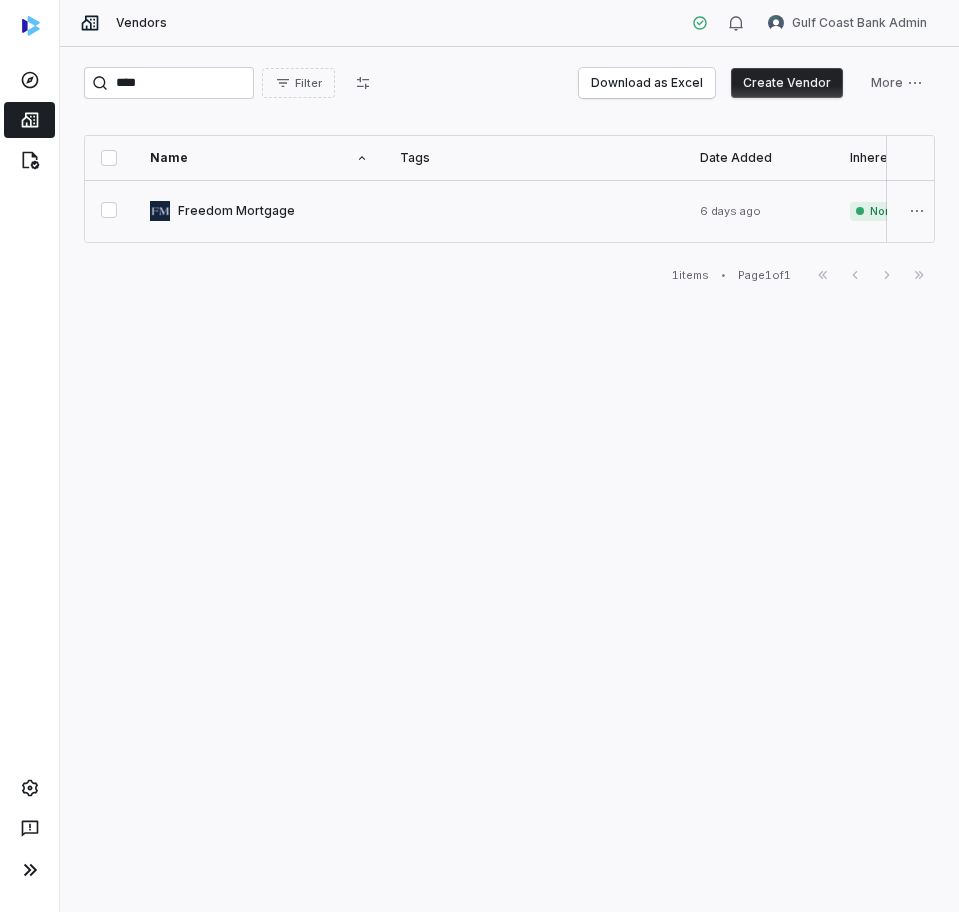 click at bounding box center [259, 211] 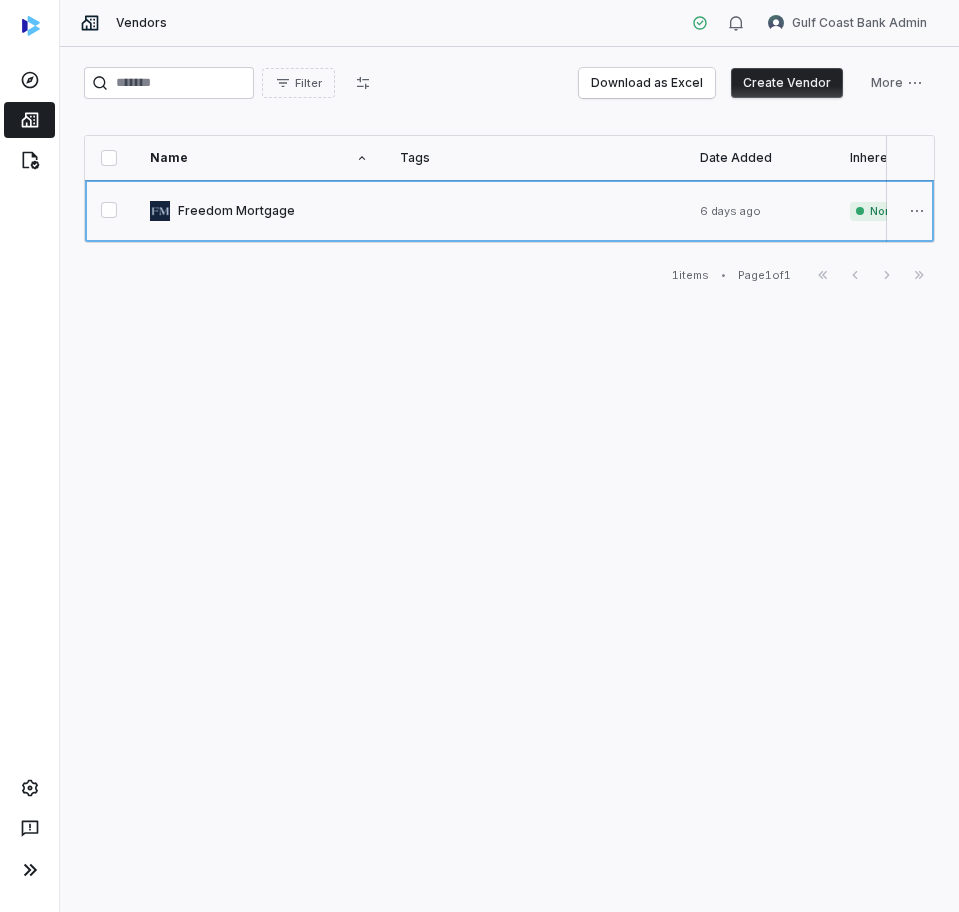 type on "*" 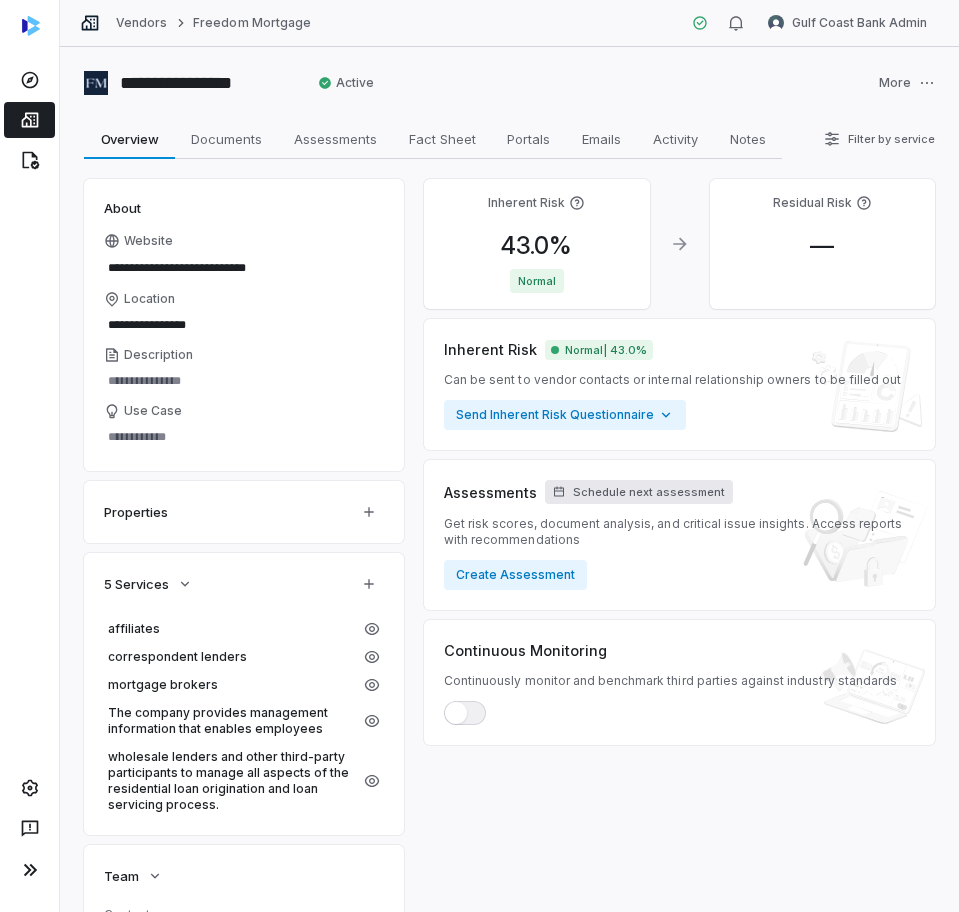 click on "Schedule next assessment" at bounding box center [649, 492] 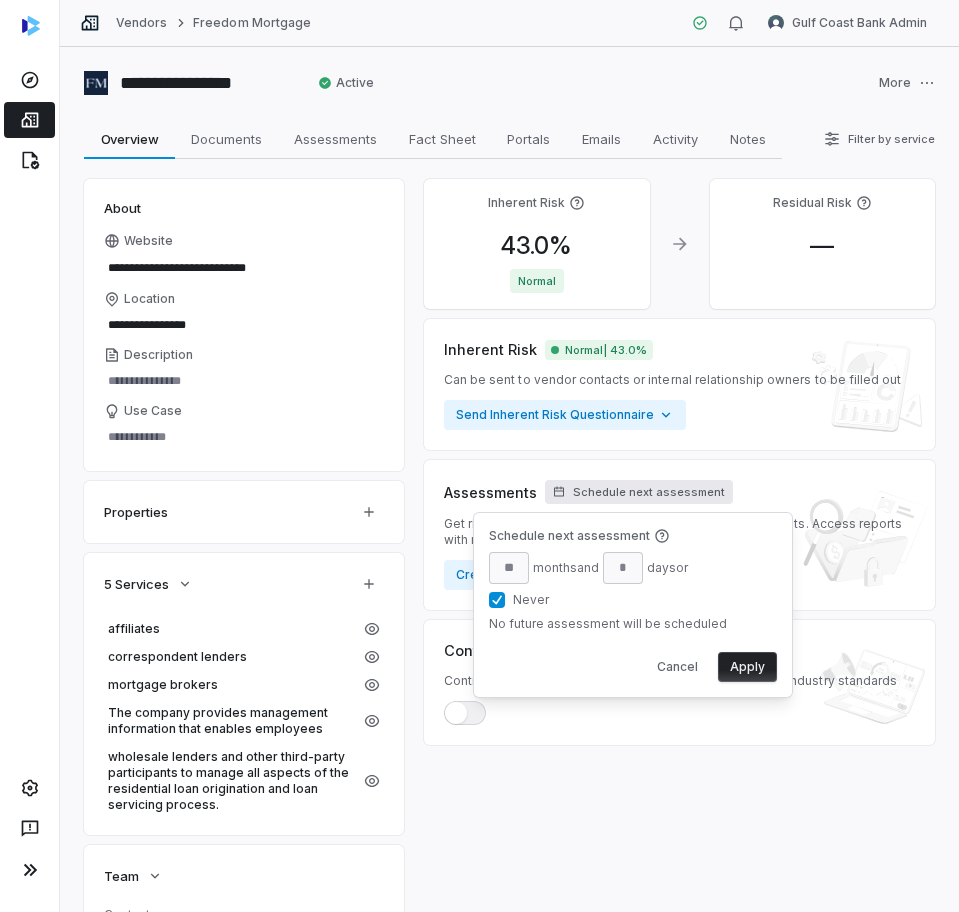 click on "Schedule next assessment month s  and   day s  or   Never No future assessment will be scheduled Cancel Apply" at bounding box center [633, 605] 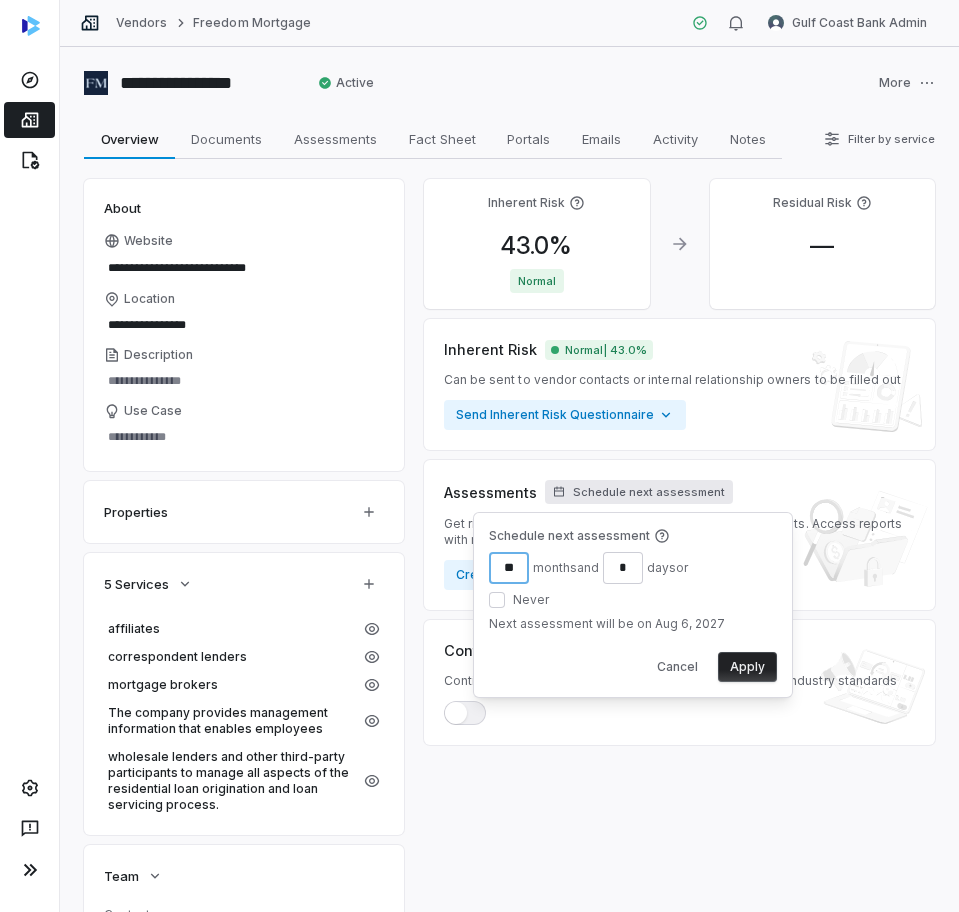 click on "**" at bounding box center (509, 568) 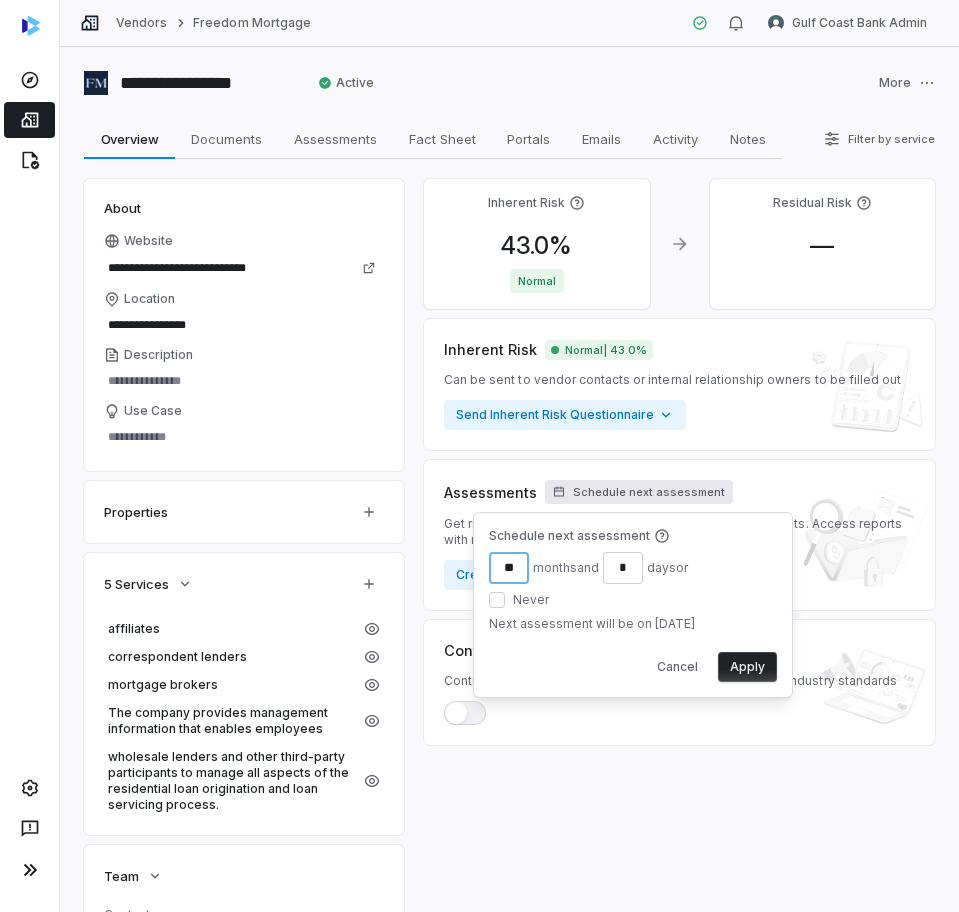 type on "**" 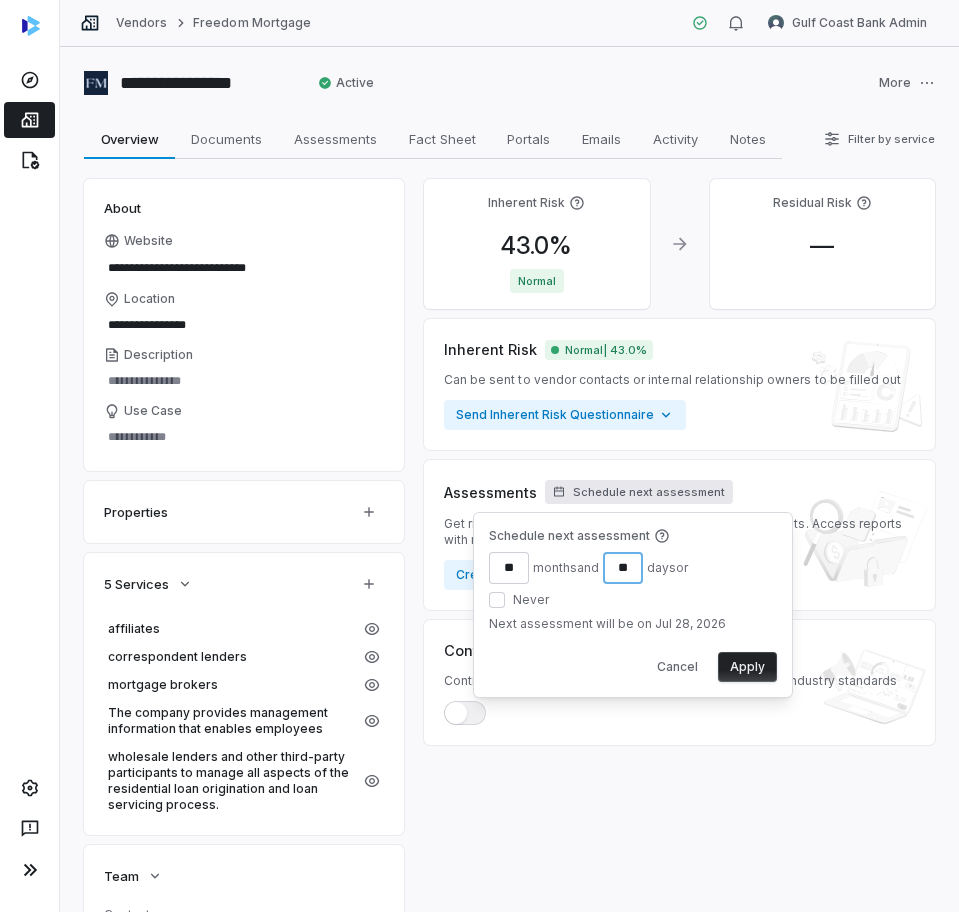 type on "**" 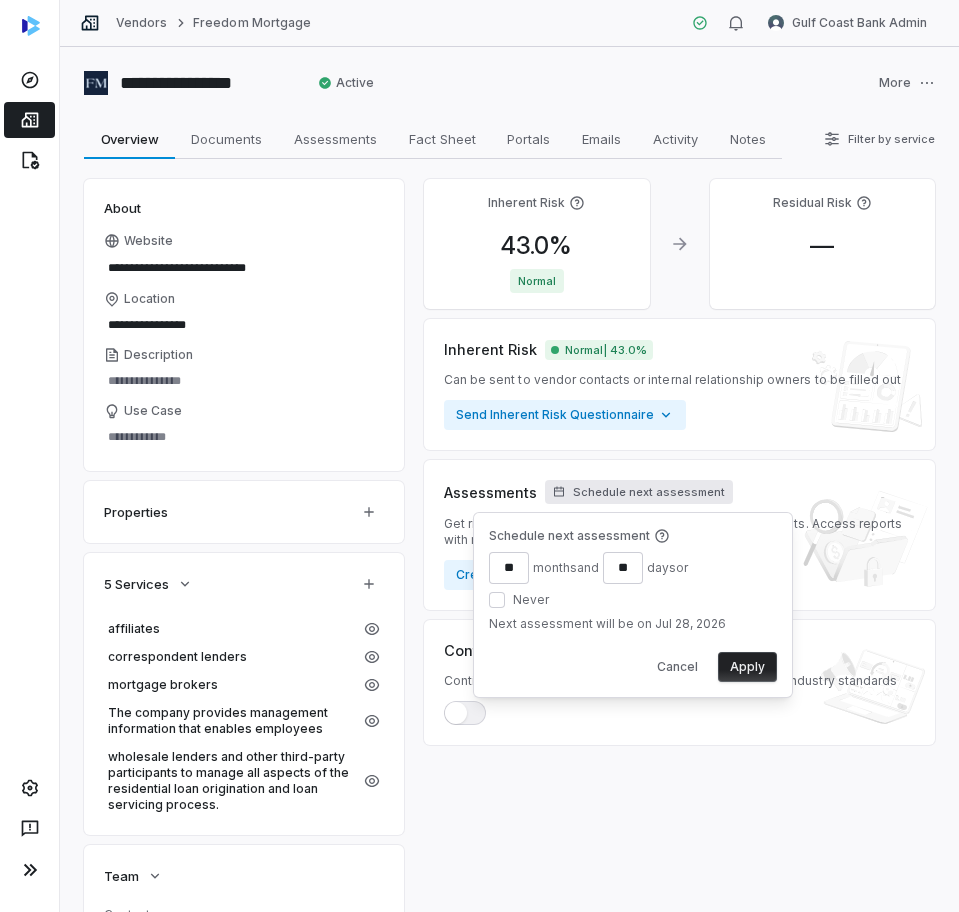 click on "Apply" at bounding box center (747, 667) 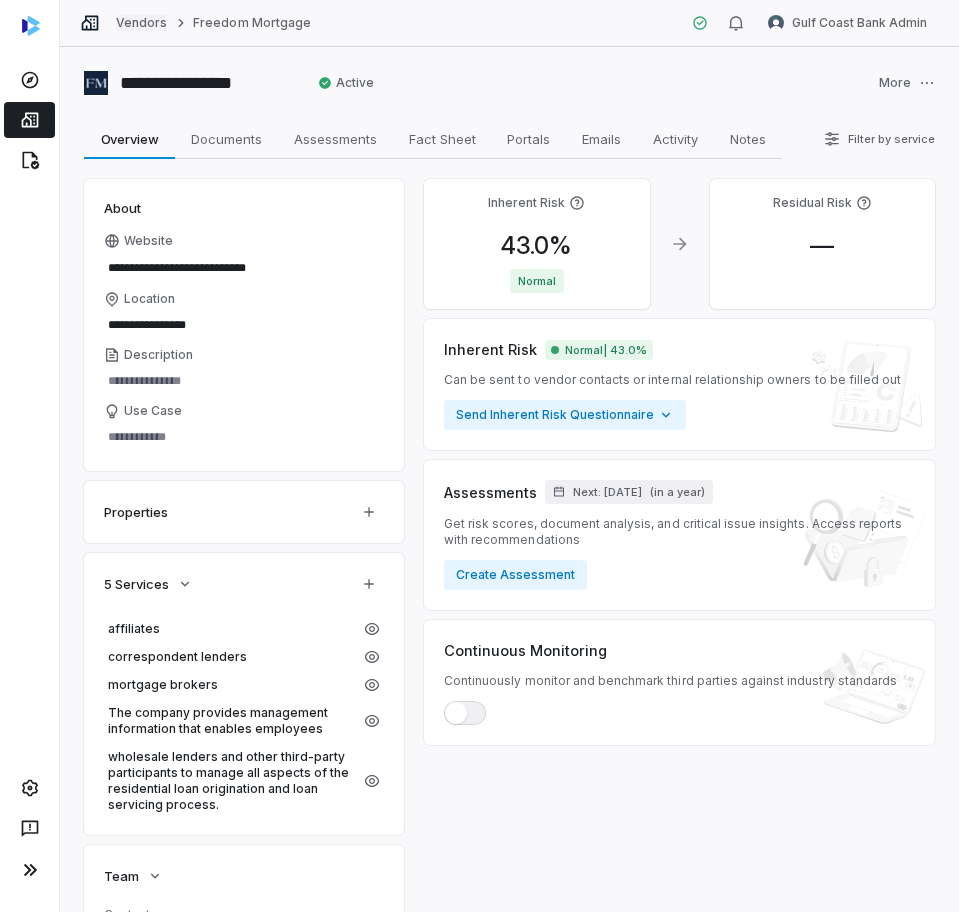 click on "Vendors" at bounding box center (141, 23) 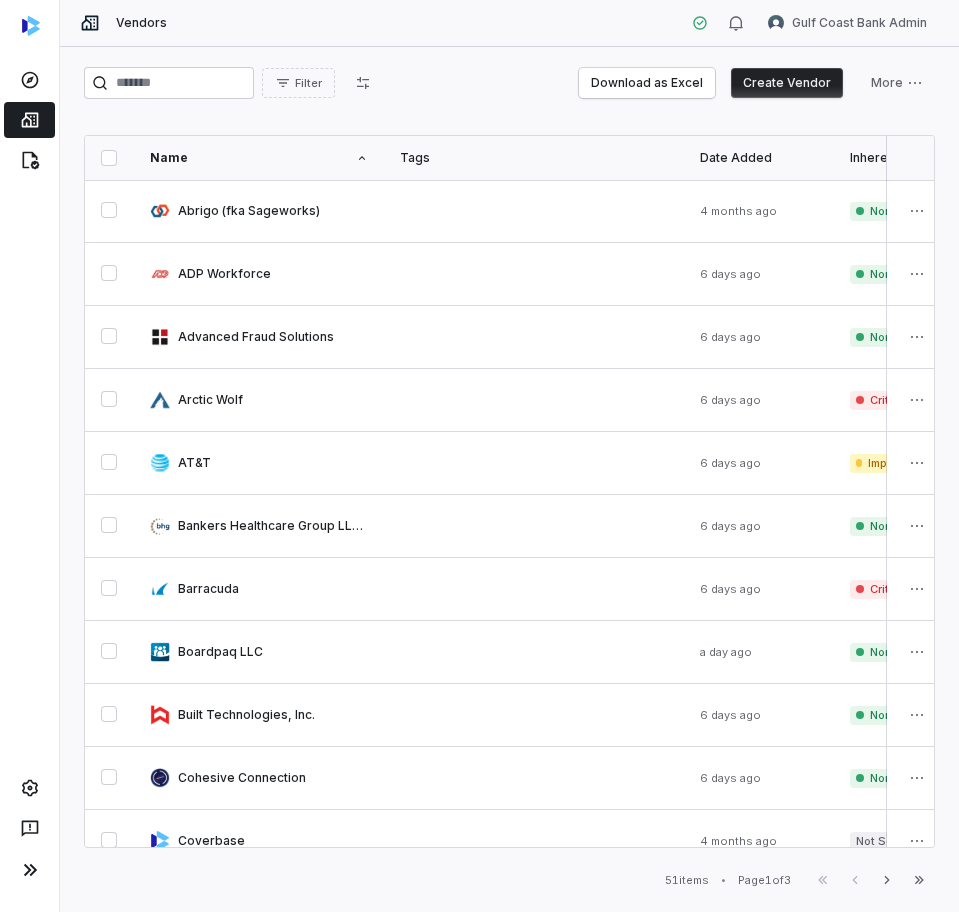 drag, startPoint x: 228, startPoint y: 107, endPoint x: 192, endPoint y: 79, distance: 45.607018 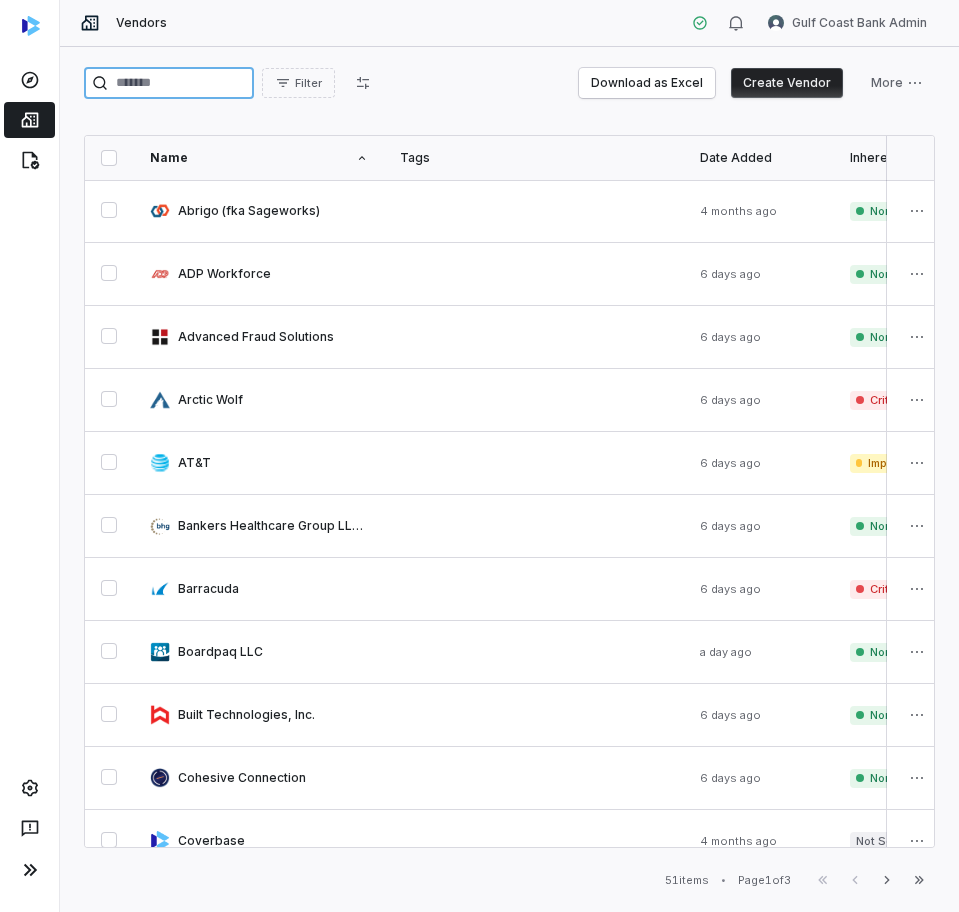 click at bounding box center (169, 83) 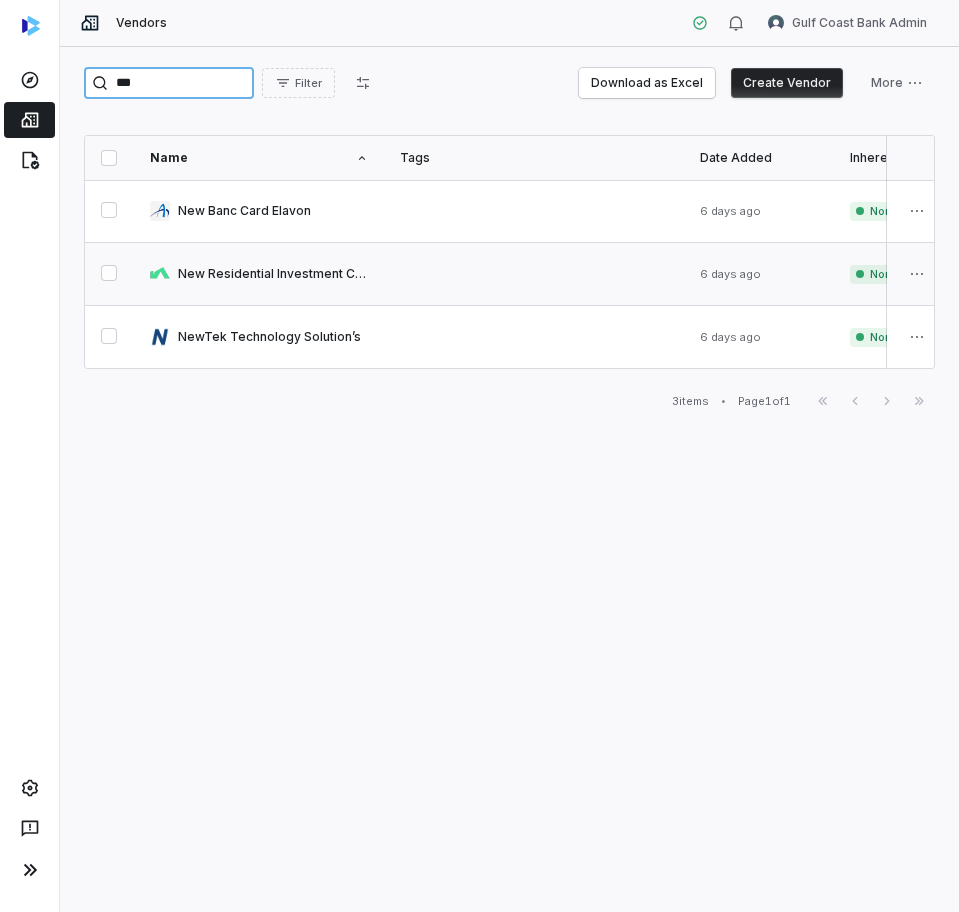 type on "***" 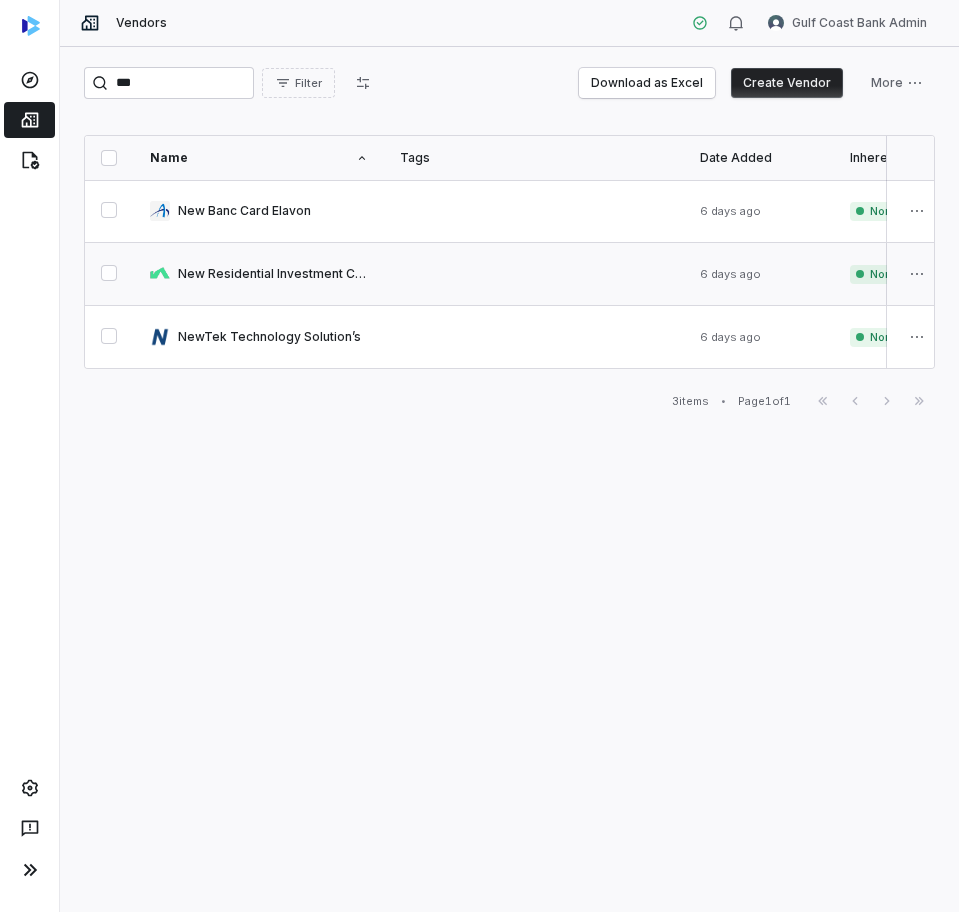 click at bounding box center (259, 274) 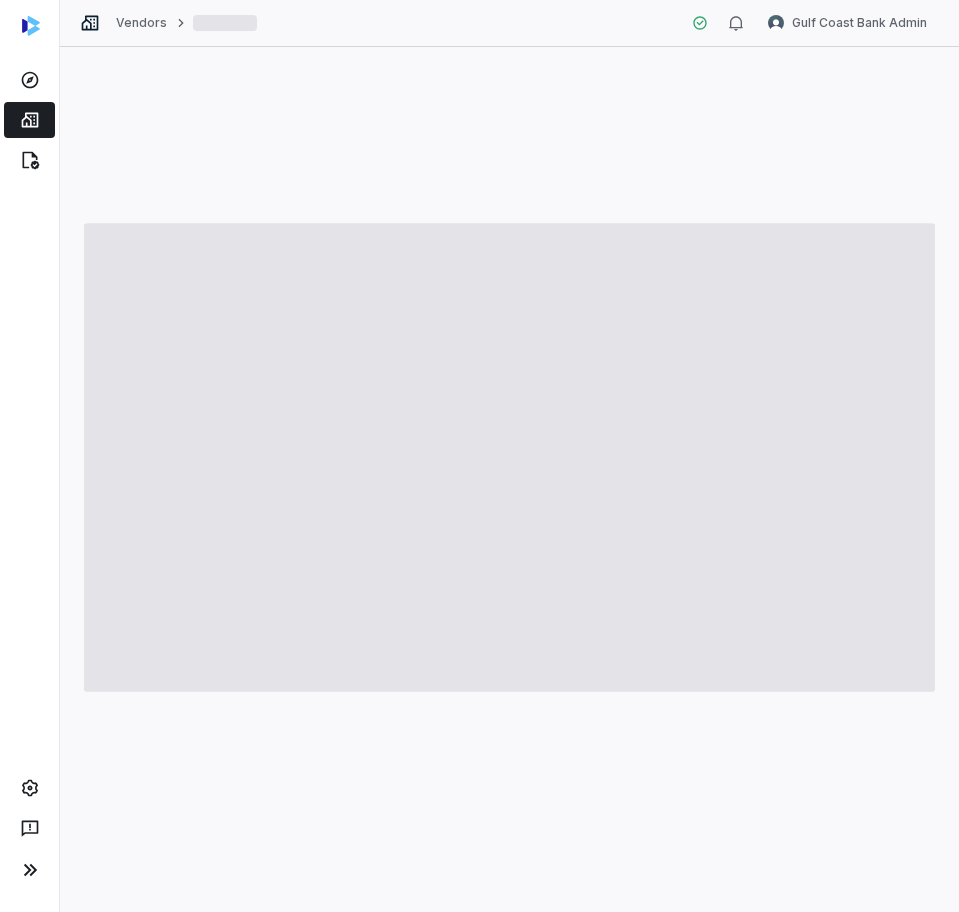 type on "*" 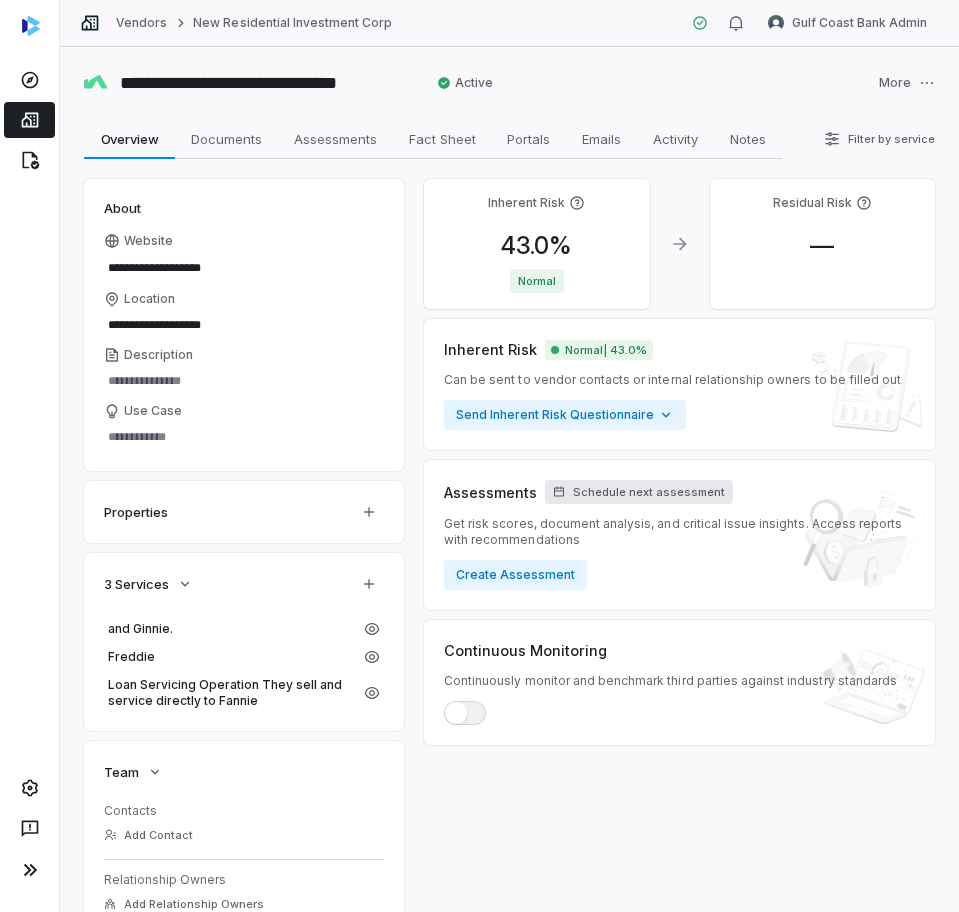 click on "Schedule next assessment" at bounding box center (649, 492) 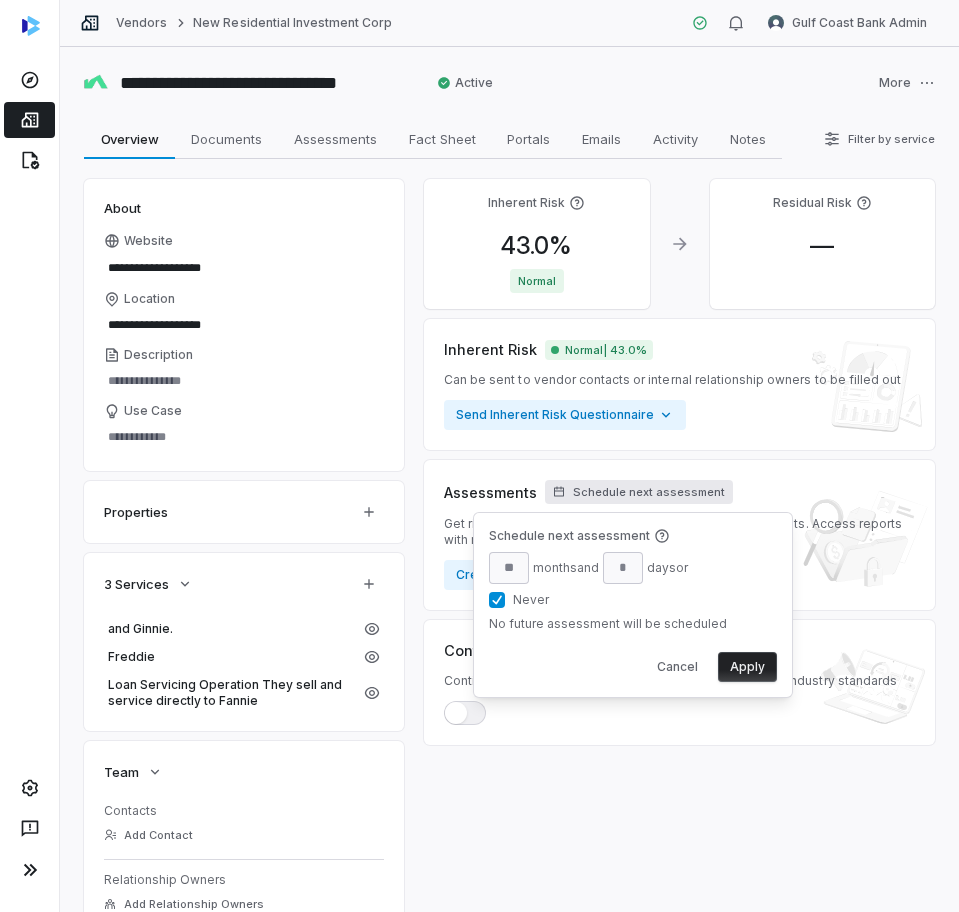 click on "Never" at bounding box center (590, 600) 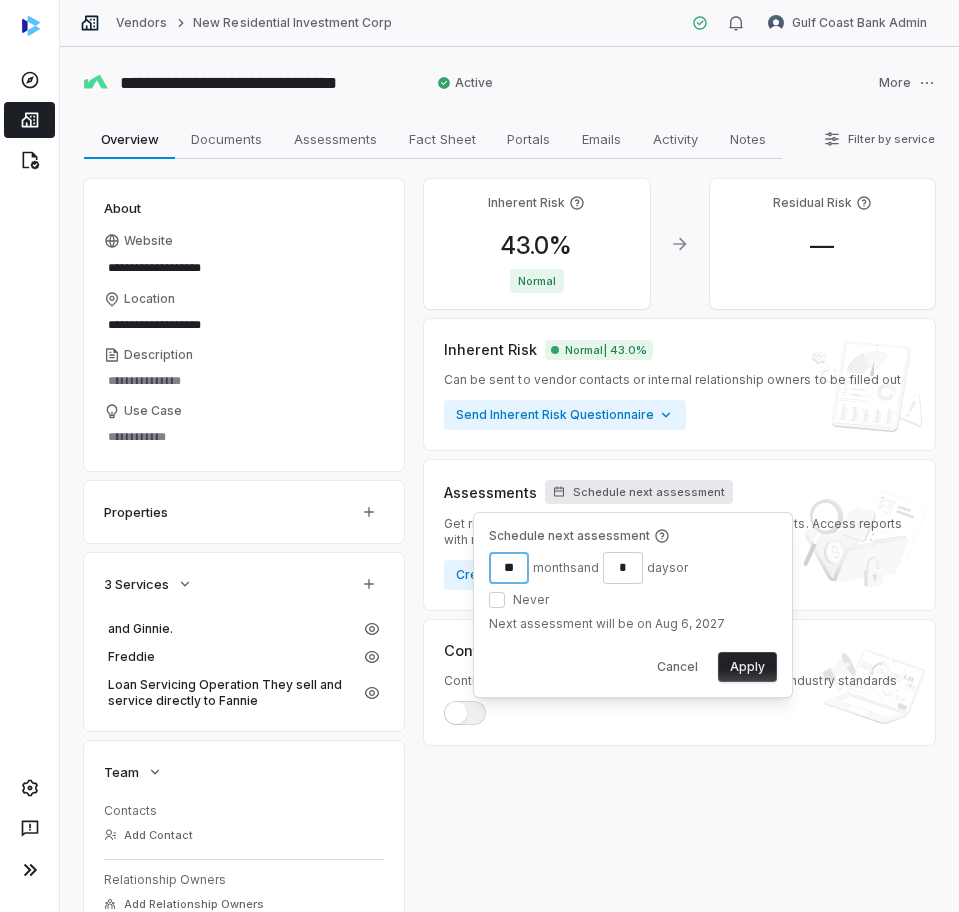 click on "**" at bounding box center (509, 568) 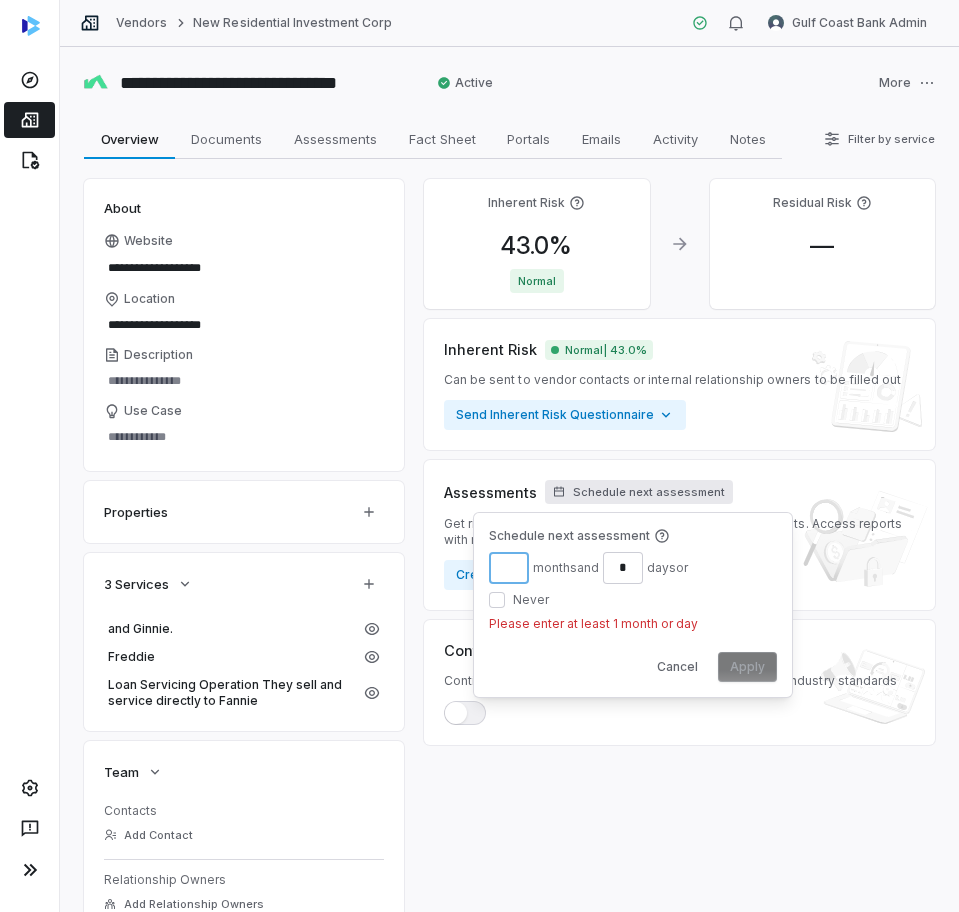 type on "*" 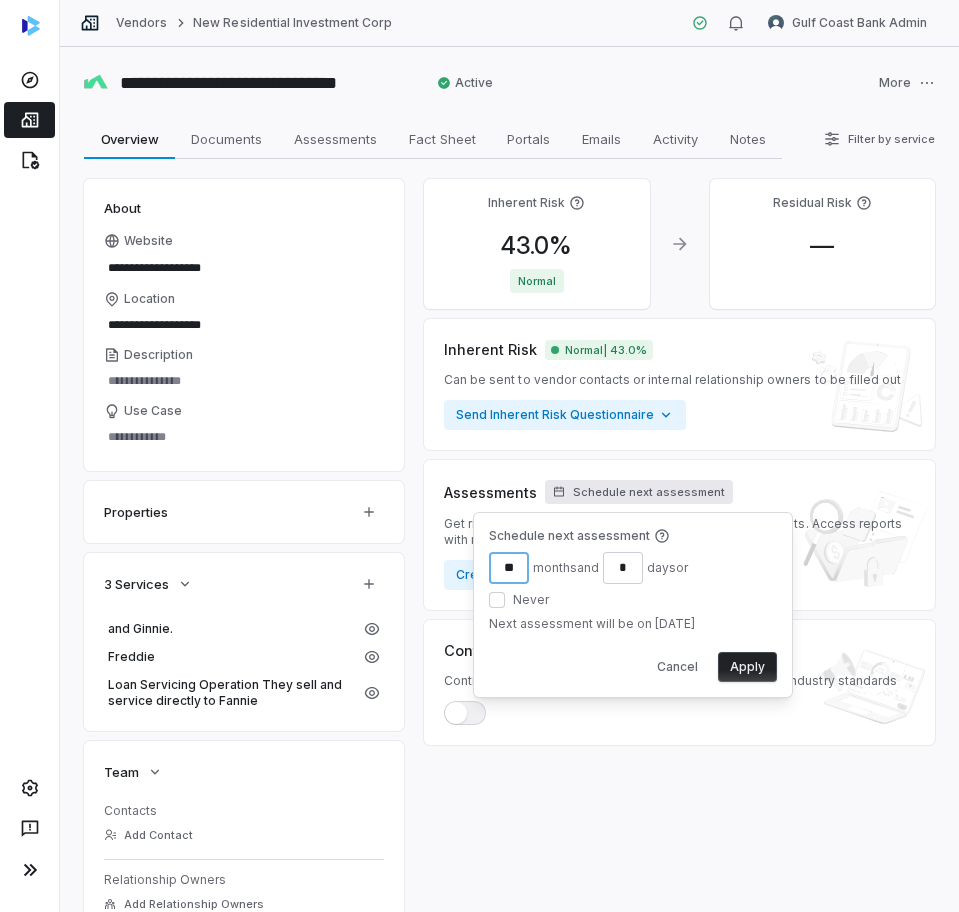 click on "**" at bounding box center (509, 568) 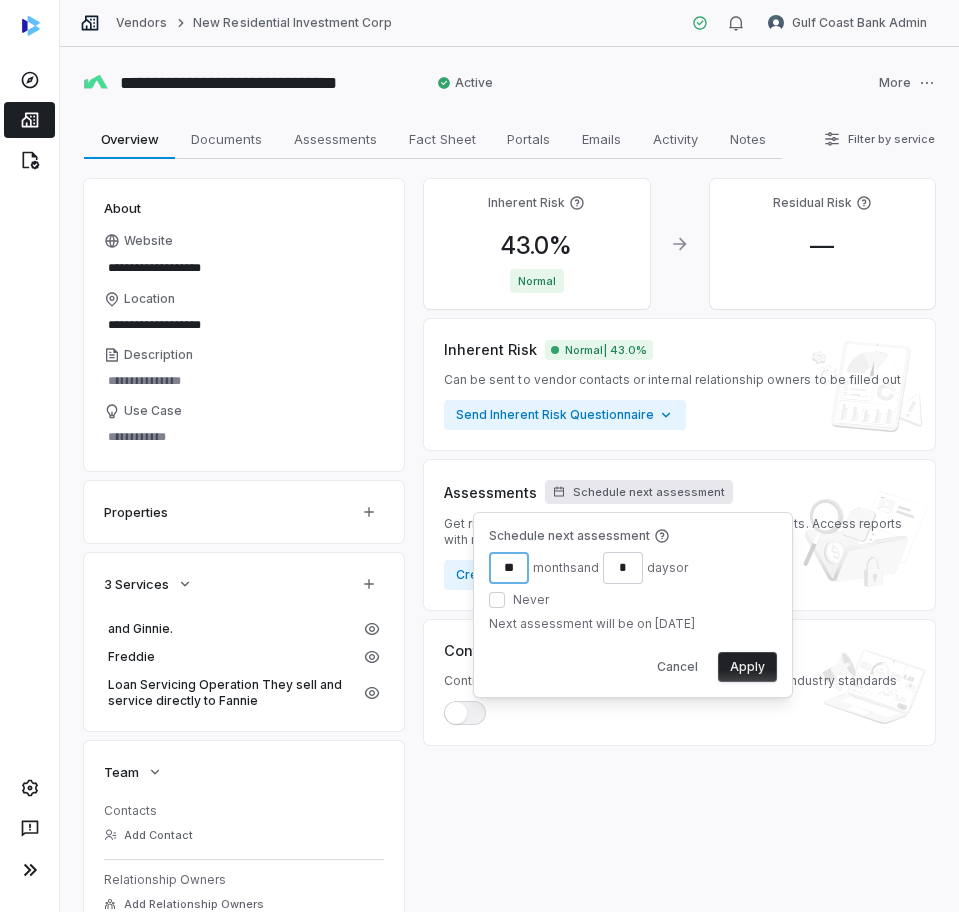 click on "**" at bounding box center (509, 568) 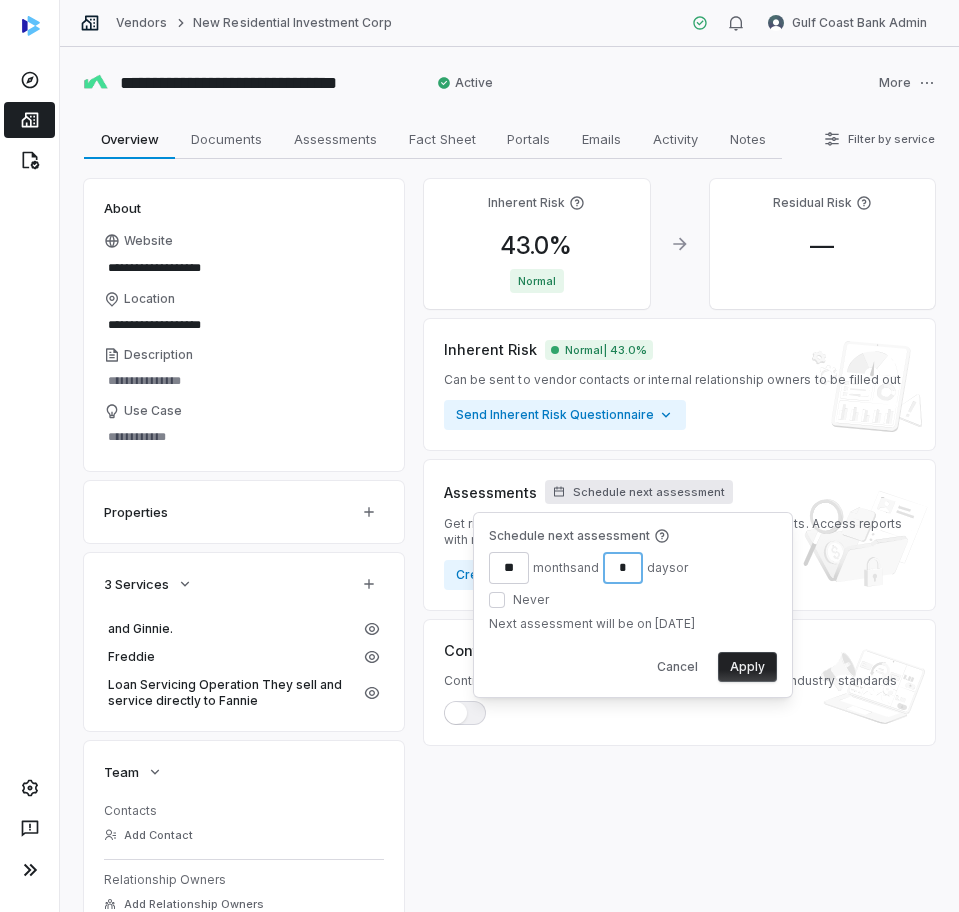 click on "*" at bounding box center [623, 568] 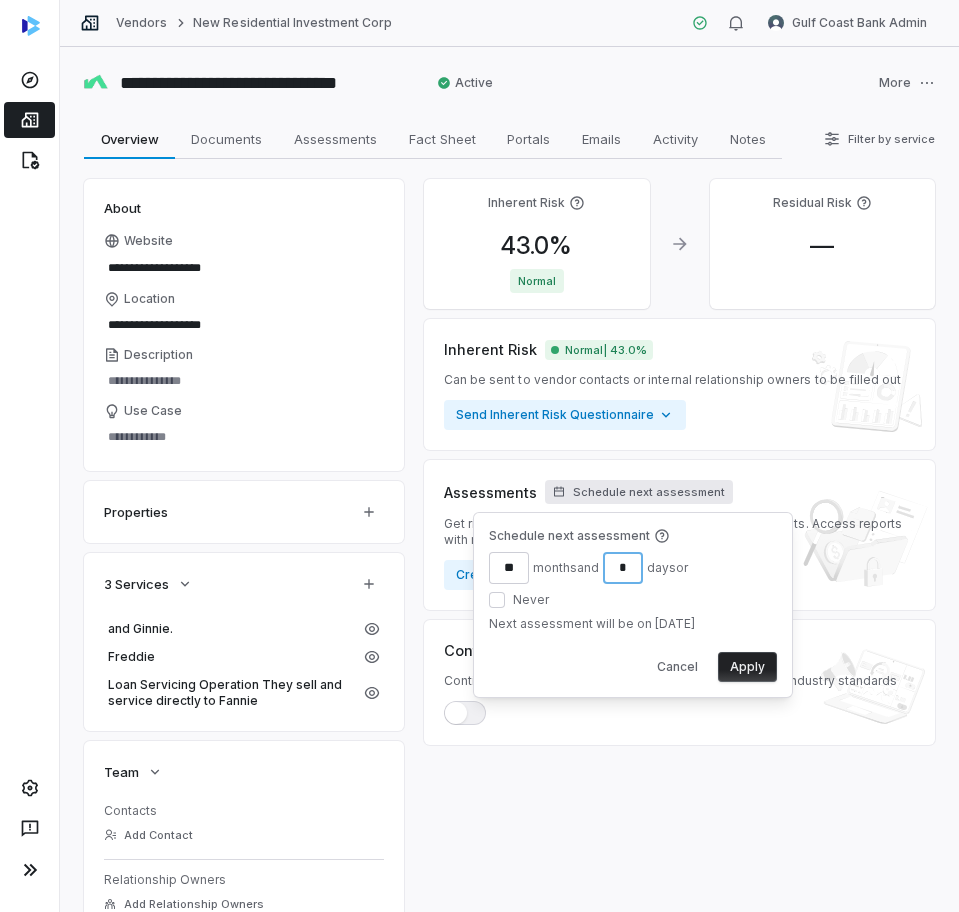 click on "*" at bounding box center [623, 568] 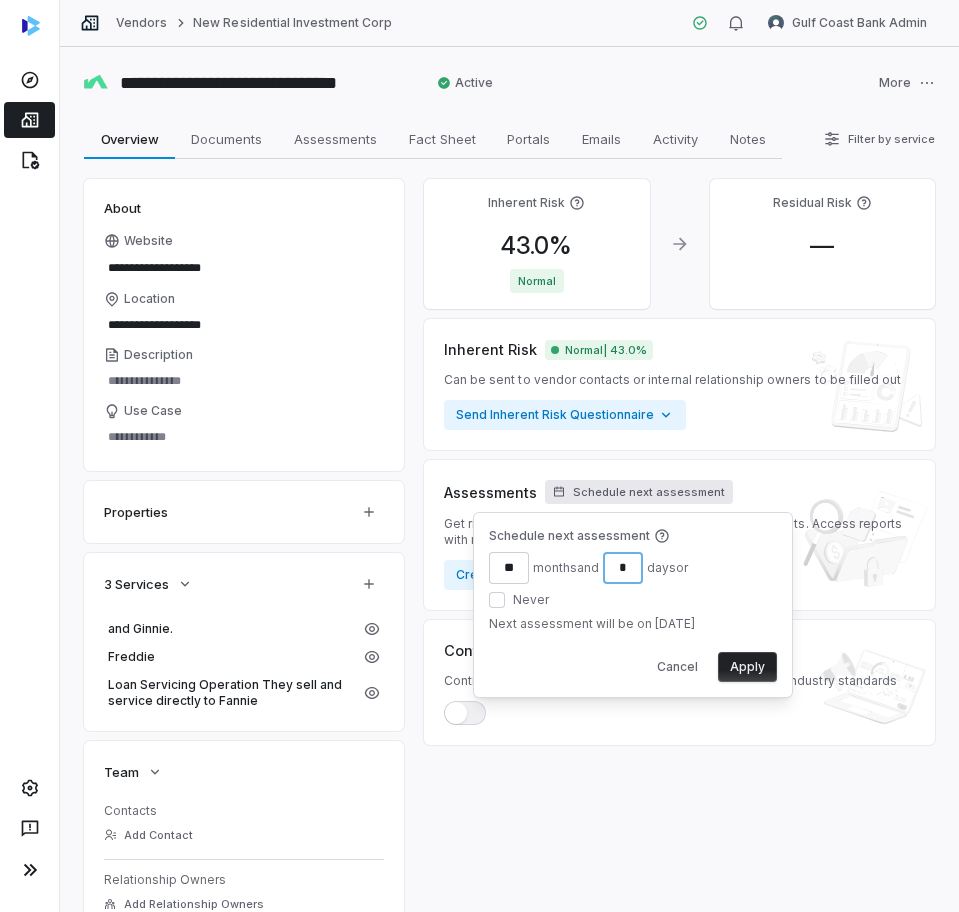 click on "*" at bounding box center (623, 568) 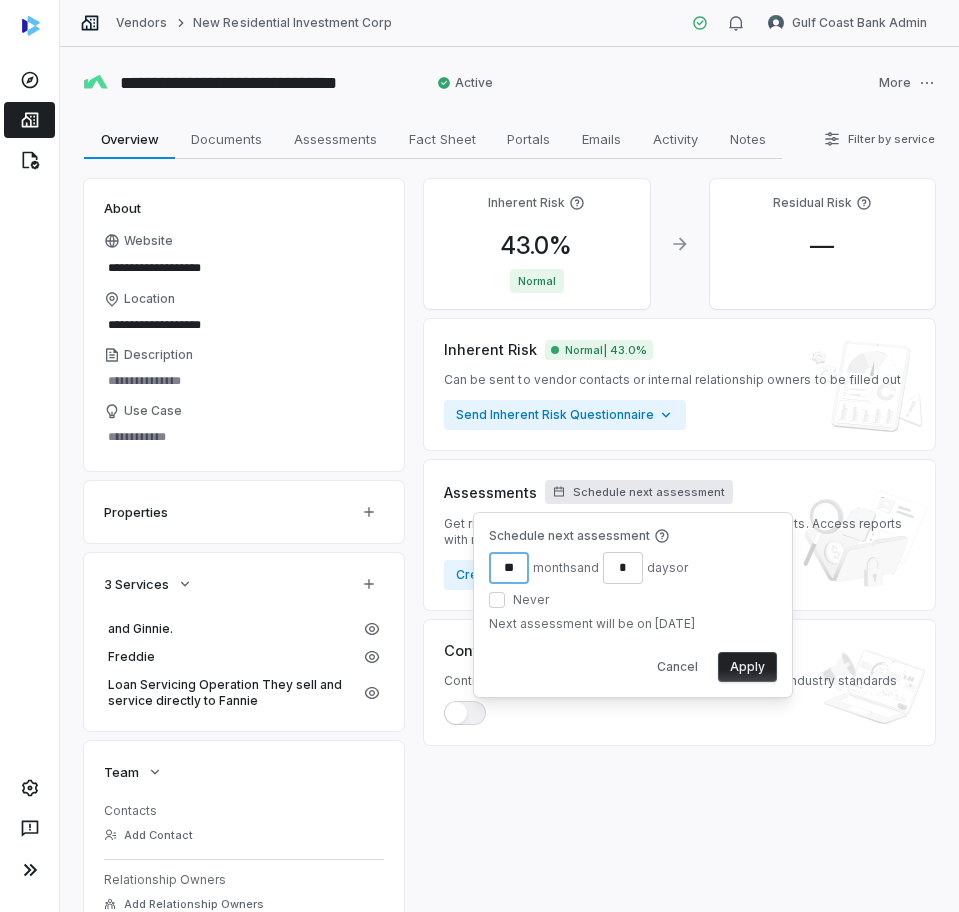 click on "**" at bounding box center (509, 568) 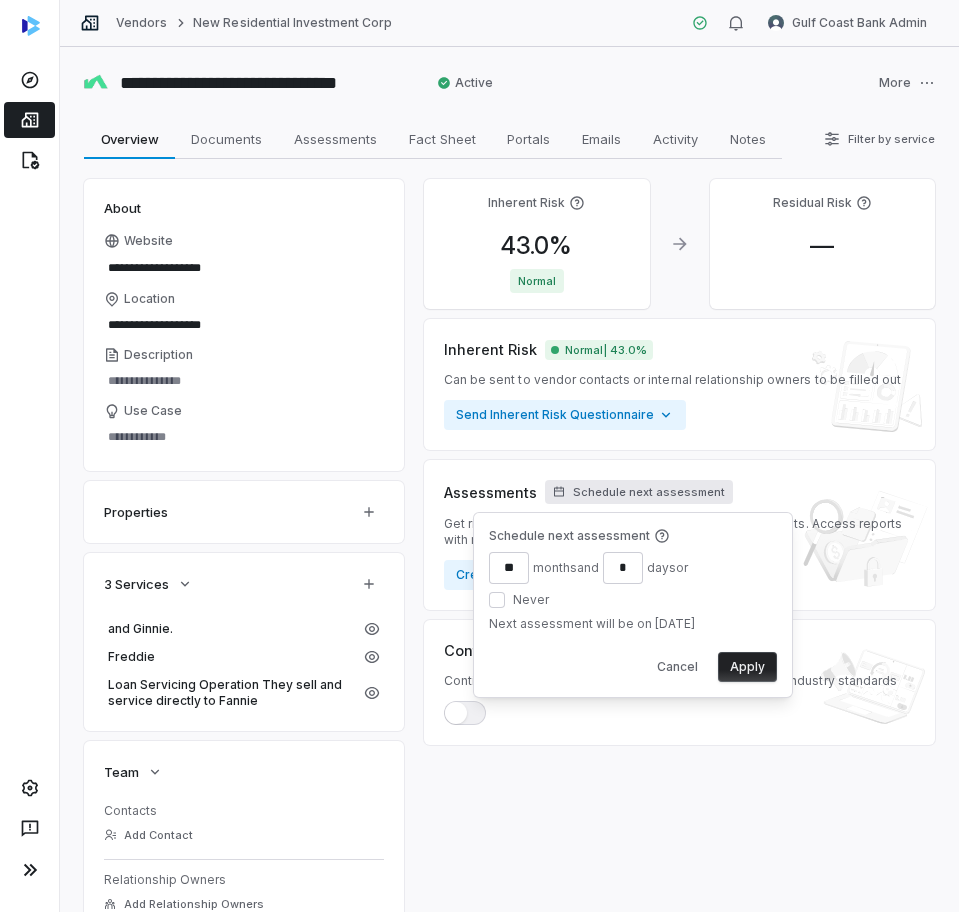 click on "day s  or" at bounding box center (667, 568) 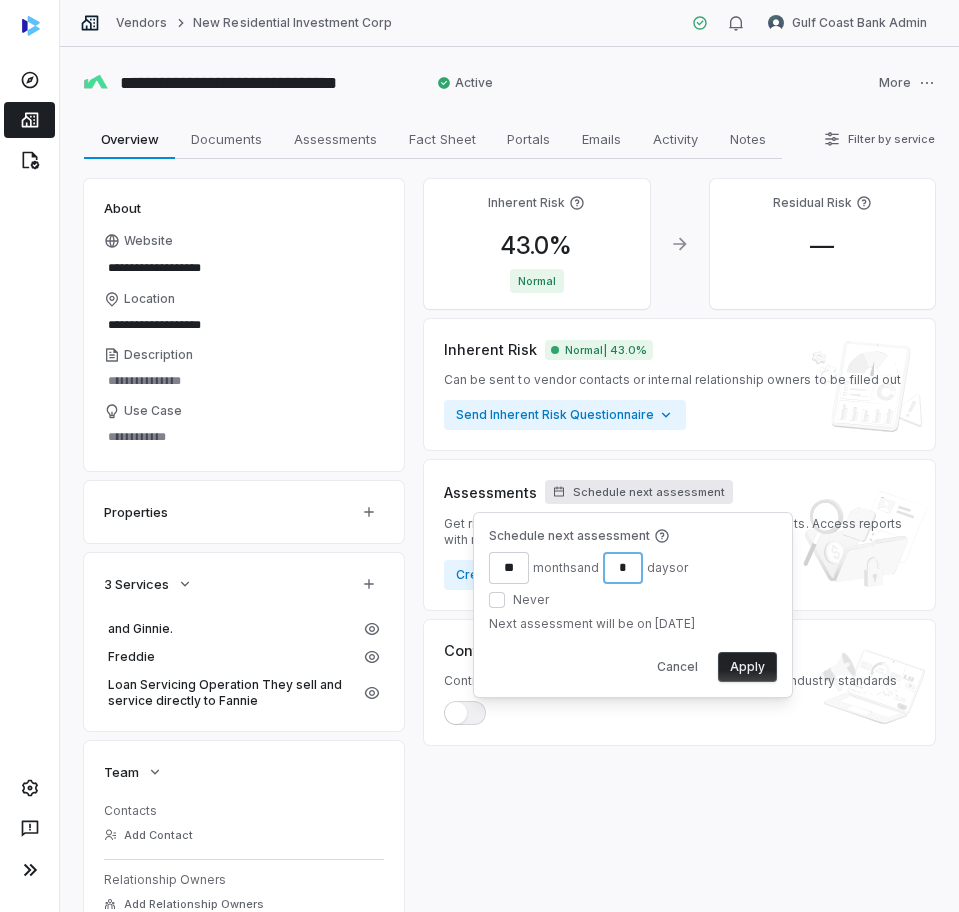 click on "*" at bounding box center (623, 568) 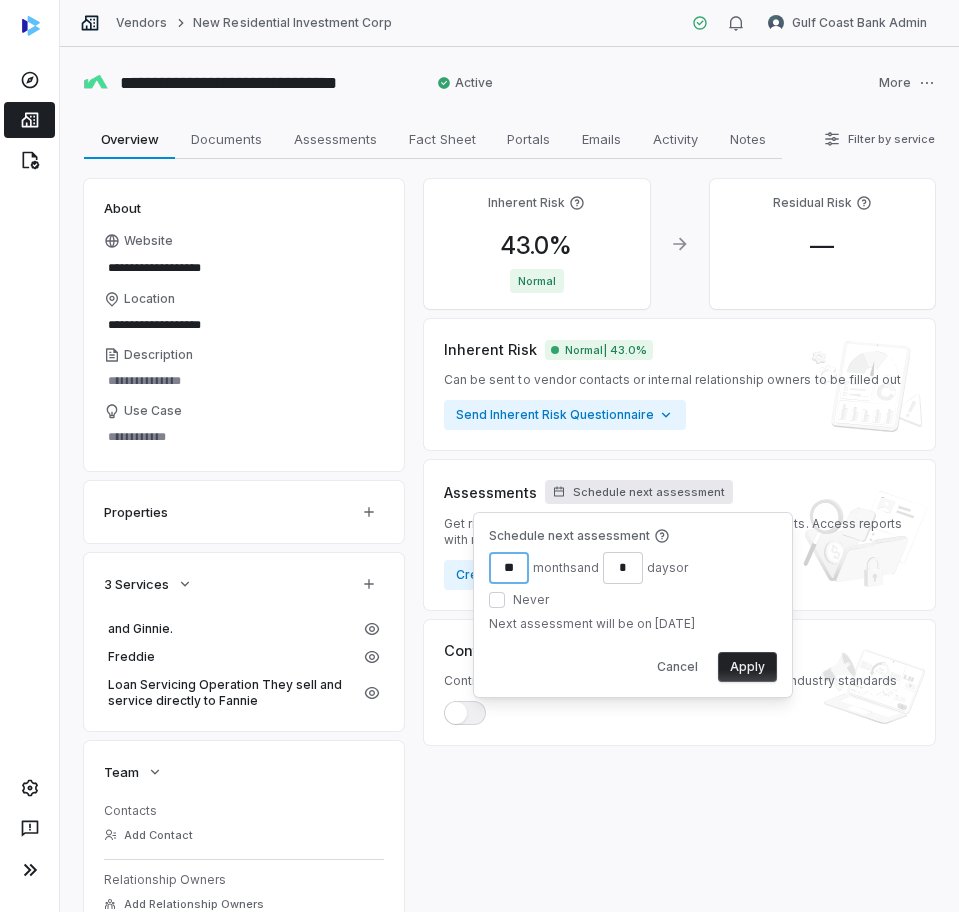 click on "**" at bounding box center (509, 568) 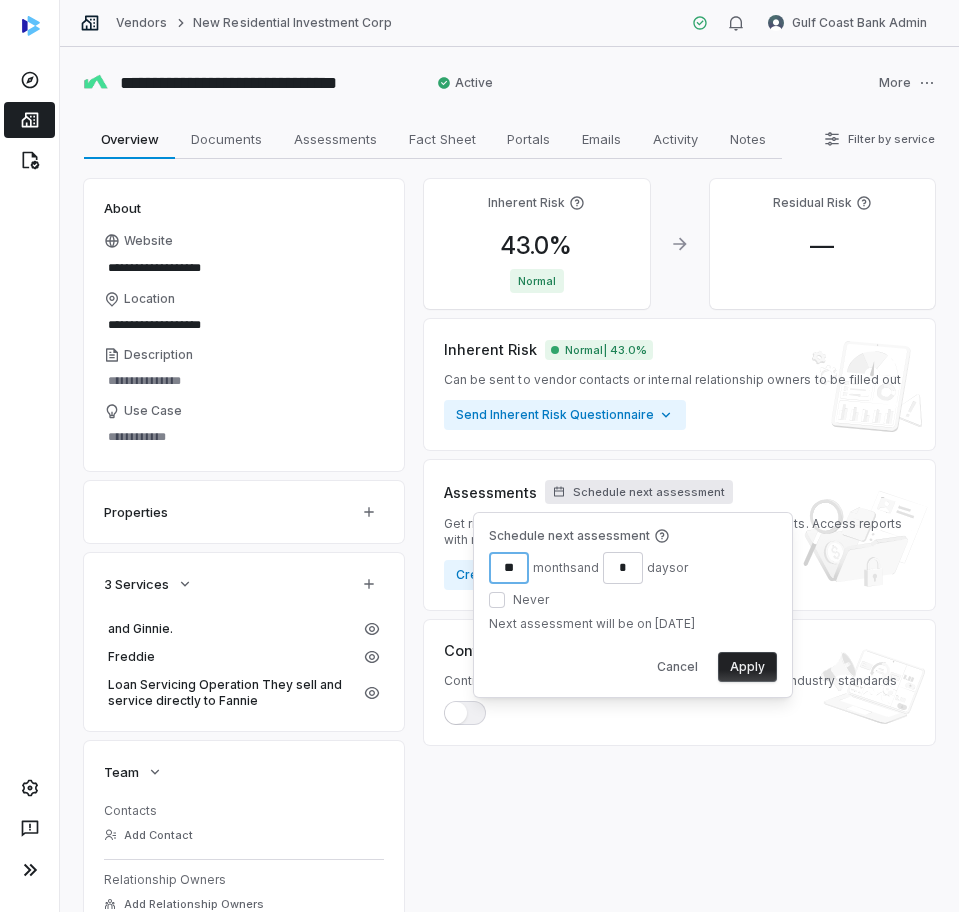 click on "**" at bounding box center (509, 568) 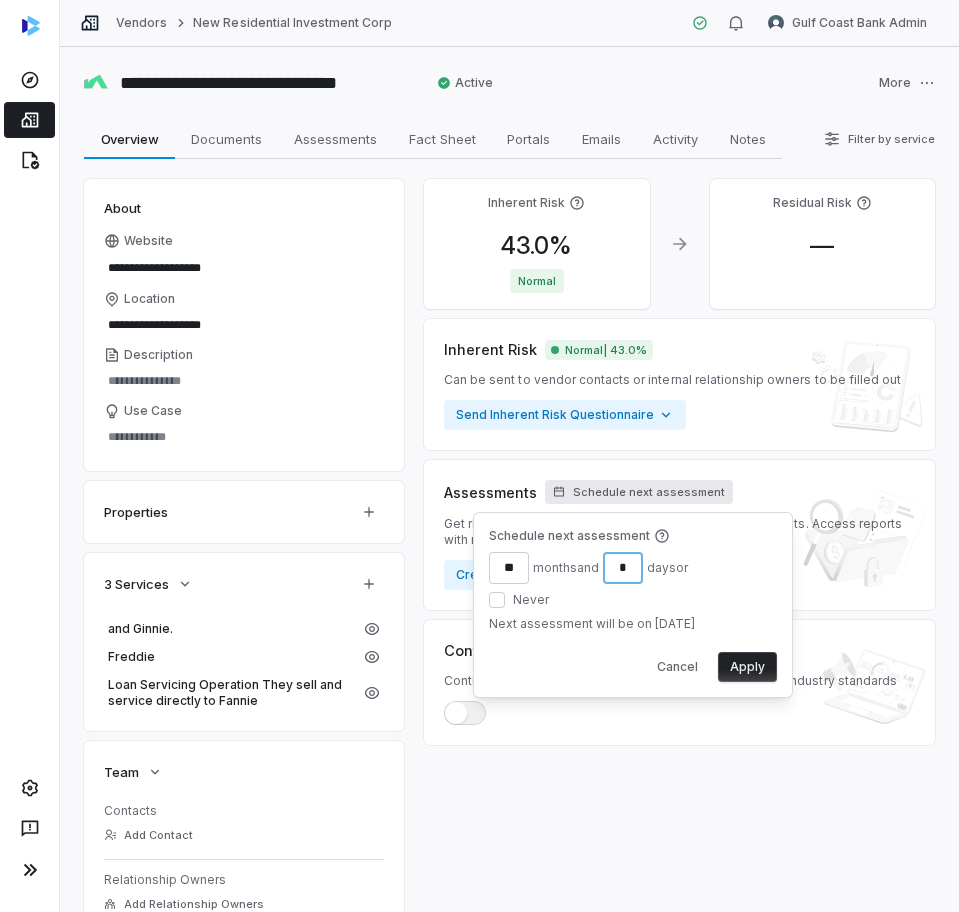 click on "*" at bounding box center (623, 568) 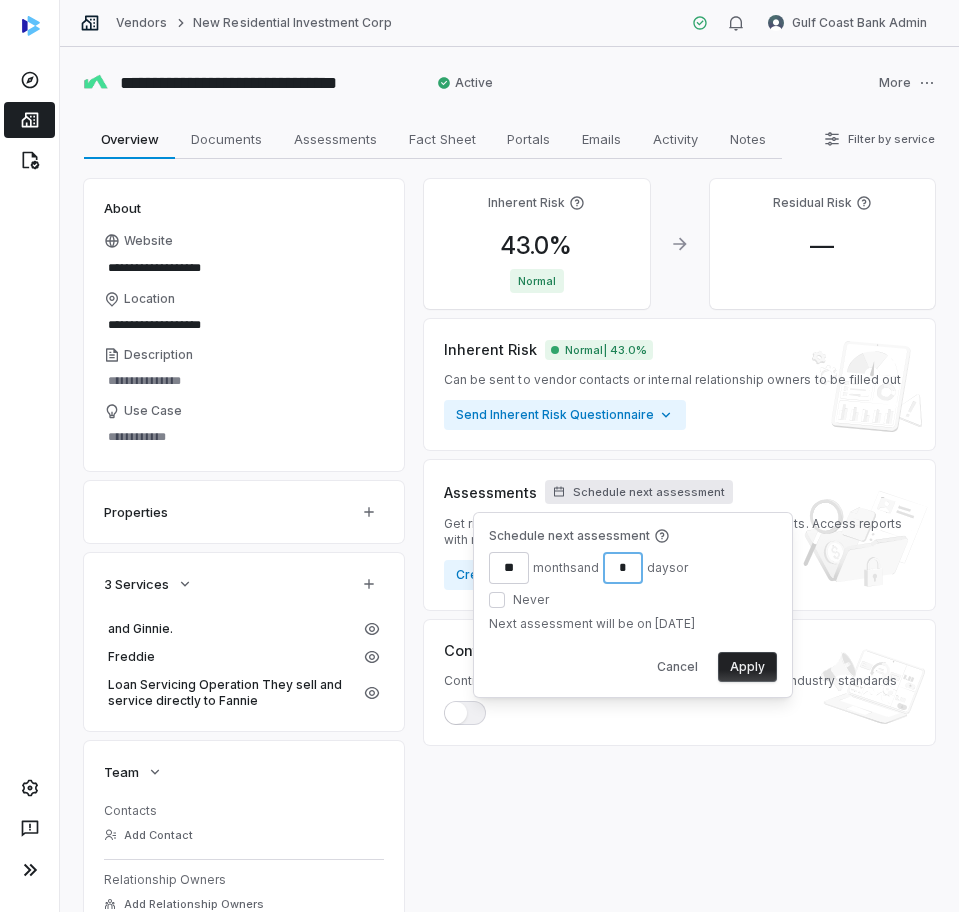 click on "*" at bounding box center (623, 568) 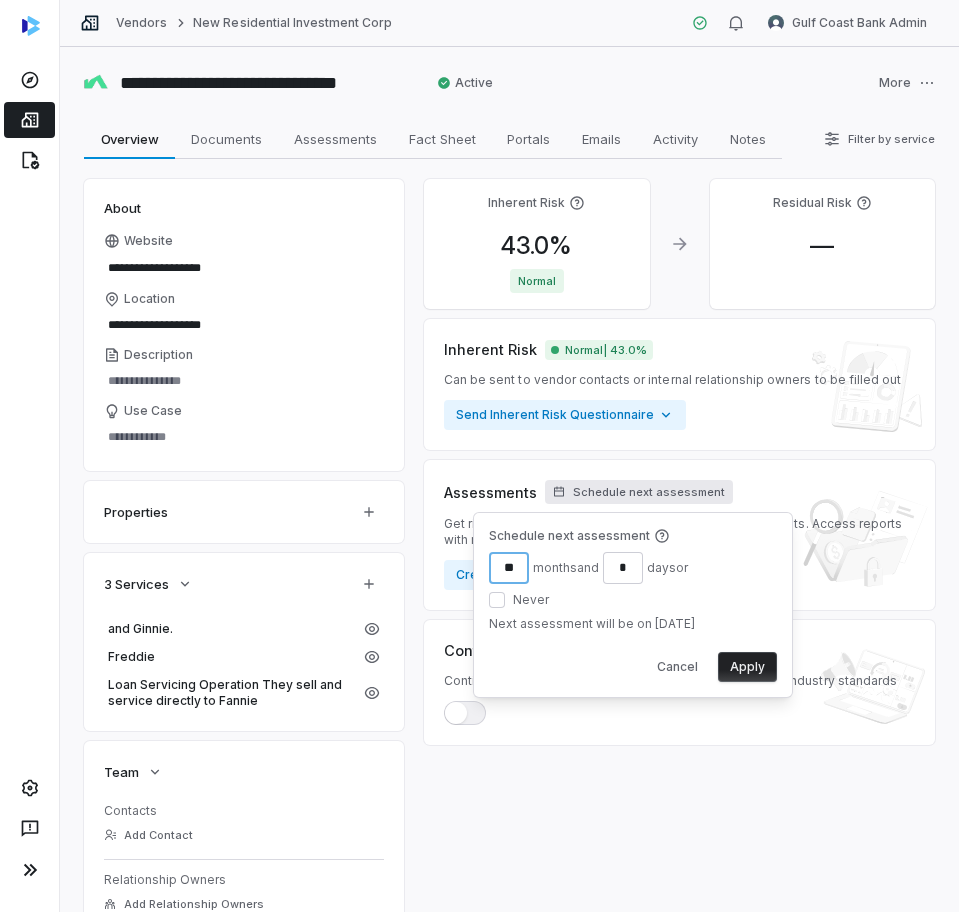 click on "**" at bounding box center (509, 568) 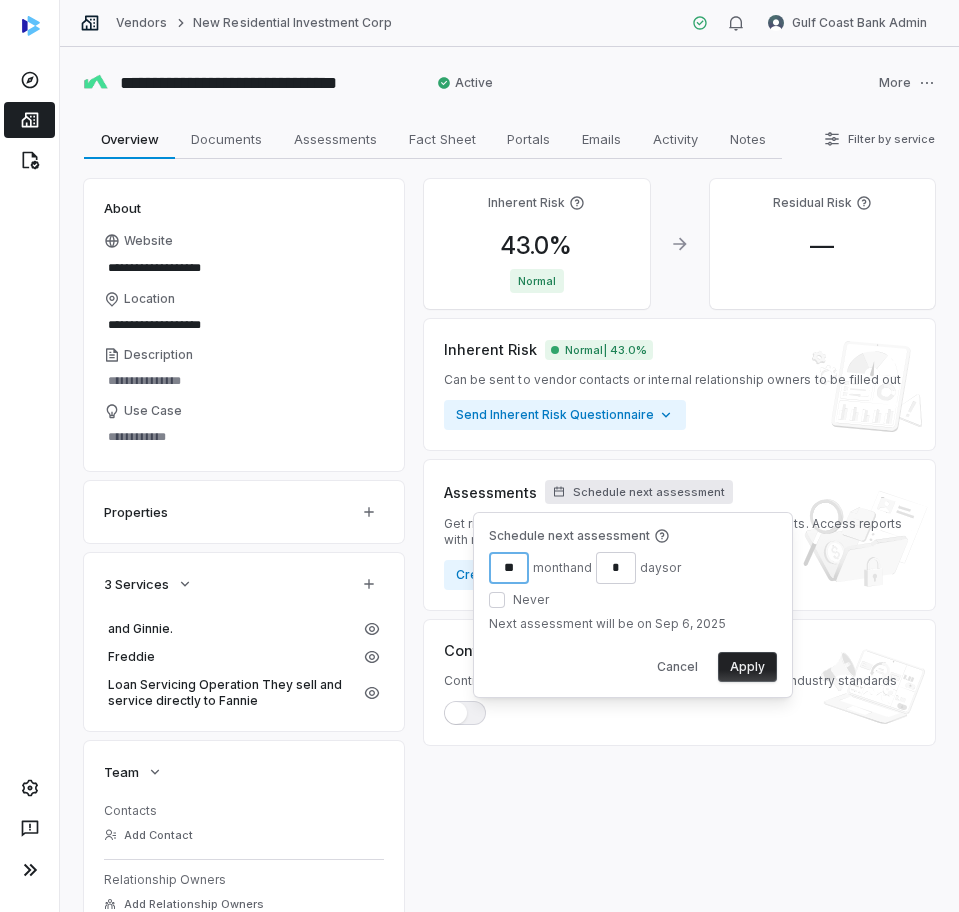 type on "**" 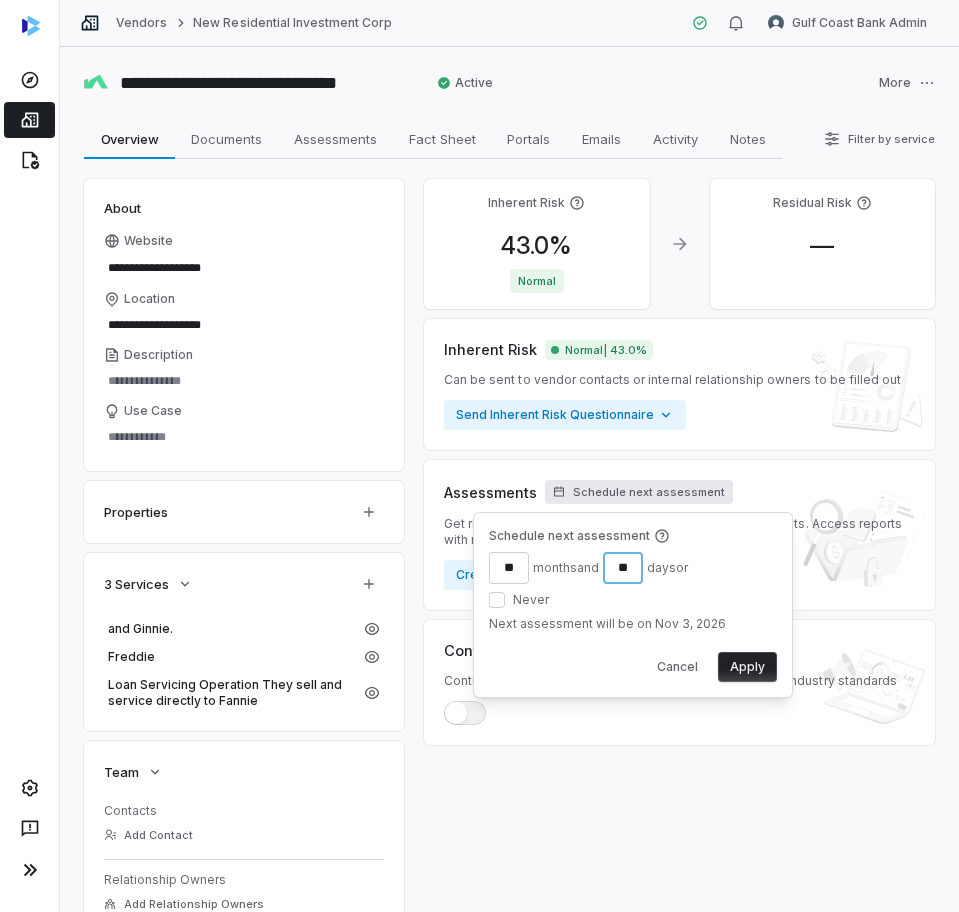 type on "**" 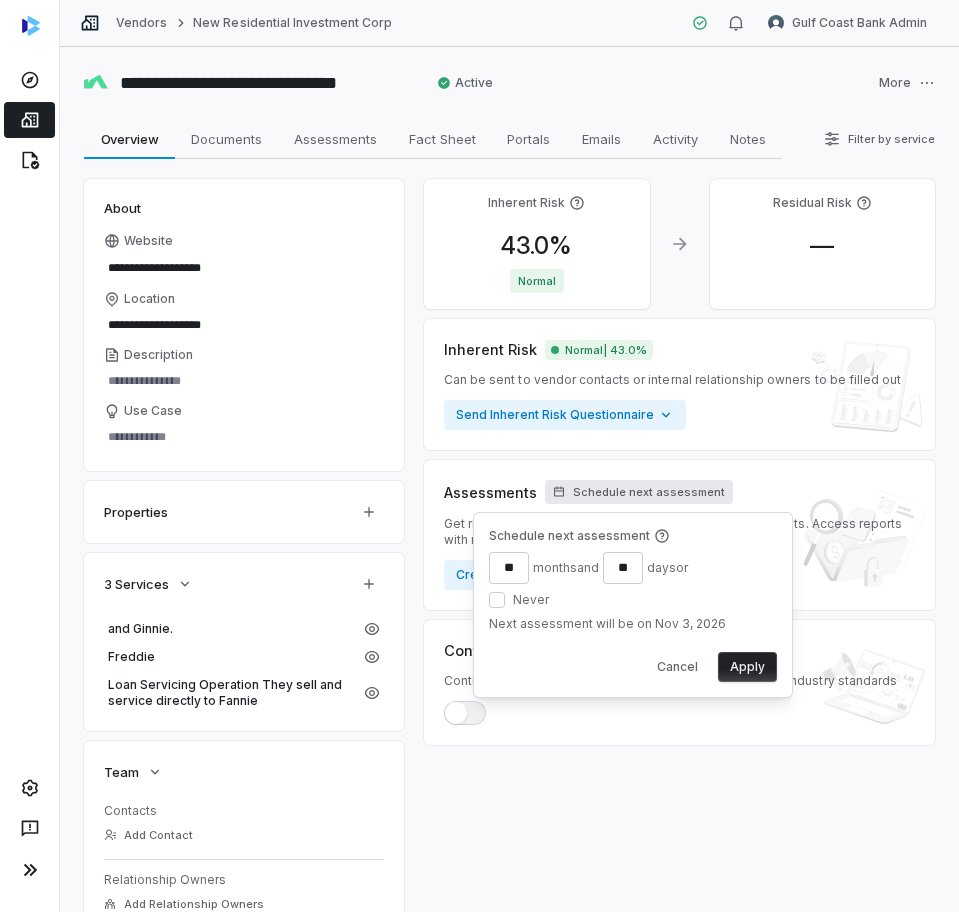 click on "Apply" at bounding box center [747, 667] 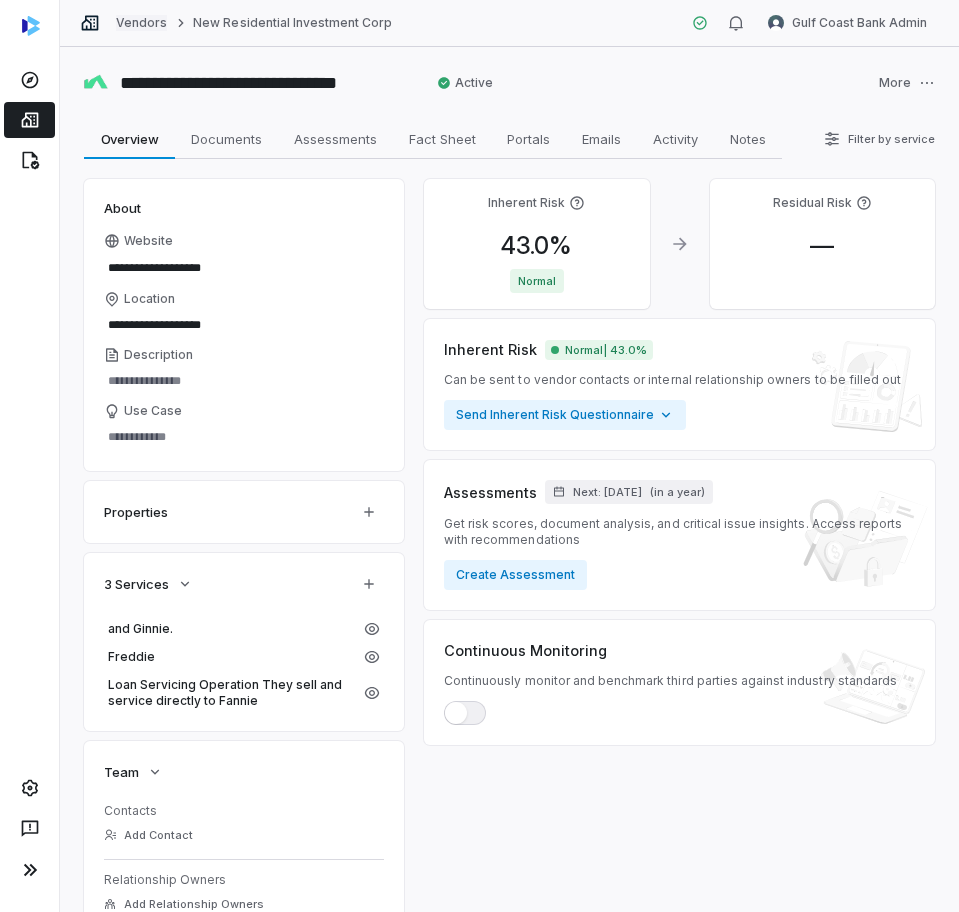 click on "Vendors" at bounding box center [141, 23] 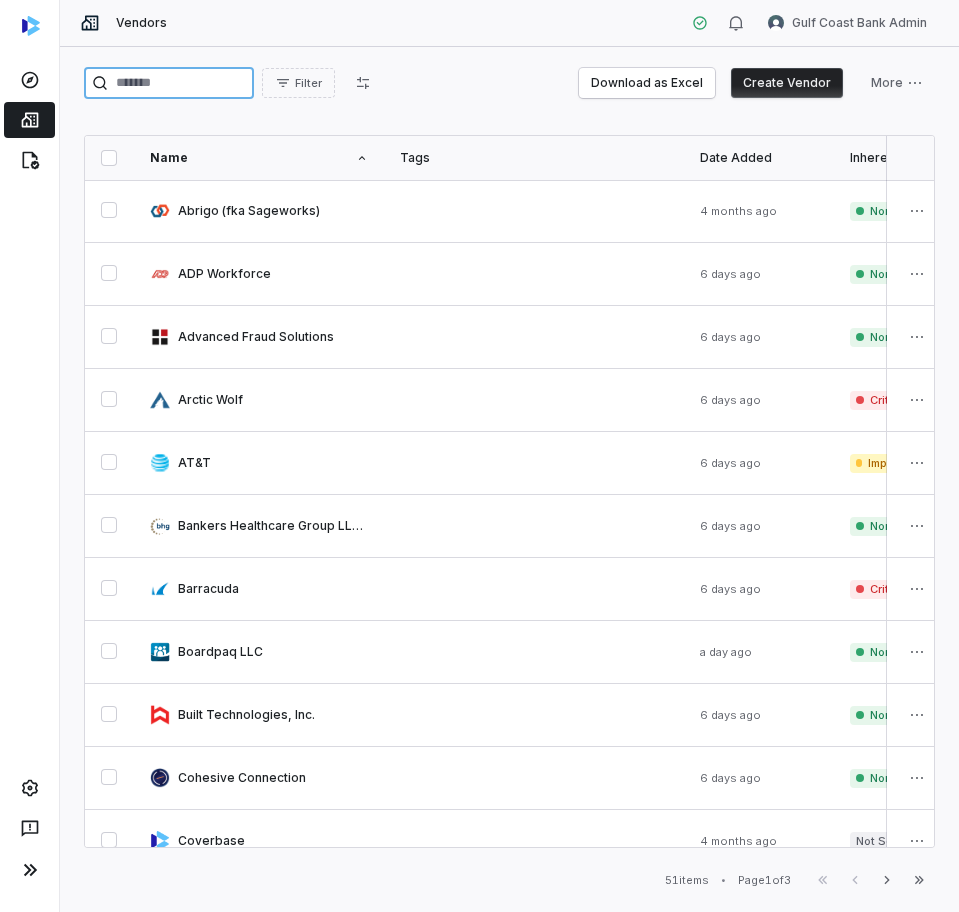 click at bounding box center (169, 83) 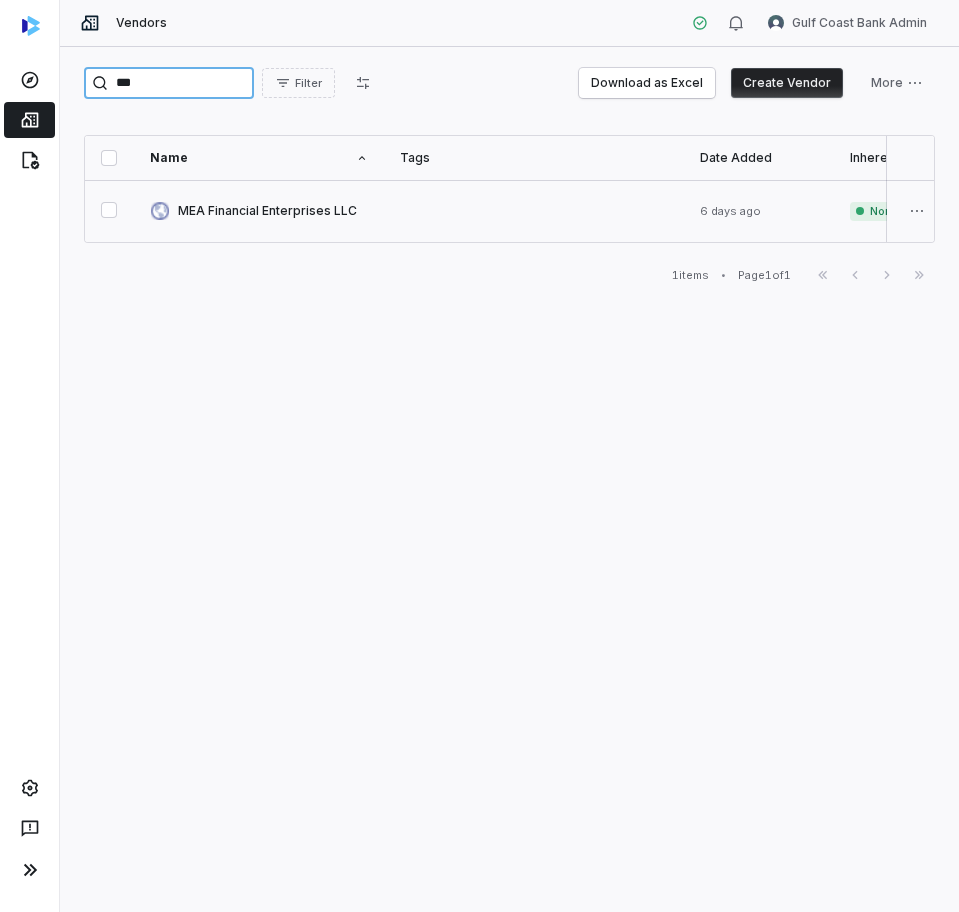 type on "***" 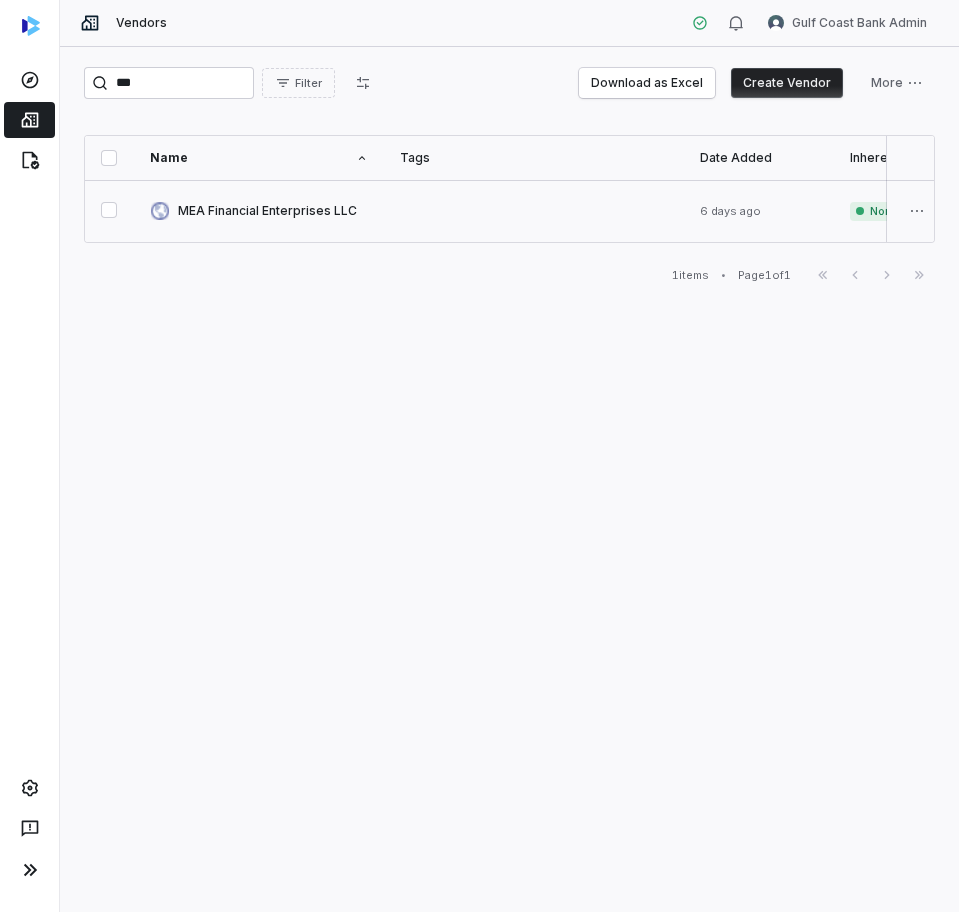 click at bounding box center [259, 211] 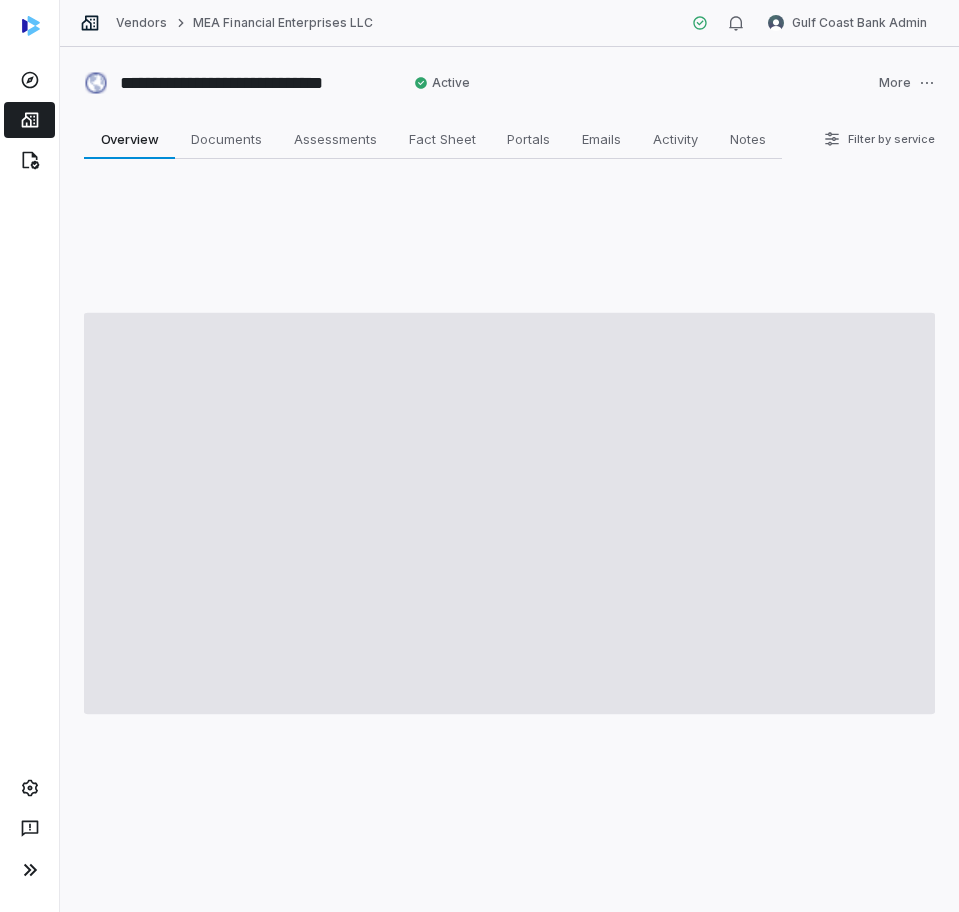 type on "*" 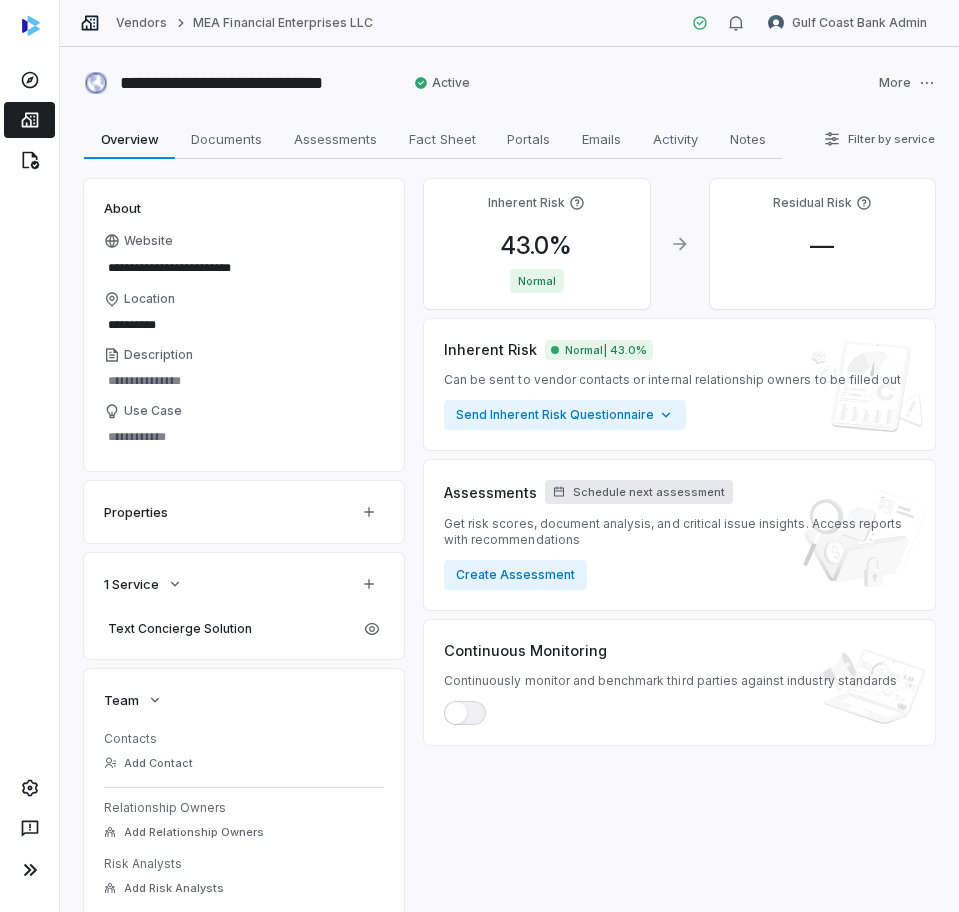 click on "Schedule next assessment" at bounding box center (649, 492) 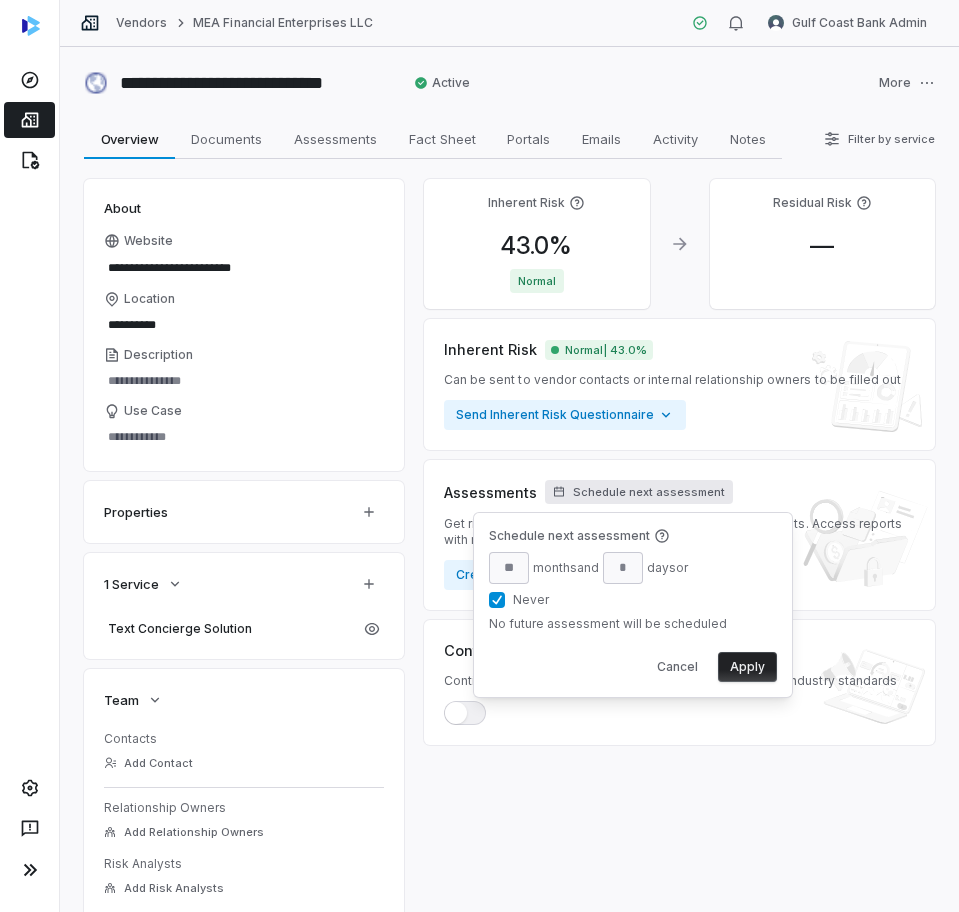 click on "Never" at bounding box center (497, 600) 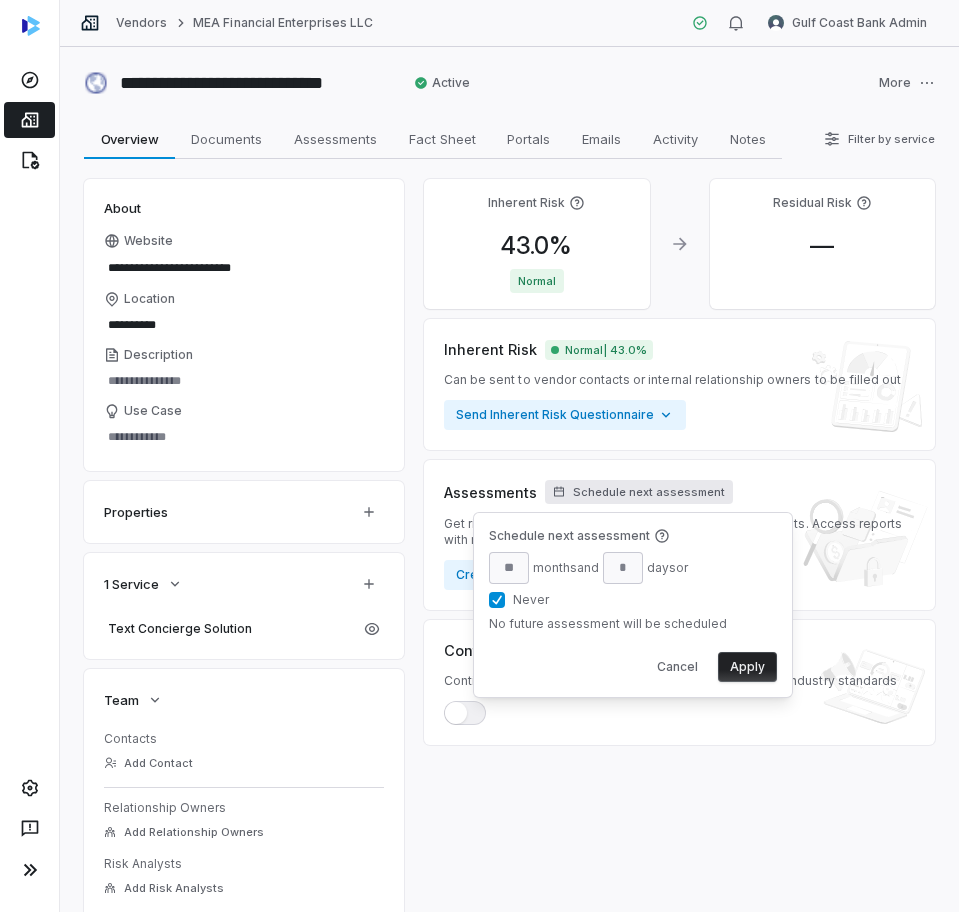 type on "**" 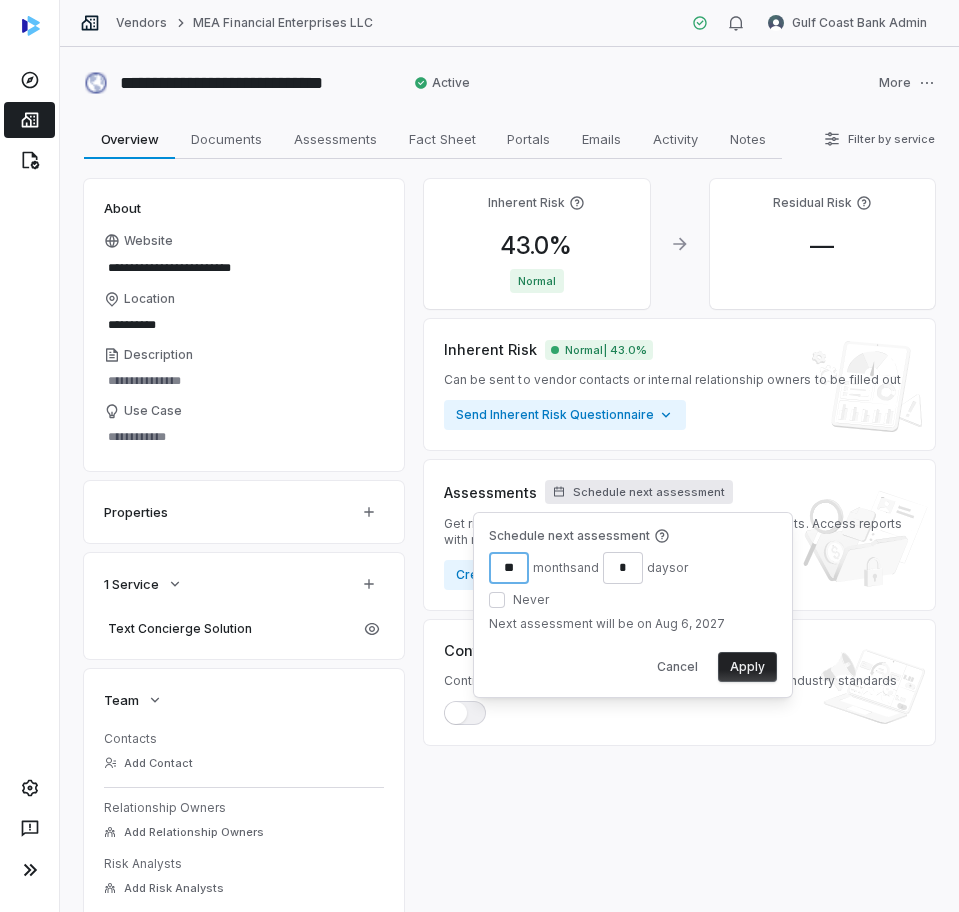 click on "**" at bounding box center [509, 568] 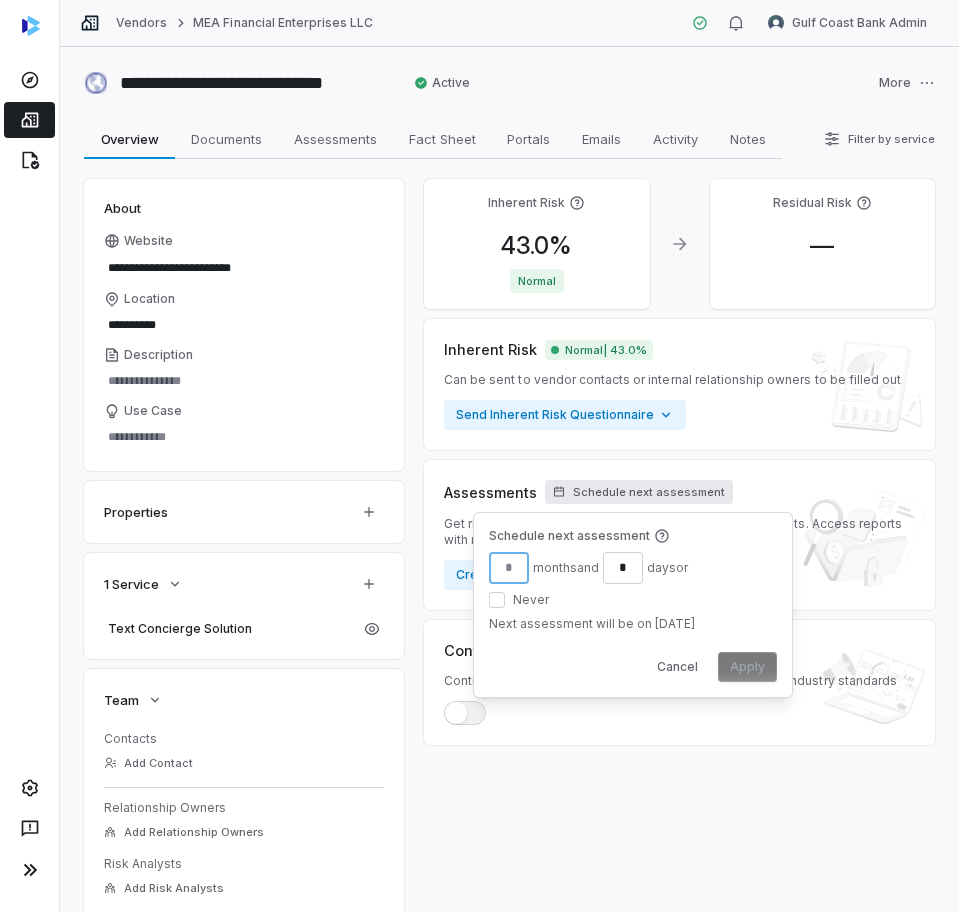type on "*" 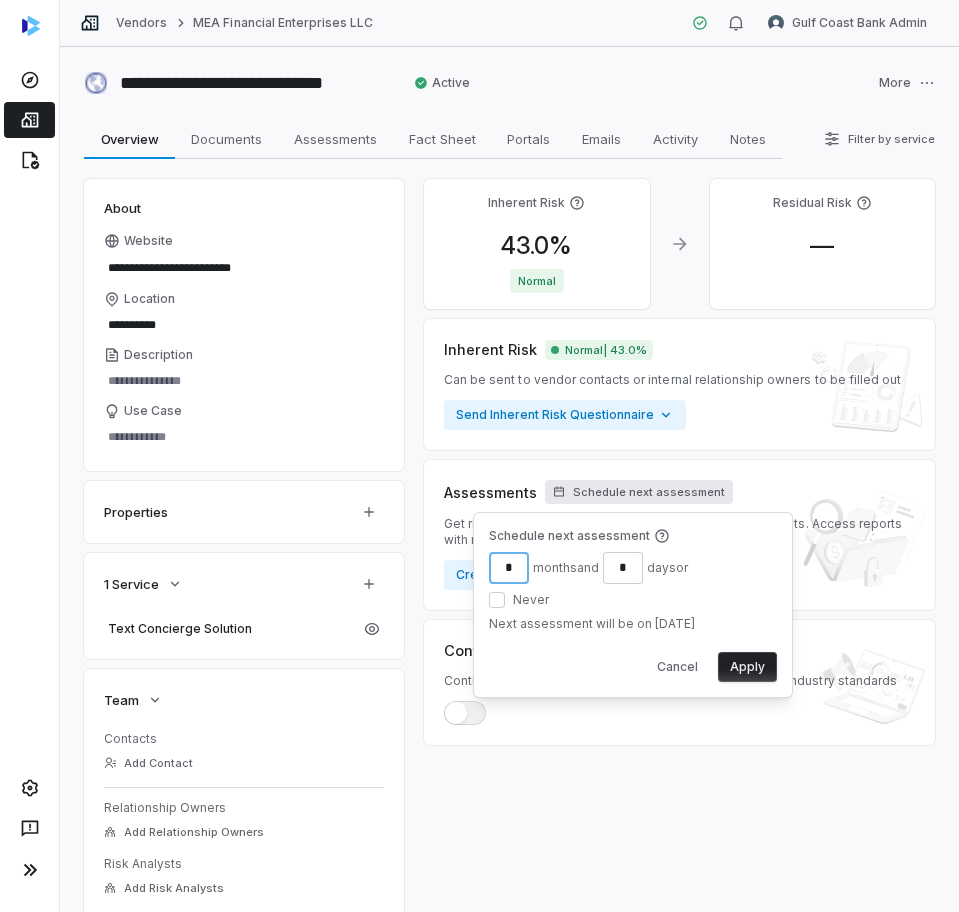 type on "*" 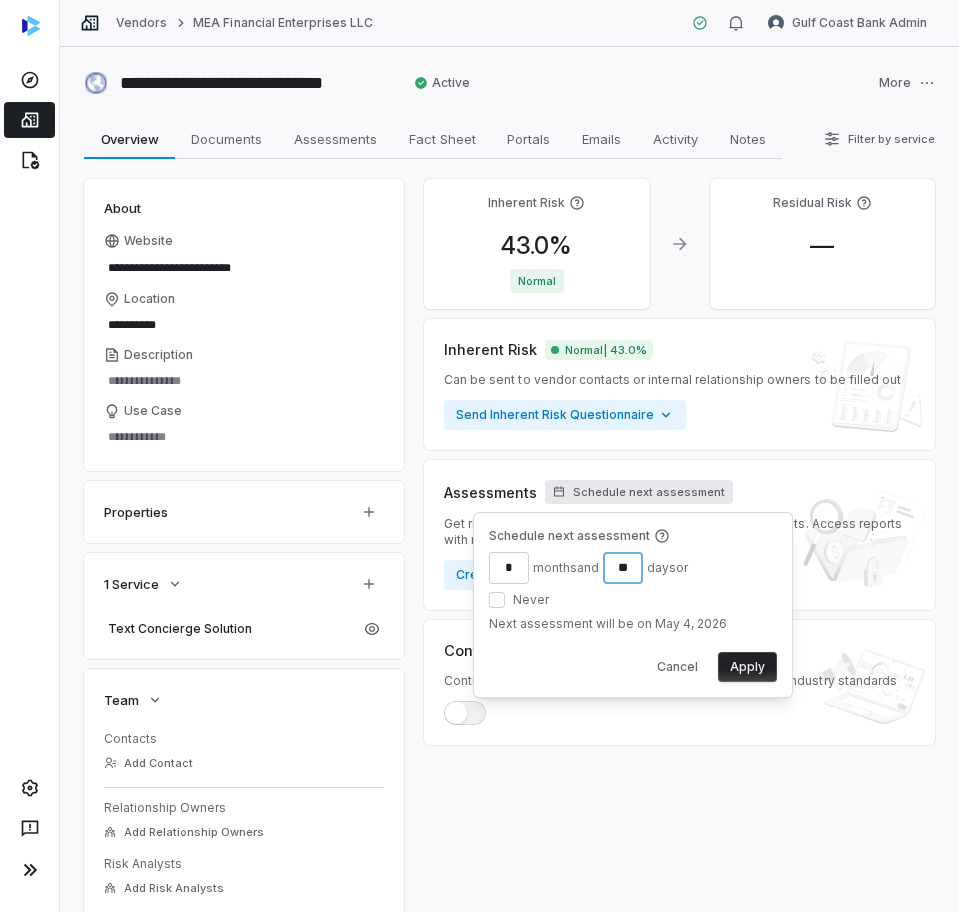 type on "**" 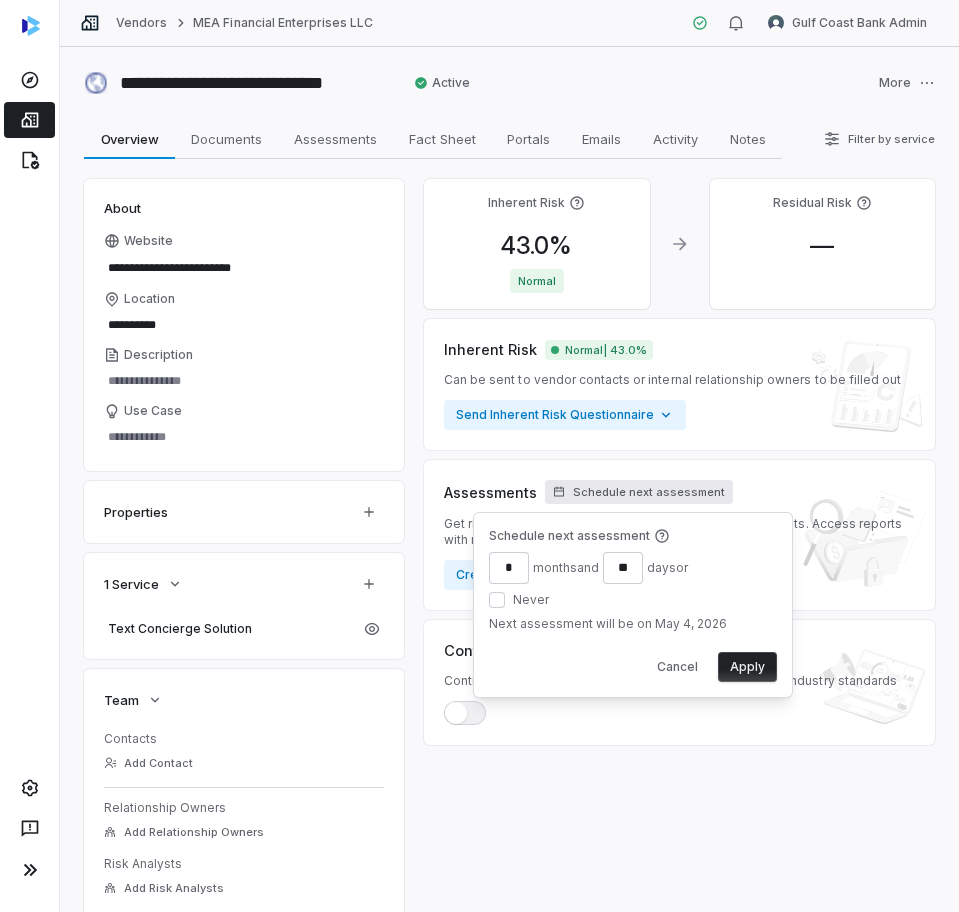 click on "Apply" at bounding box center [747, 667] 